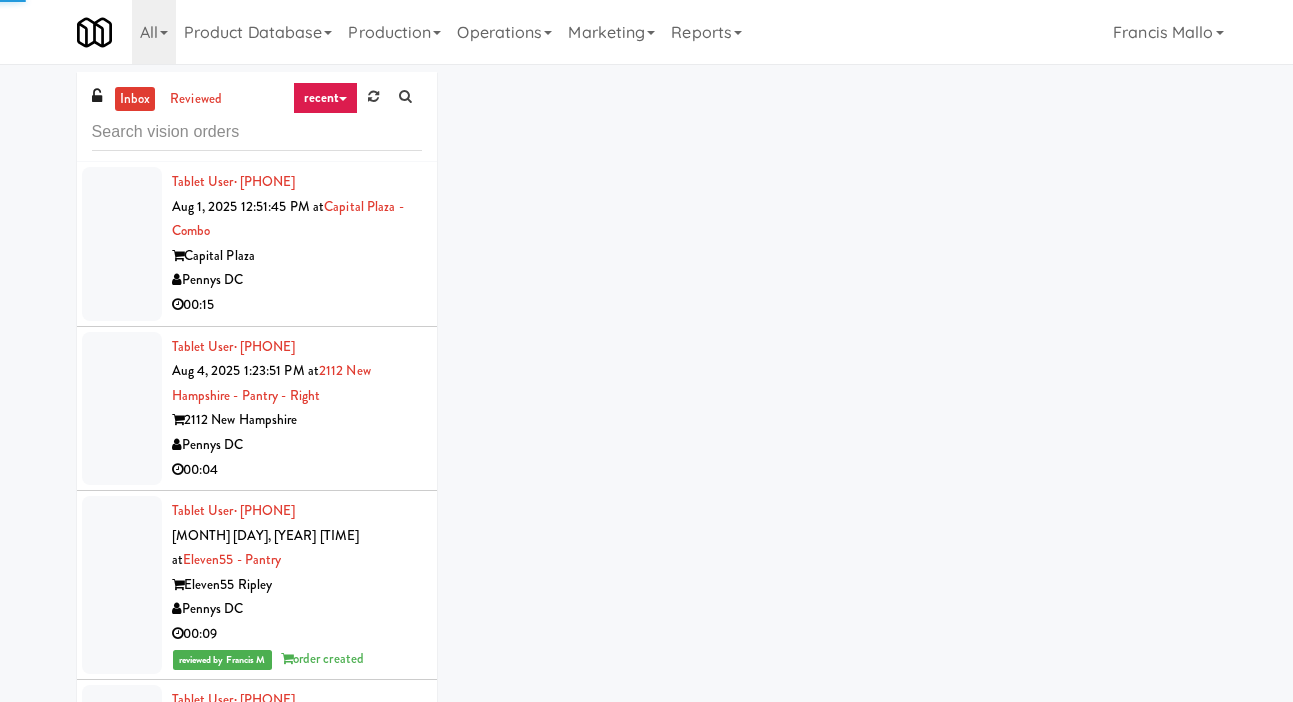 scroll, scrollTop: 0, scrollLeft: 0, axis: both 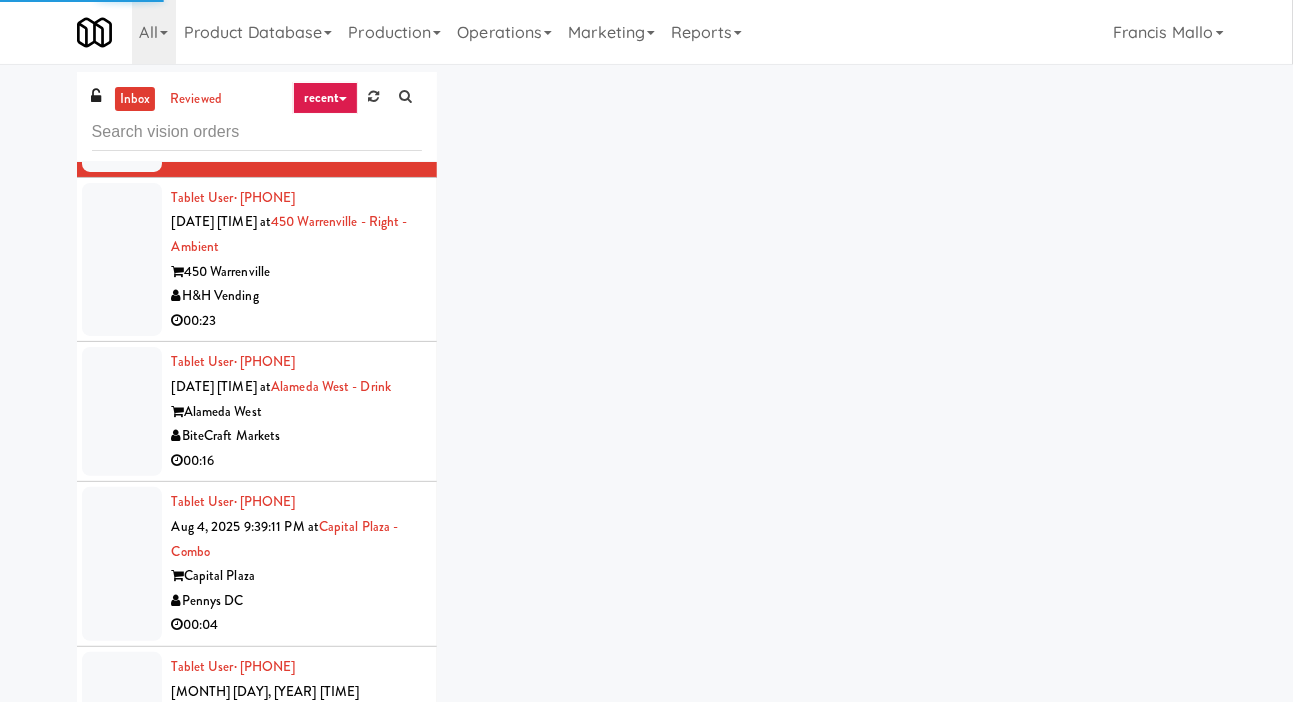 click at bounding box center [122, -45] 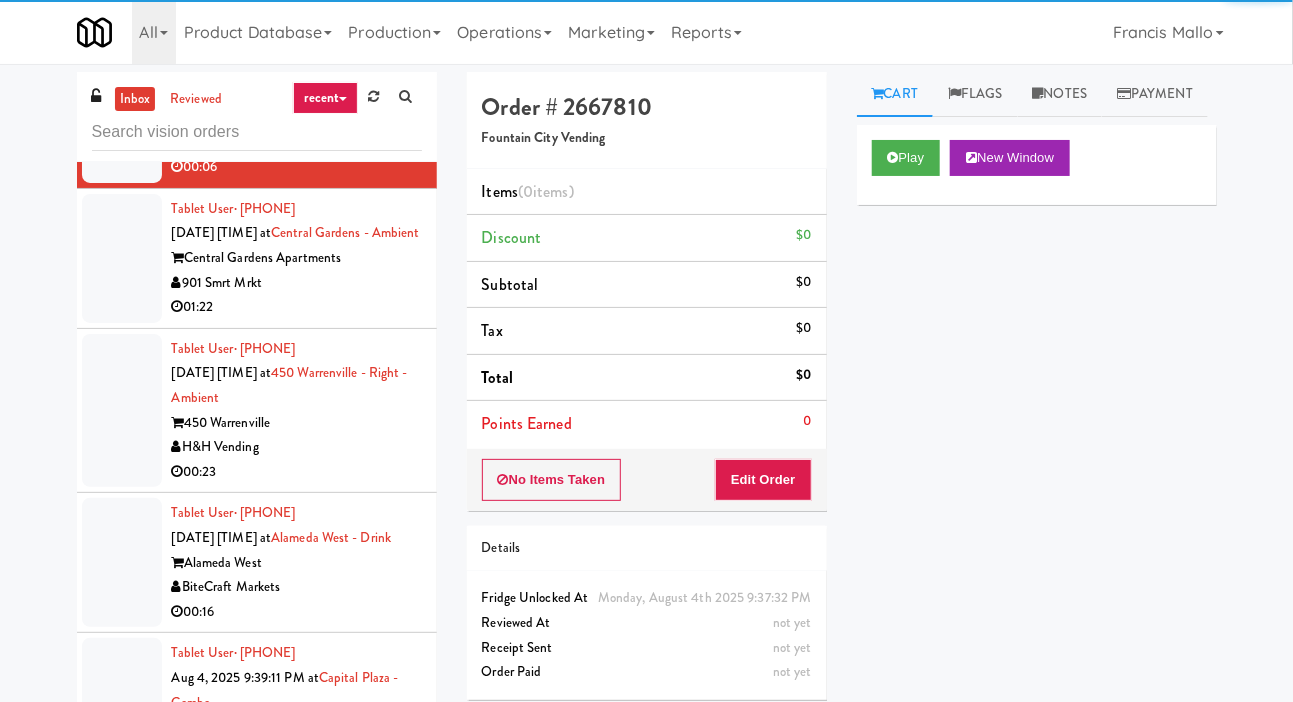 click at bounding box center (122, -58) 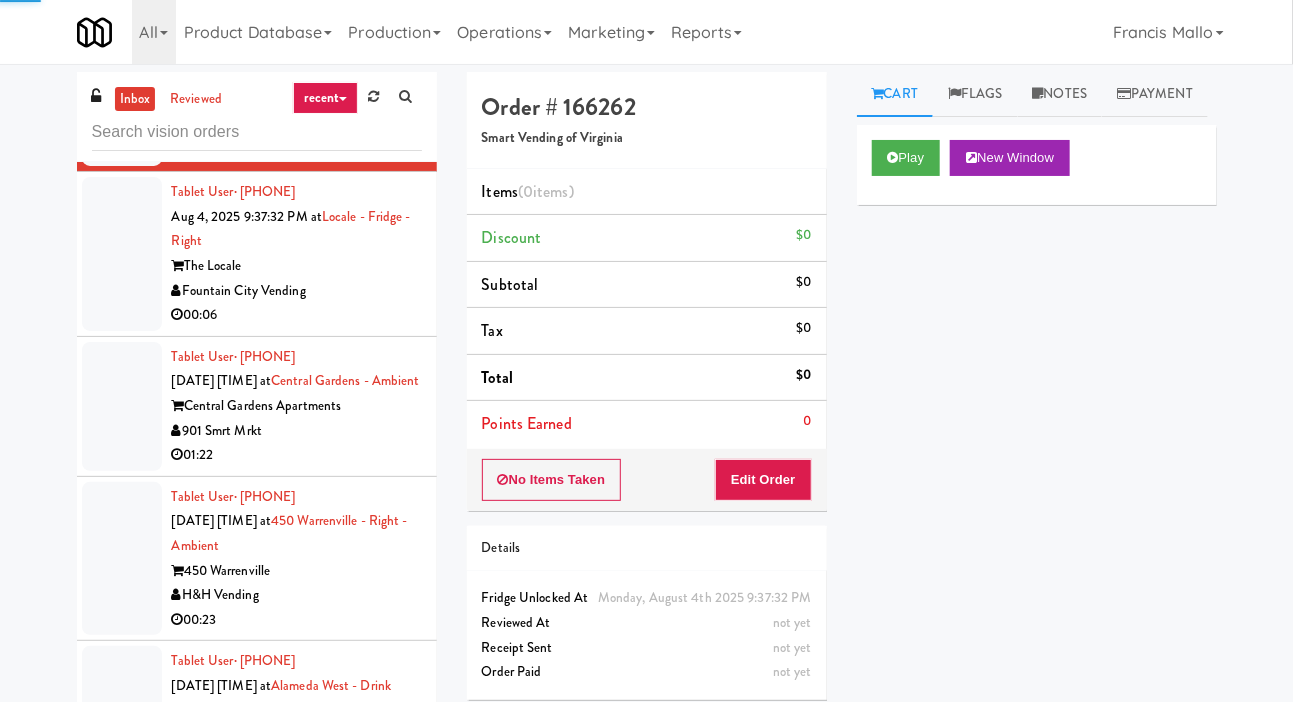 click at bounding box center [122, -75] 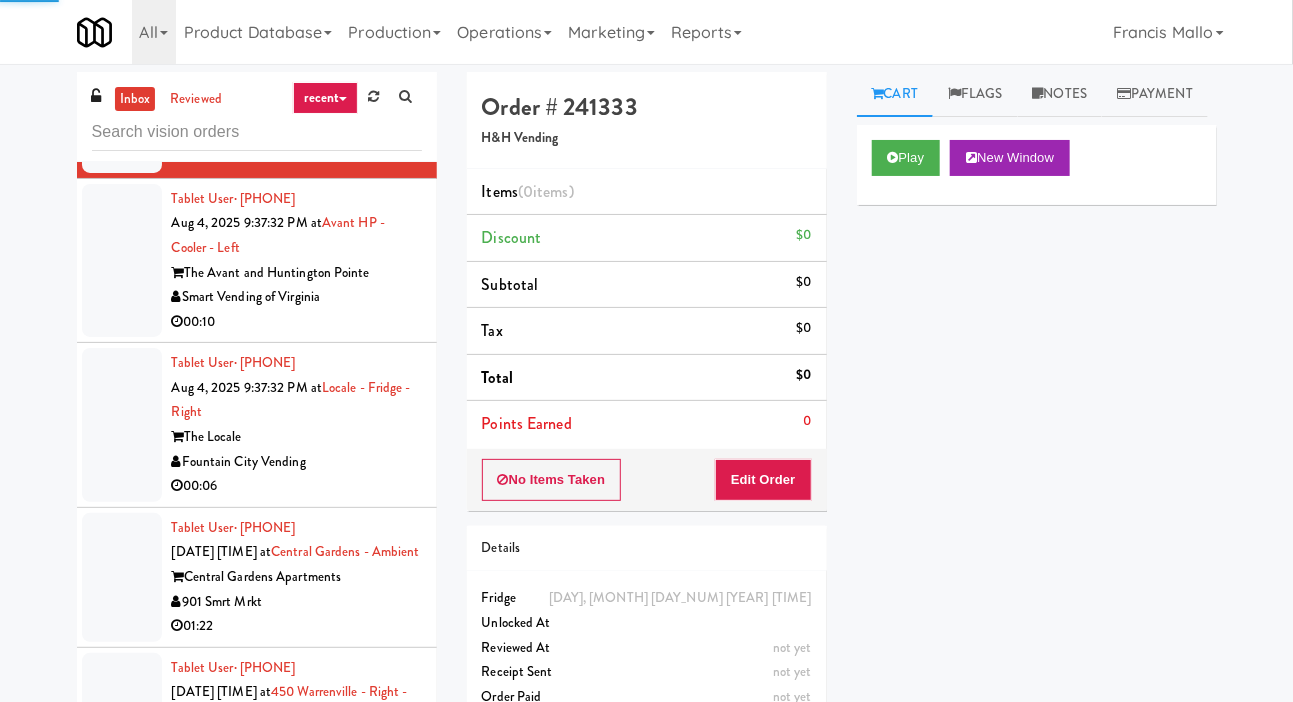 click at bounding box center (122, -68) 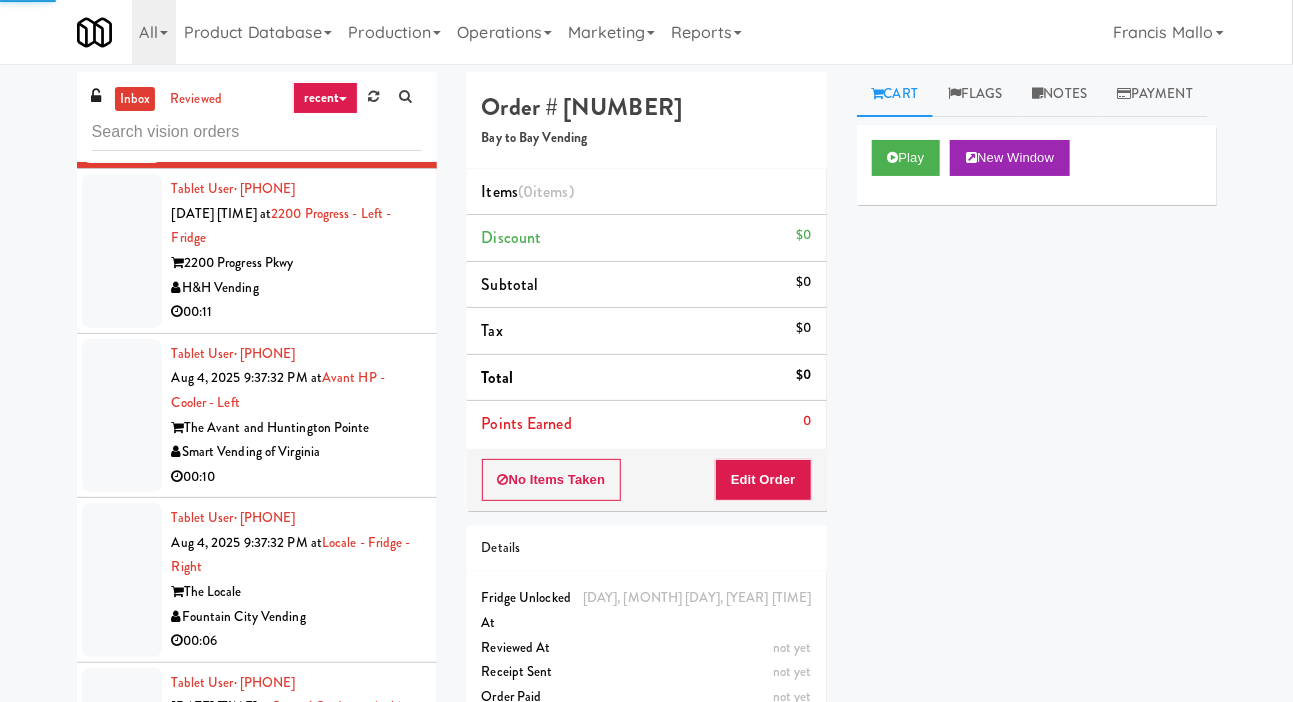 click at bounding box center (122, -78) 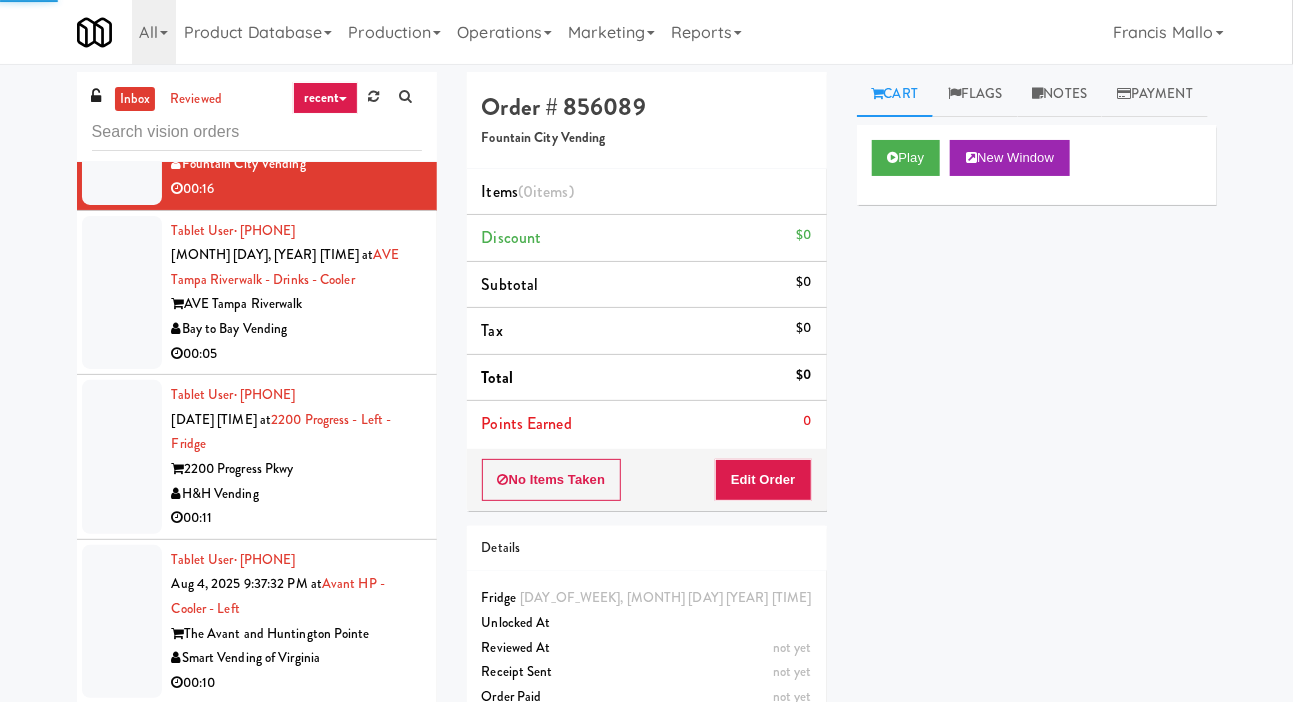 click at bounding box center (122, -37) 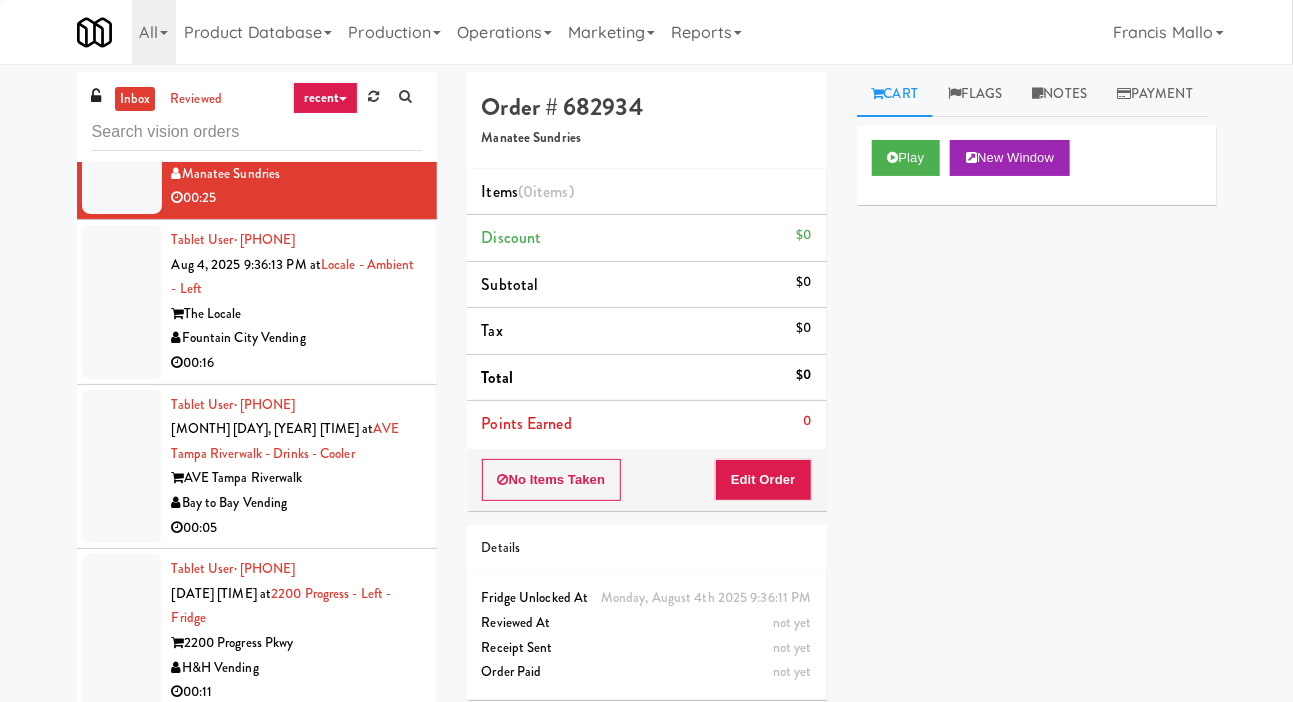 click at bounding box center [122, -15] 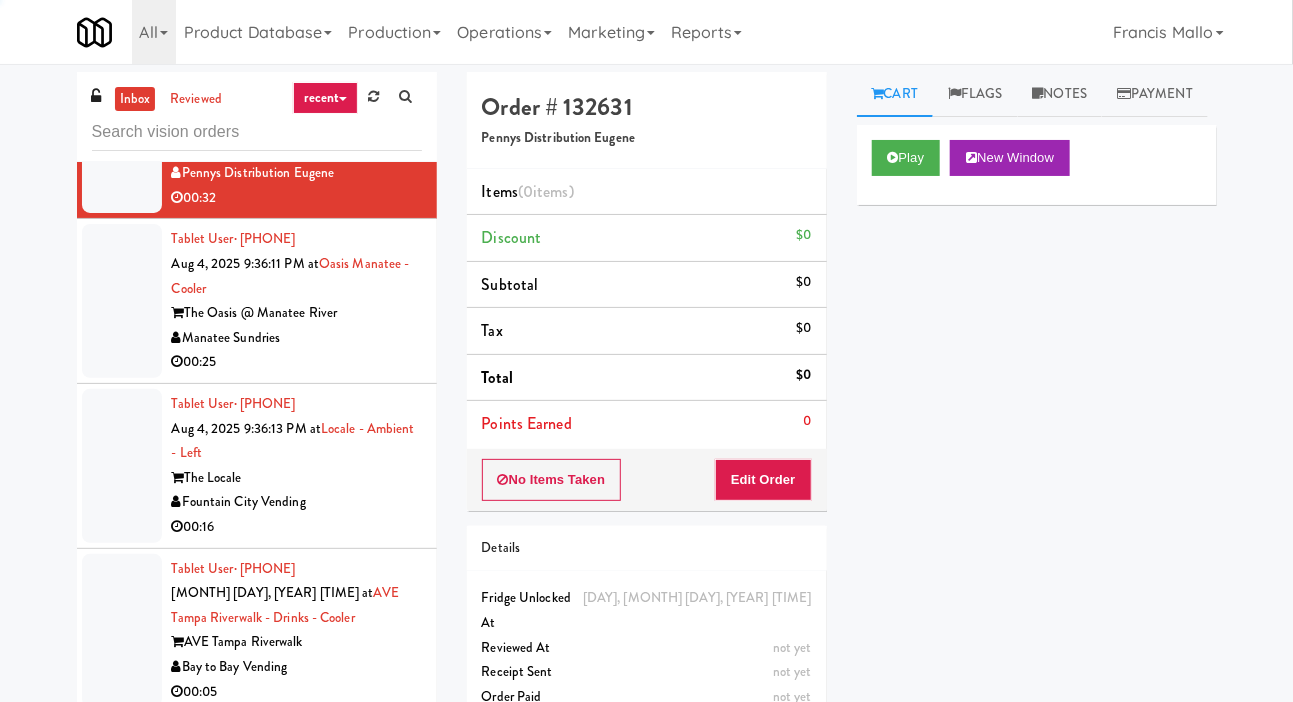 click at bounding box center [122, -3] 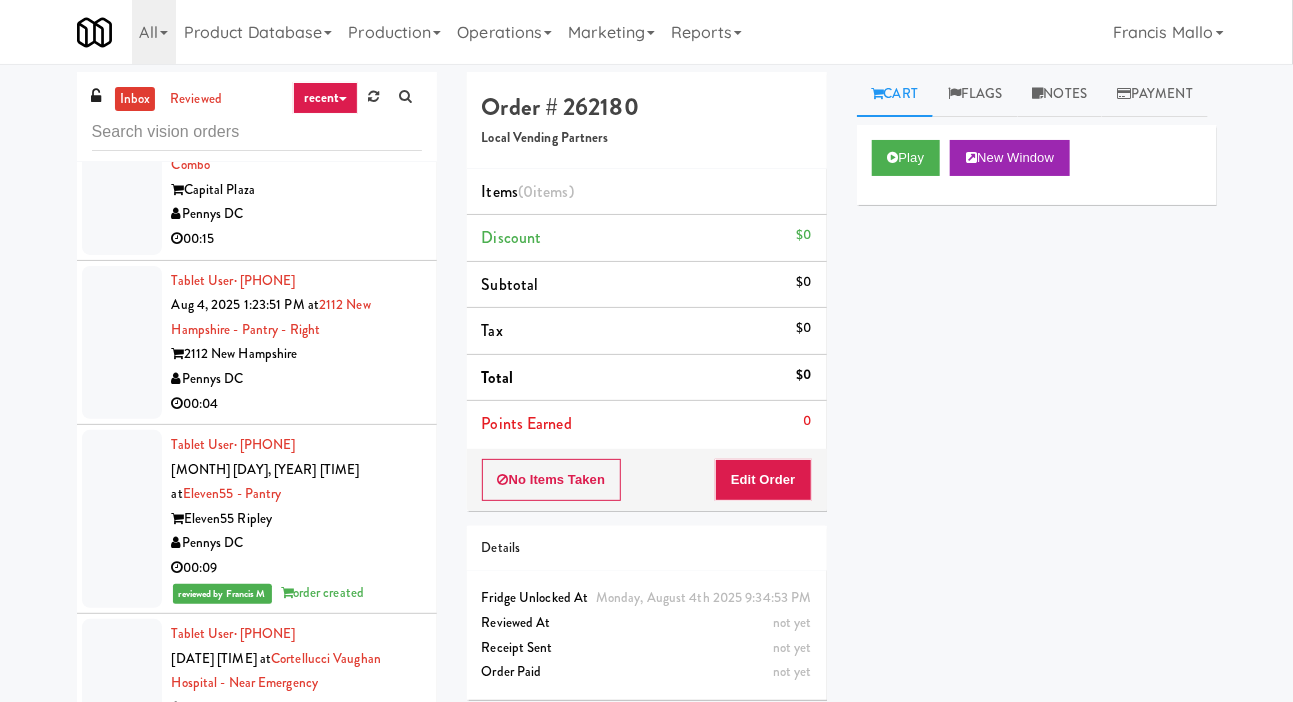 scroll, scrollTop: 0, scrollLeft: 0, axis: both 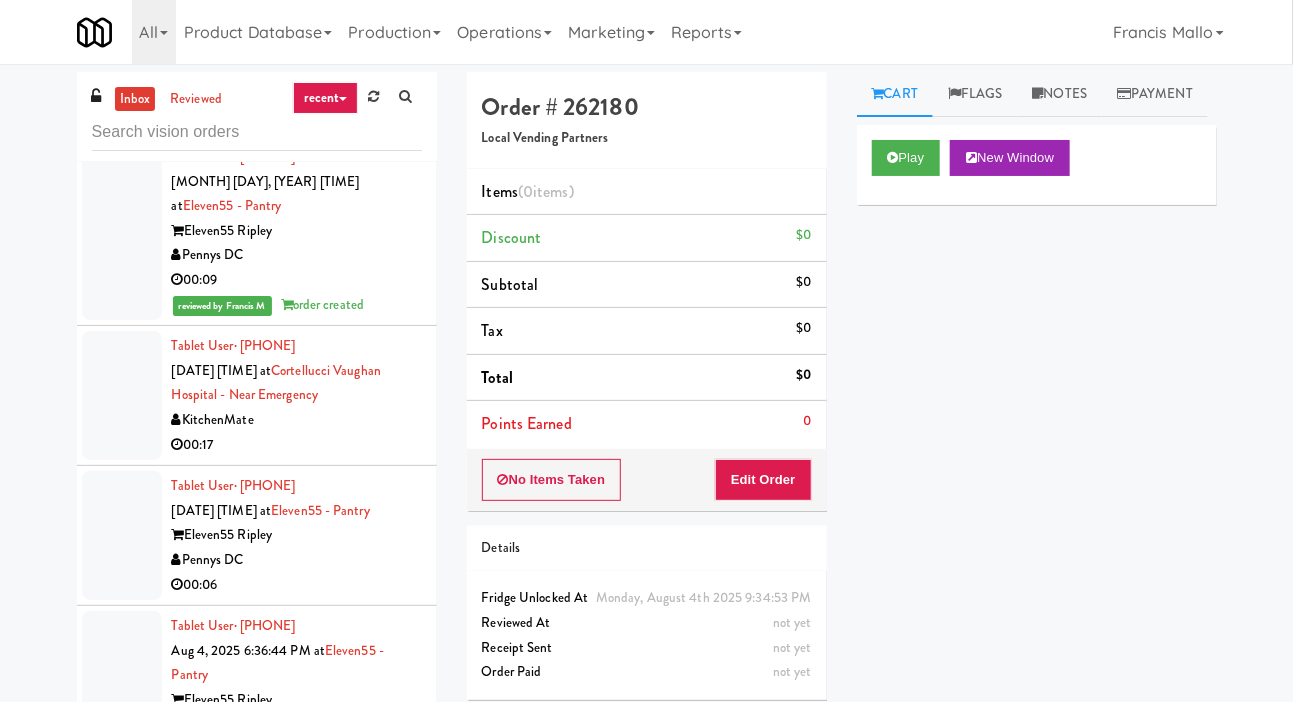 click at bounding box center [122, 395] 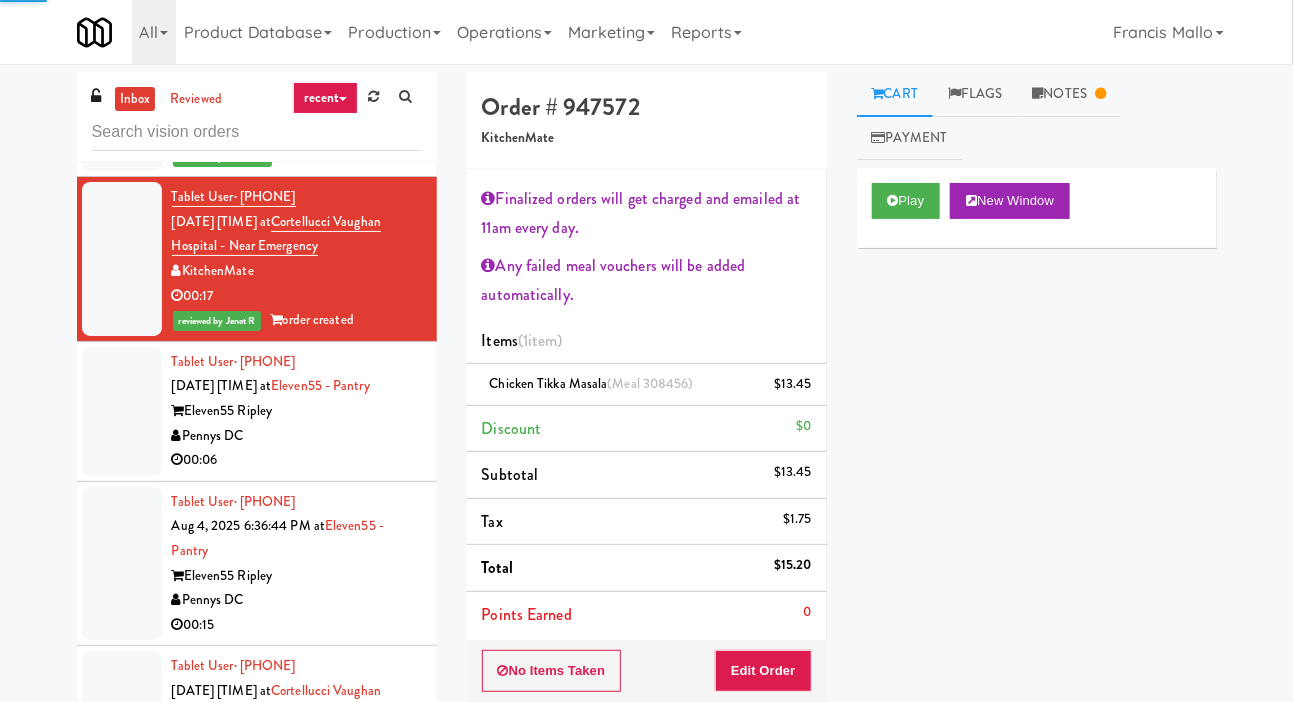 click at bounding box center [122, 411] 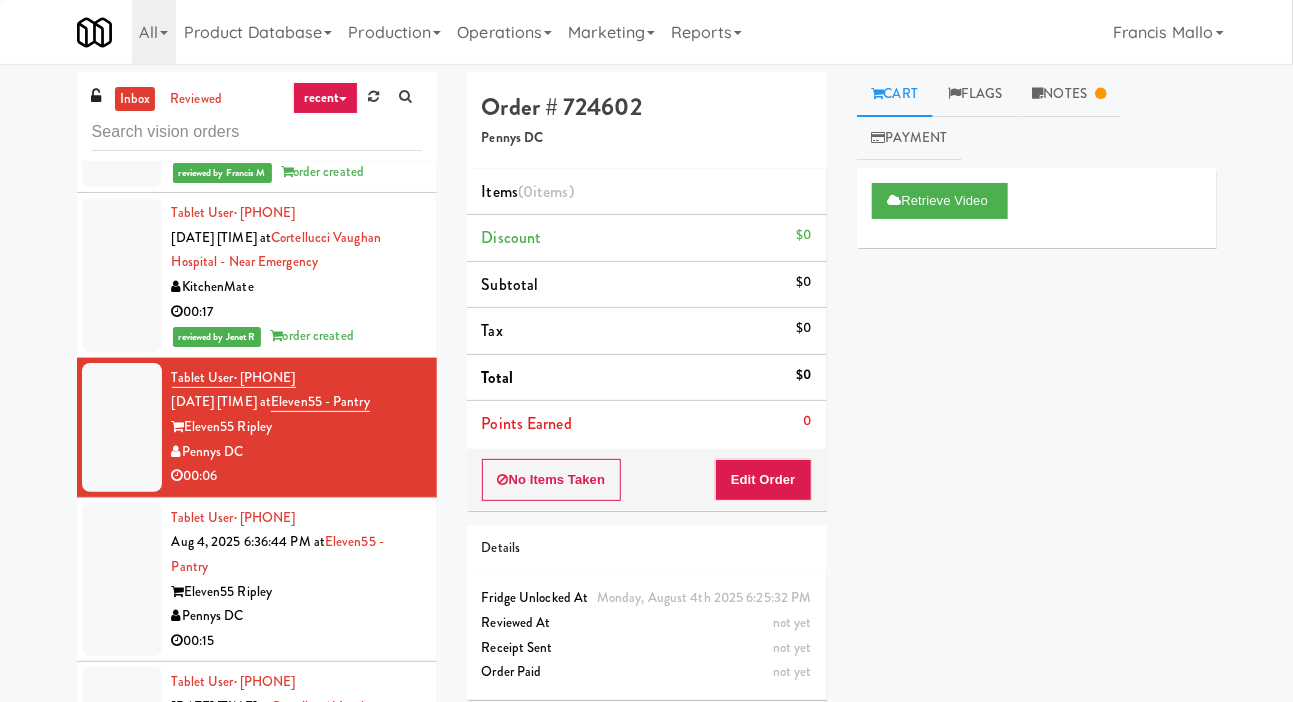 scroll, scrollTop: 474, scrollLeft: 0, axis: vertical 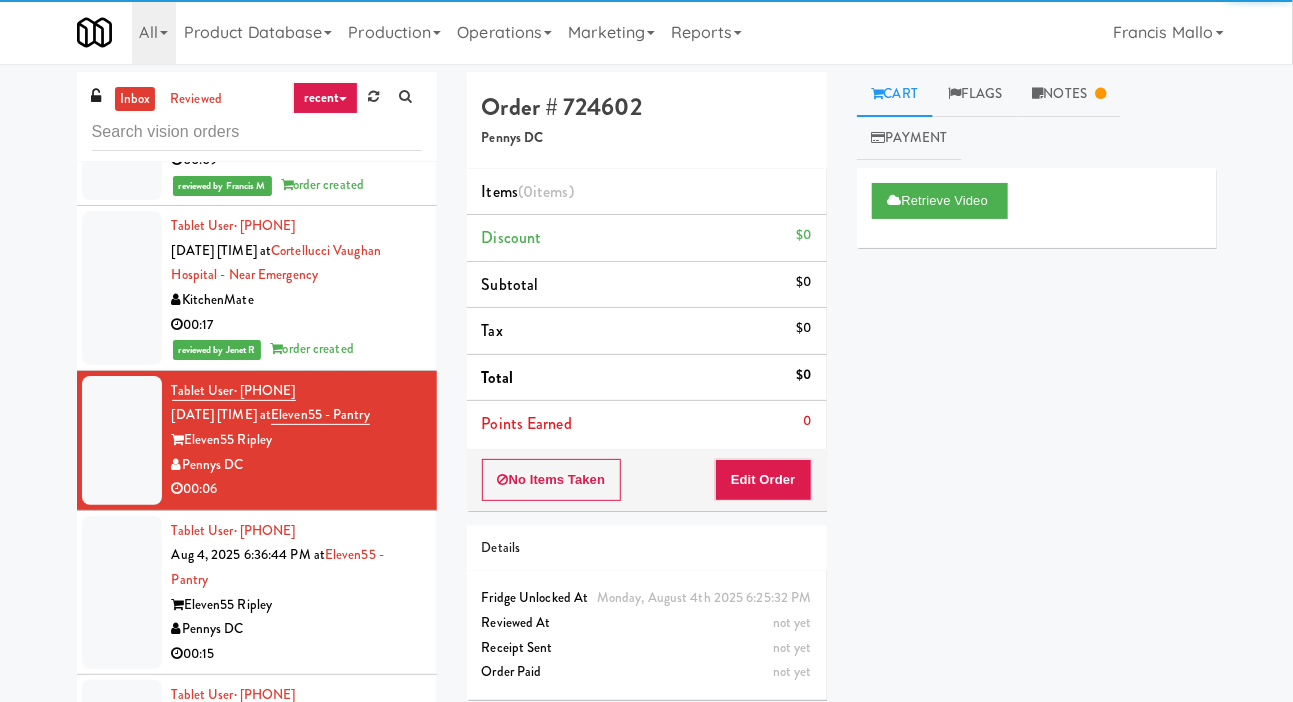 click at bounding box center (122, 288) 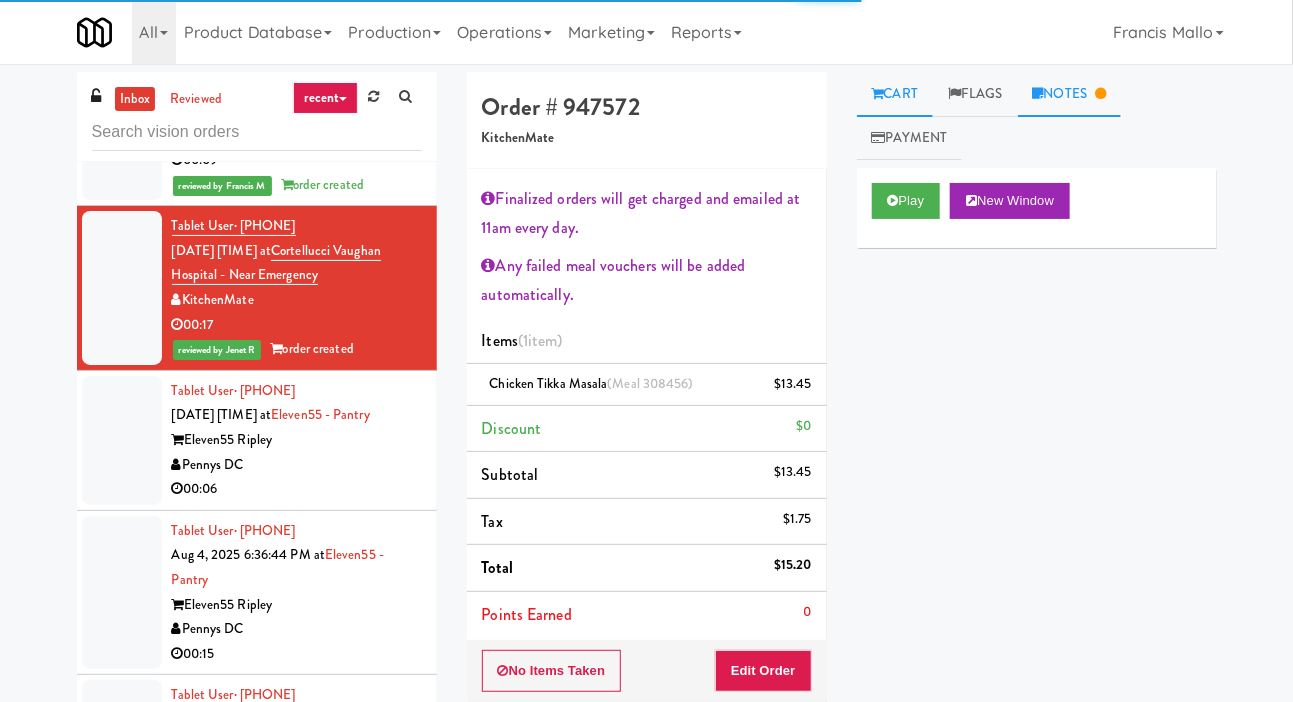 click on "Notes" at bounding box center (1070, 94) 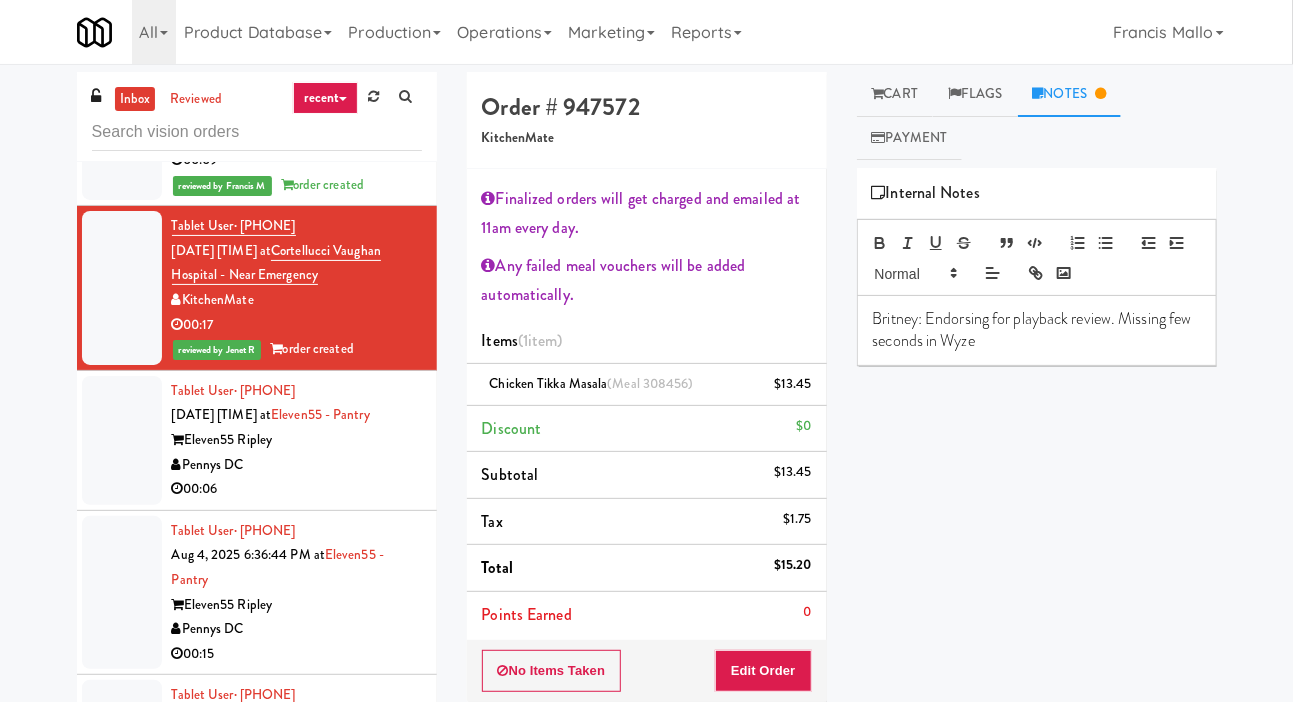 click at bounding box center (122, 440) 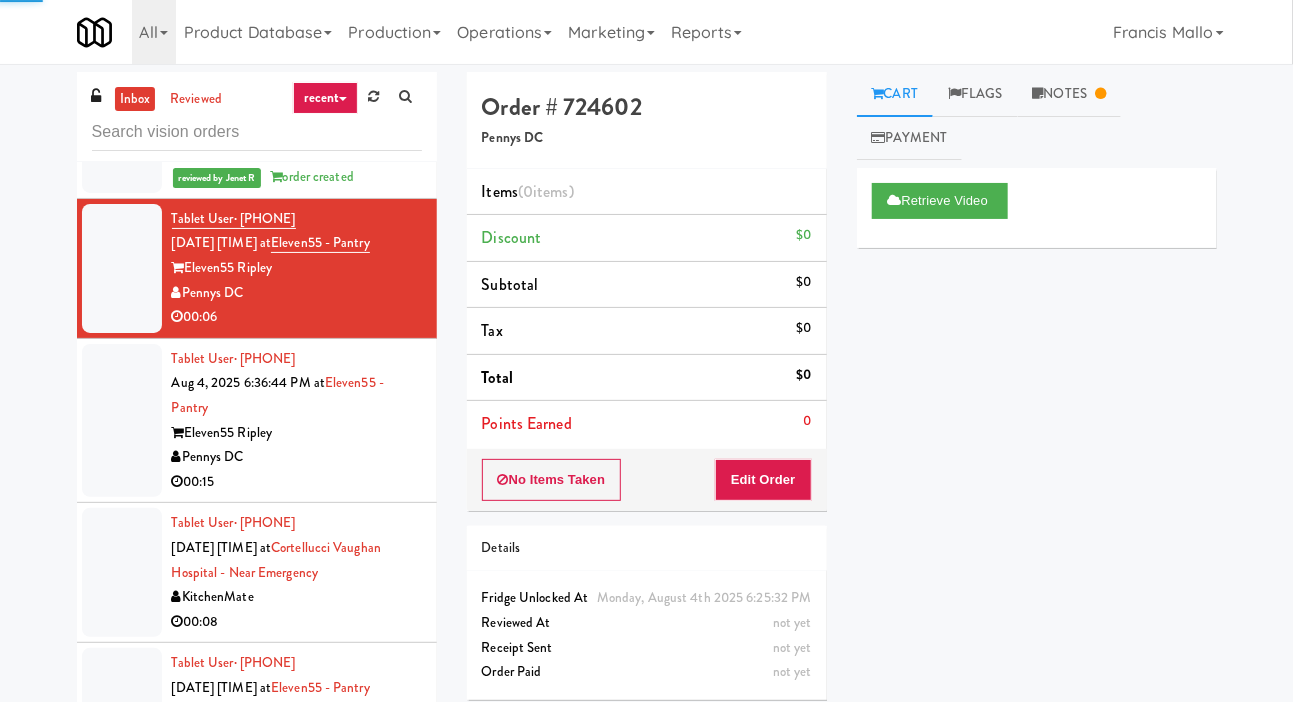 click at bounding box center [122, 421] 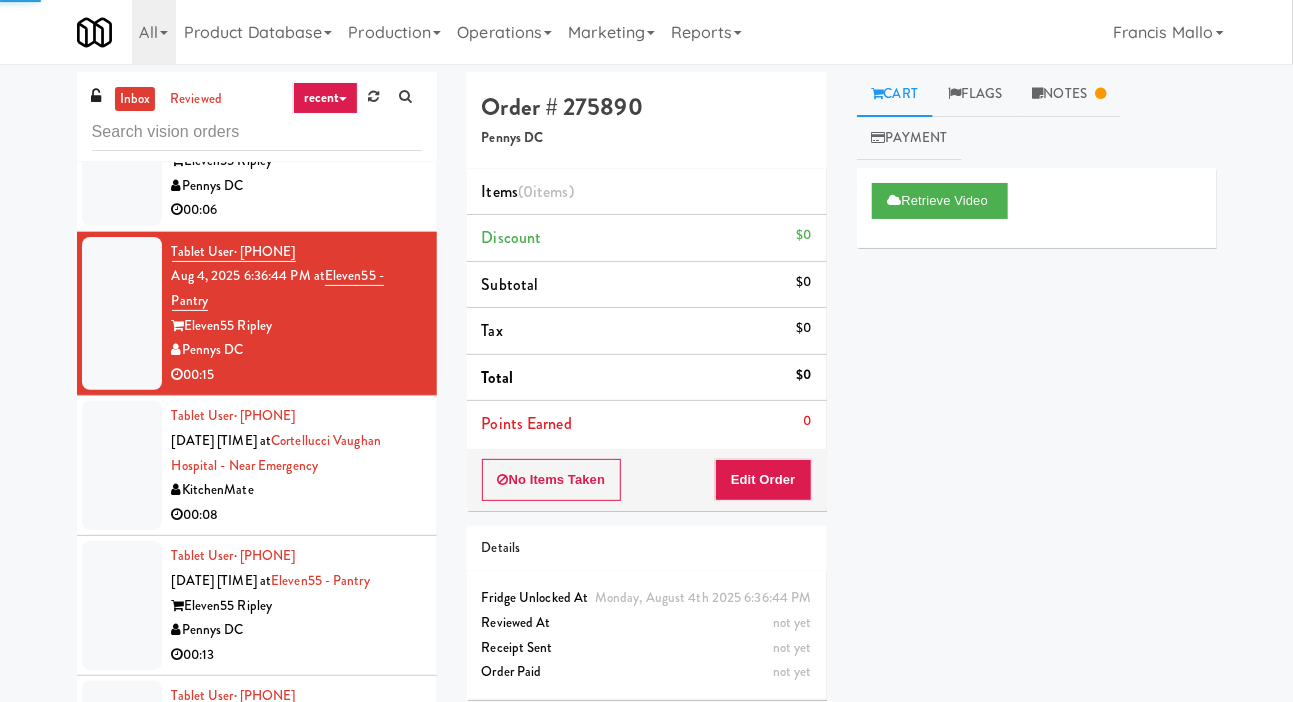 click at bounding box center [122, 465] 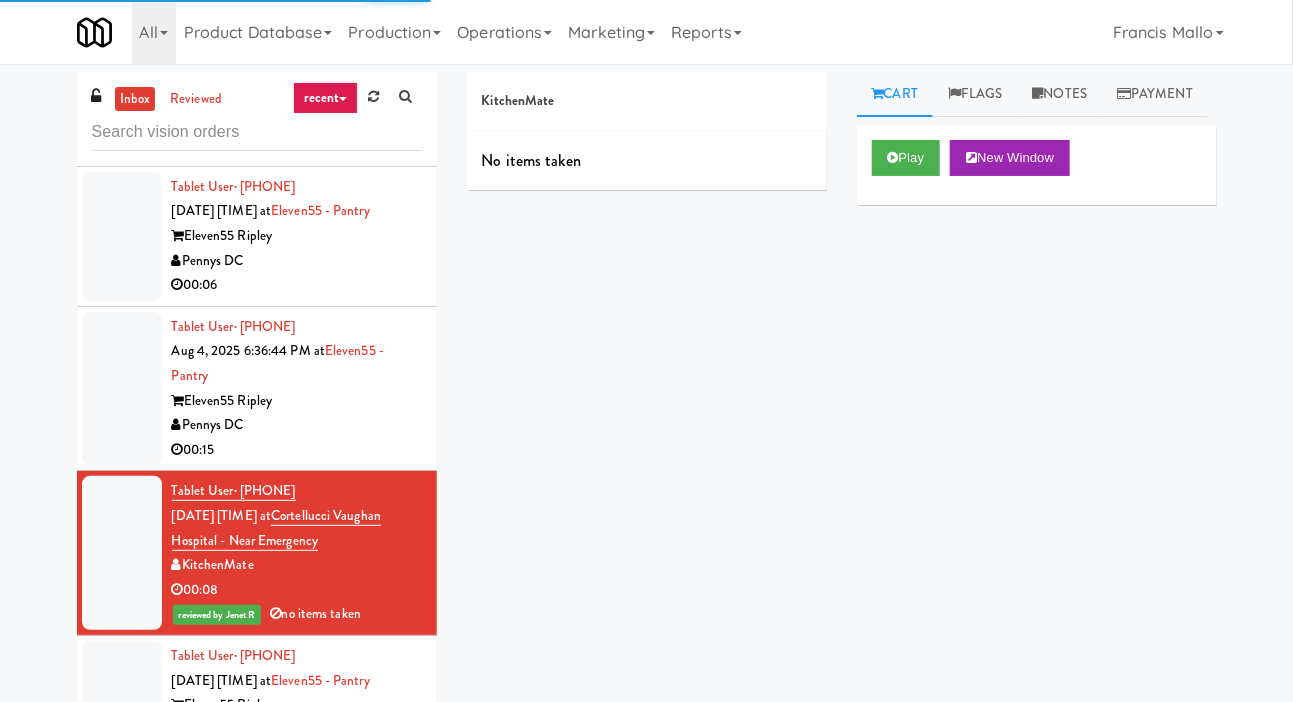 scroll, scrollTop: 670, scrollLeft: 0, axis: vertical 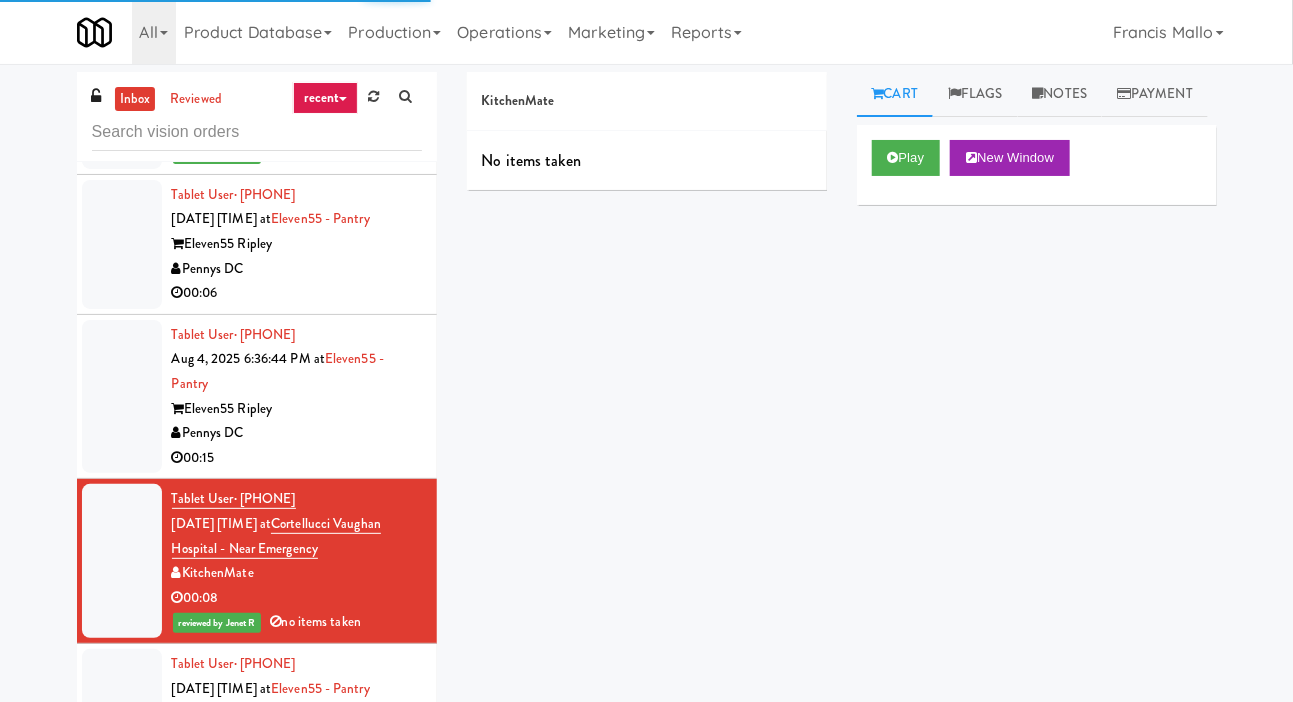click at bounding box center [122, 244] 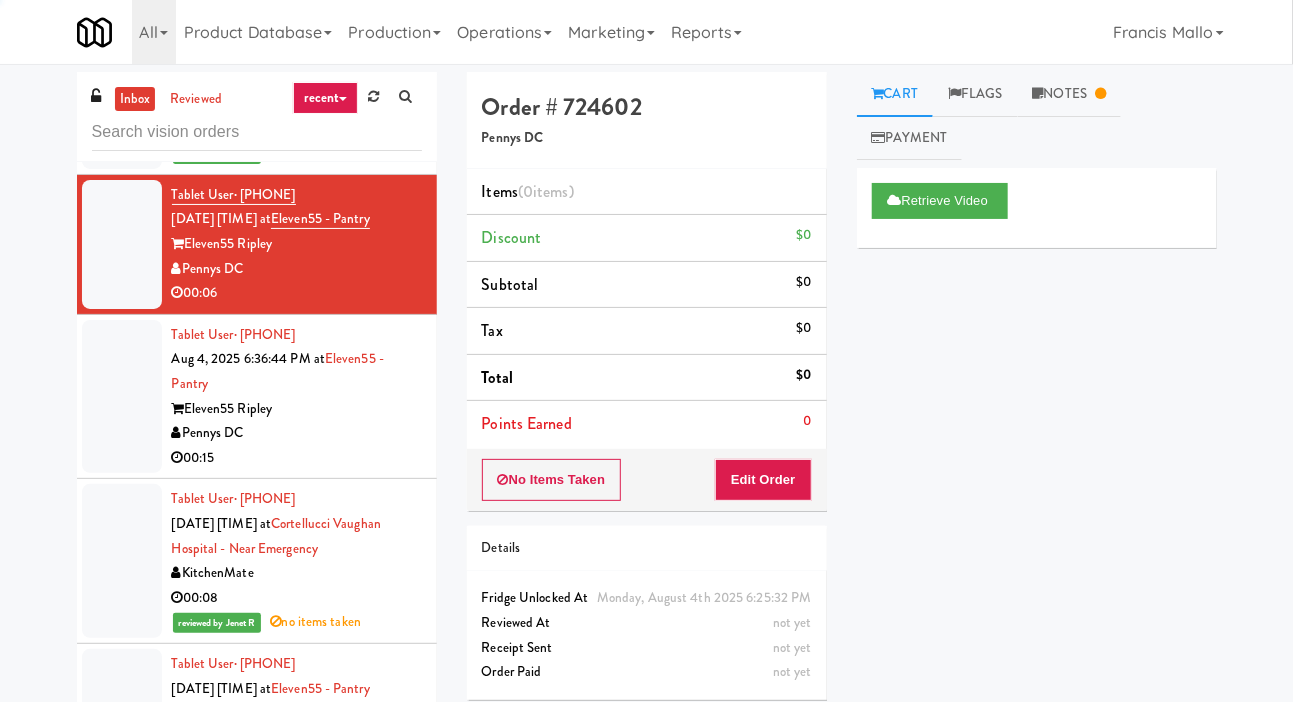 click at bounding box center [122, 397] 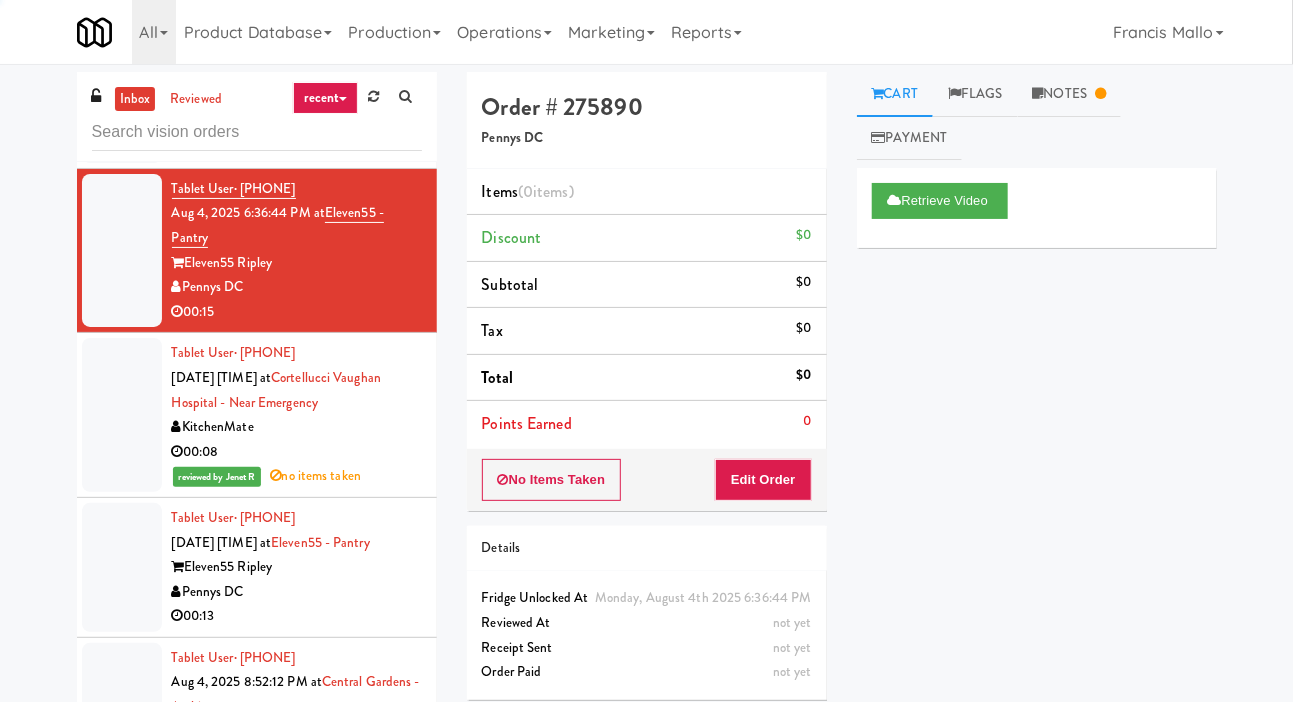 click at bounding box center (122, 567) 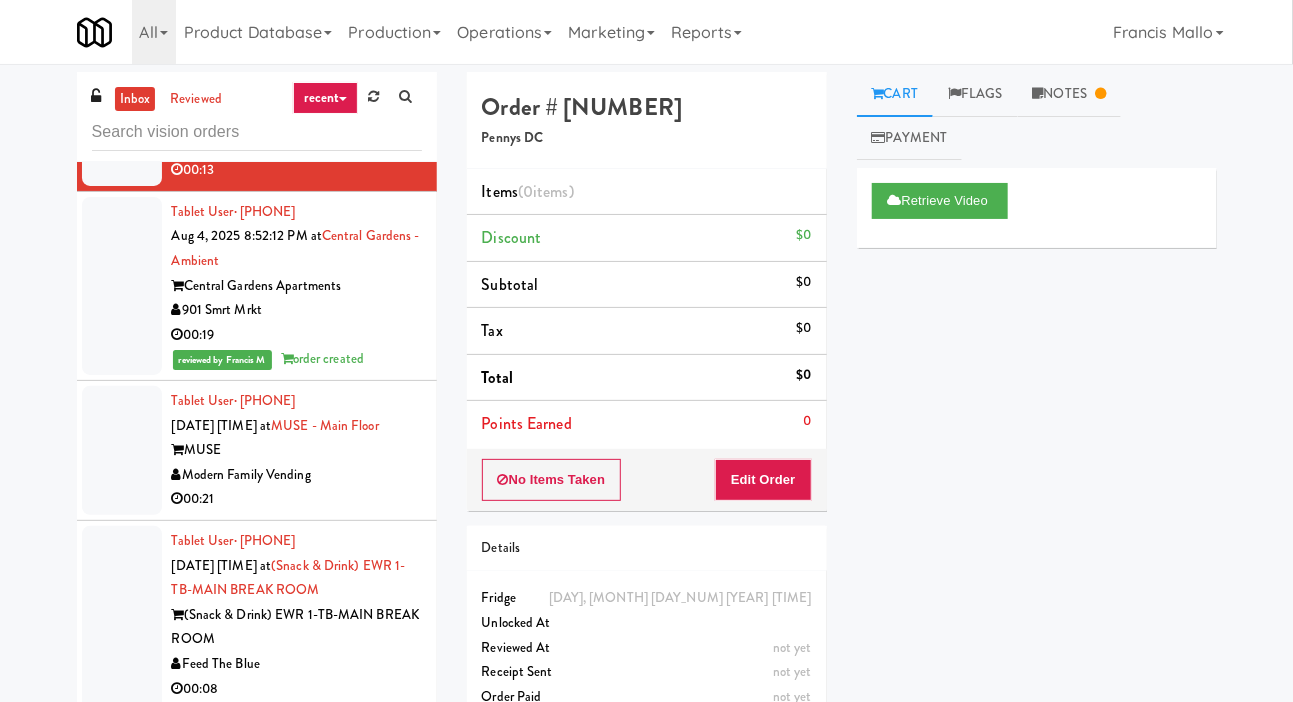 scroll, scrollTop: 1272, scrollLeft: 0, axis: vertical 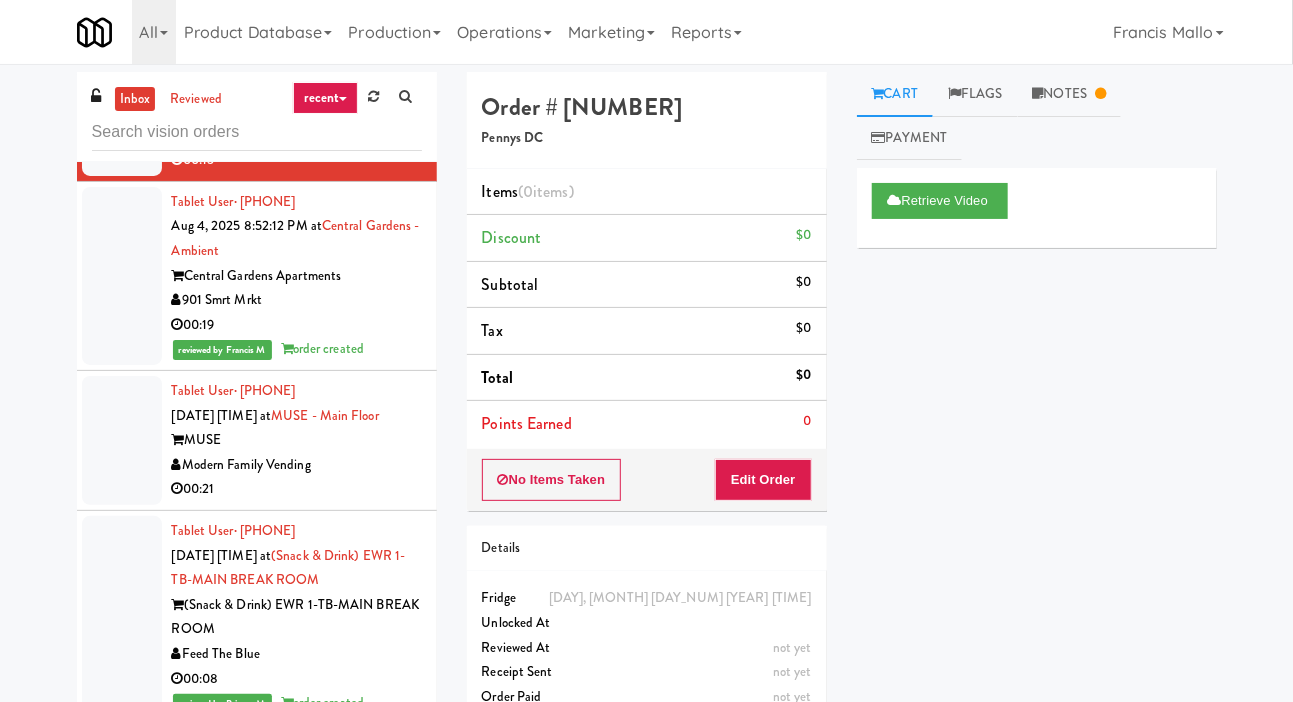 click at bounding box center [122, 440] 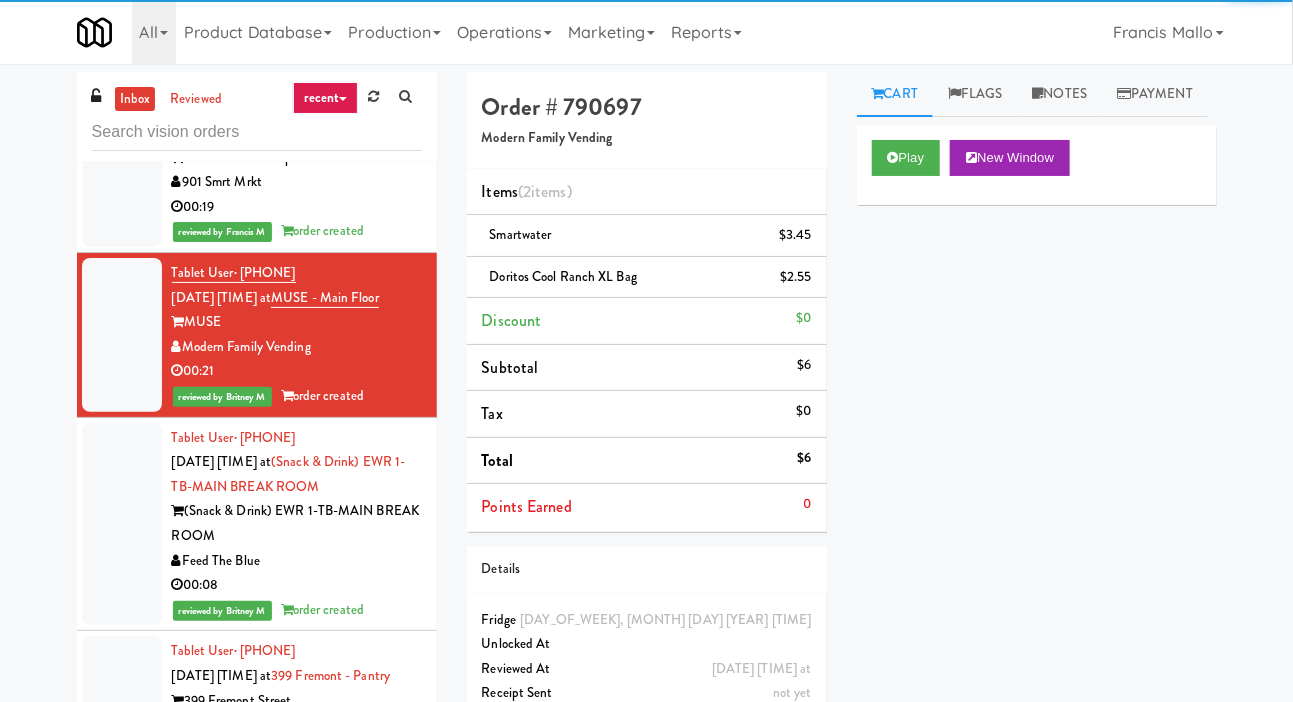 click at bounding box center (122, 524) 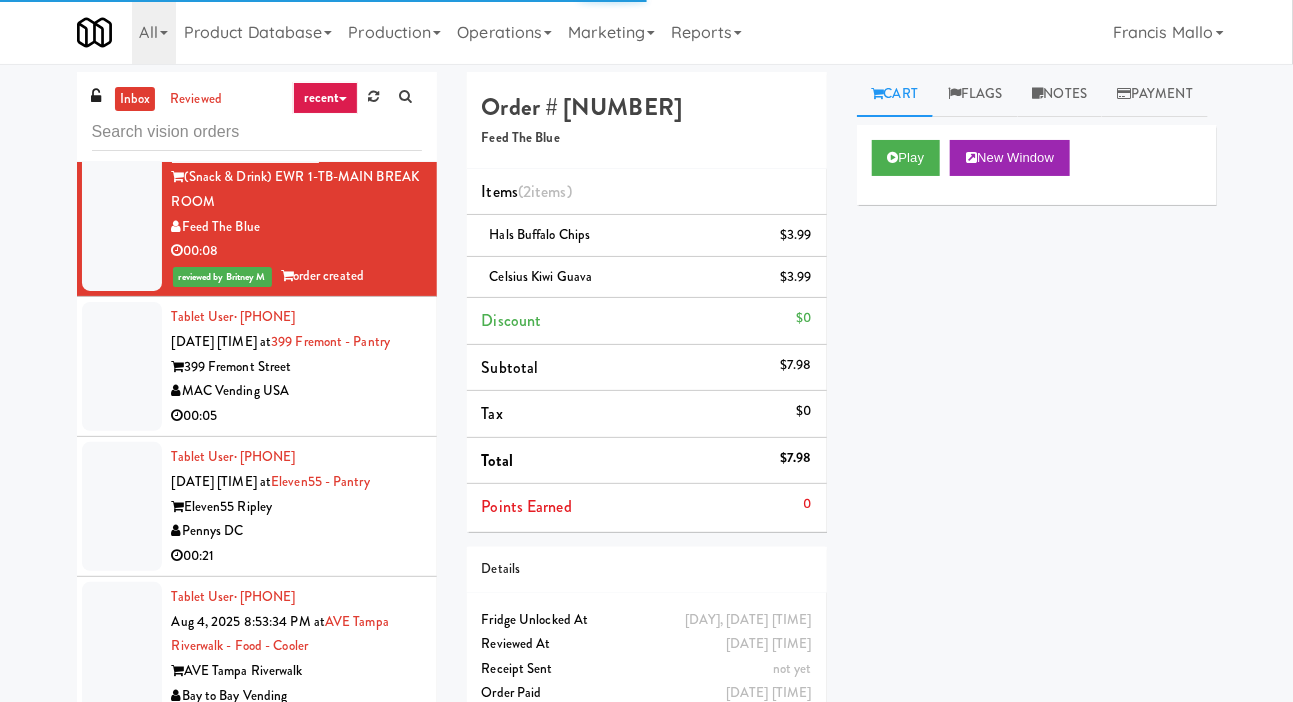 click at bounding box center (122, 366) 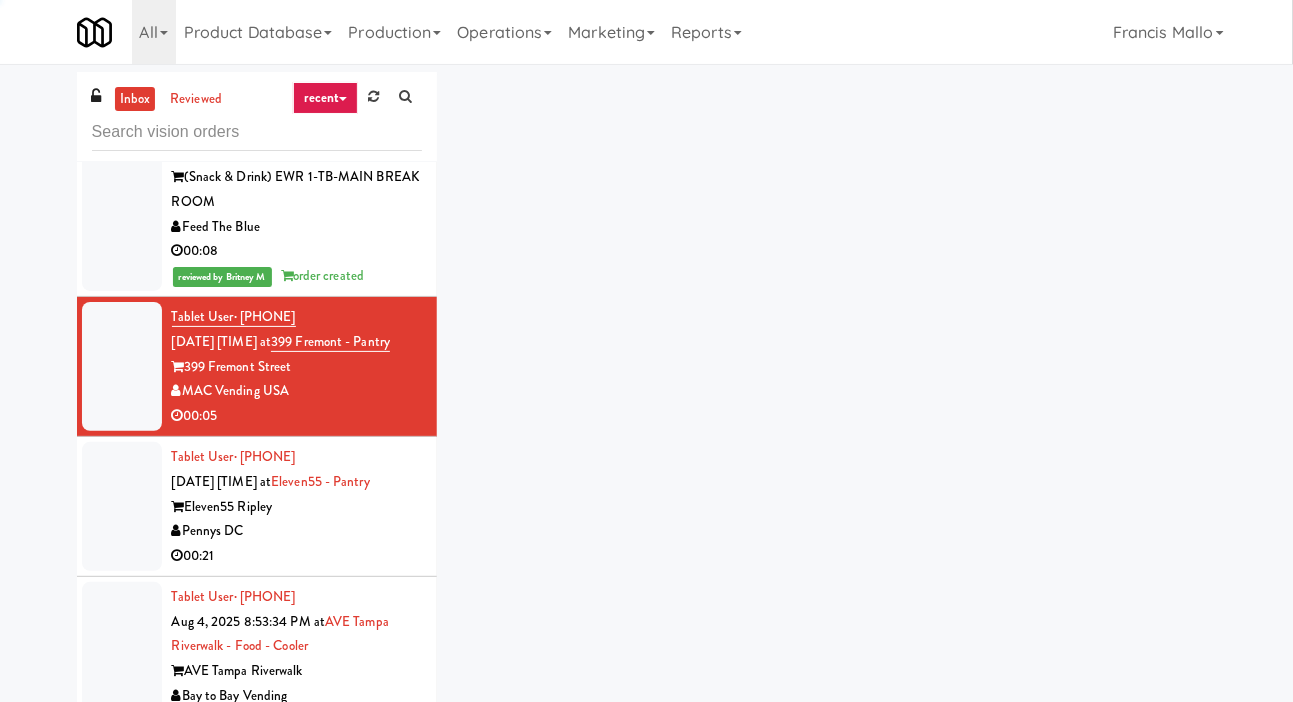 click at bounding box center (122, 506) 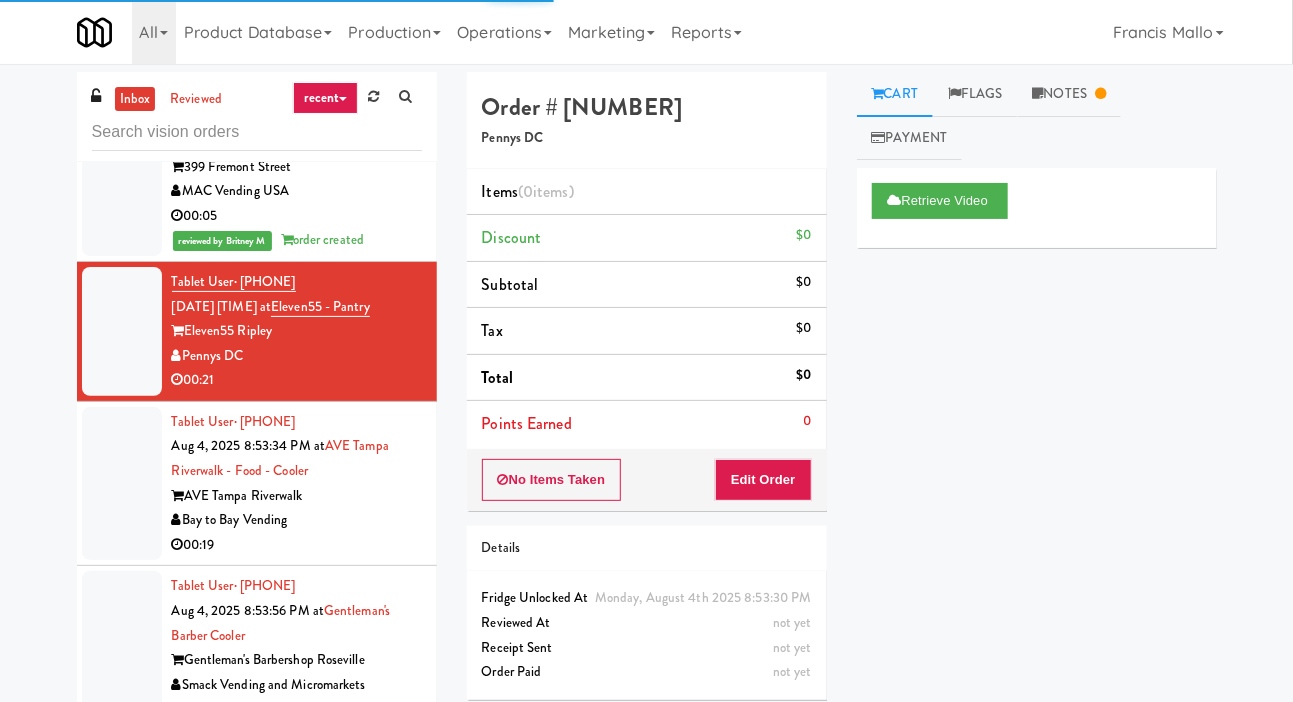 click at bounding box center (122, 484) 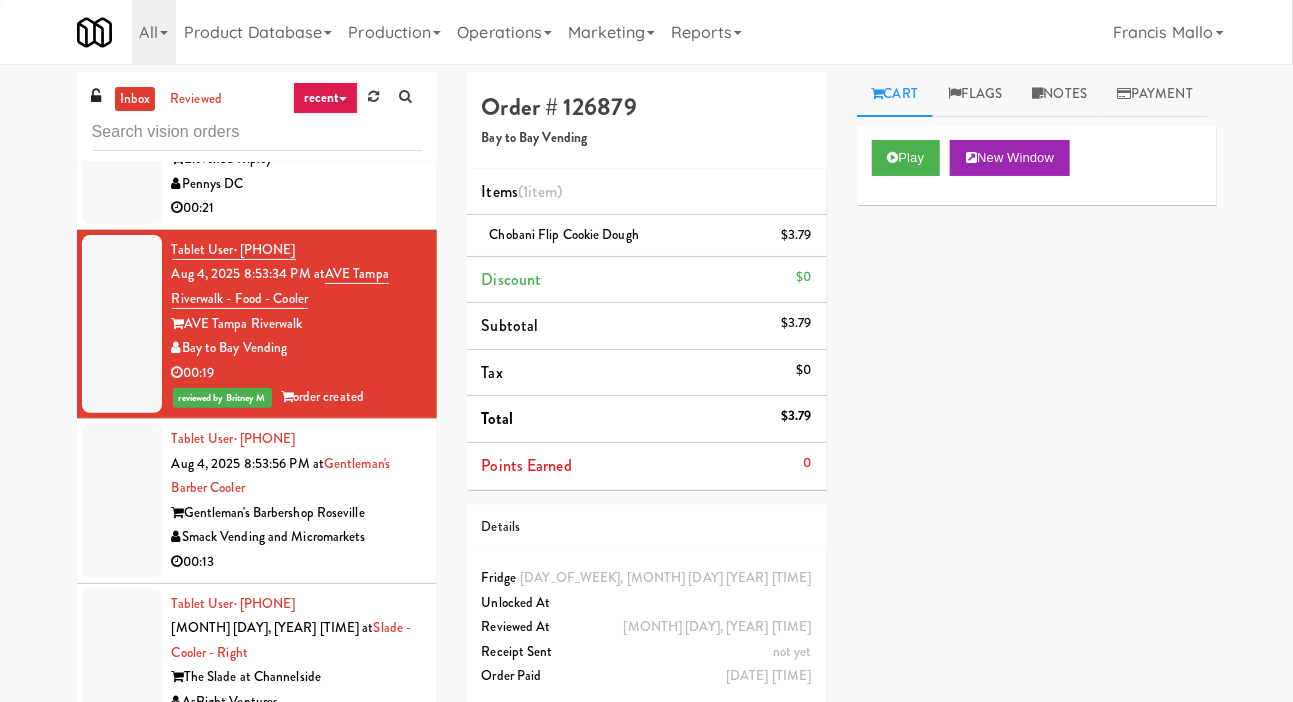 scroll, scrollTop: 2100, scrollLeft: 0, axis: vertical 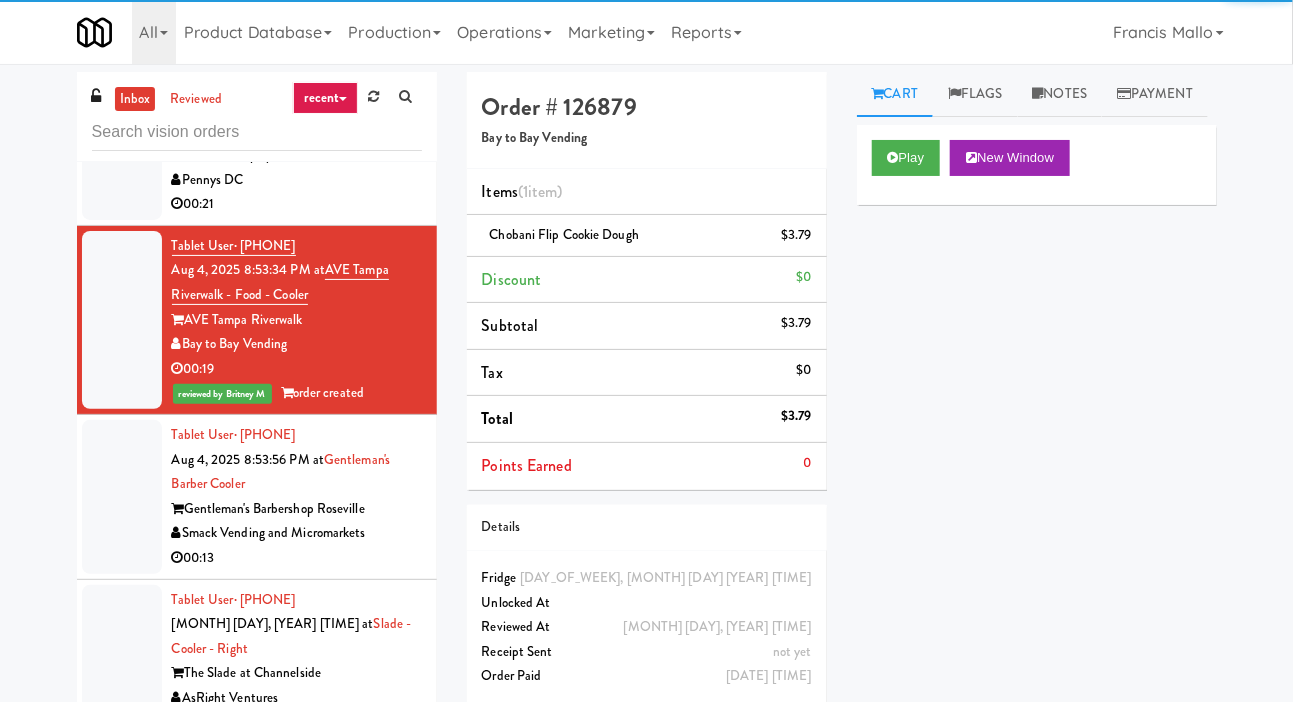 click at bounding box center [122, 155] 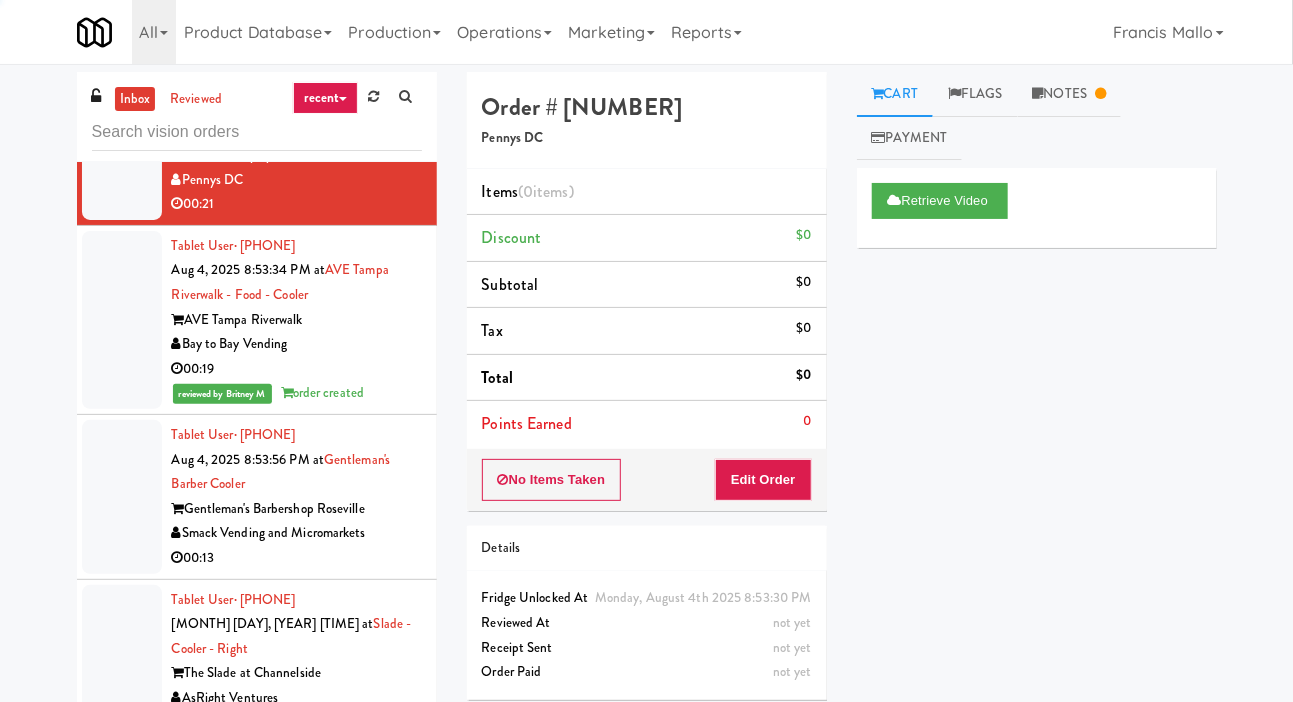 click at bounding box center [122, 497] 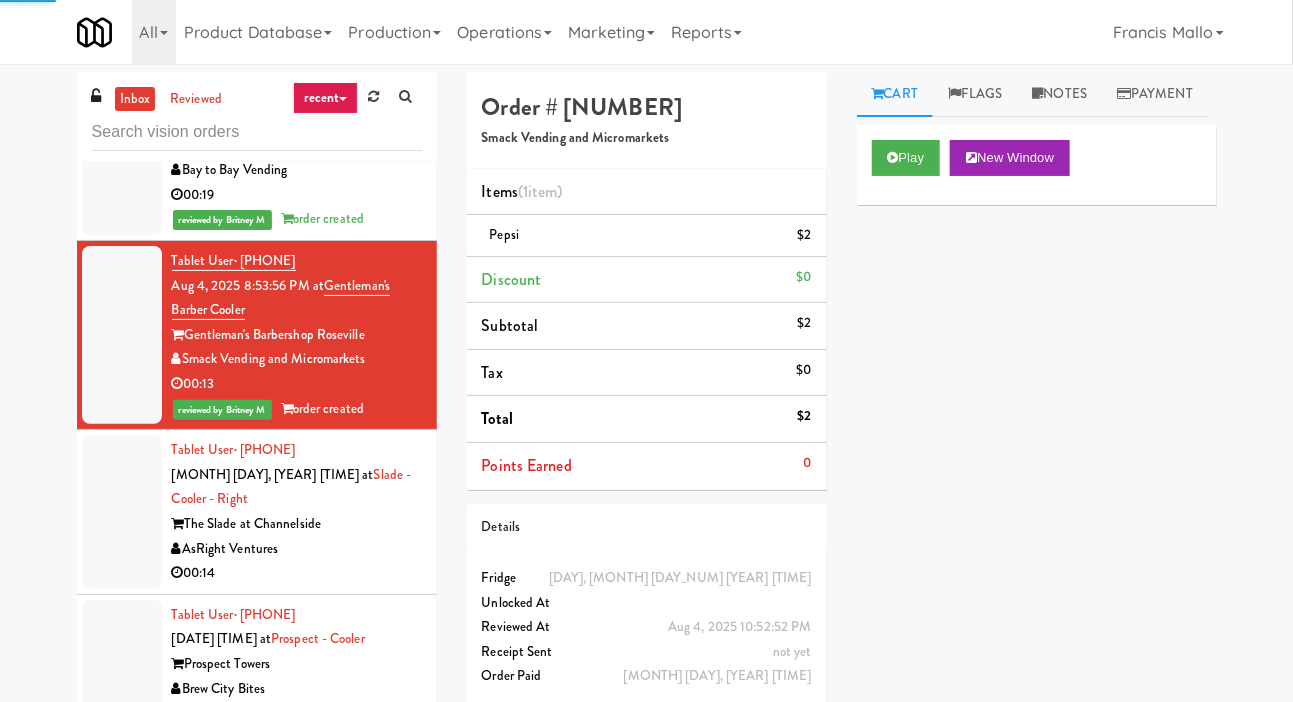 click at bounding box center (122, 512) 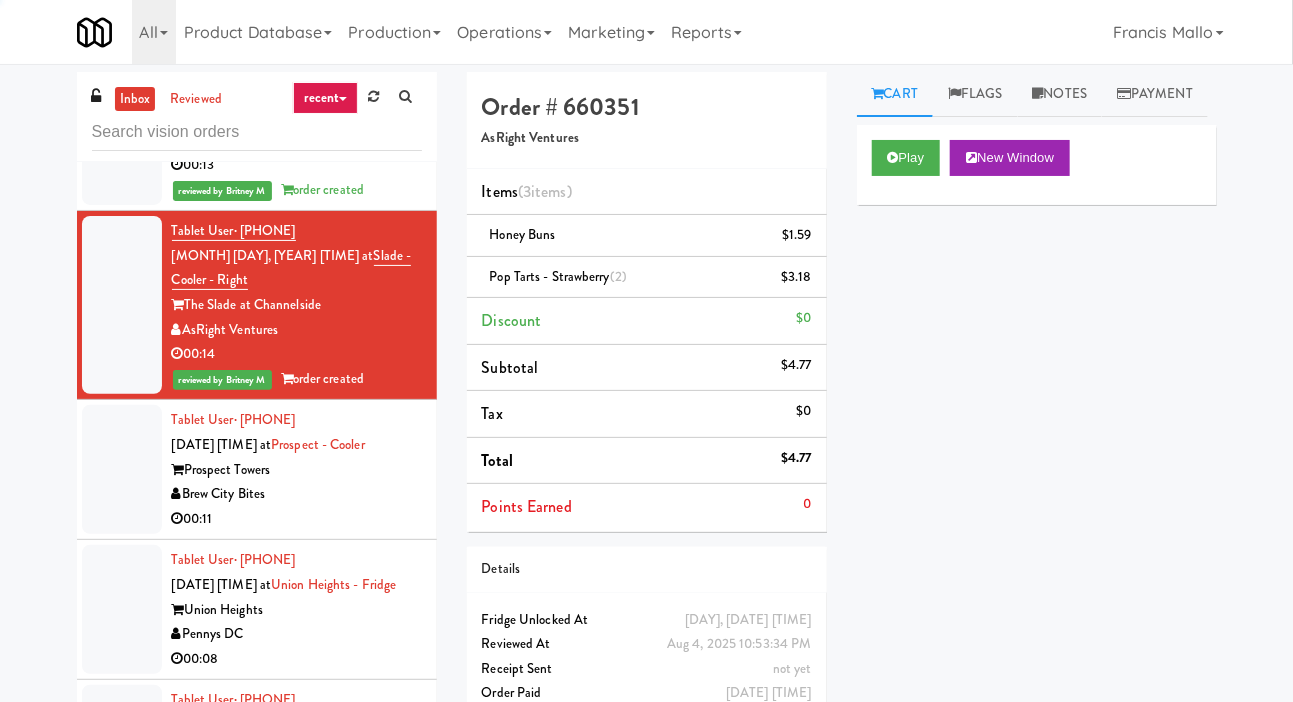 click at bounding box center [122, 469] 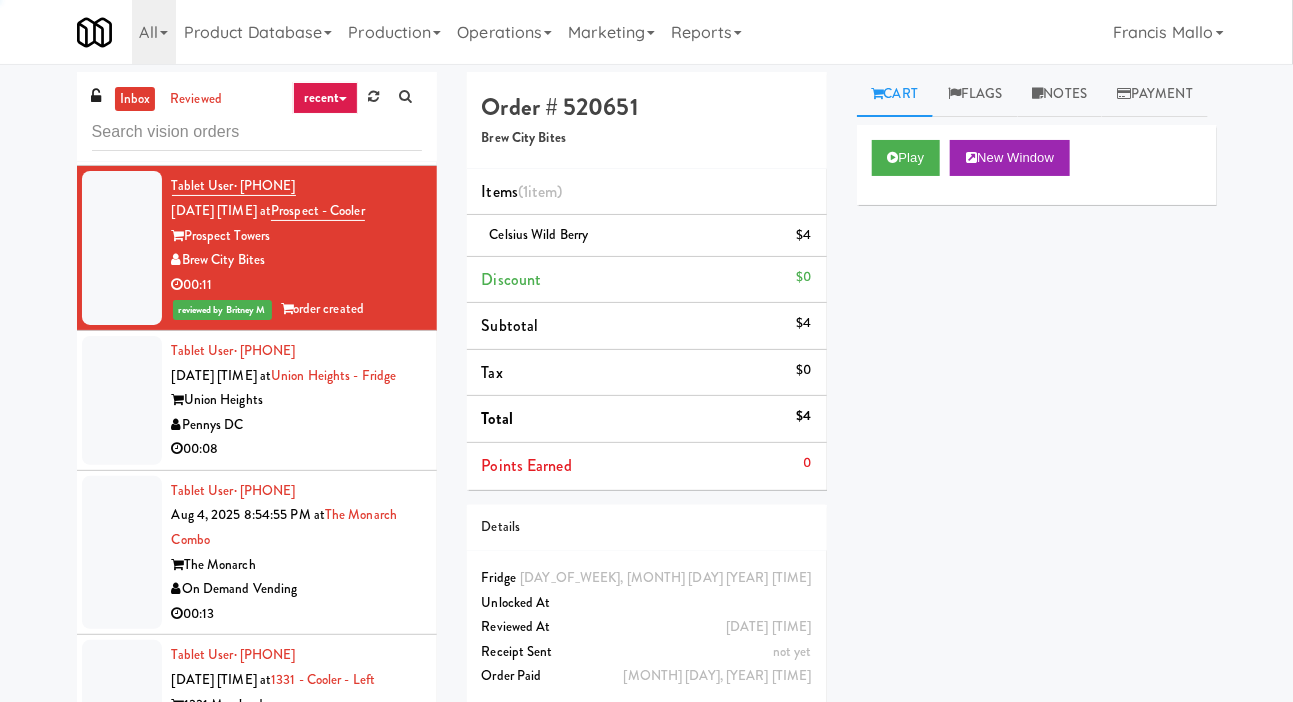 click at bounding box center [122, 400] 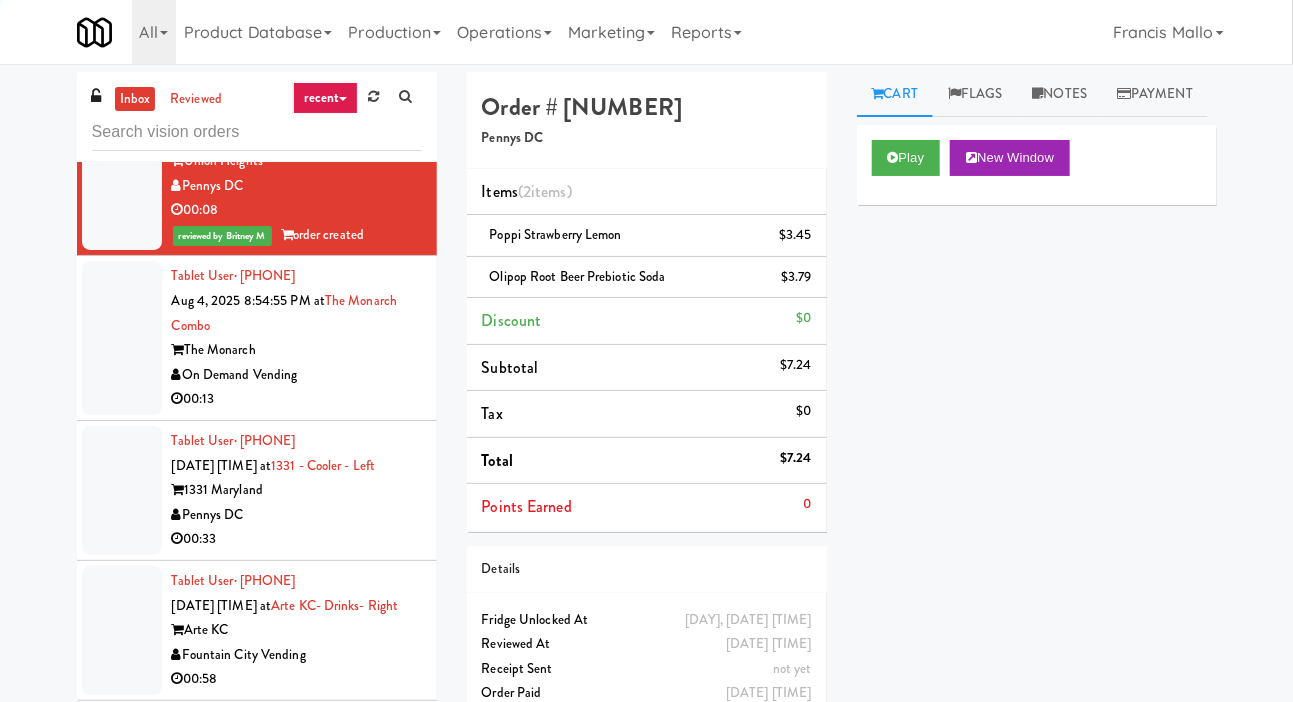 click at bounding box center [122, 338] 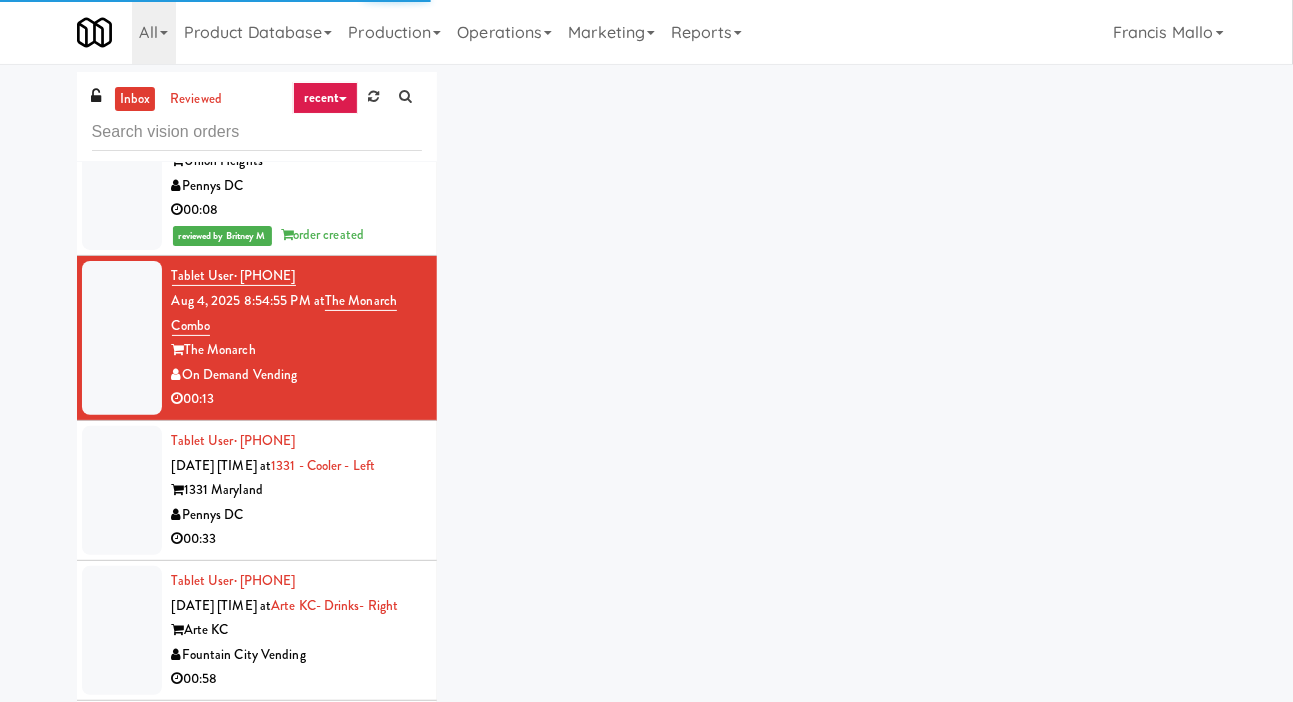 click at bounding box center [122, 490] 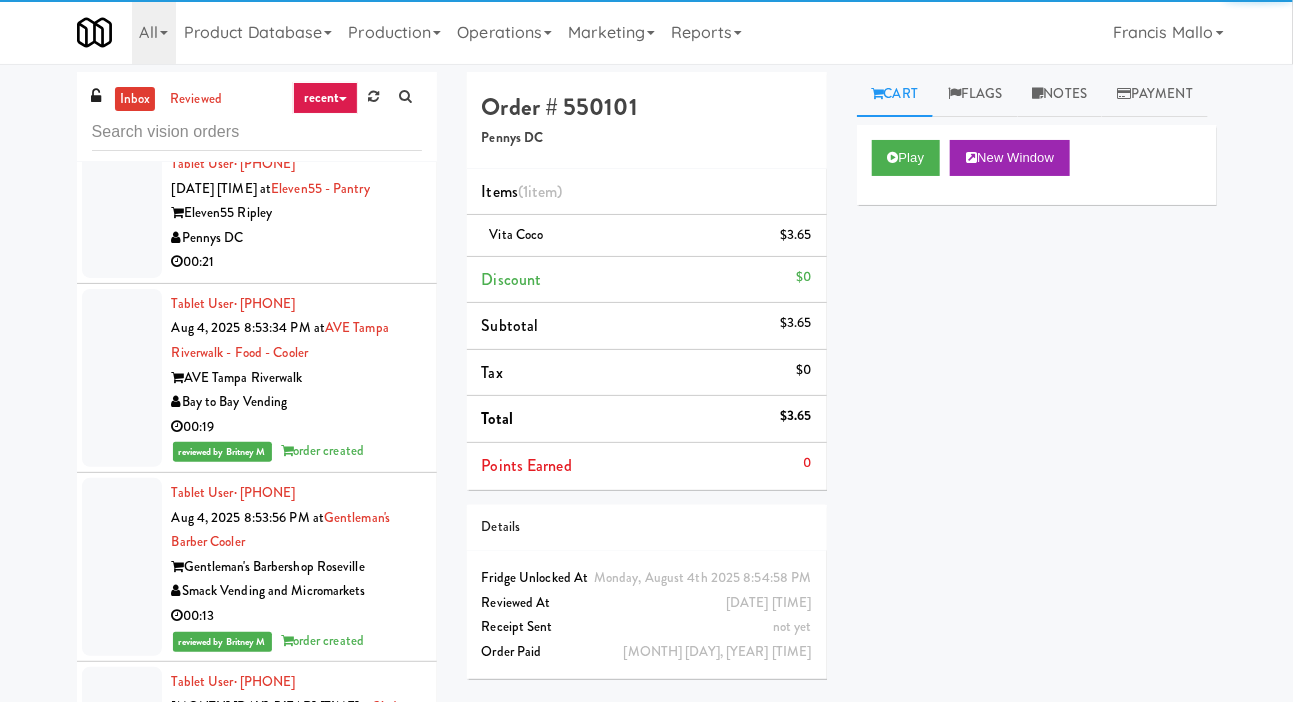 scroll, scrollTop: 1989, scrollLeft: 0, axis: vertical 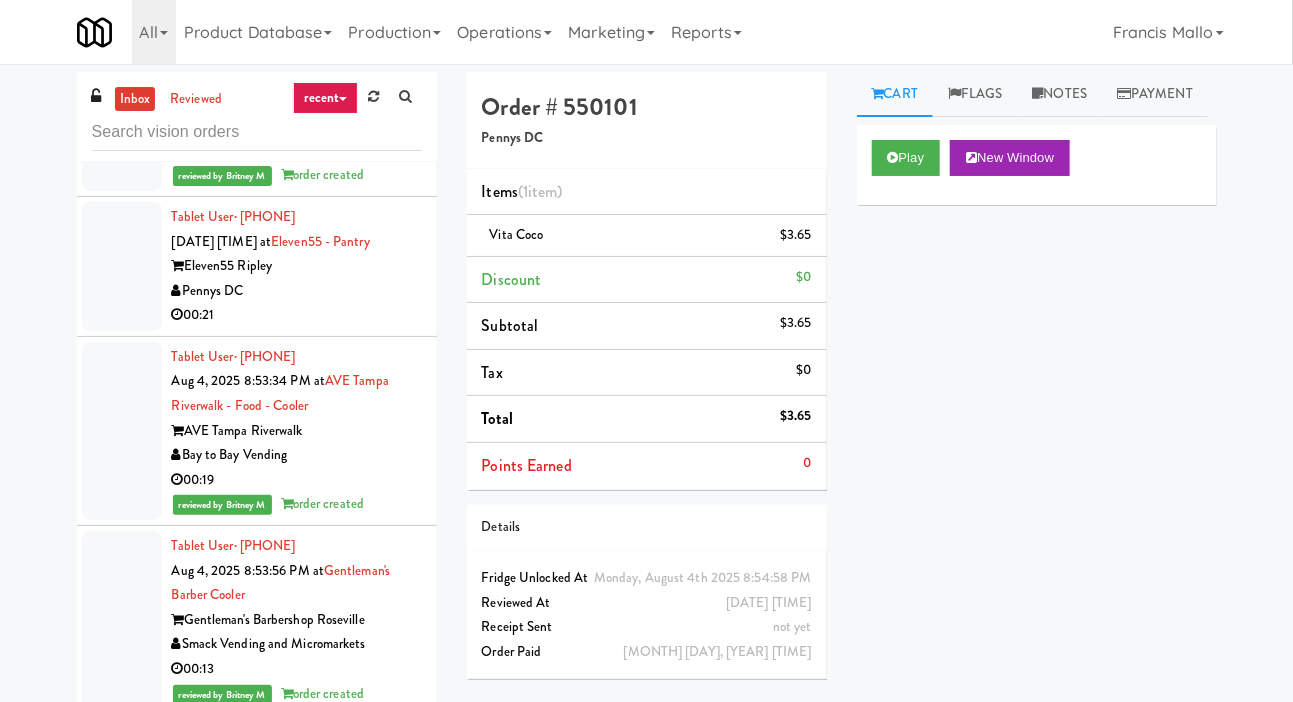 click at bounding box center (122, 266) 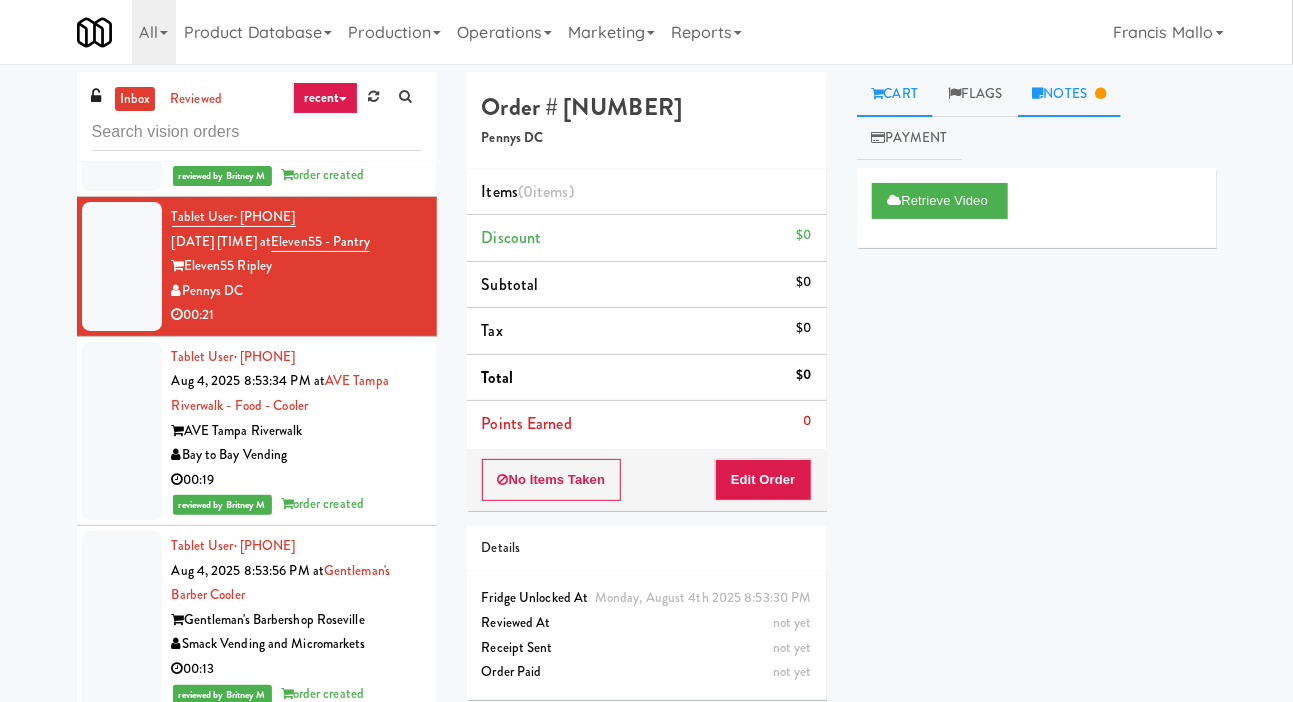 click on "Notes" at bounding box center [1070, 94] 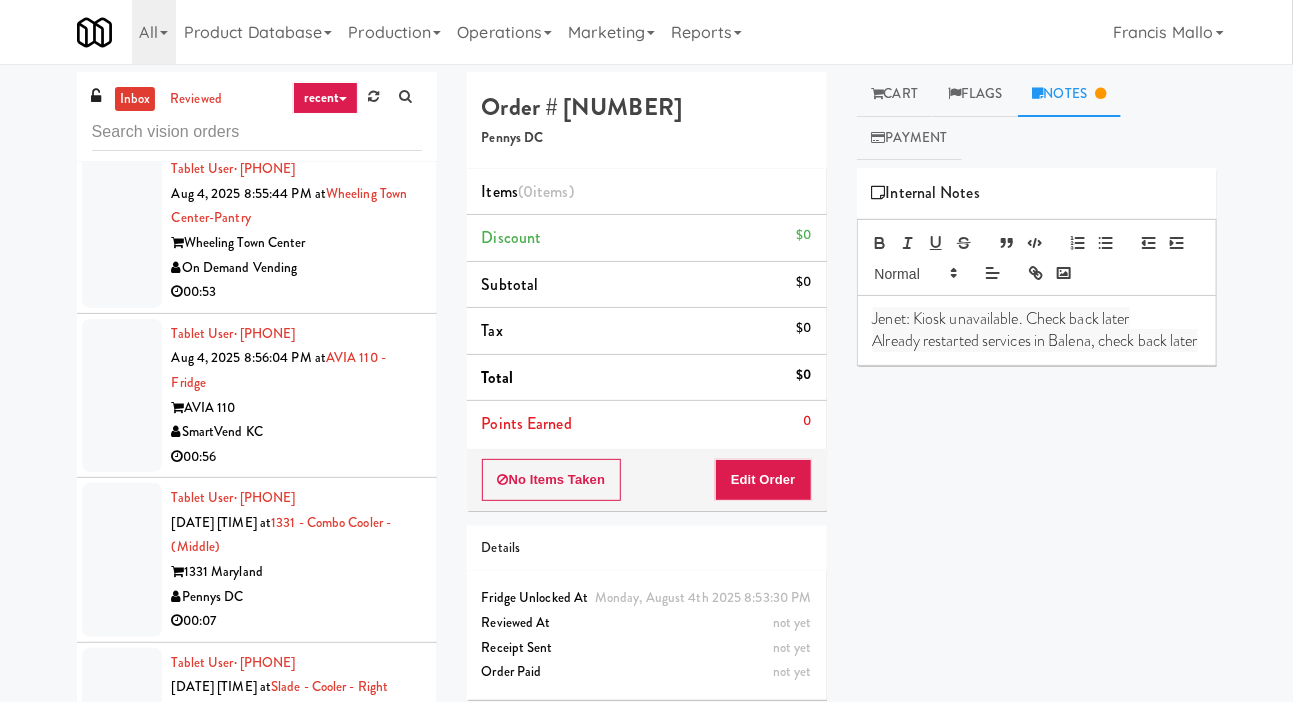 scroll, scrollTop: 3573, scrollLeft: 0, axis: vertical 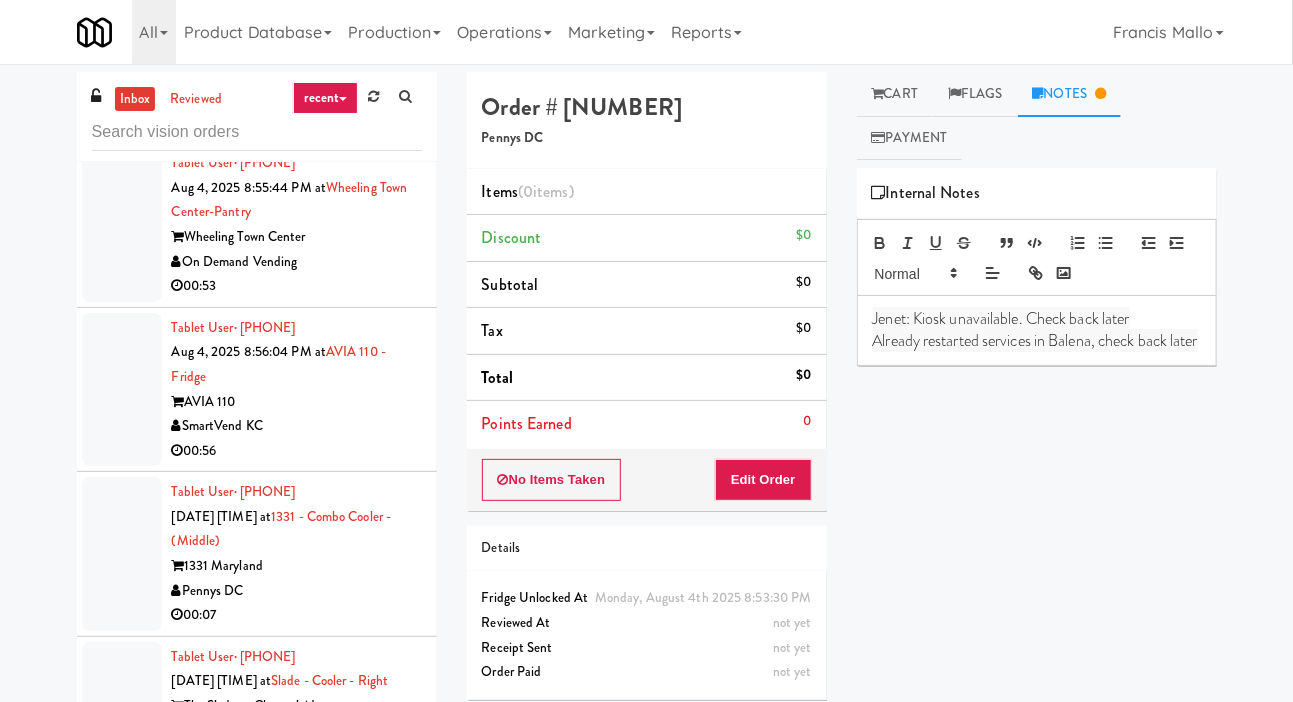 click at bounding box center (122, 72) 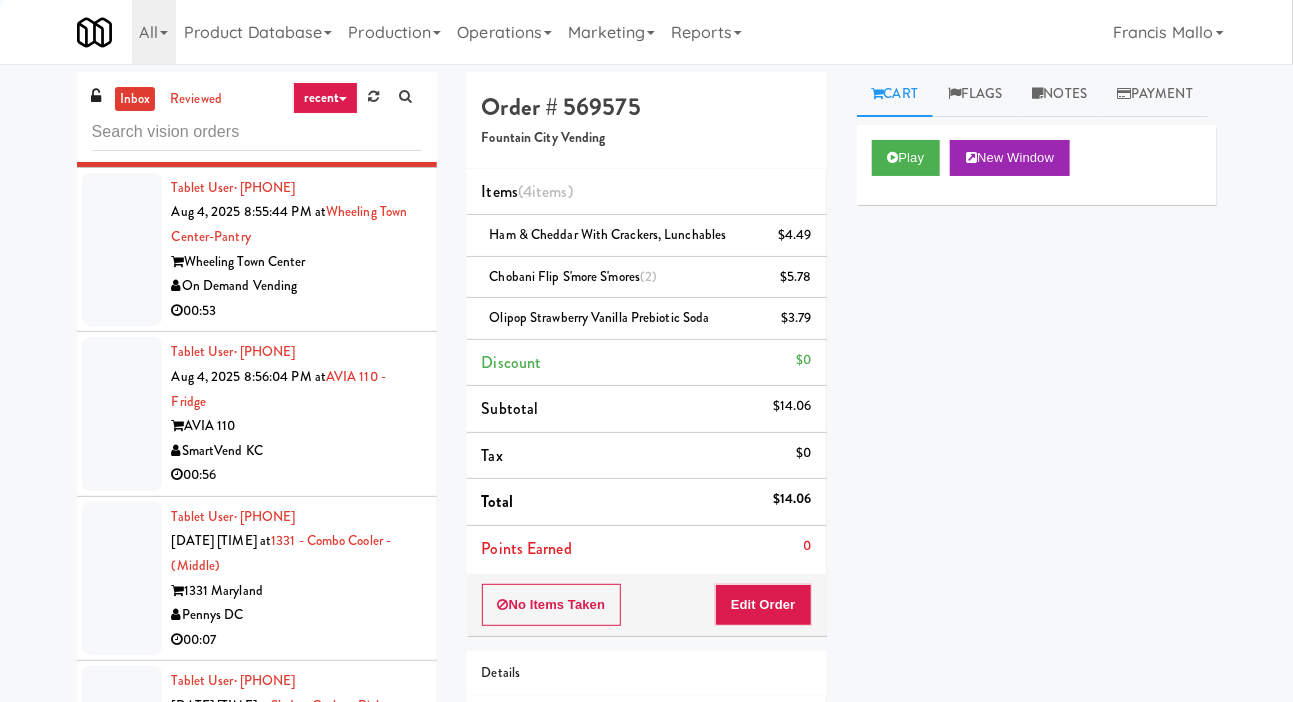 click at bounding box center (122, 250) 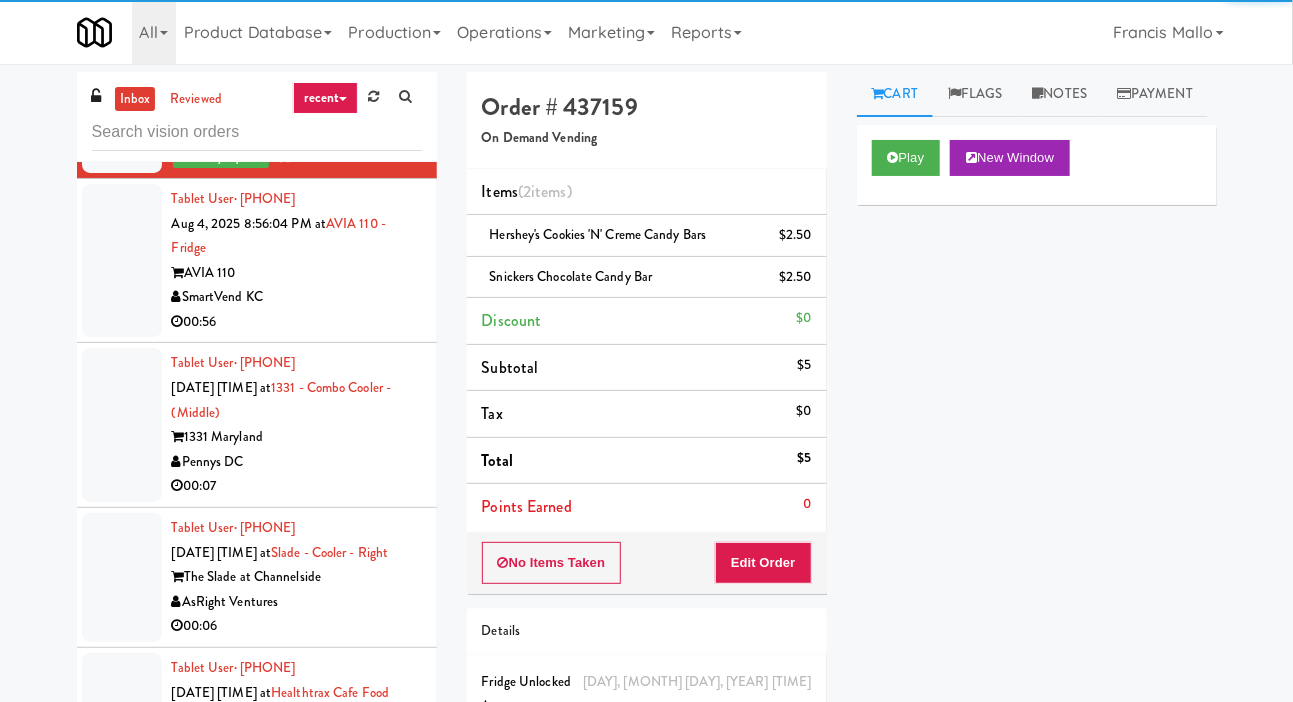 click at bounding box center [122, 261] 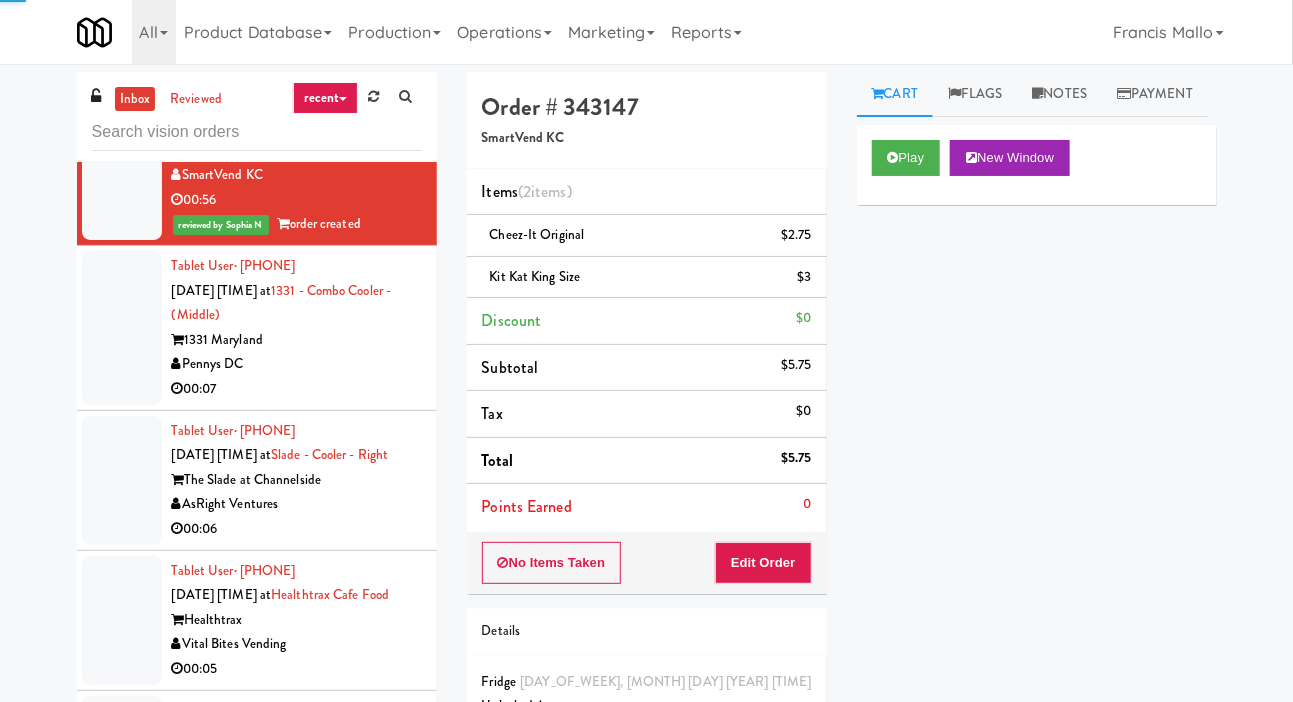 scroll, scrollTop: 3884, scrollLeft: 0, axis: vertical 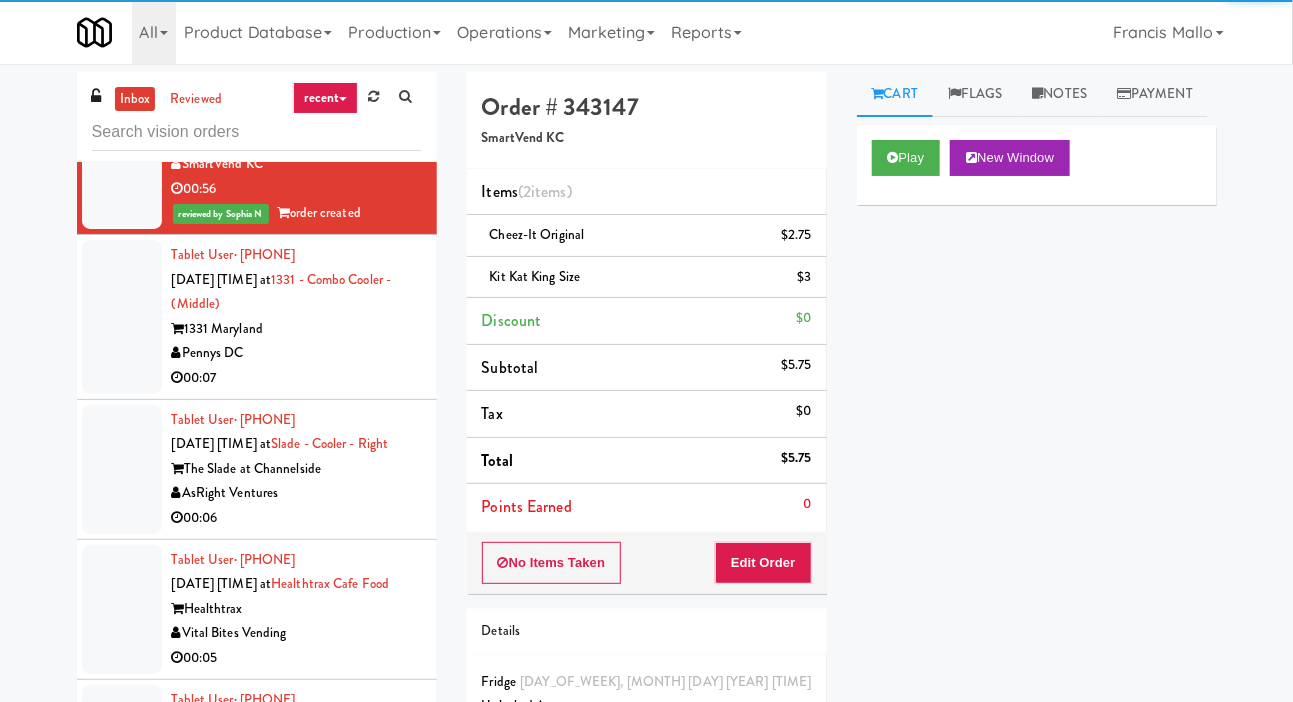 click at bounding box center [122, 317] 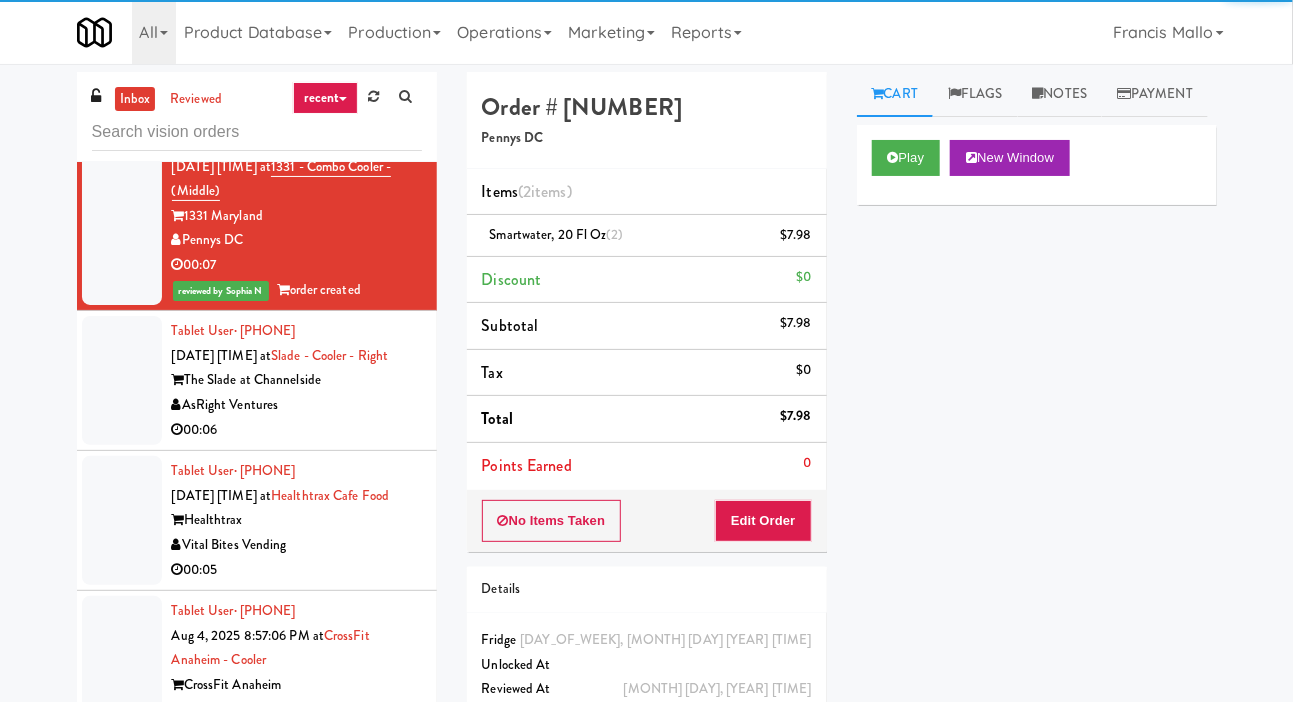 click at bounding box center [122, 380] 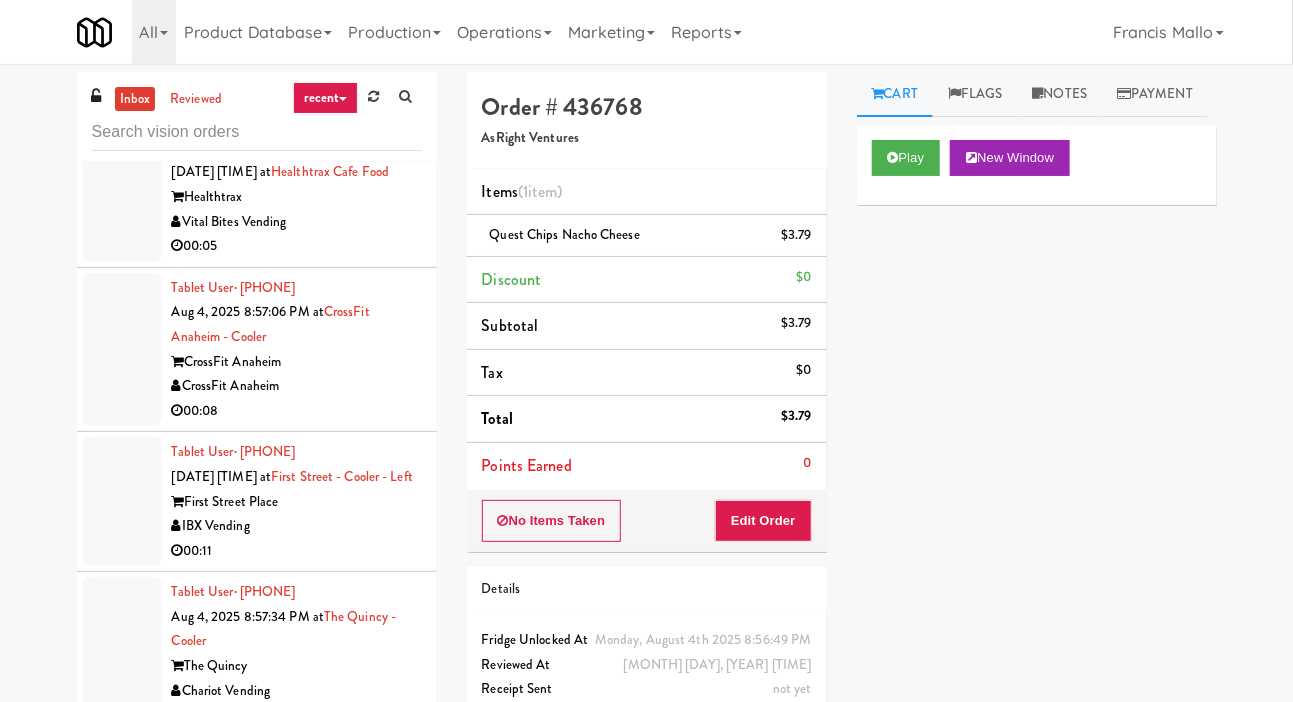 click at bounding box center [122, 197] 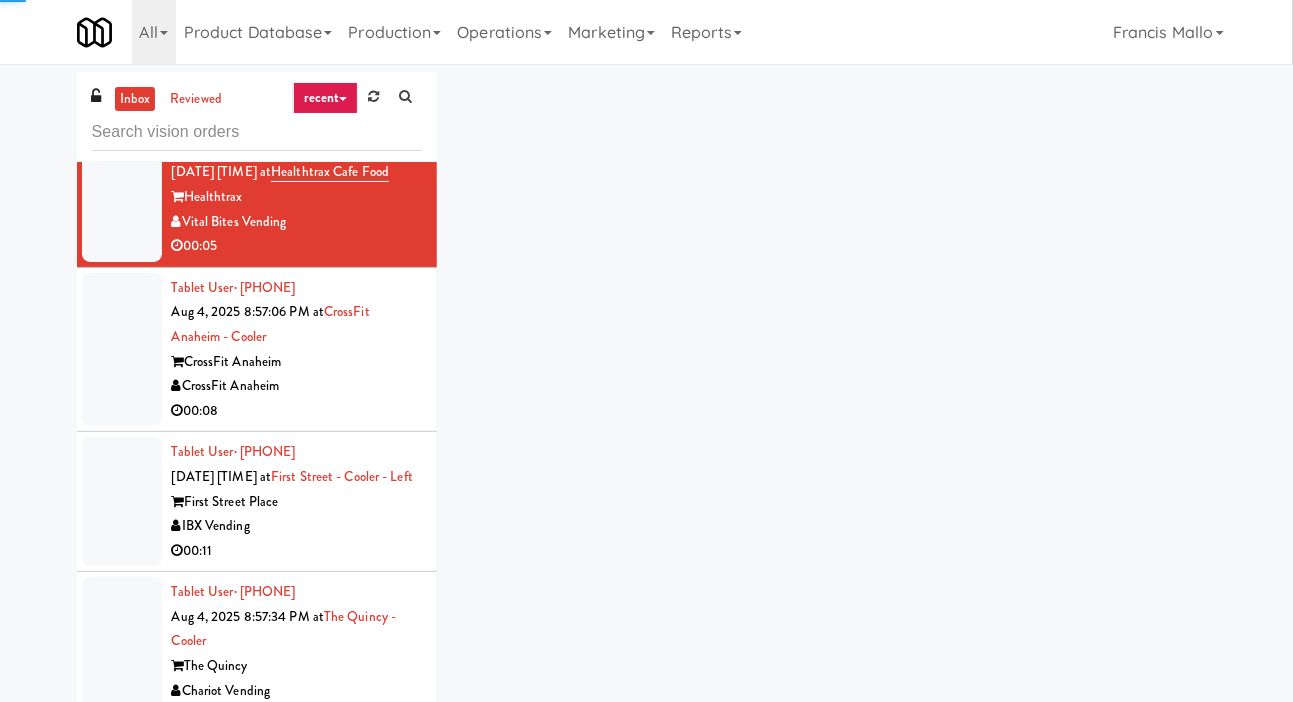 click at bounding box center [122, 350] 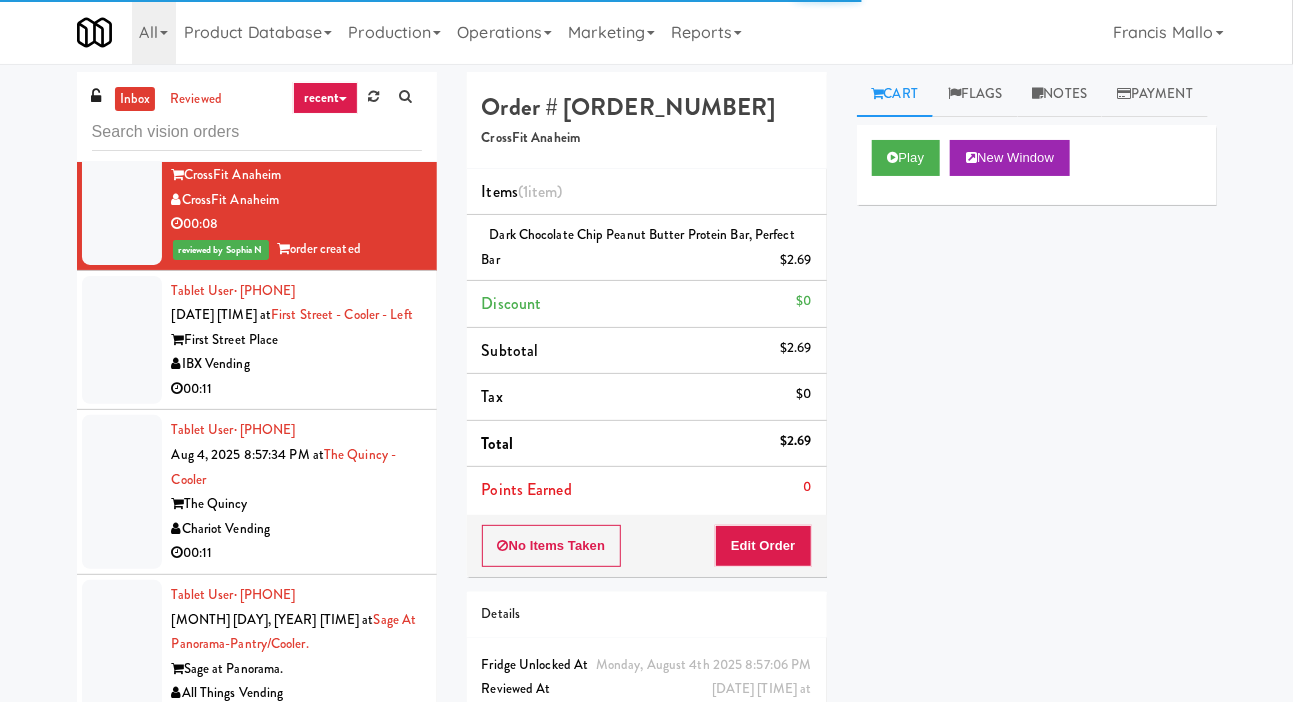 click at bounding box center (122, 340) 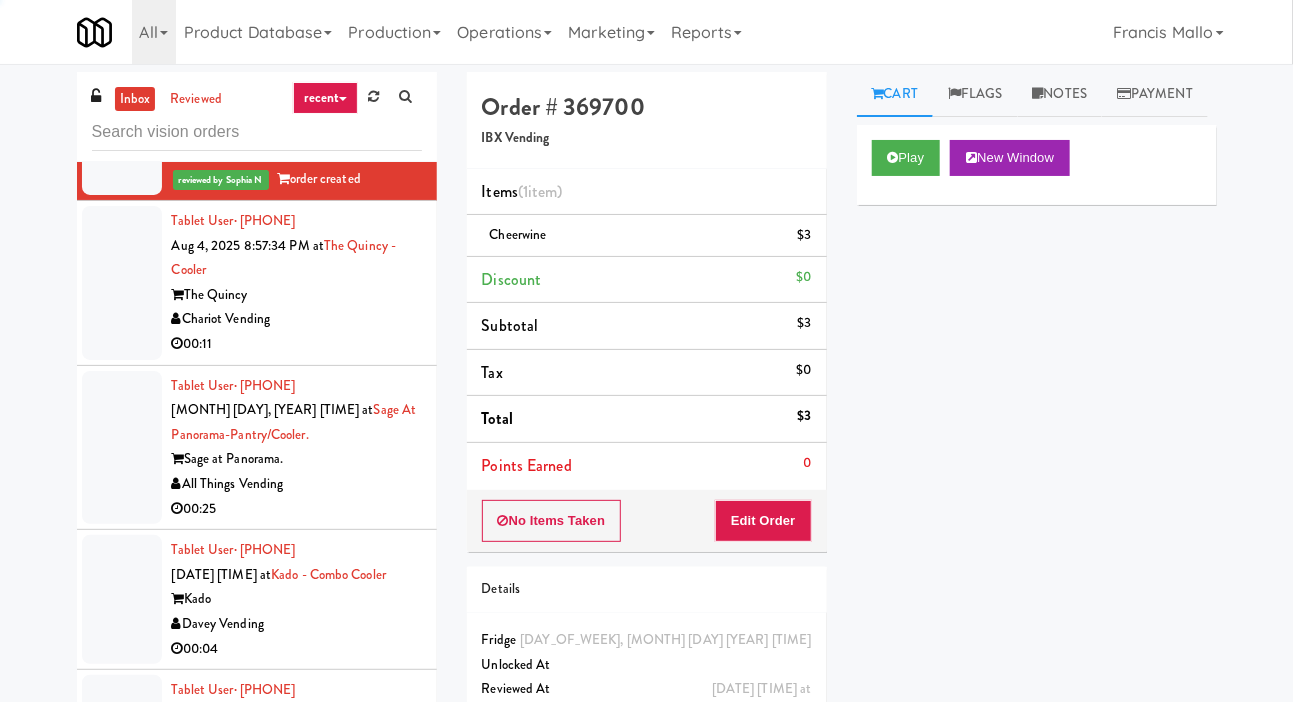 click at bounding box center (122, 283) 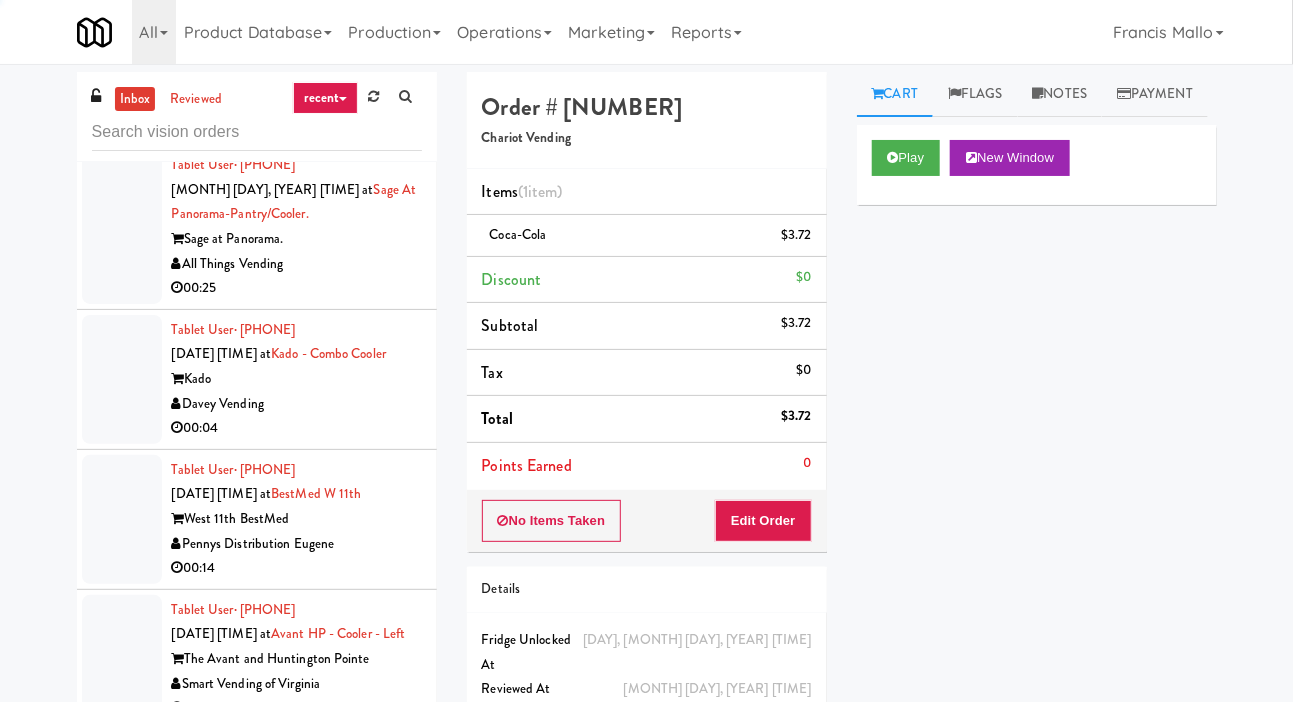 click at bounding box center (122, 227) 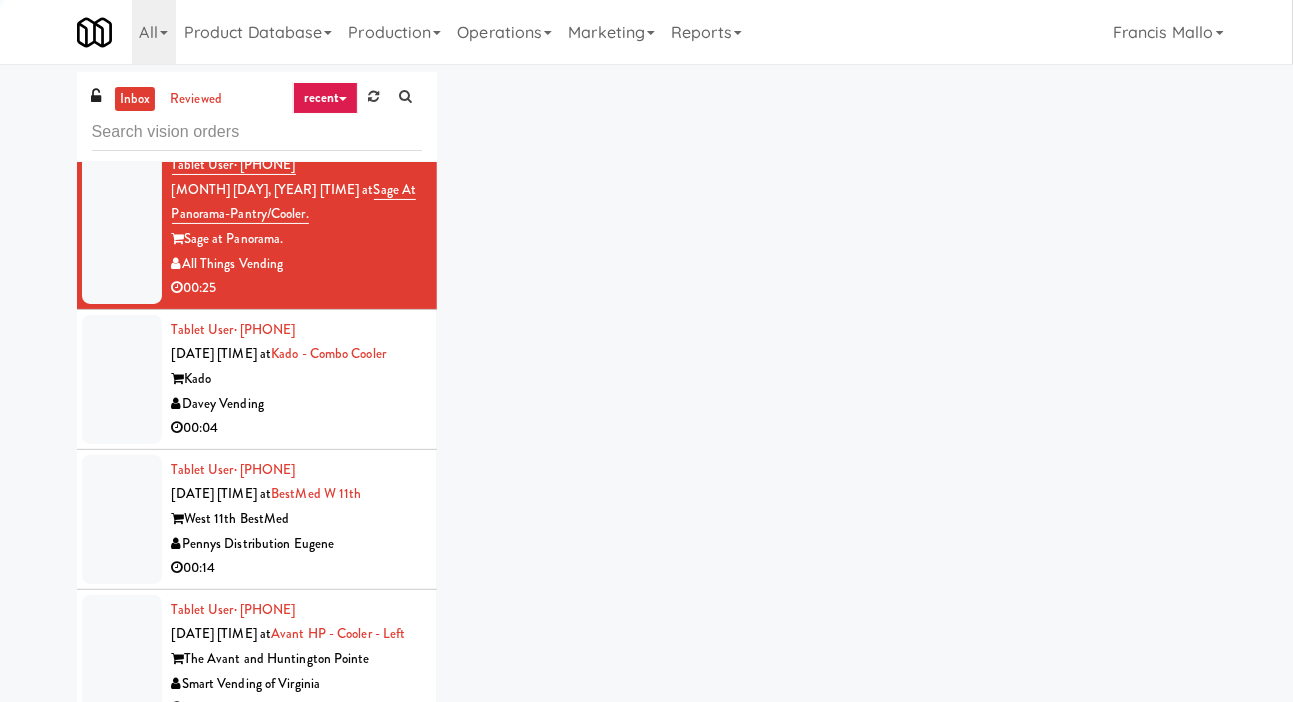 click at bounding box center [122, 379] 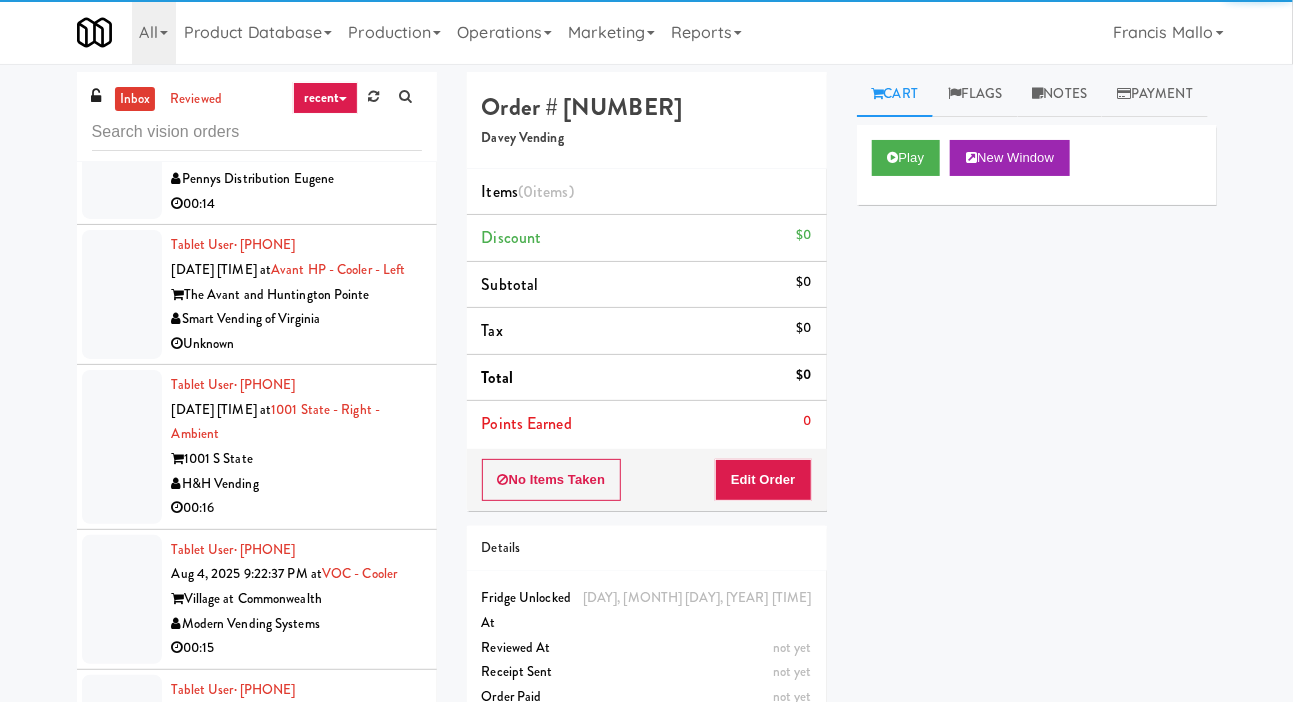 scroll, scrollTop: 5426, scrollLeft: 0, axis: vertical 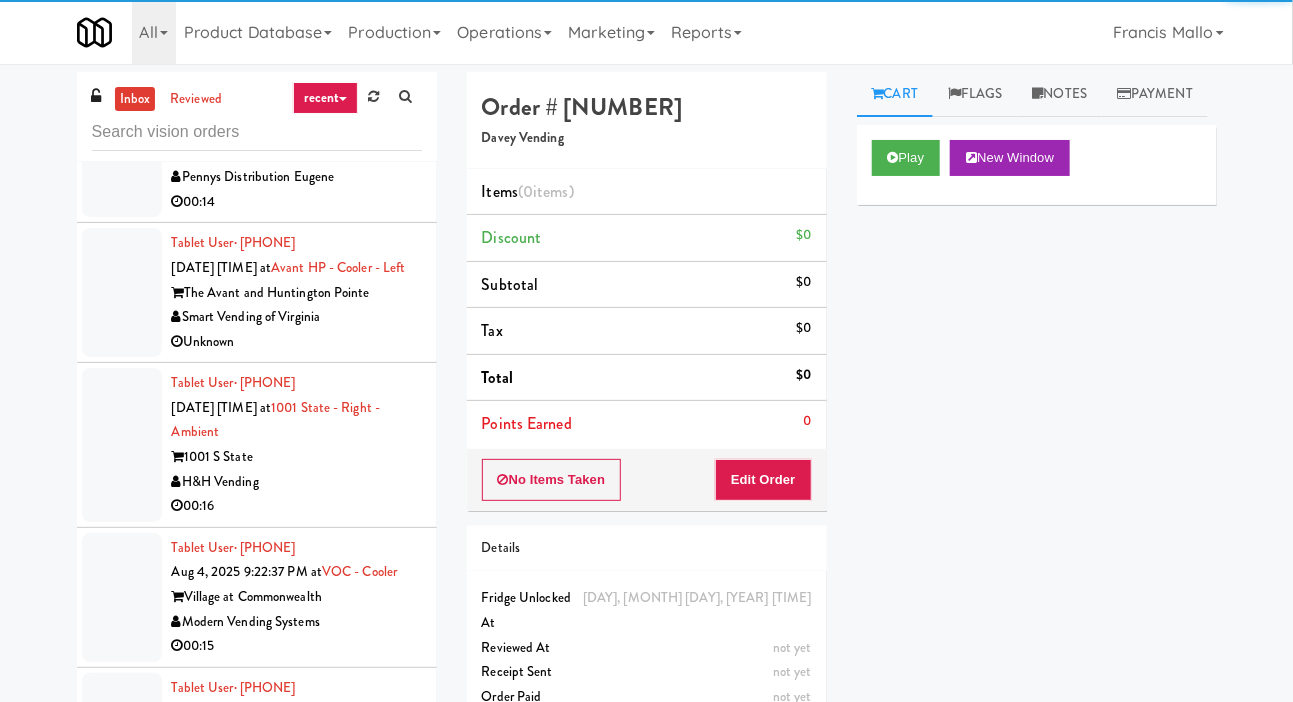 click at bounding box center (122, 292) 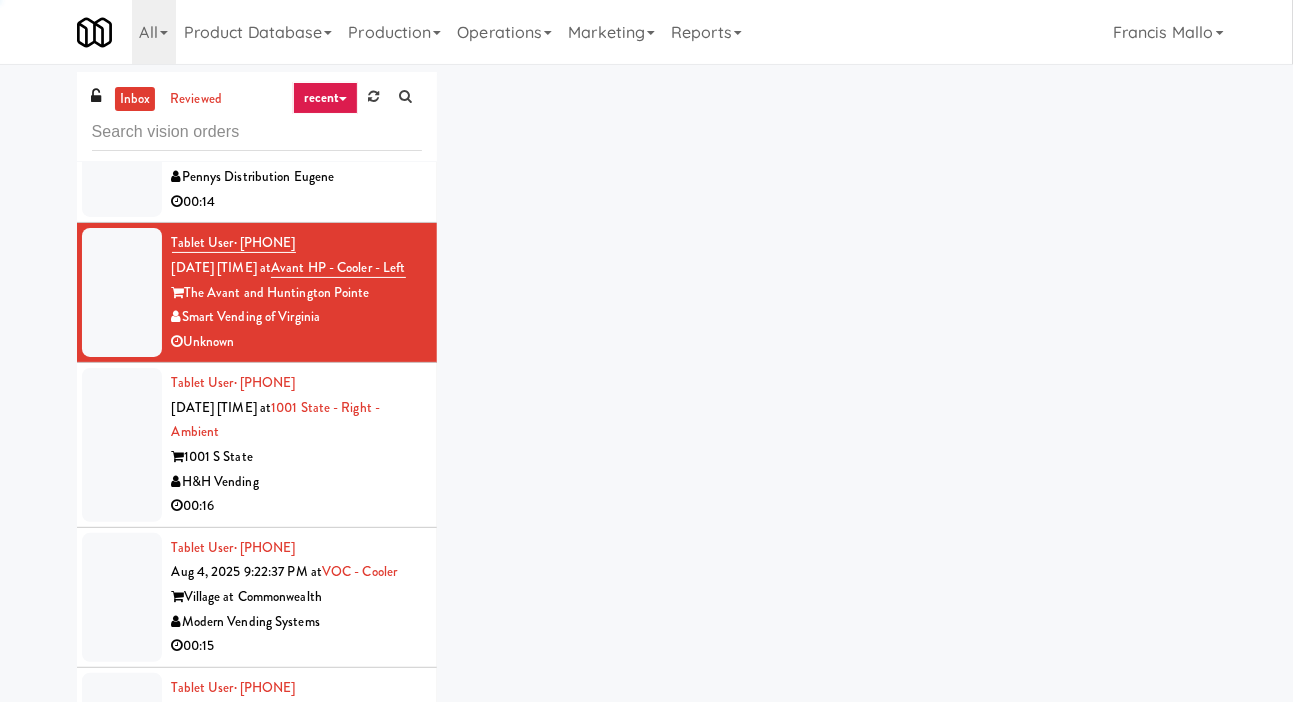 click at bounding box center (122, 292) 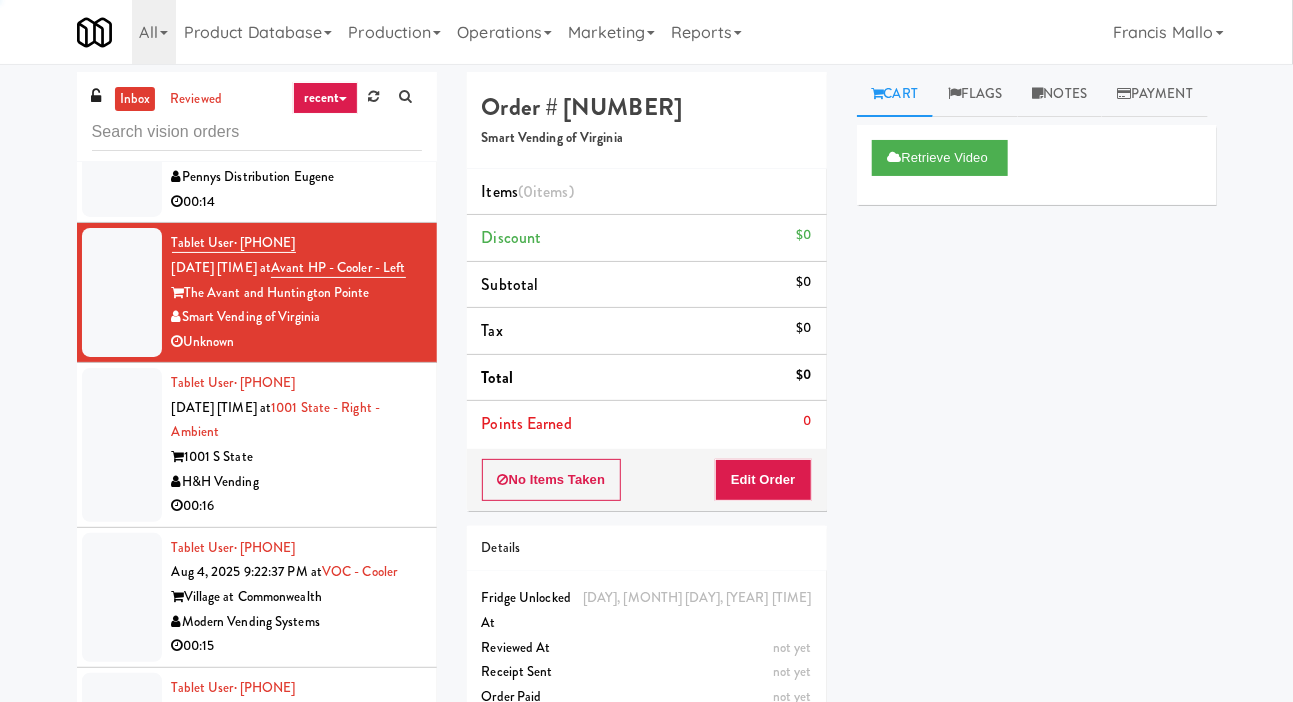click at bounding box center [122, 152] 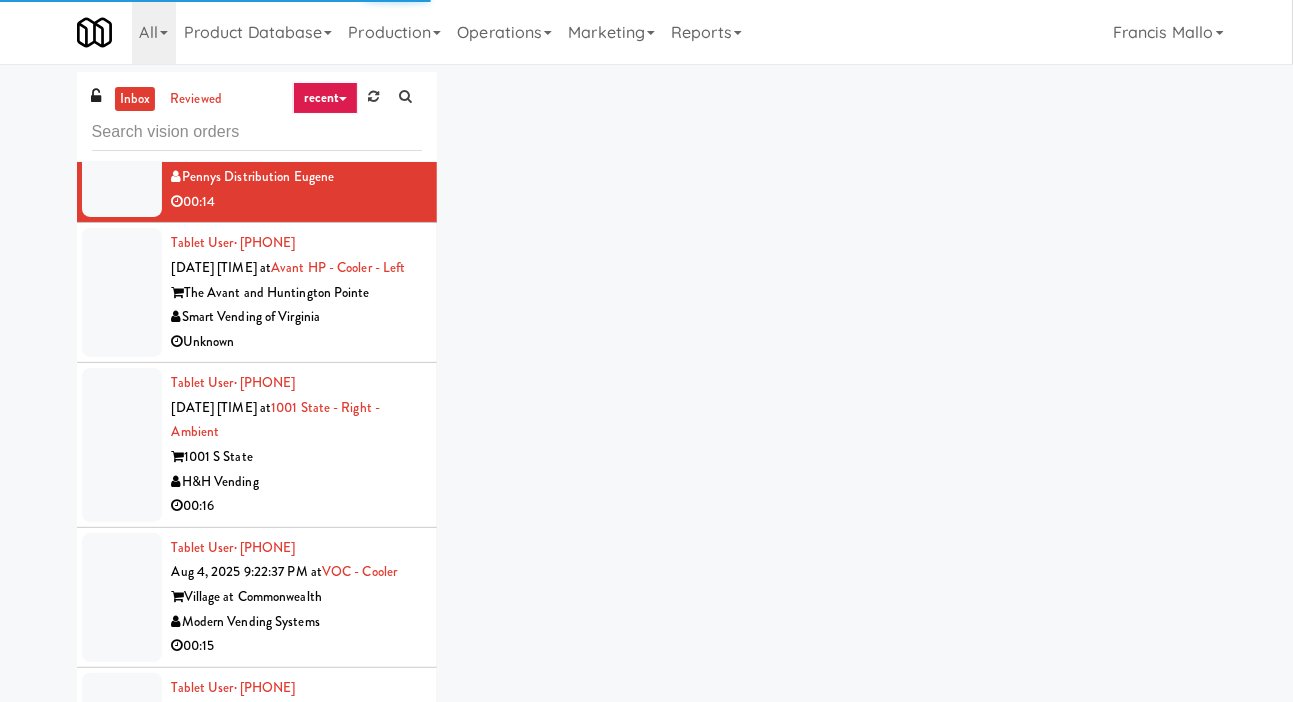 click at bounding box center [122, 12] 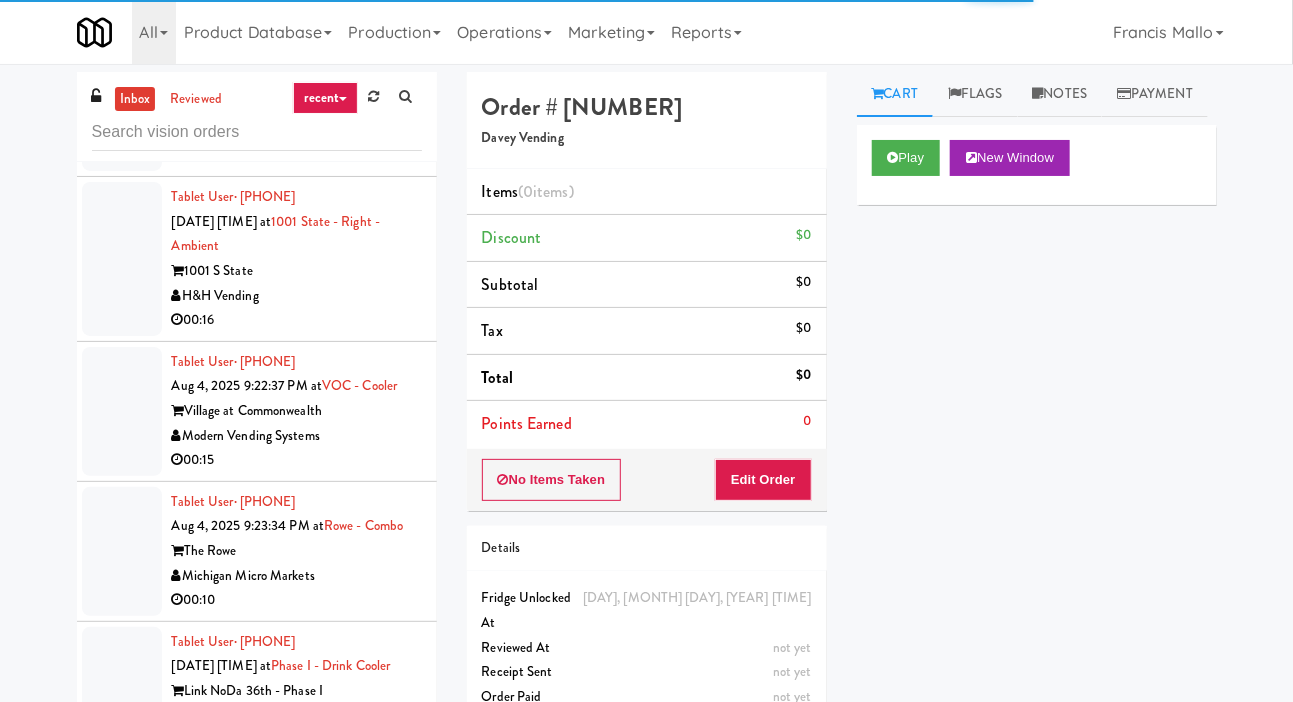click at bounding box center [122, 259] 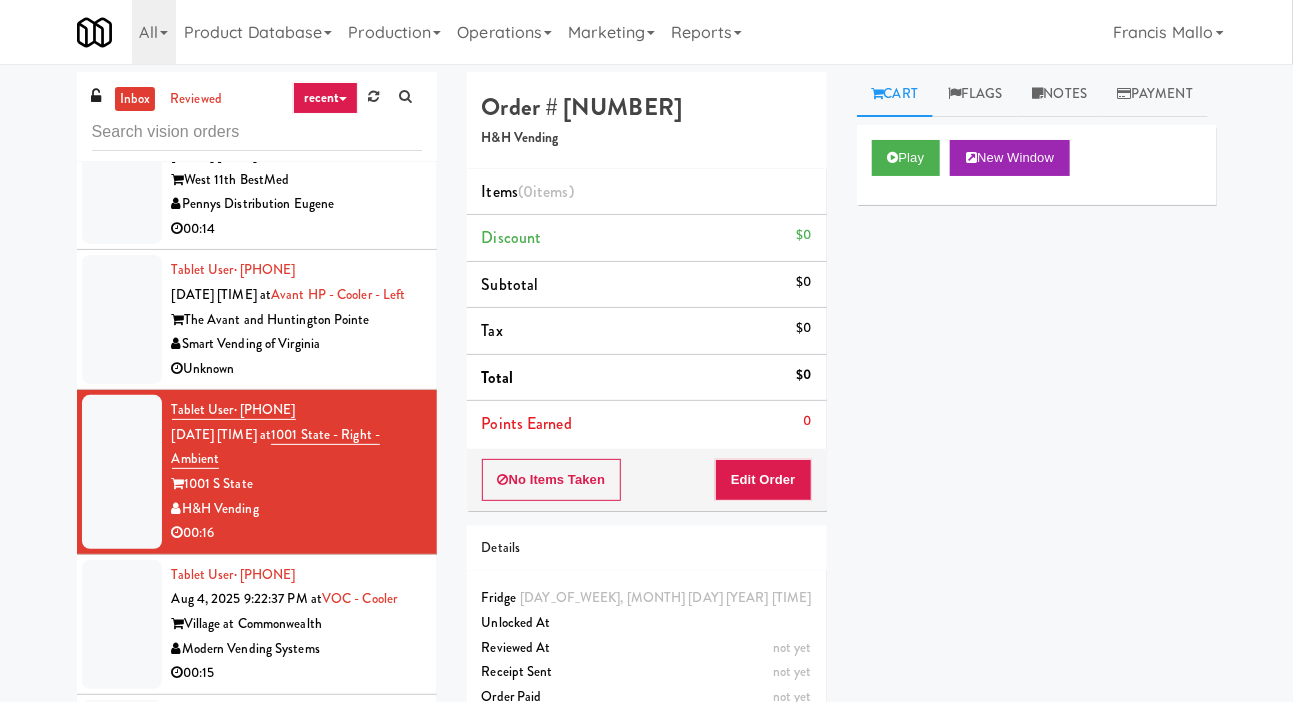 scroll, scrollTop: 5341, scrollLeft: 0, axis: vertical 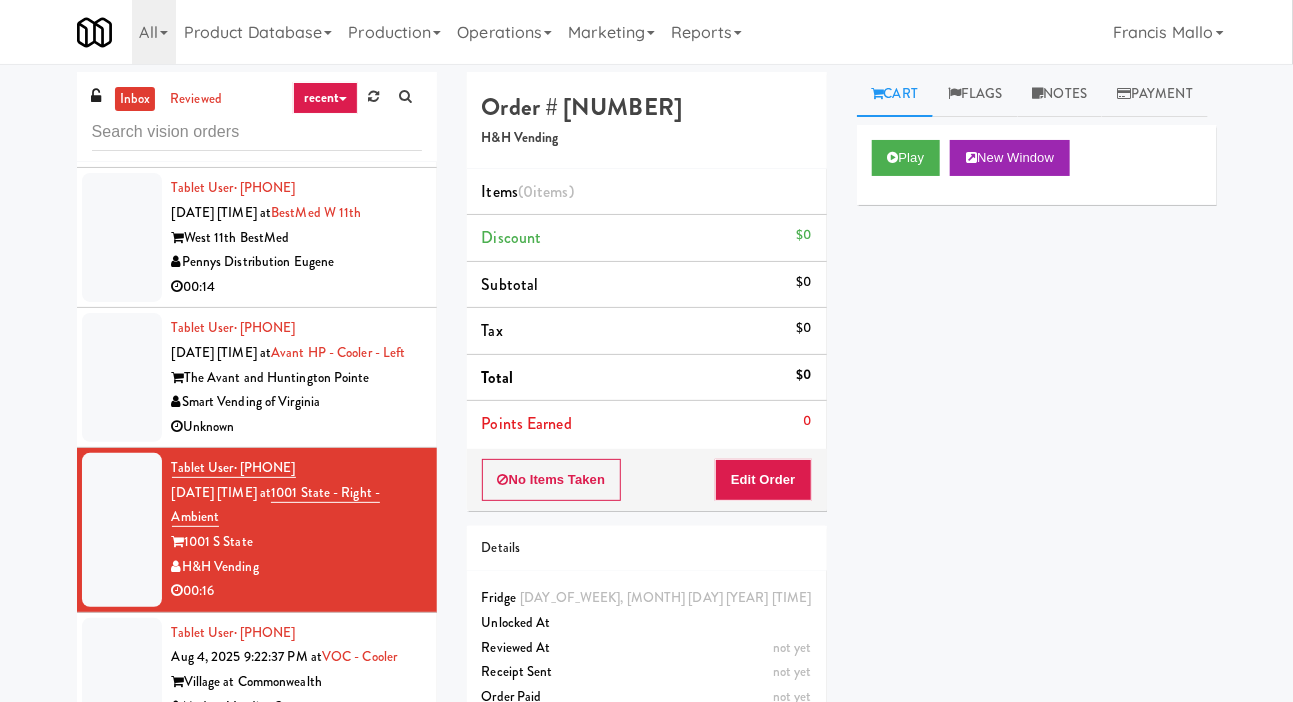 click at bounding box center (122, 97) 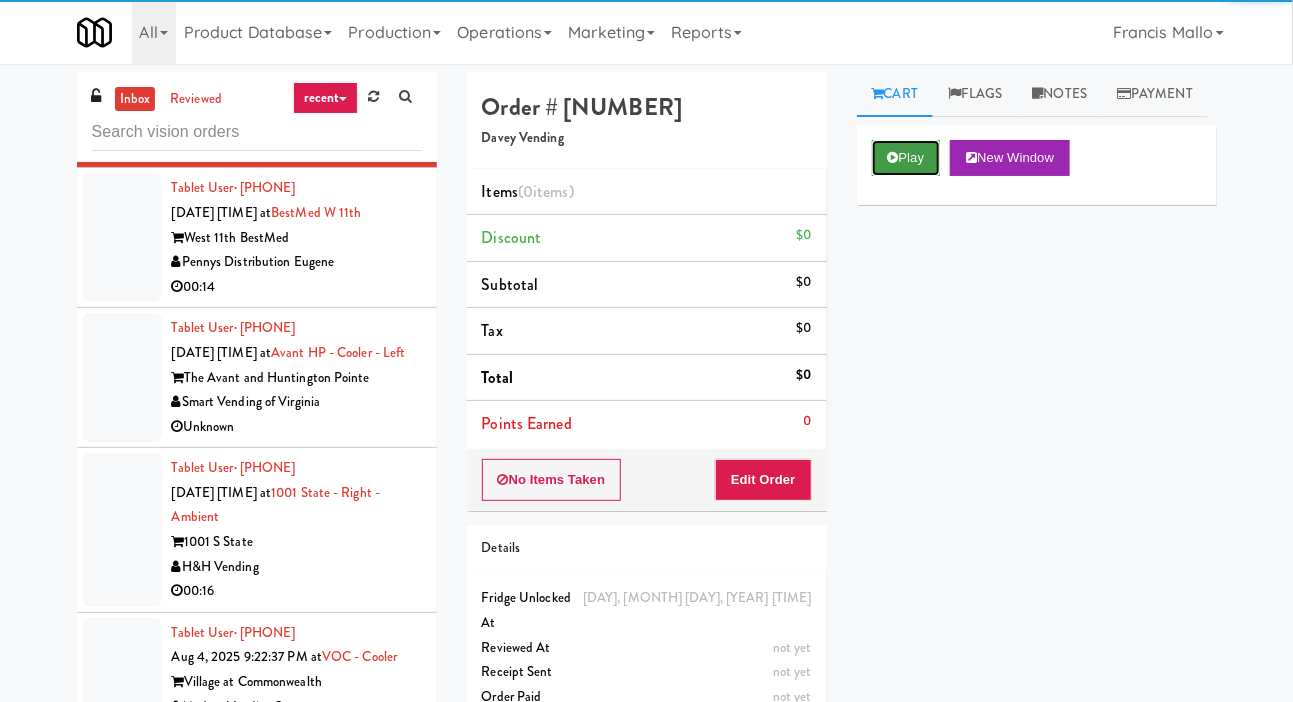 click on "Play" at bounding box center (906, 158) 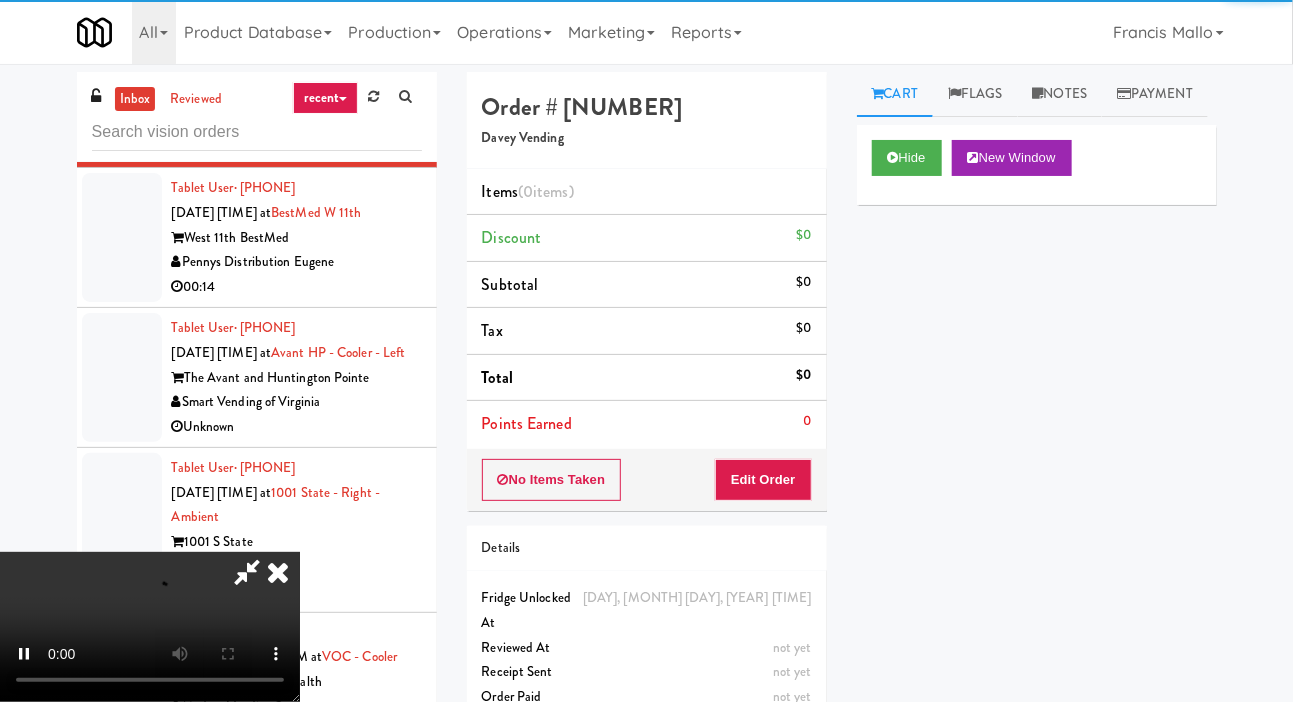 click on "Order # 660624 Davey Vending Items  (0  items ) Discount  $0 Subtotal $0 Tax $0 Total $0 Points Earned  0  No Items Taken Edit Order Details [DAY], [MONTH] [DAY], [YEAR] [TIME] Fridge Unlocked At not yet Reviewed At not yet Receipt Sent not yet Order Paid" at bounding box center (647, 405) 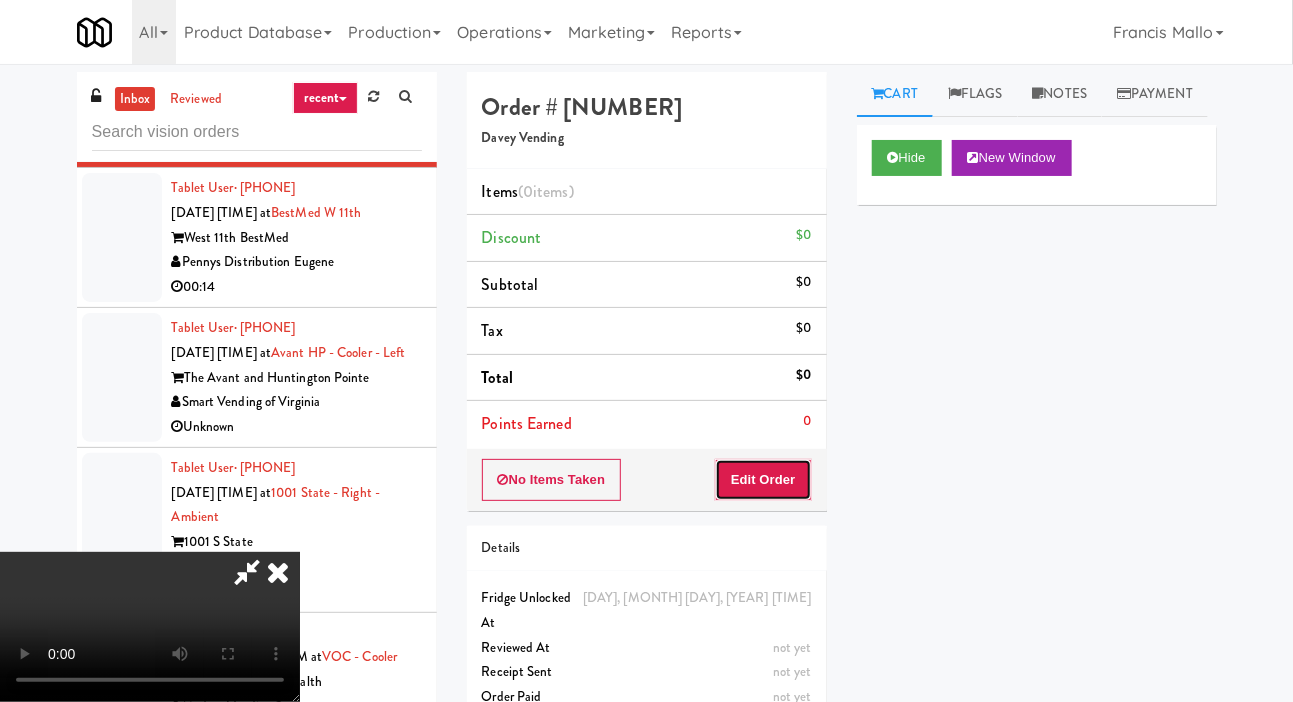 click on "Edit Order" at bounding box center (763, 480) 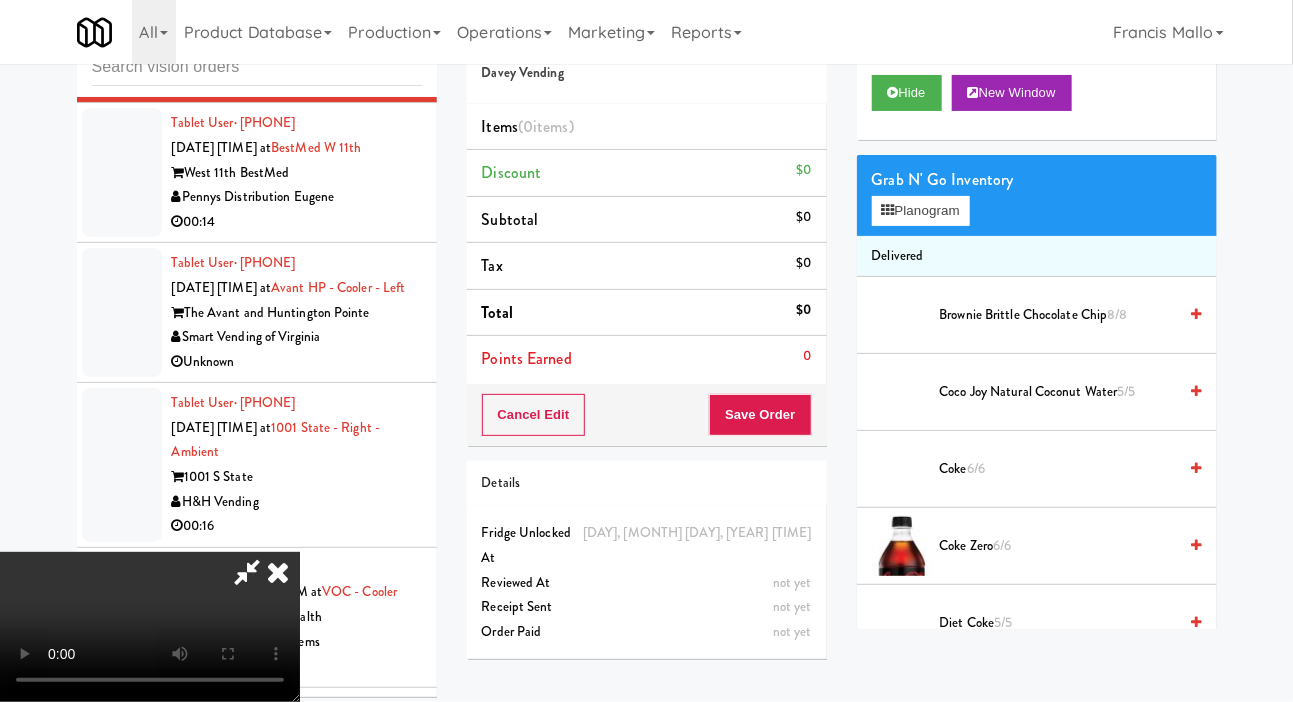 scroll, scrollTop: 98, scrollLeft: 0, axis: vertical 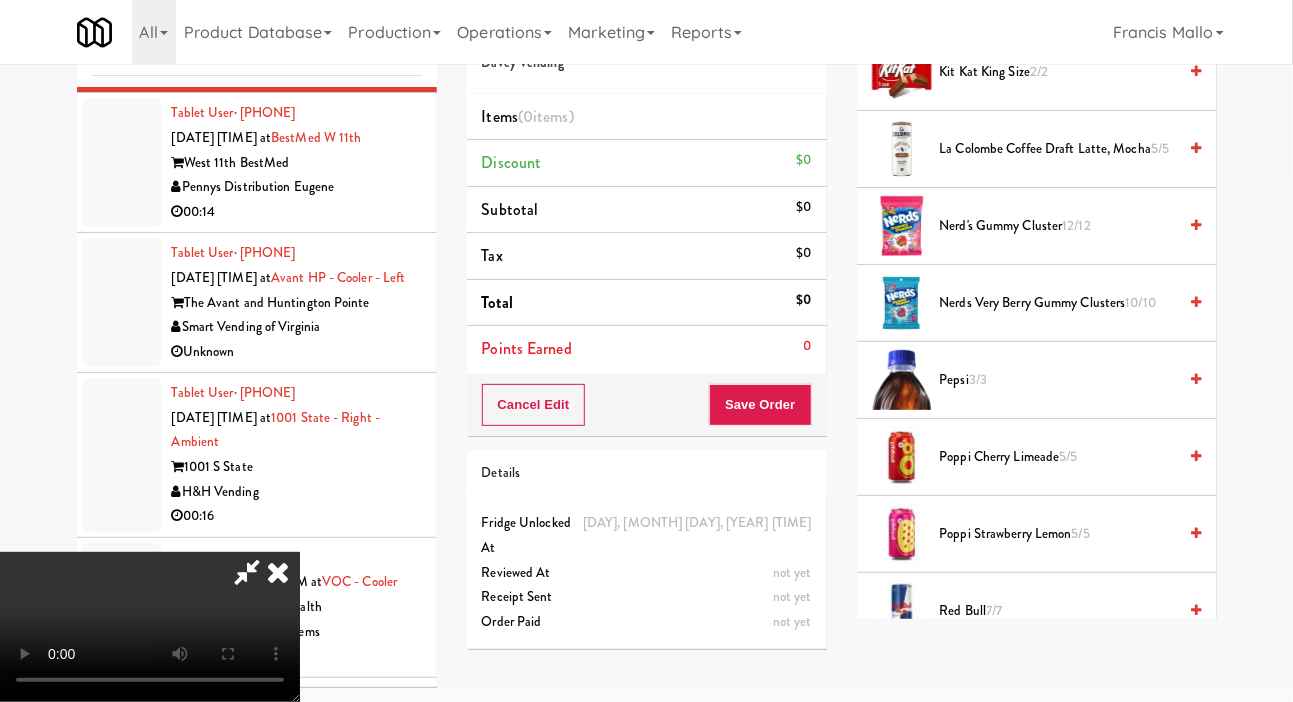 click on "Nerd's Gummy Cluster  12/12" at bounding box center (1058, 226) 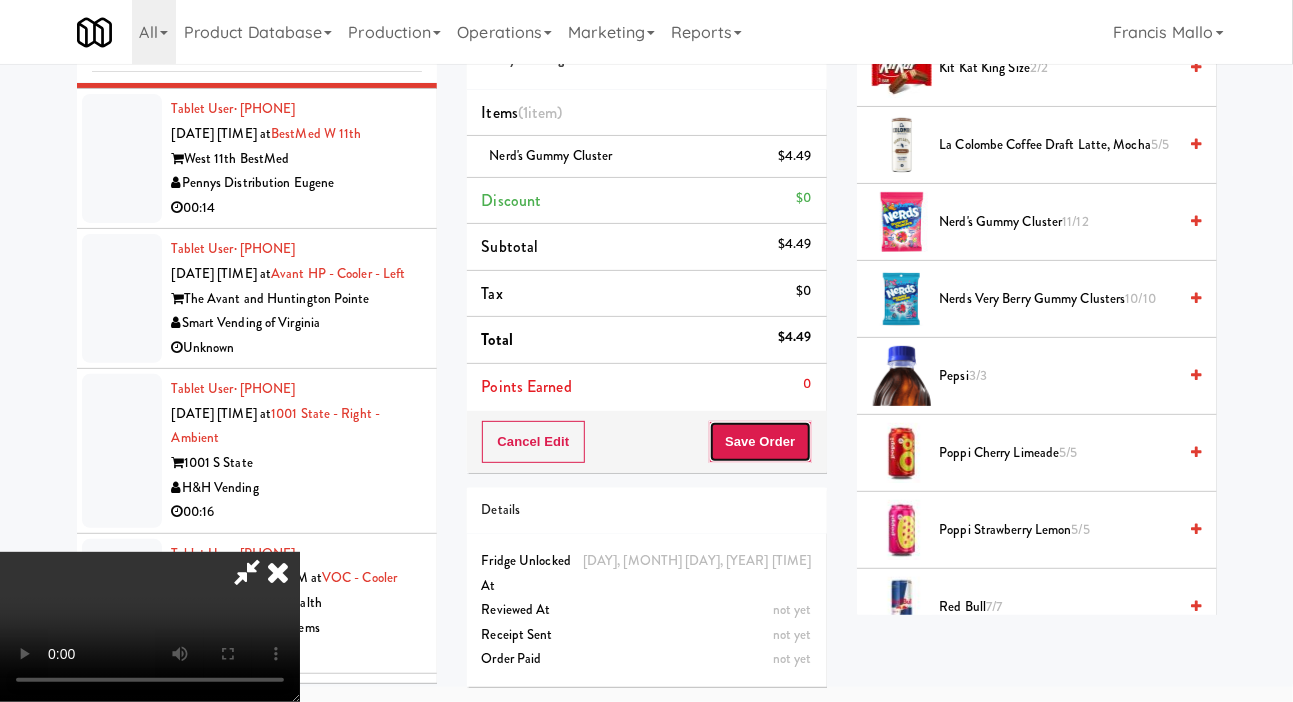 click on "Save Order" at bounding box center [760, 442] 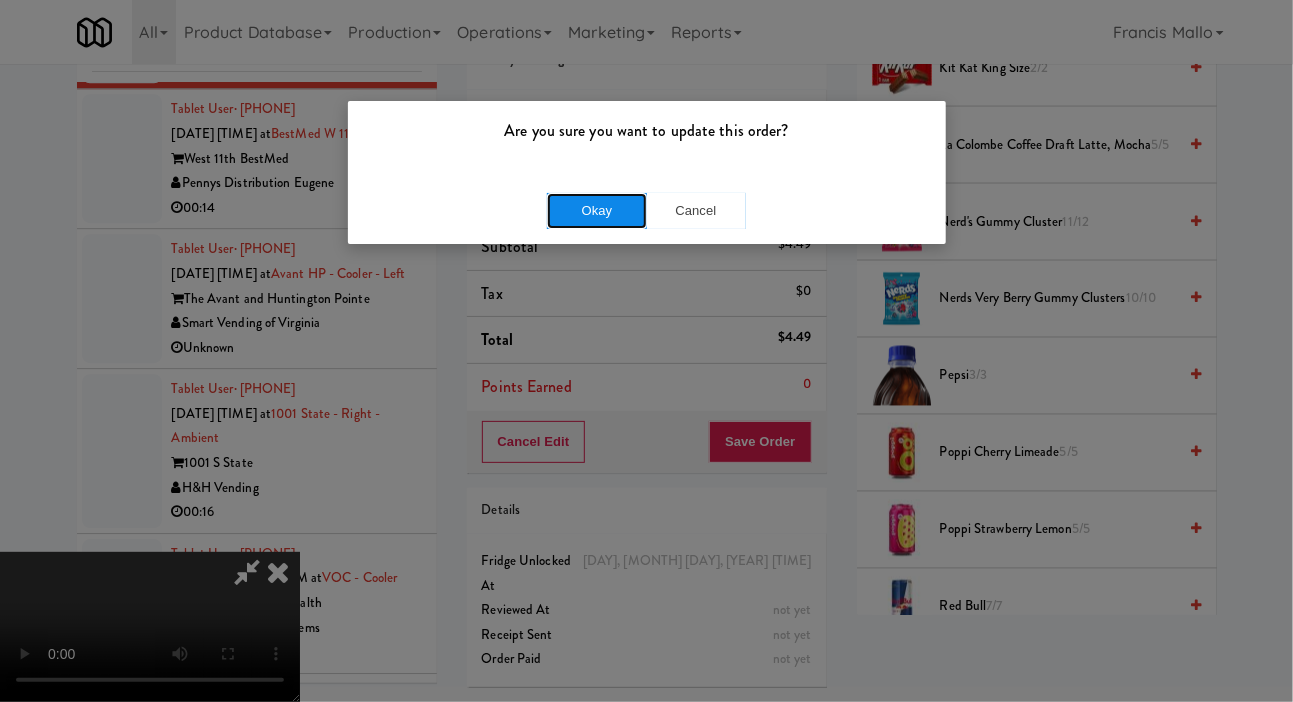 click on "Okay" at bounding box center (597, 211) 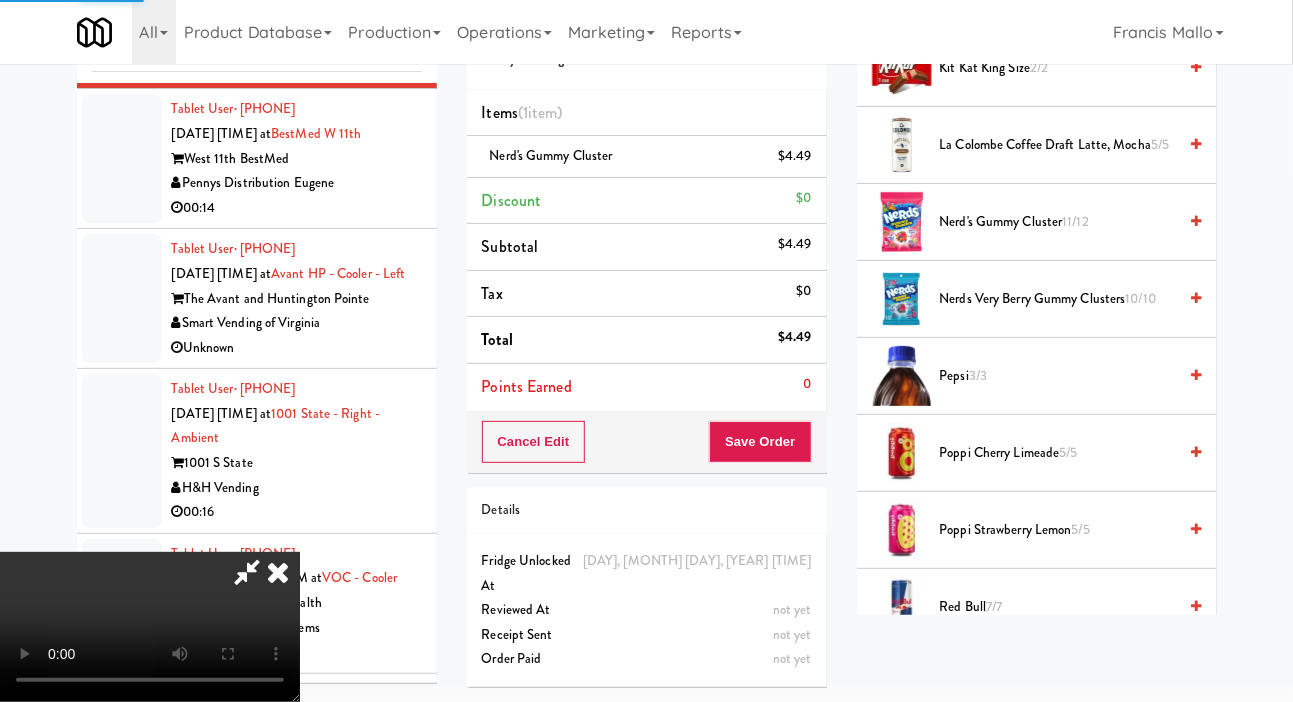 scroll, scrollTop: 116, scrollLeft: 0, axis: vertical 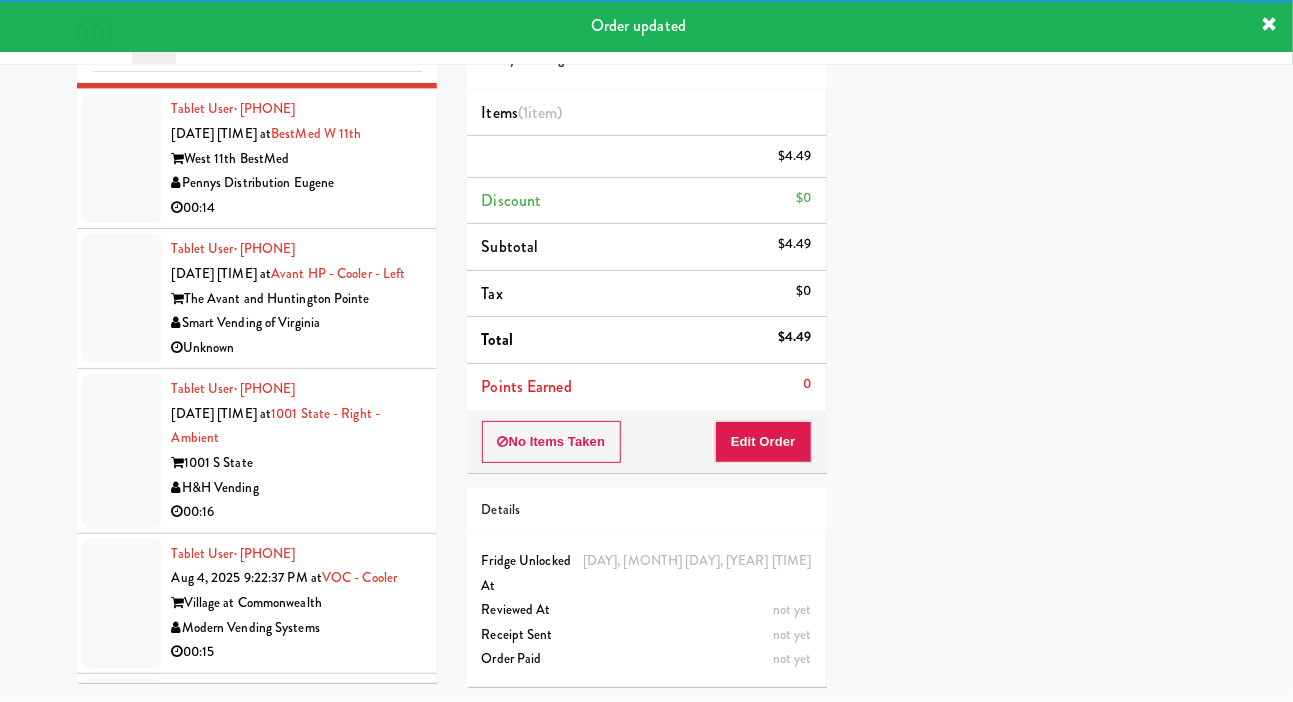 click at bounding box center [122, 158] 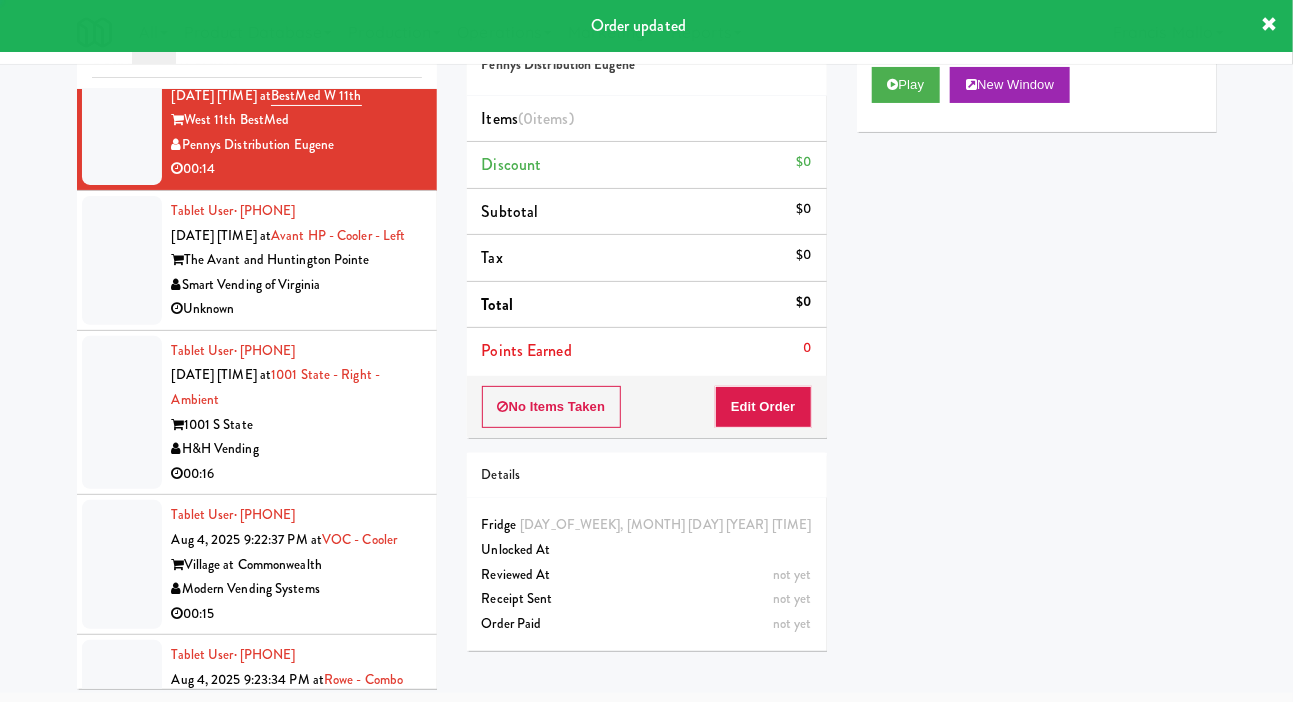 scroll, scrollTop: 5417, scrollLeft: 0, axis: vertical 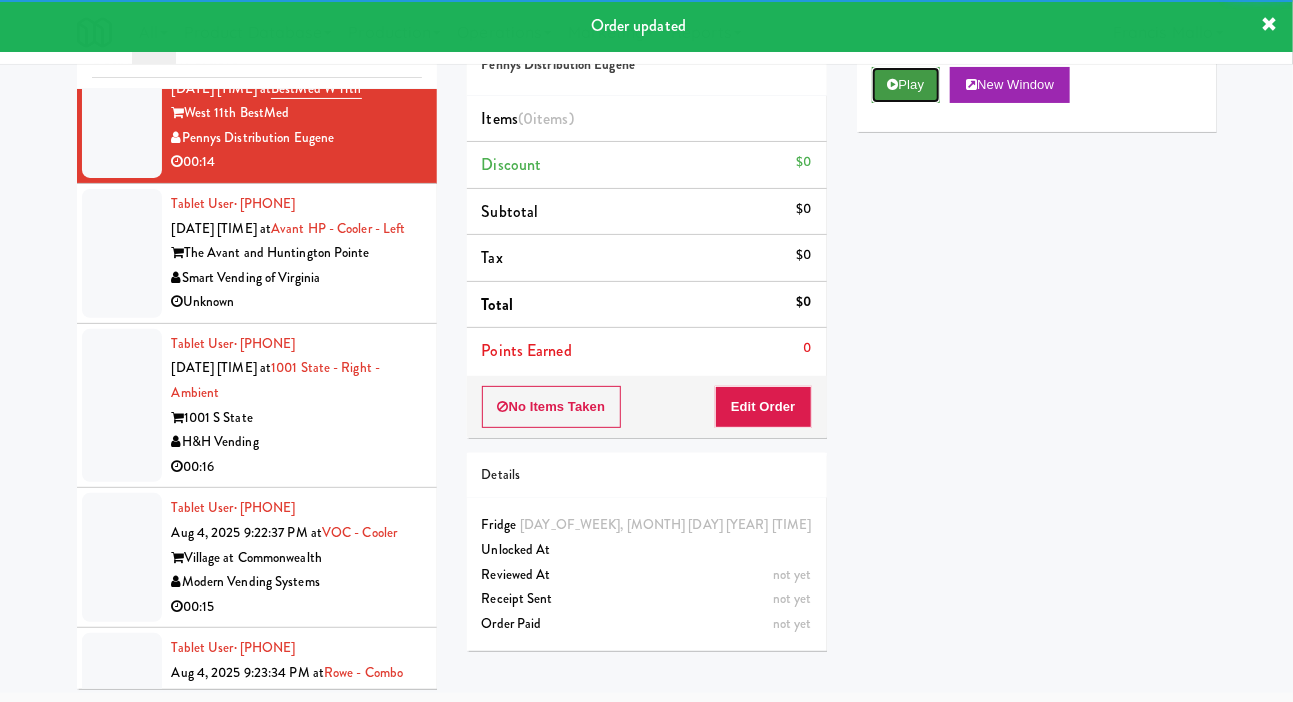 click on "Play" at bounding box center (906, 85) 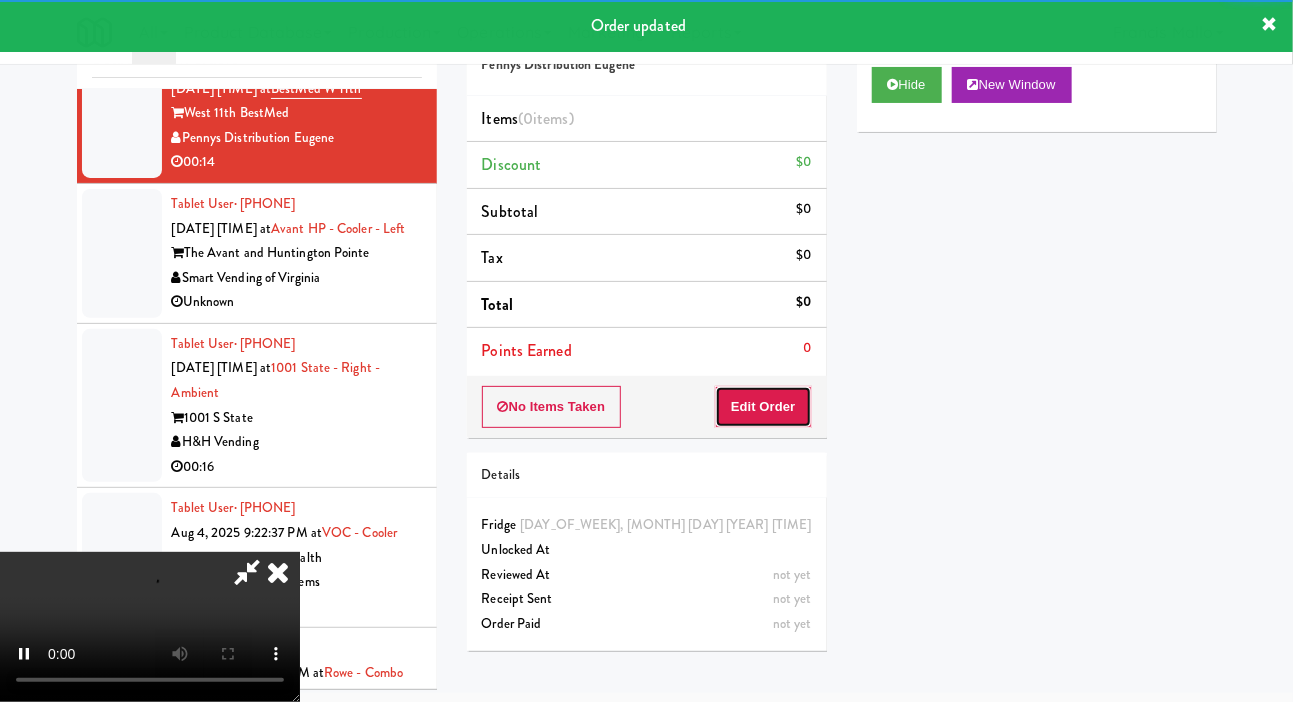 click on "Edit Order" at bounding box center [763, 407] 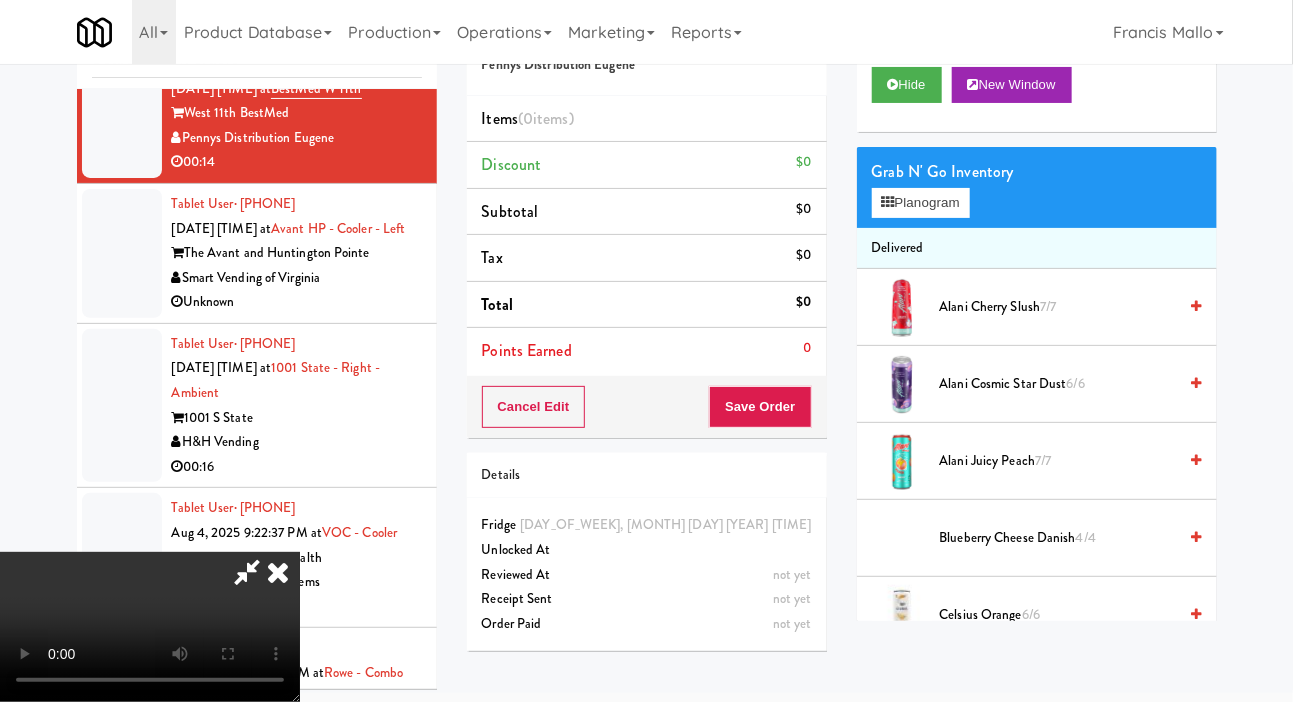 type 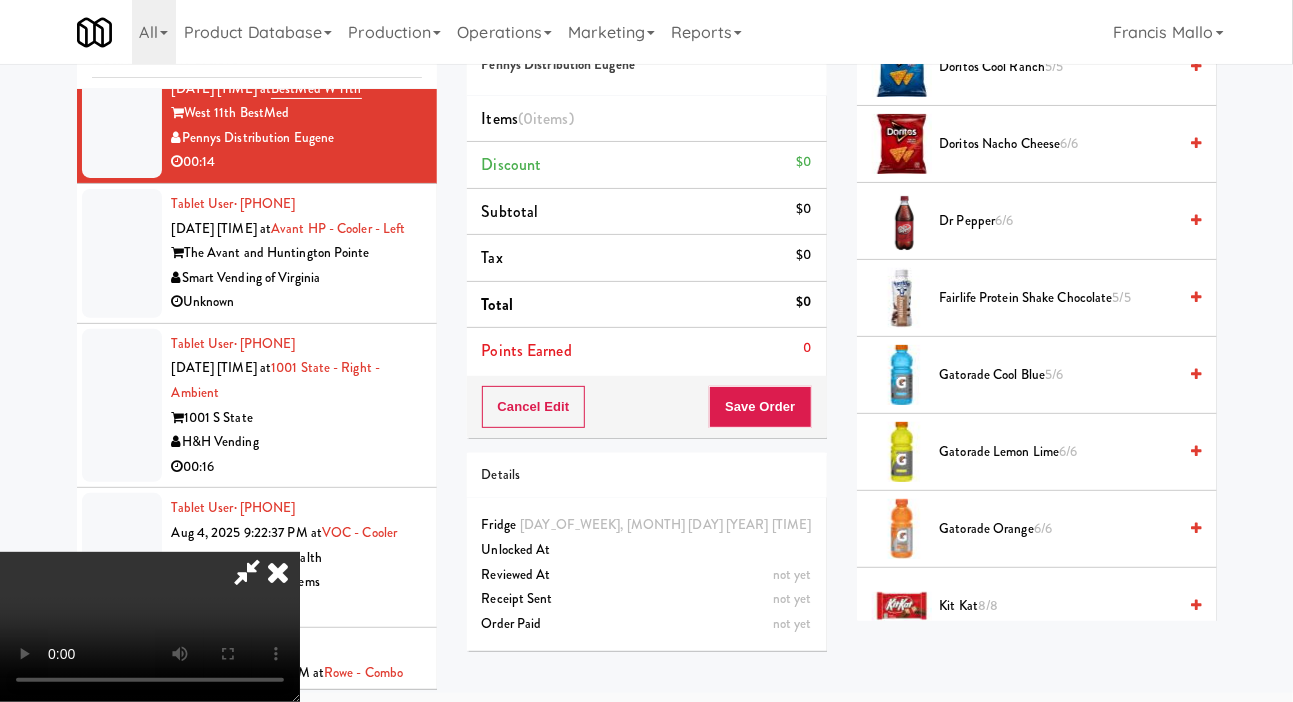 scroll, scrollTop: 1167, scrollLeft: 0, axis: vertical 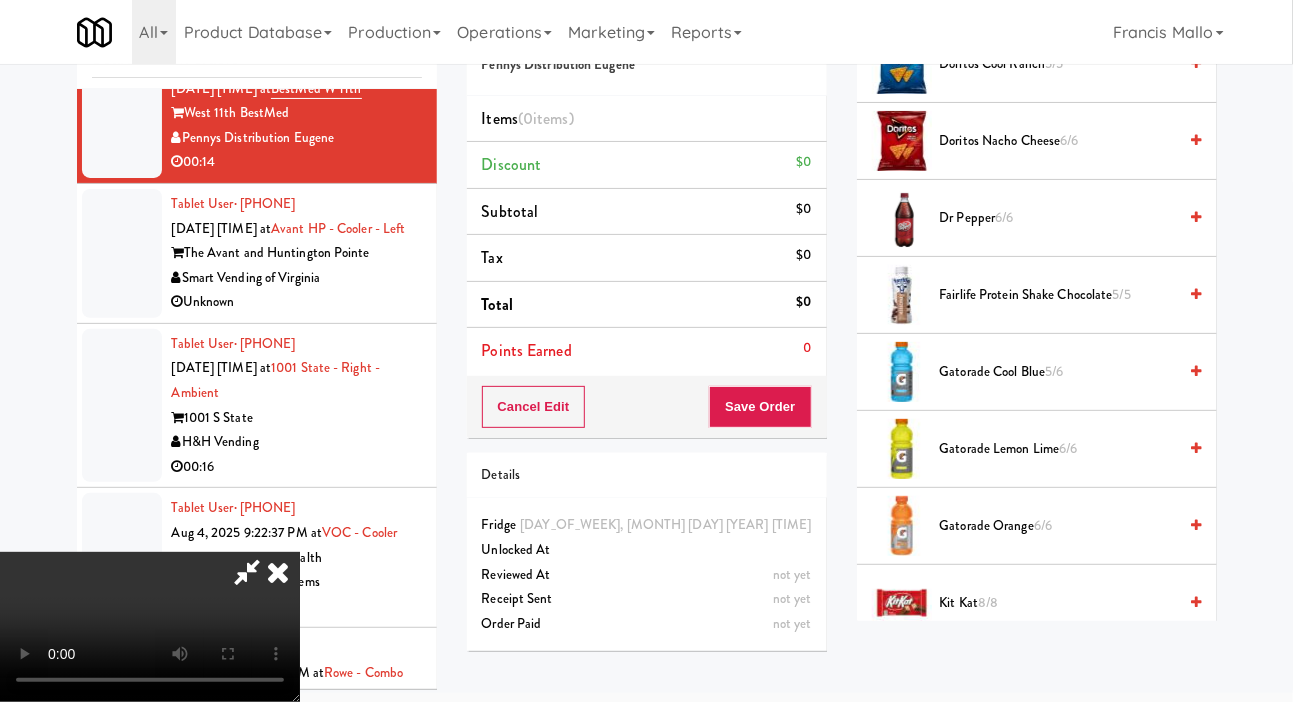 click on "Gatorade Lemon Lime  6/6" at bounding box center [1058, 449] 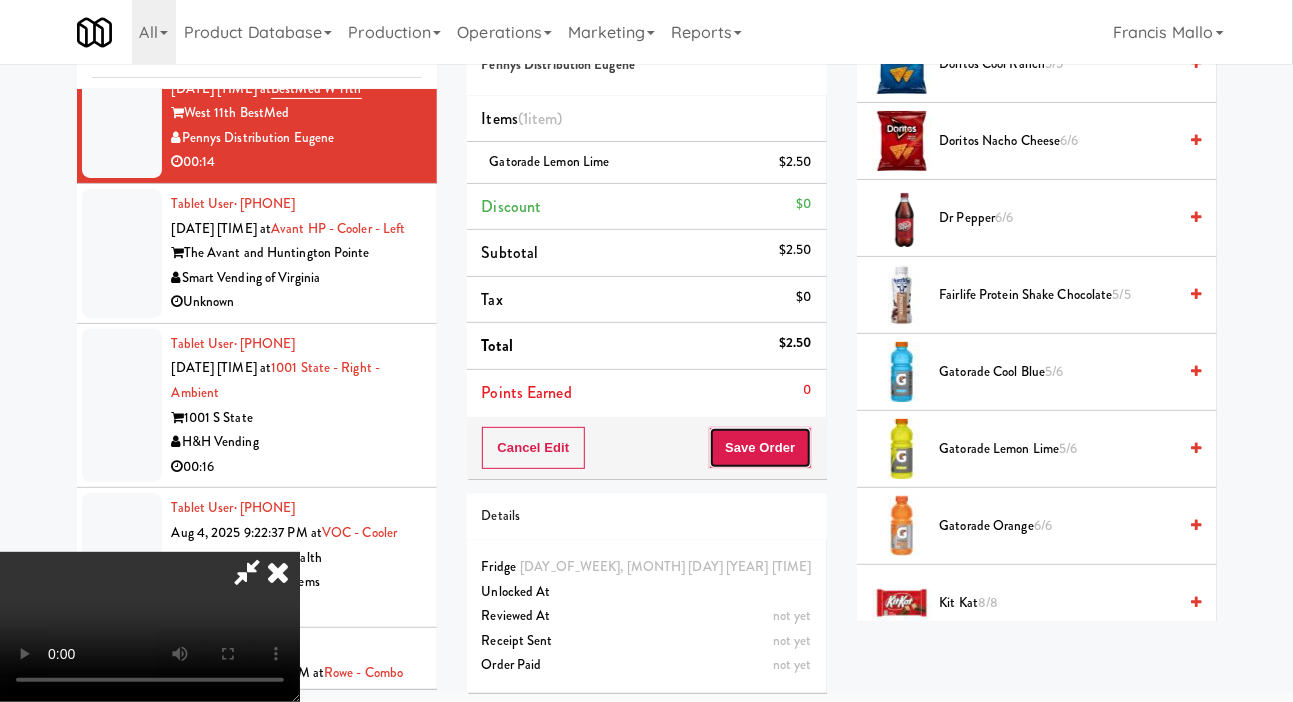 click on "Save Order" at bounding box center (760, 448) 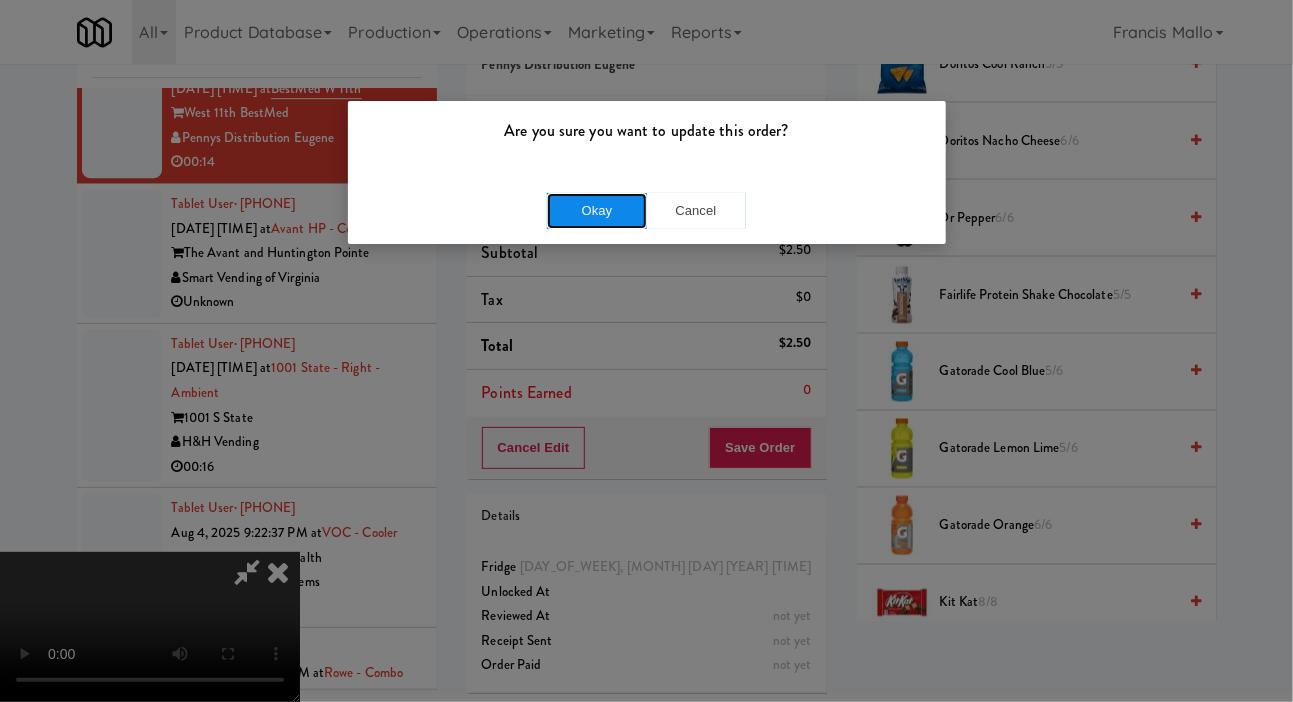 click on "Okay" at bounding box center [597, 211] 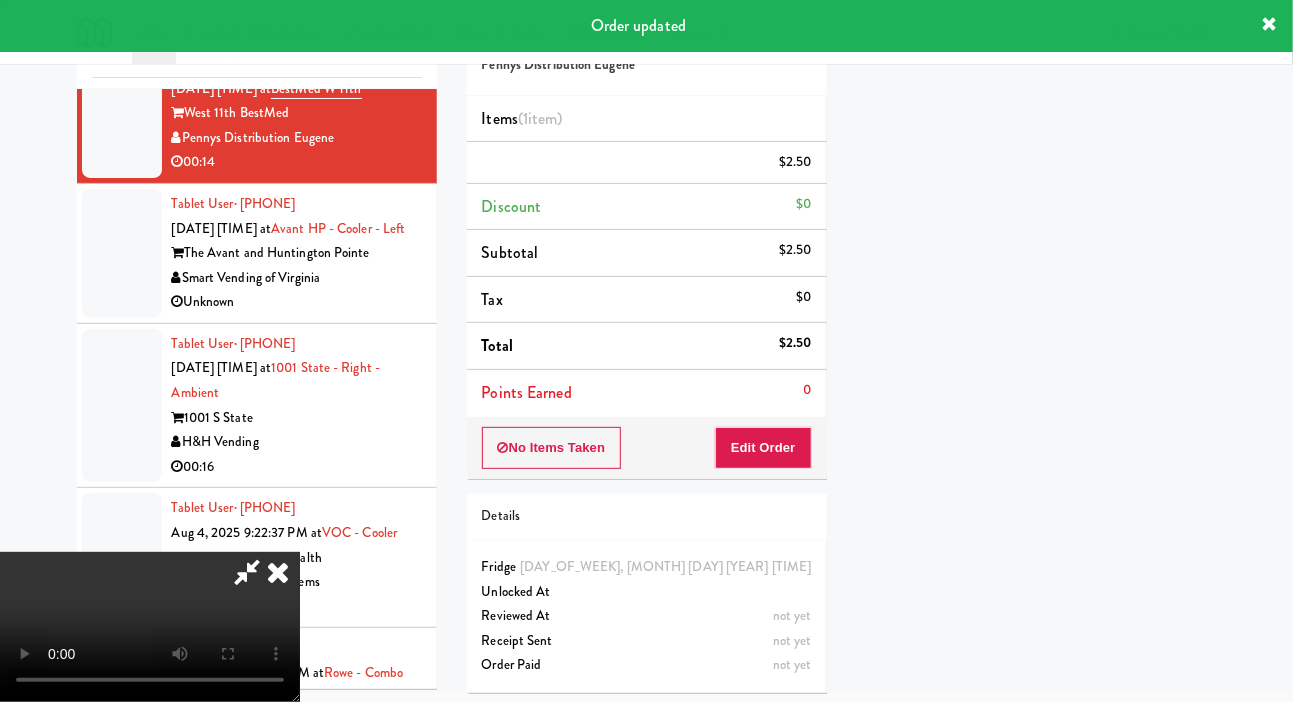 scroll, scrollTop: 116, scrollLeft: 0, axis: vertical 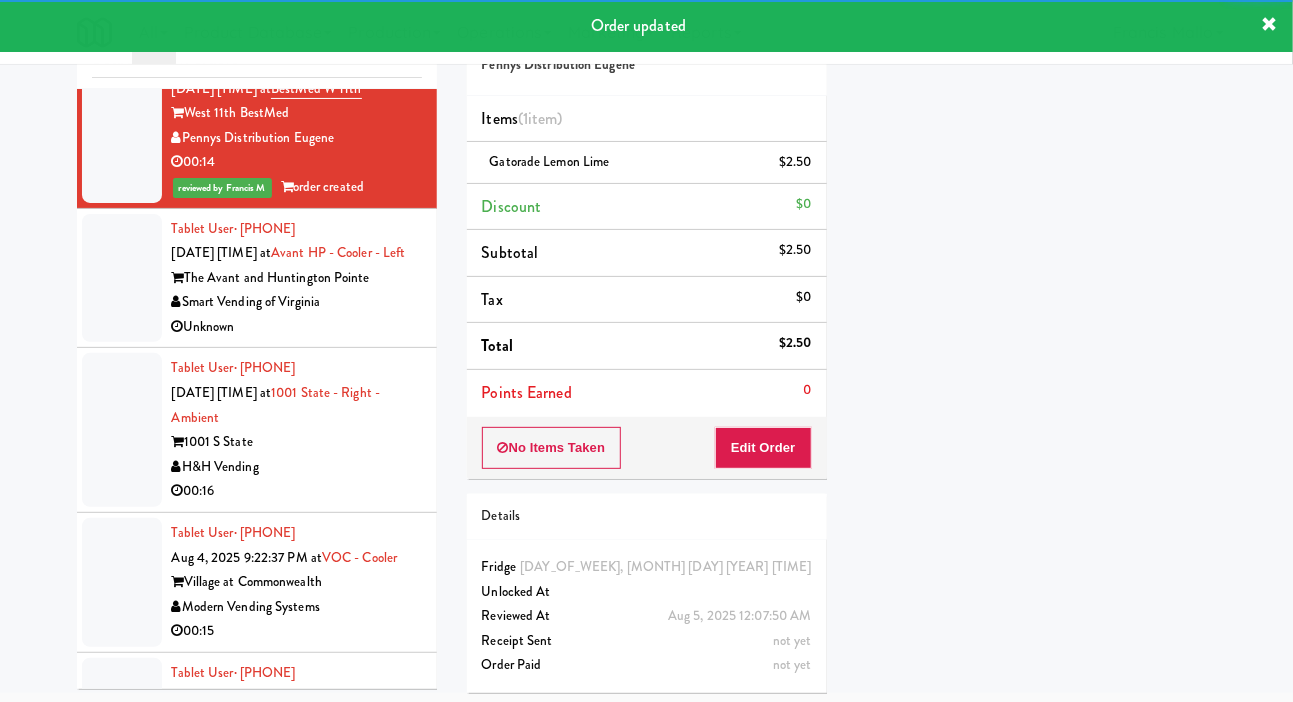 click at bounding box center [122, 278] 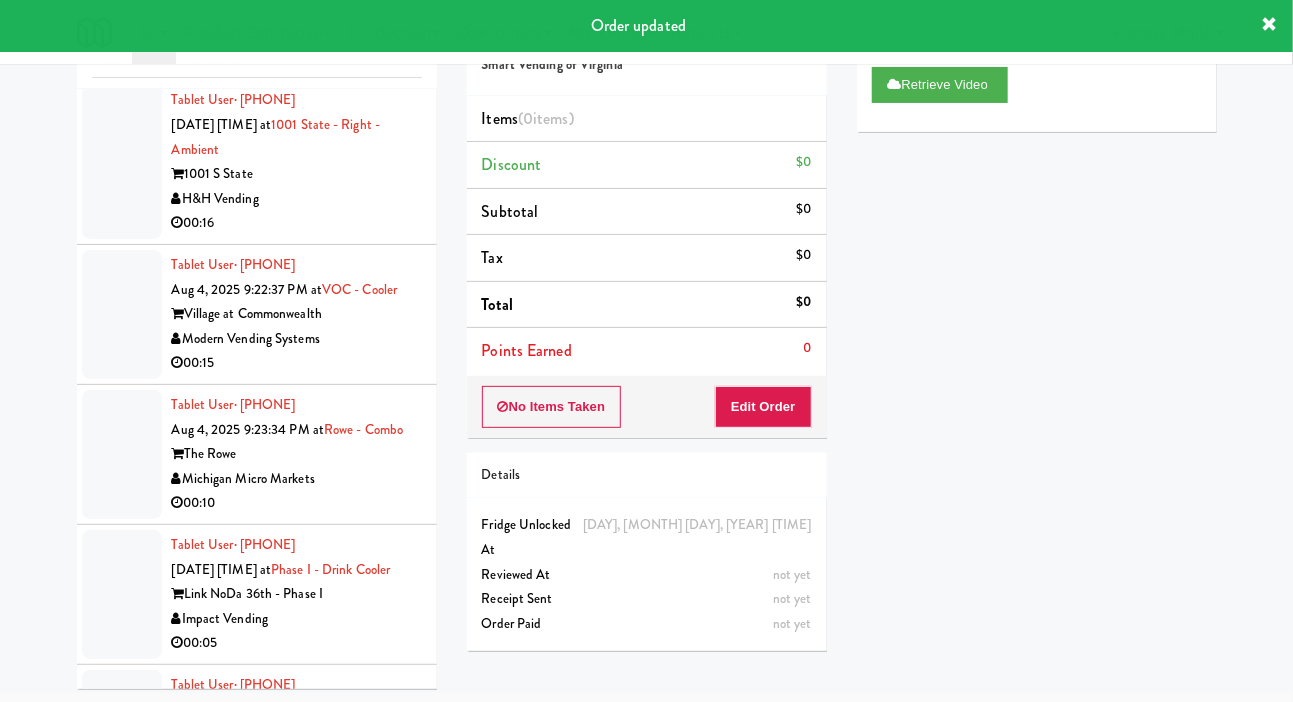 click at bounding box center (122, 162) 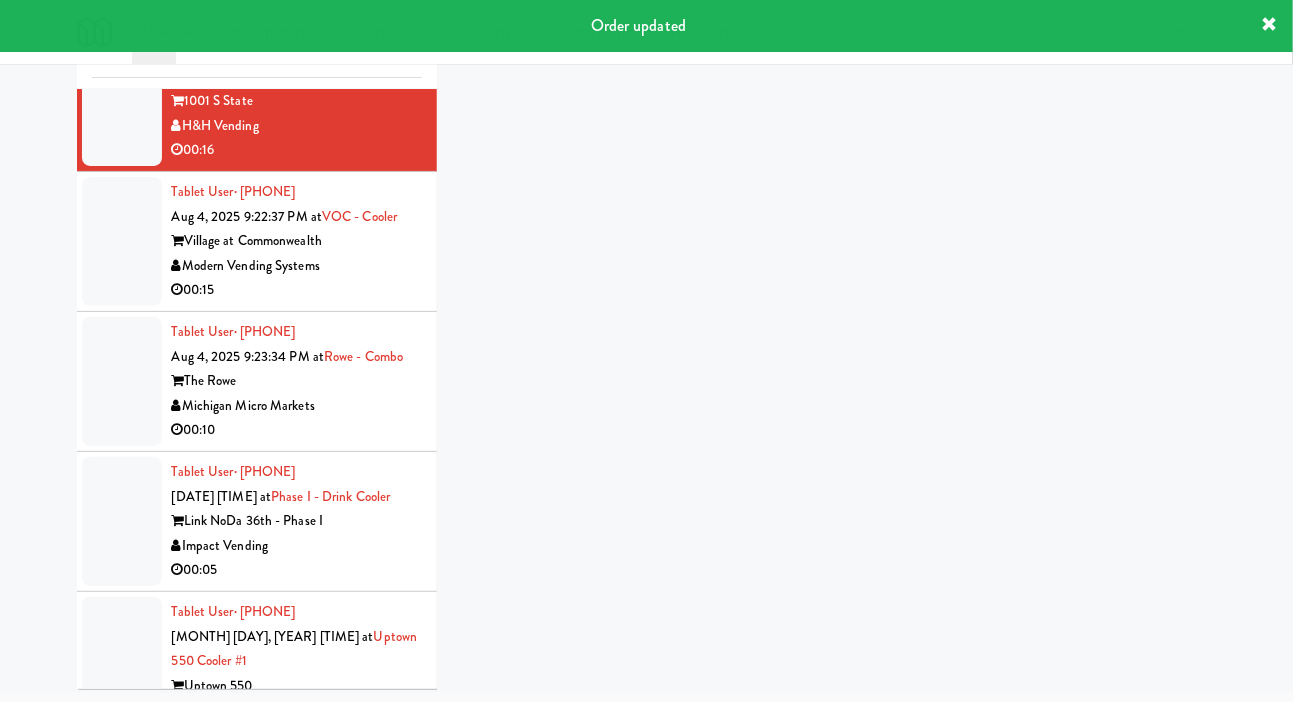 scroll, scrollTop: 5792, scrollLeft: 0, axis: vertical 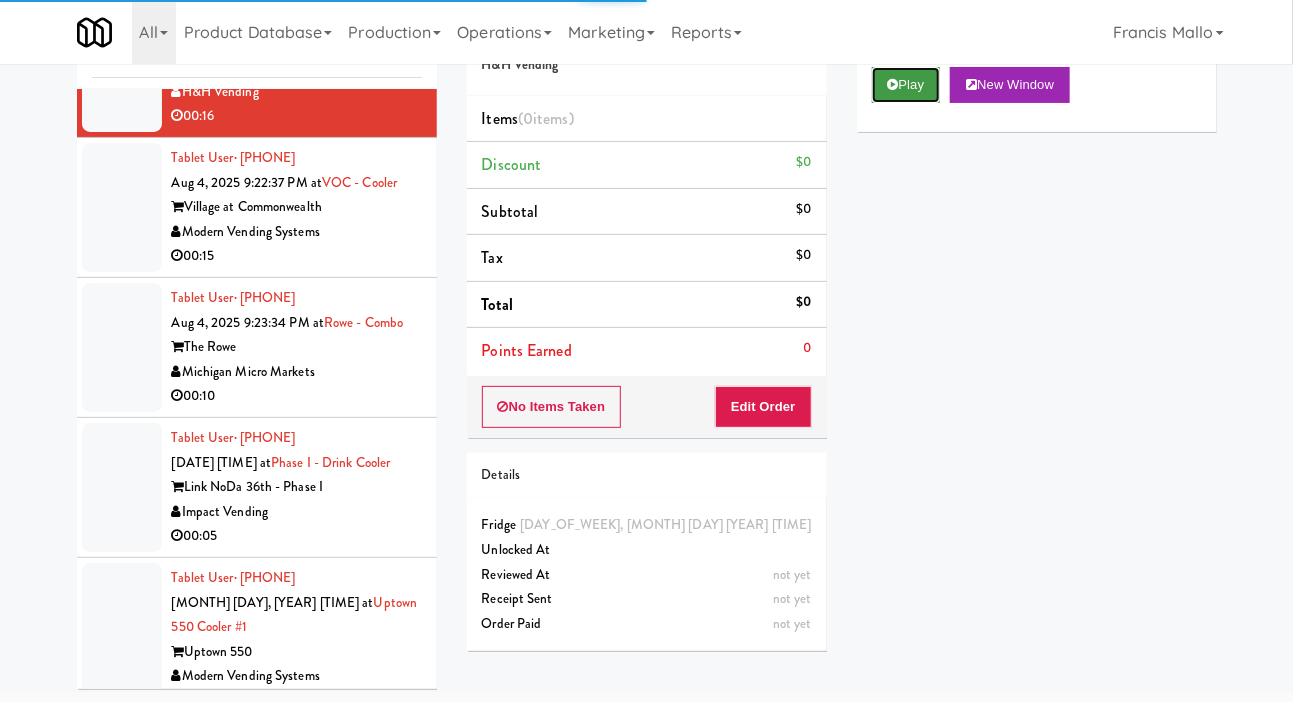 click on "Play" at bounding box center (906, 85) 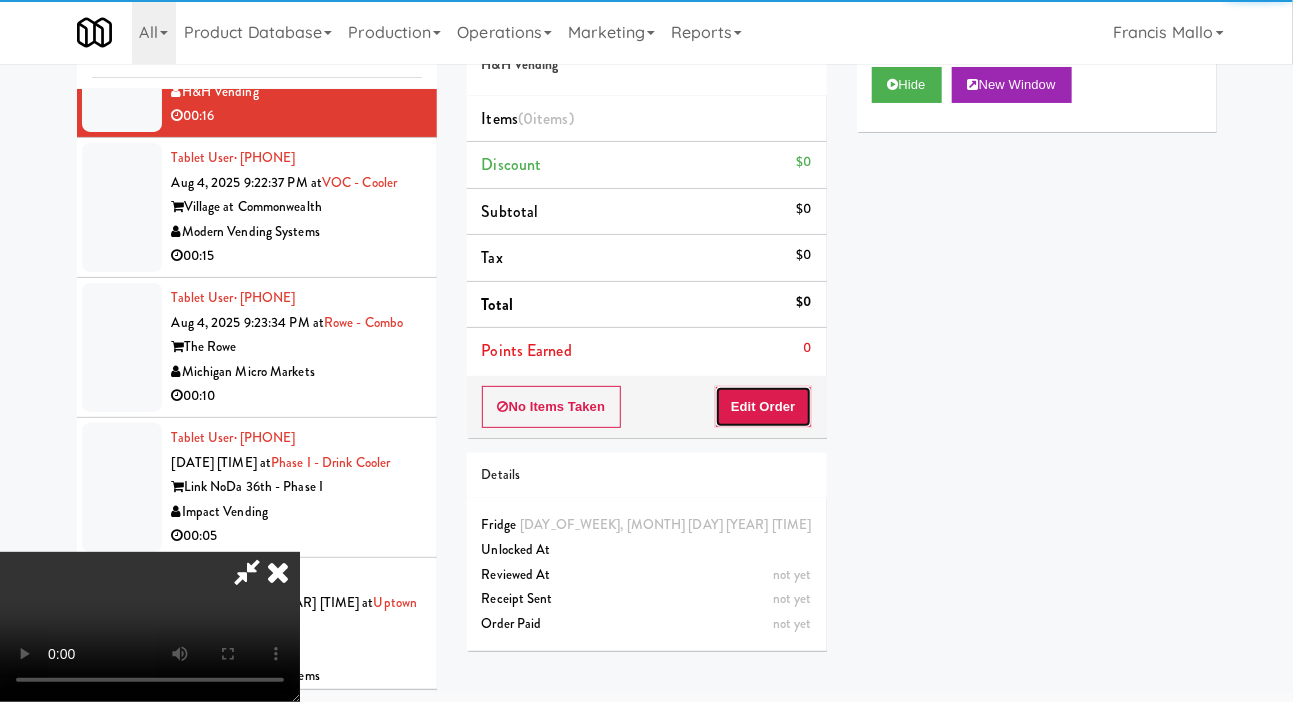 click on "Edit Order" at bounding box center (763, 407) 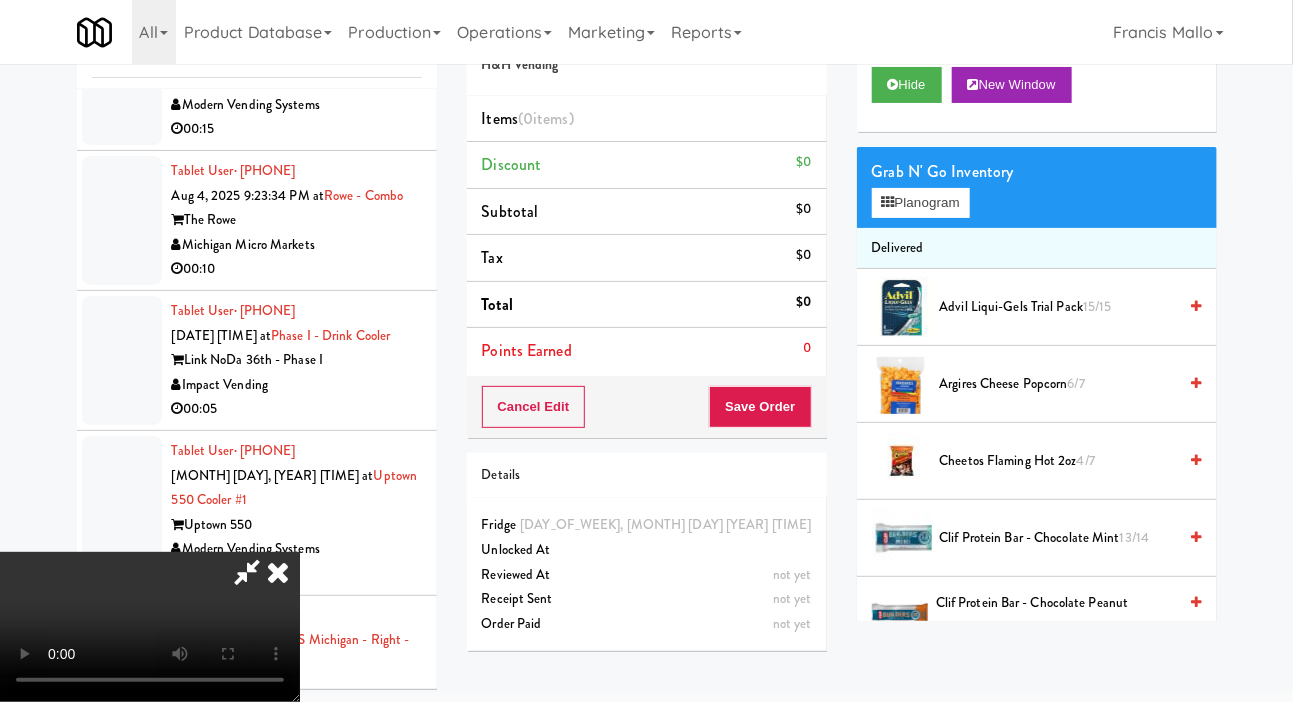 scroll, scrollTop: 5928, scrollLeft: 0, axis: vertical 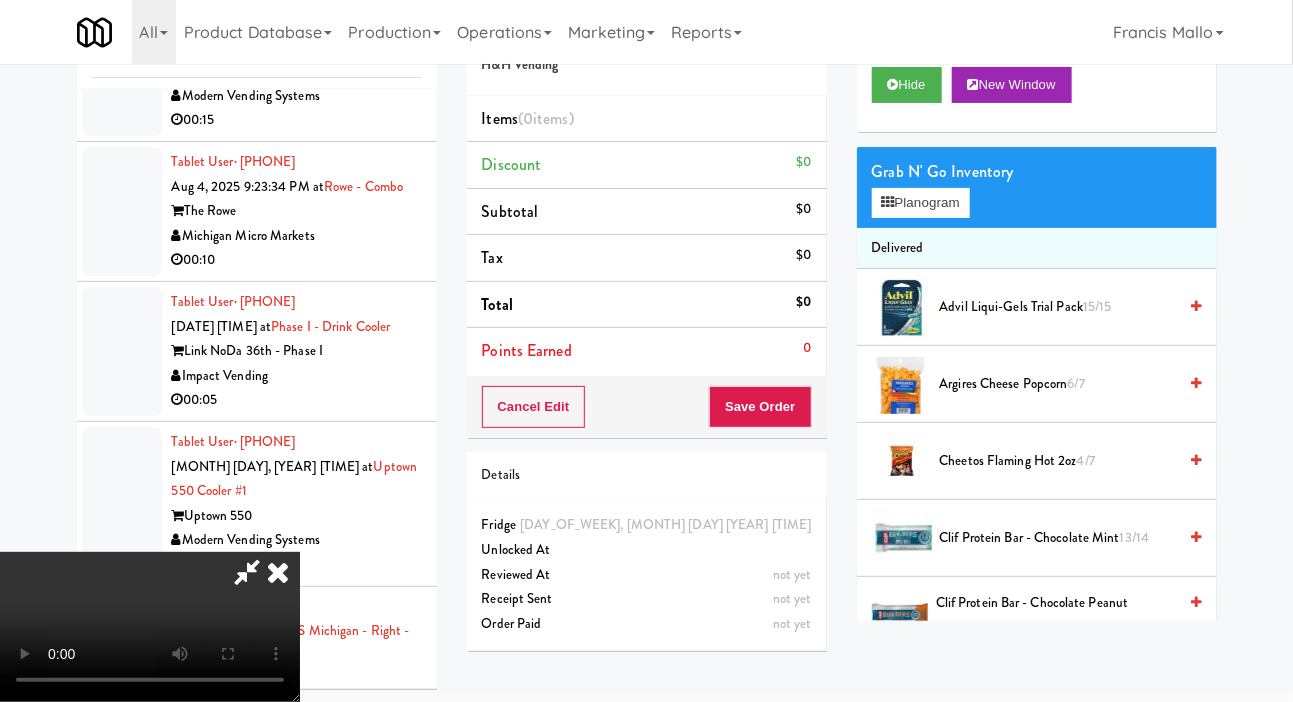 type 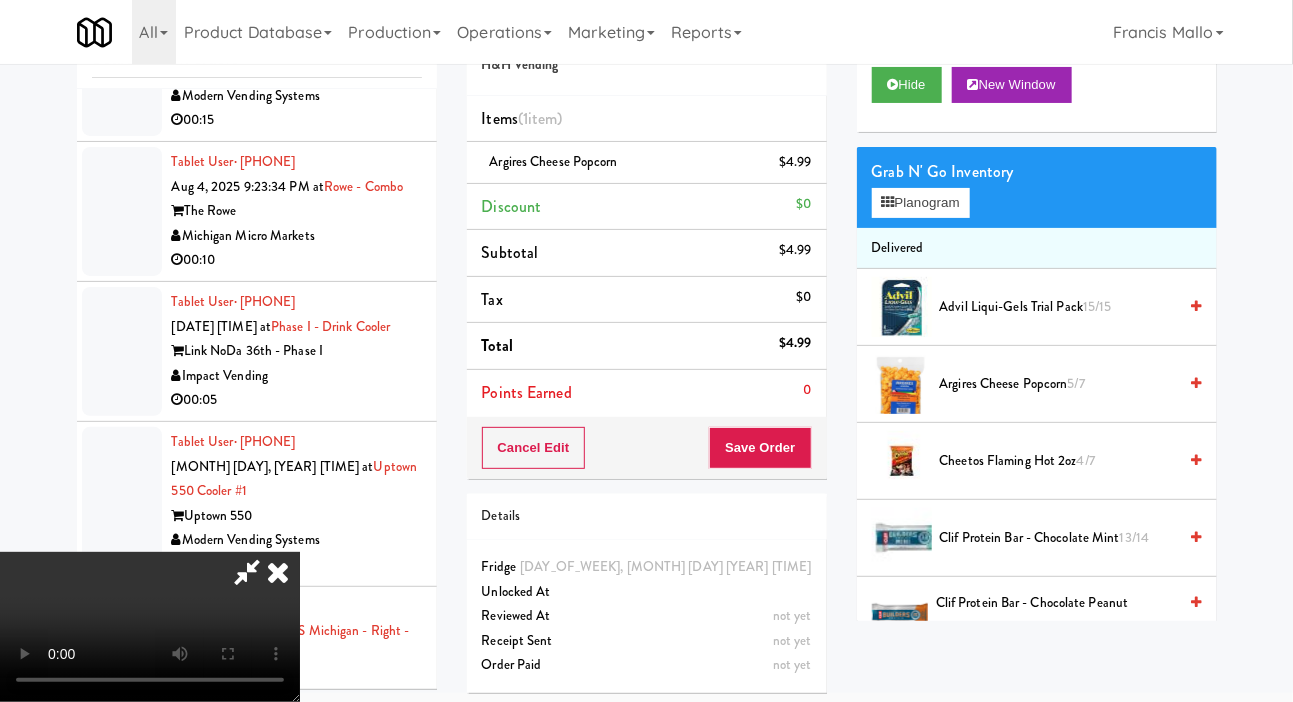 click on "Argires Cheese Popcorn  5/7" at bounding box center (1058, 384) 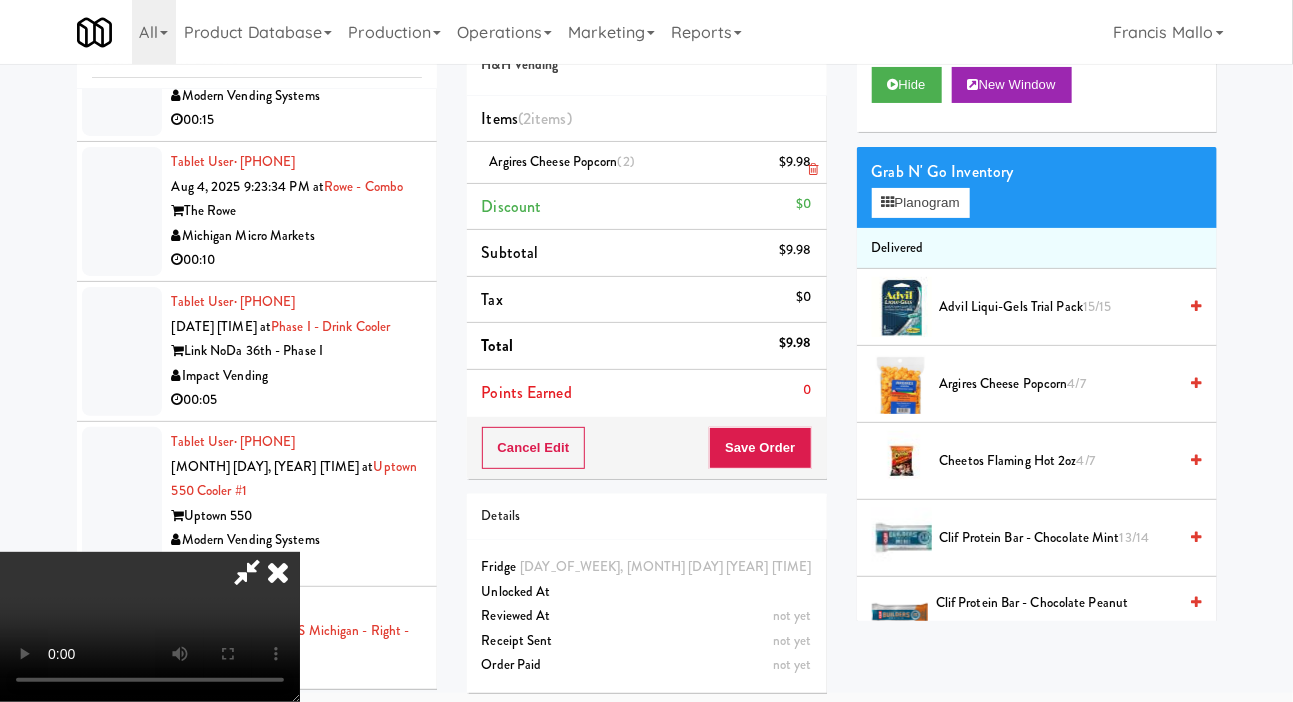 click on "[PRODUCT]  [NUMBER] [PRICE]" at bounding box center (647, 163) 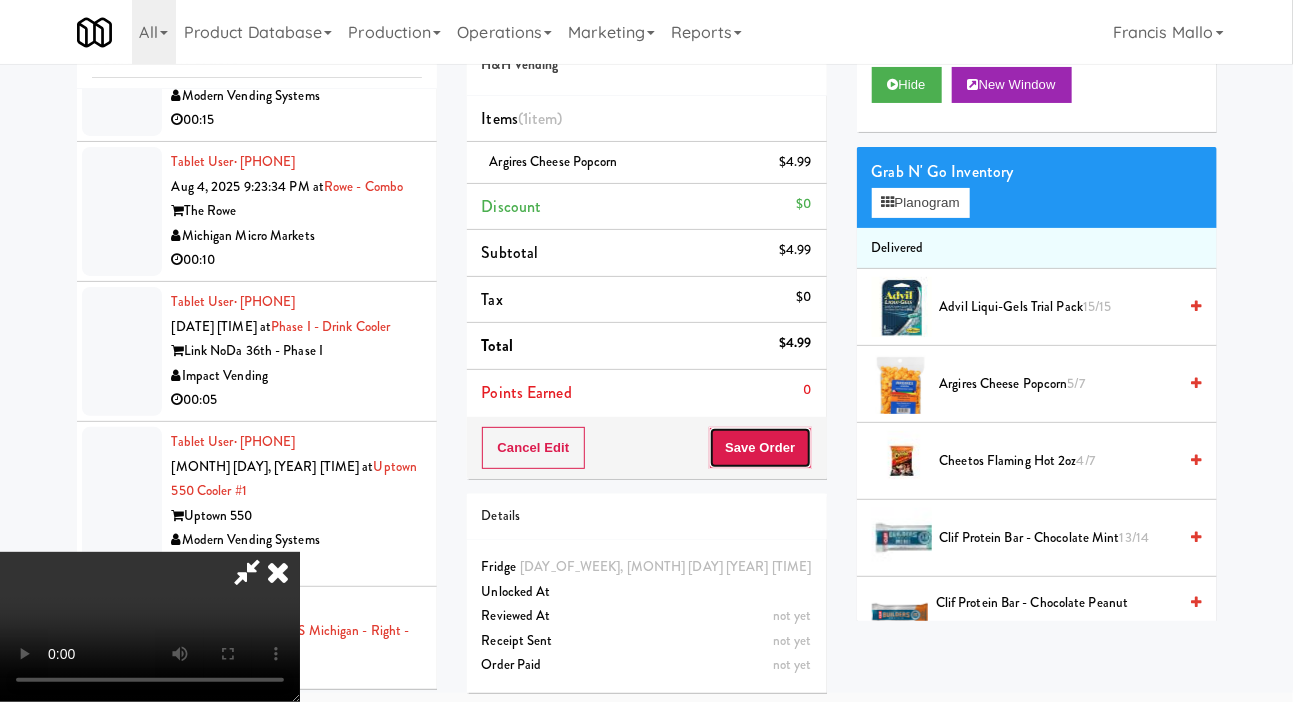 click on "Save Order" at bounding box center (760, 448) 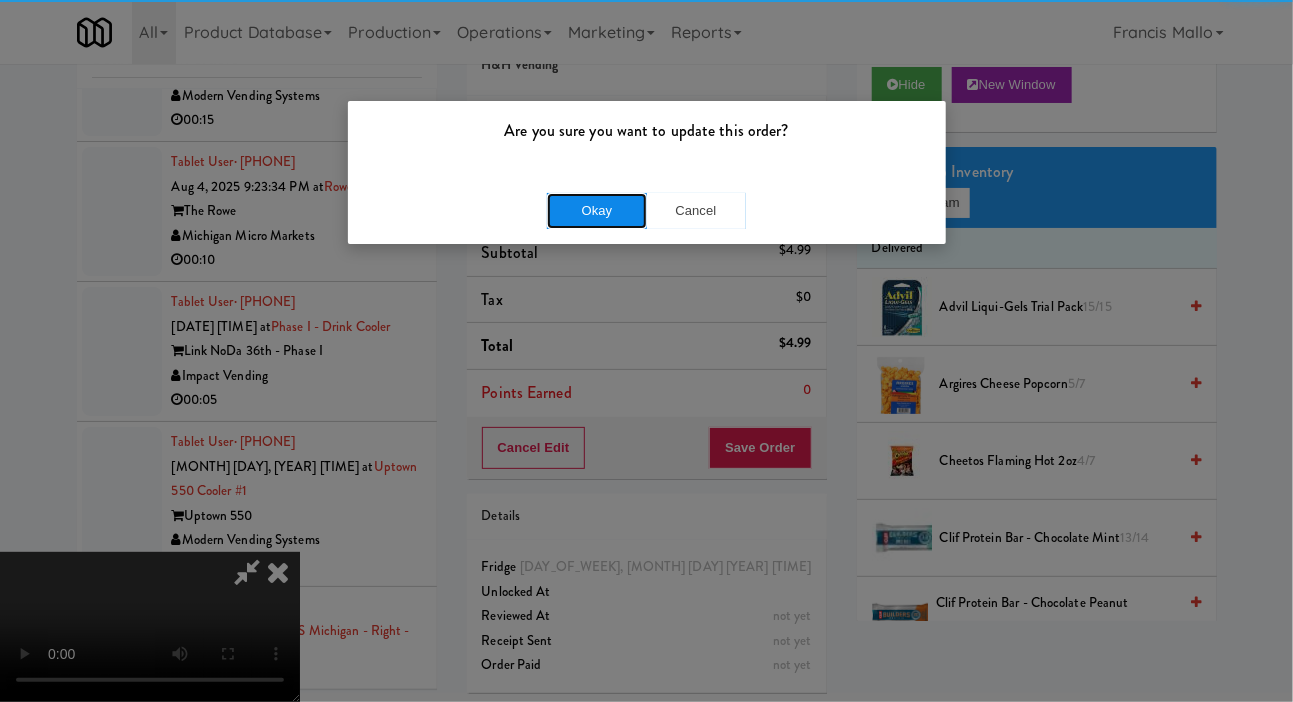 click on "Okay" at bounding box center (597, 211) 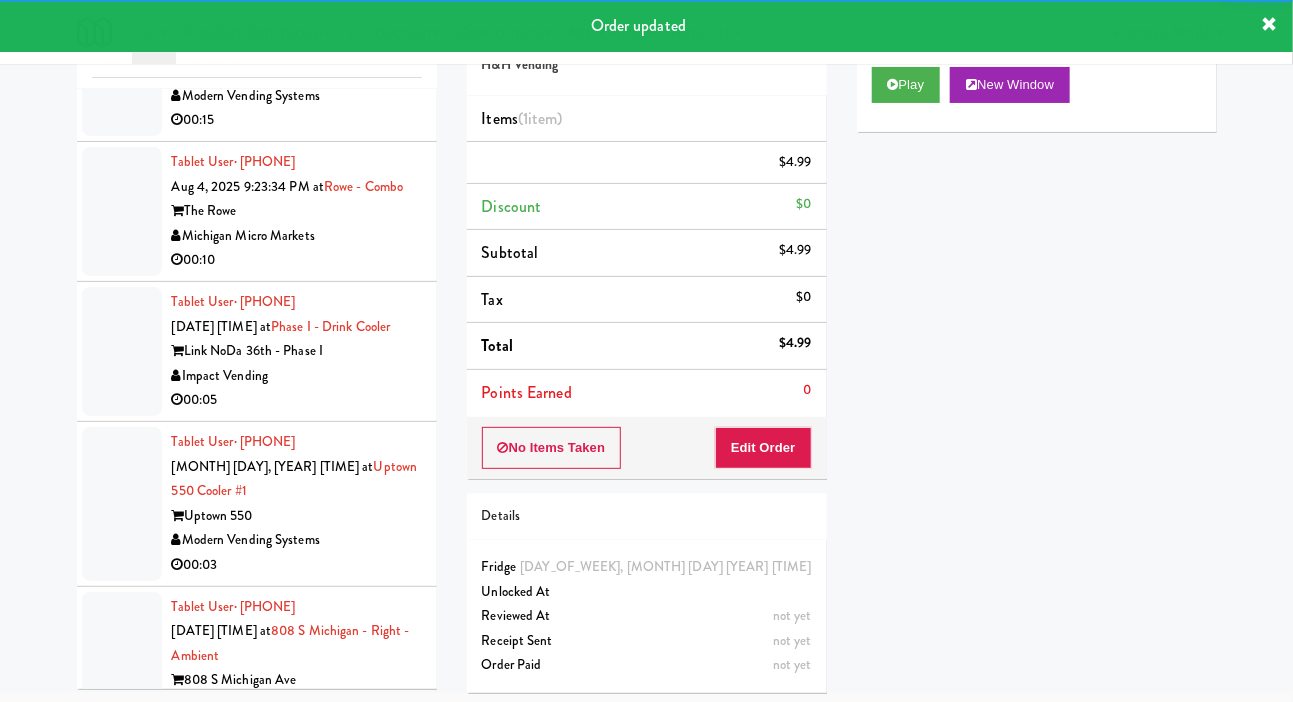 click at bounding box center [122, 71] 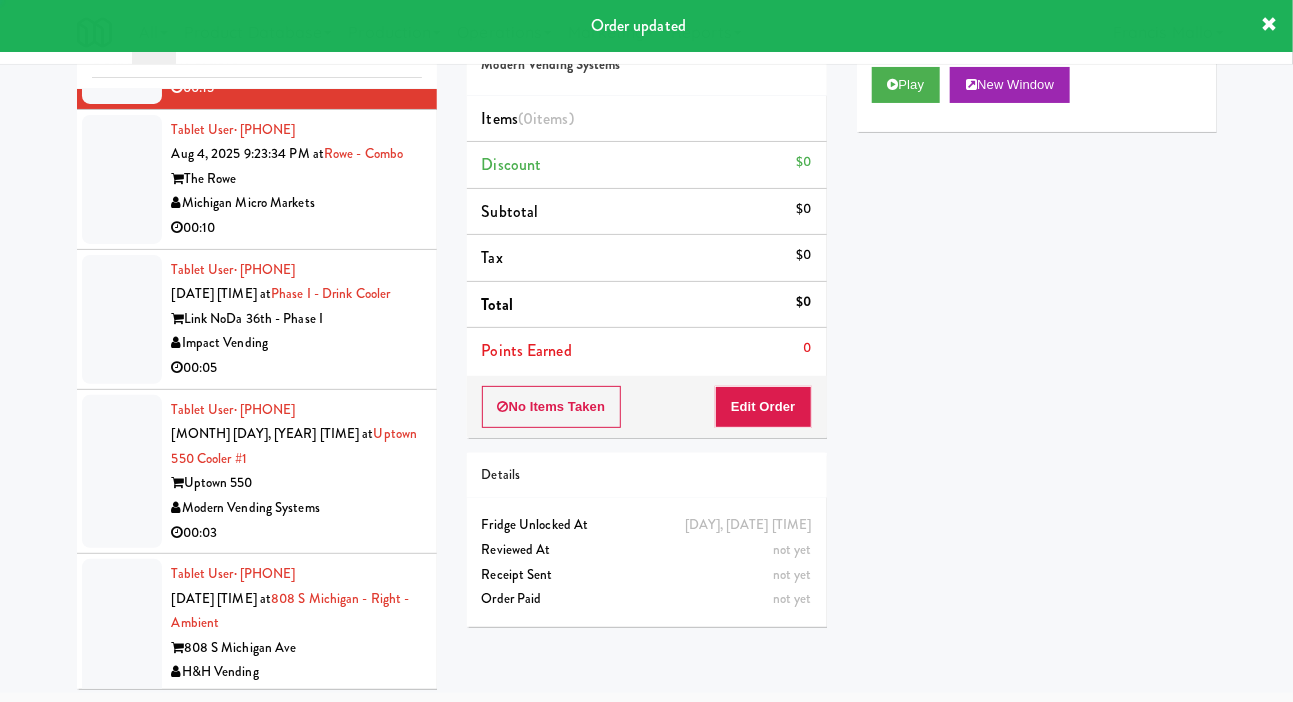 scroll, scrollTop: 6012, scrollLeft: 0, axis: vertical 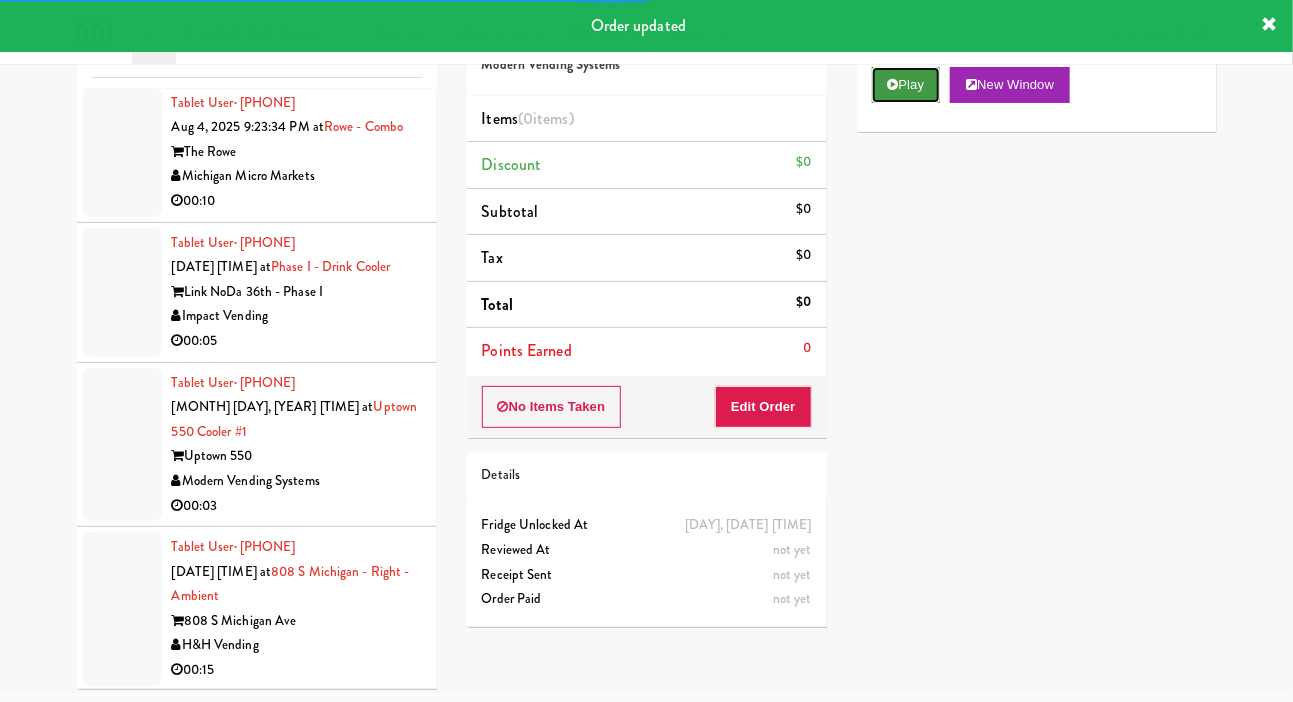 click on "Play" at bounding box center [906, 85] 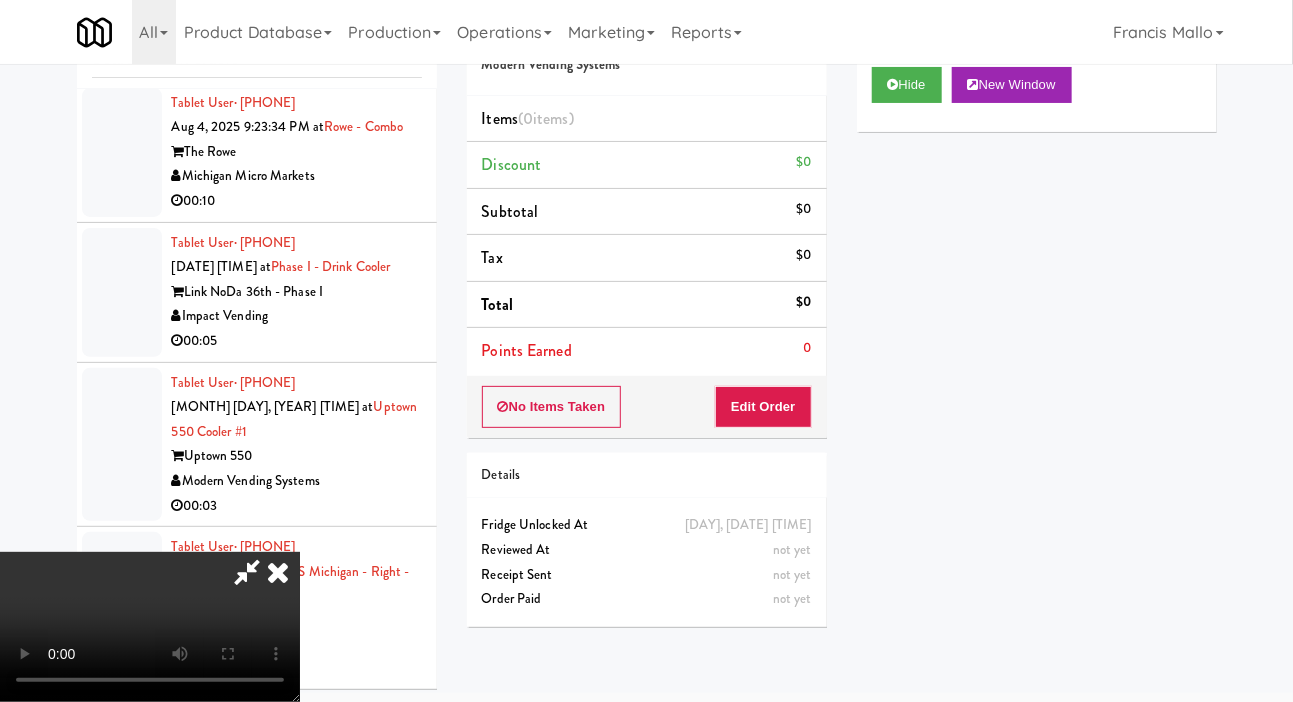 type 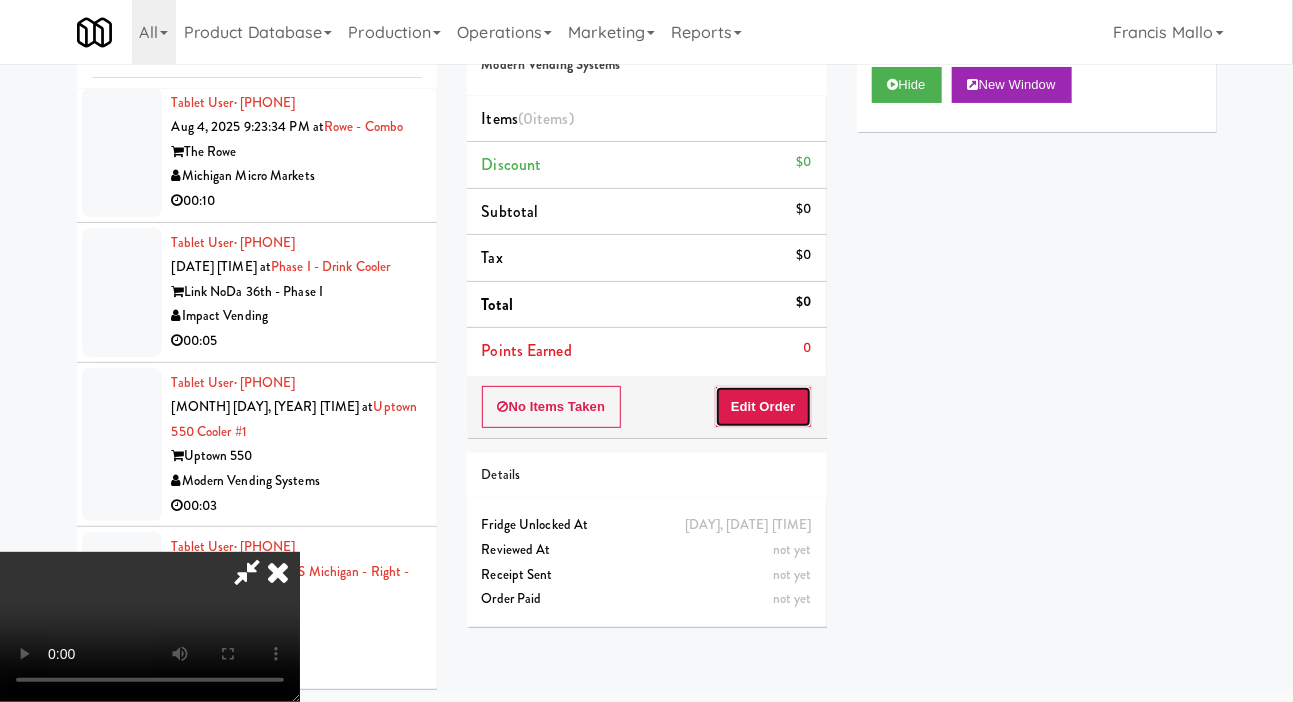 click on "Edit Order" at bounding box center [763, 407] 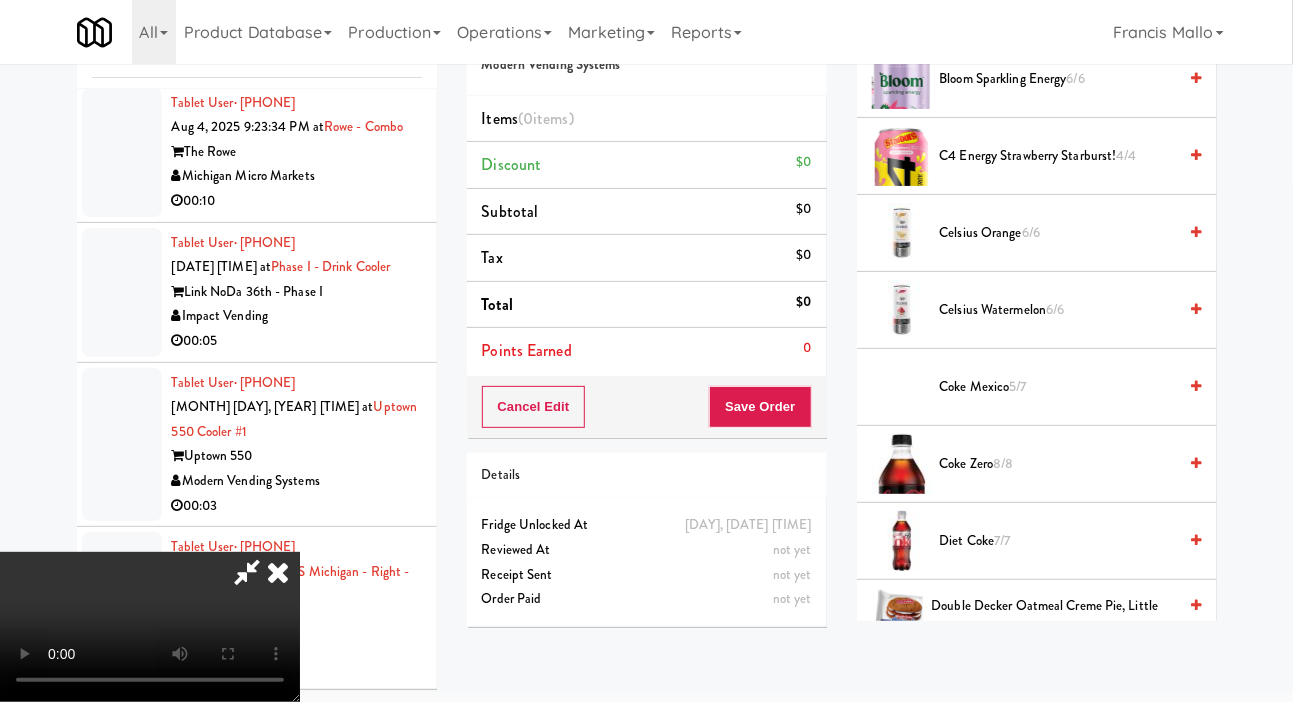 scroll, scrollTop: 694, scrollLeft: 0, axis: vertical 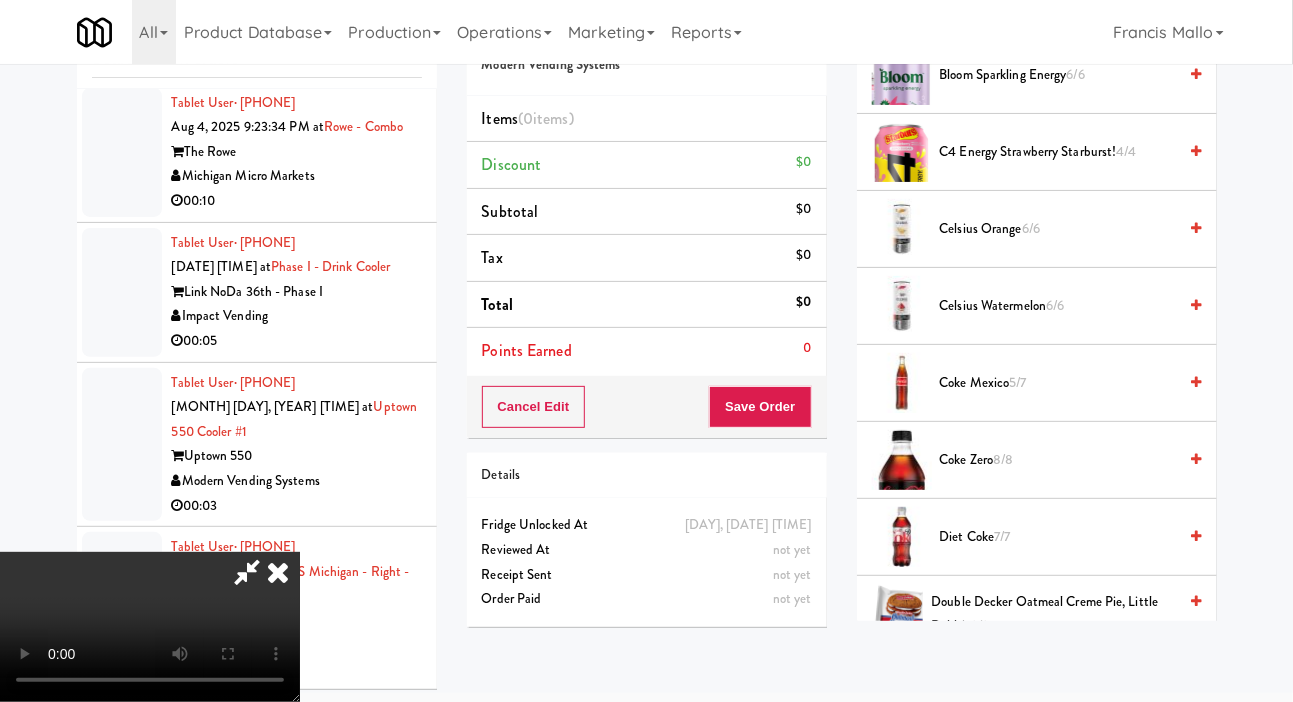 click on "Coke Zero   8/8" at bounding box center (1058, 460) 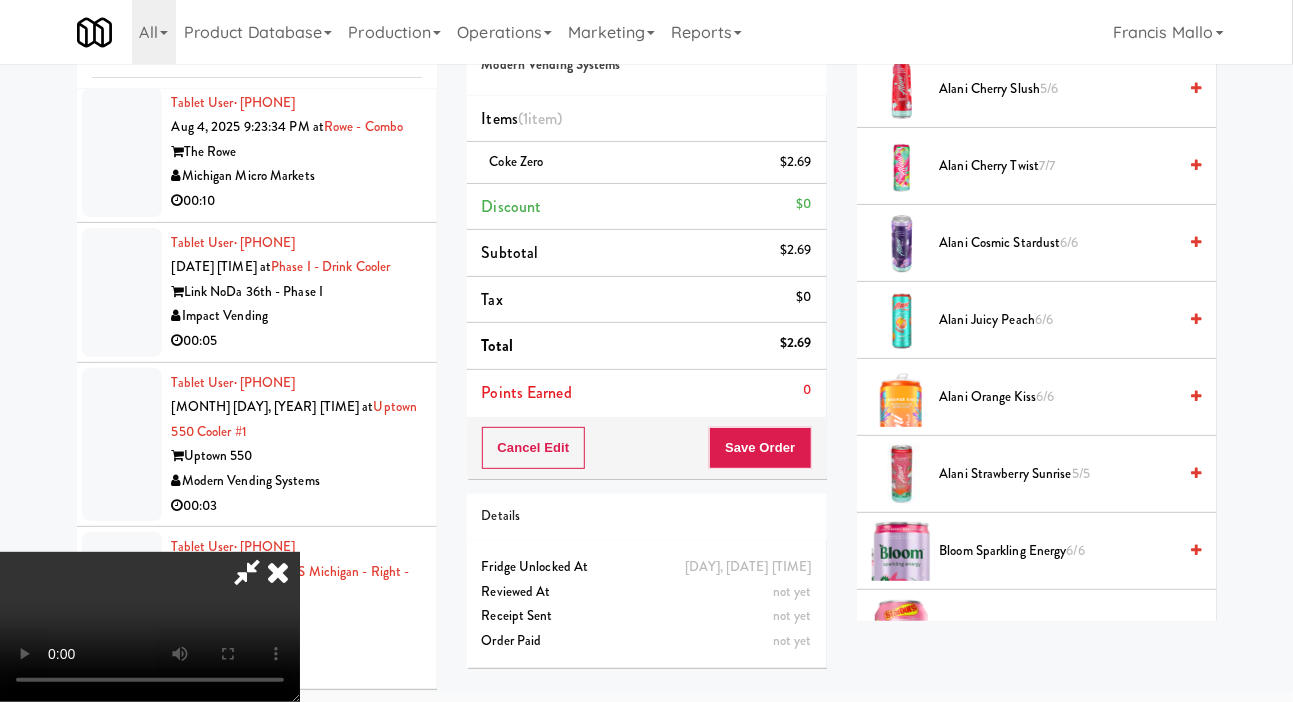 scroll, scrollTop: 0, scrollLeft: 0, axis: both 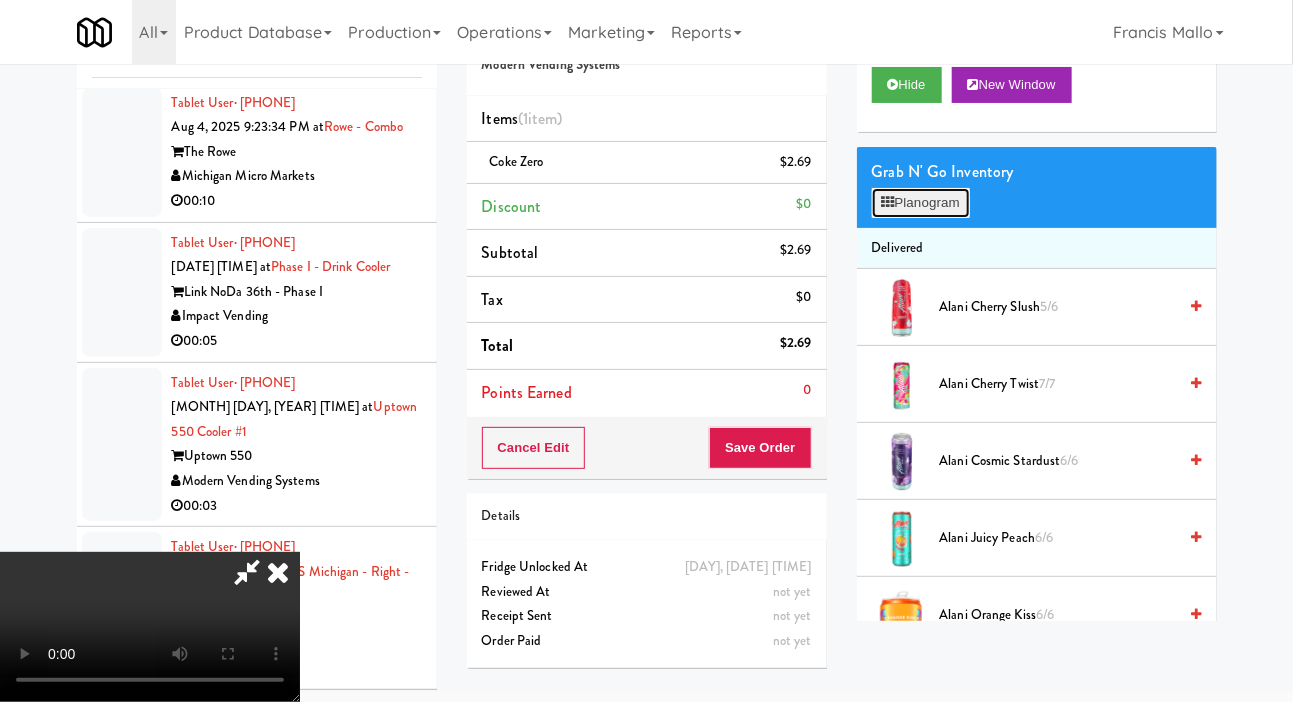 click on "Planogram" at bounding box center [921, 203] 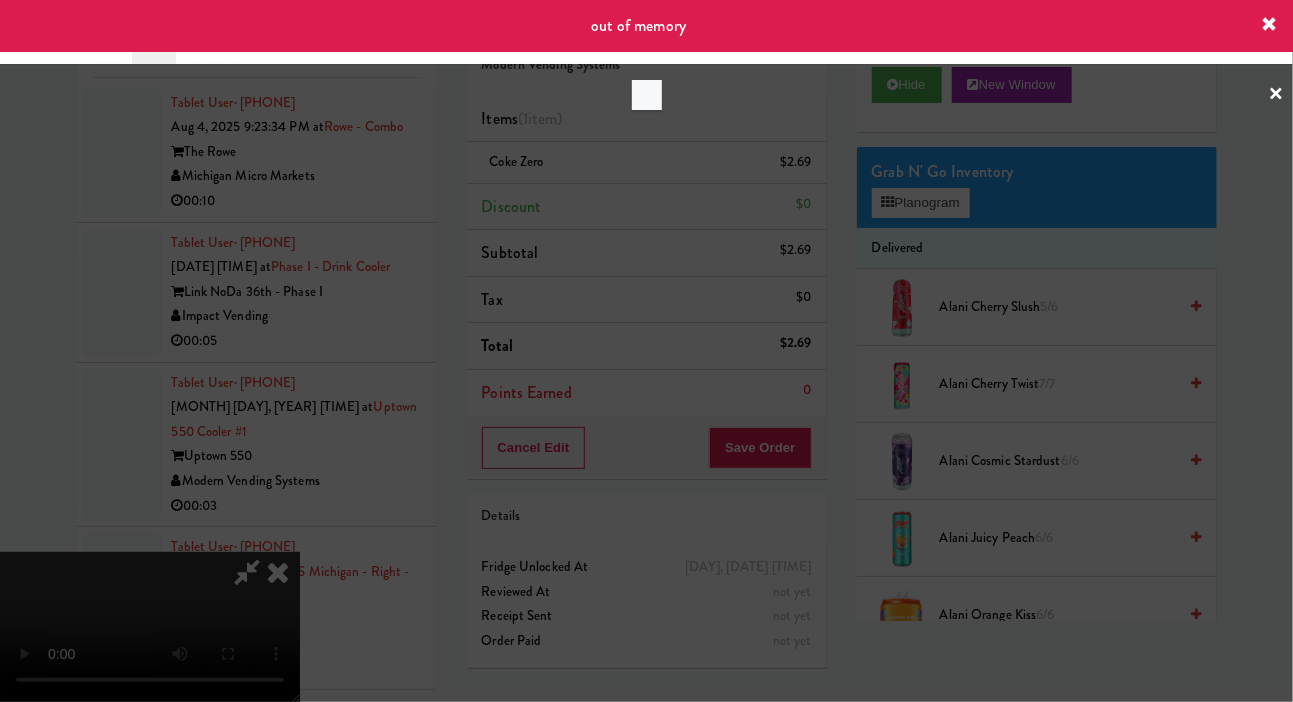 click at bounding box center [646, 351] 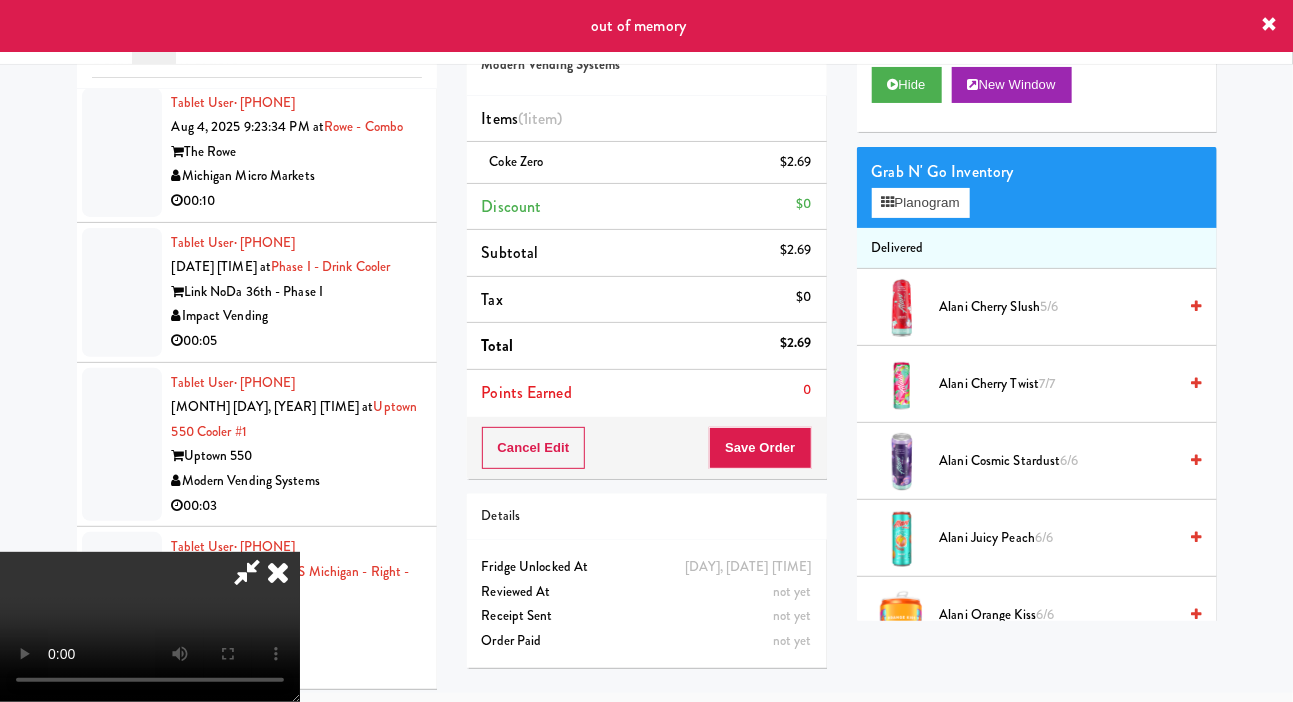 click on "Delivered" at bounding box center (1037, 249) 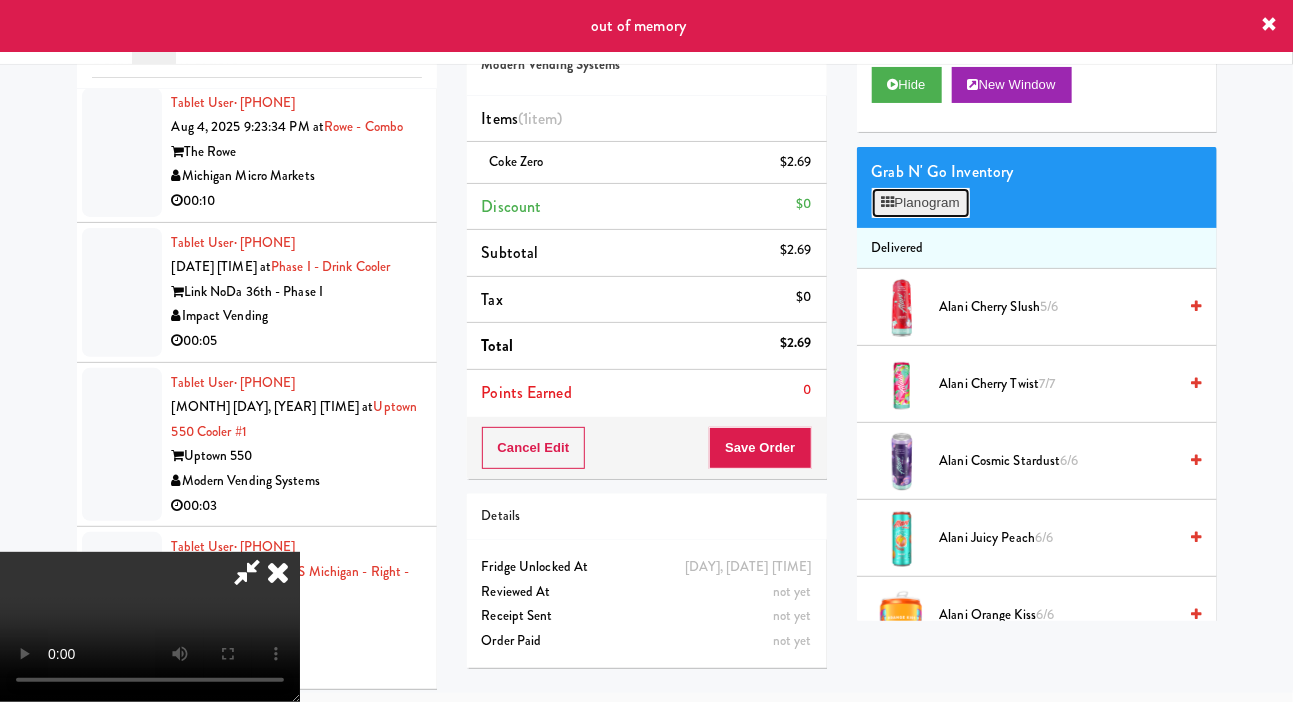 click on "Planogram" at bounding box center (921, 203) 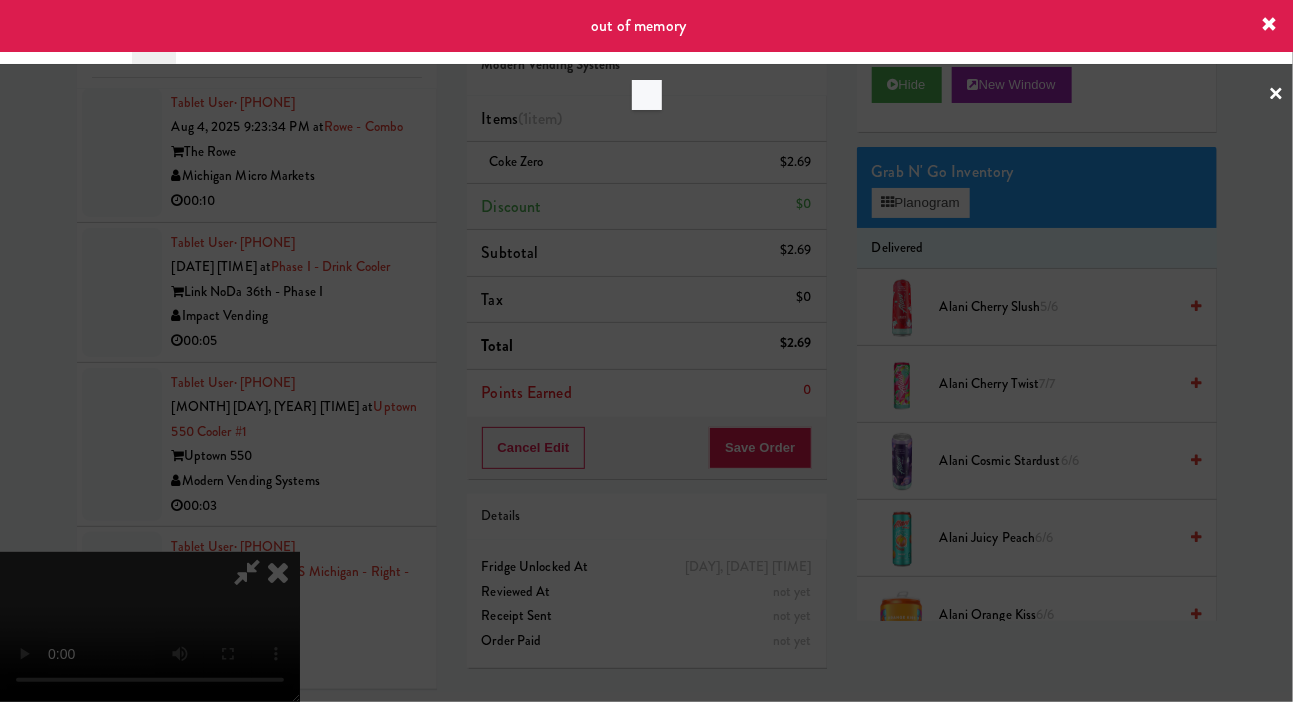 click at bounding box center (646, 351) 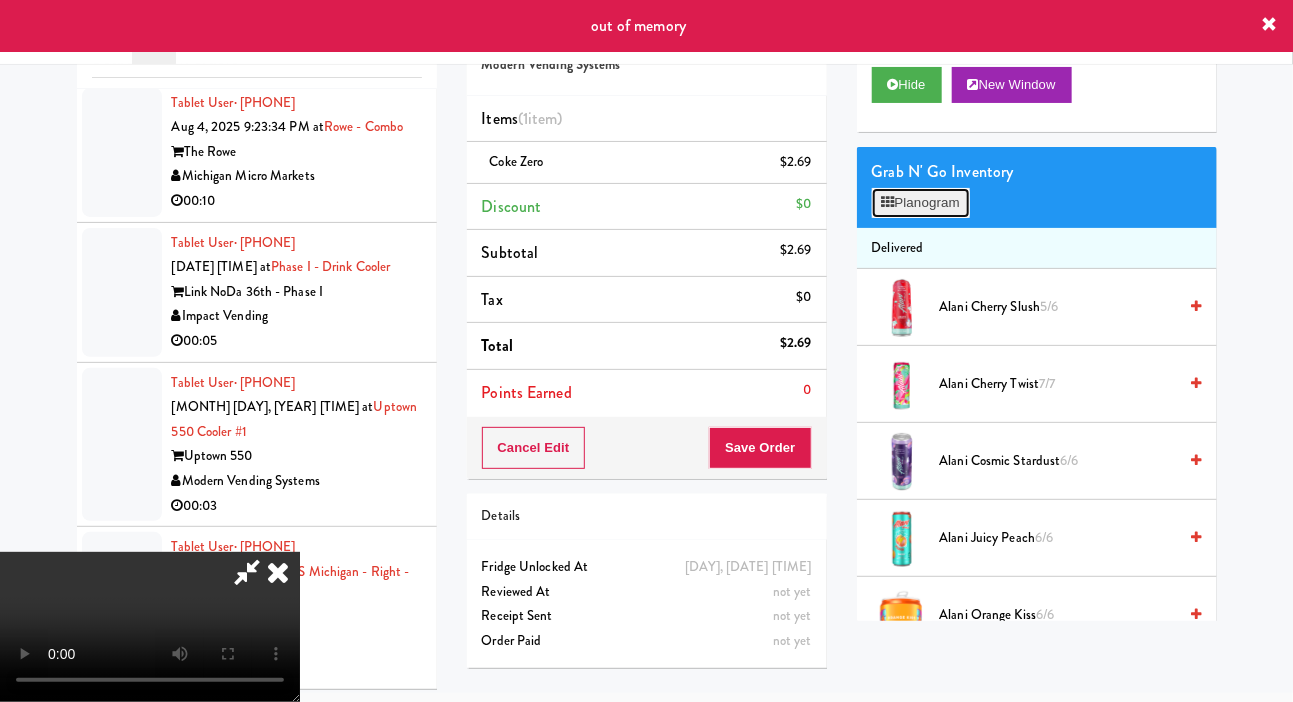 click on "Planogram" at bounding box center [921, 203] 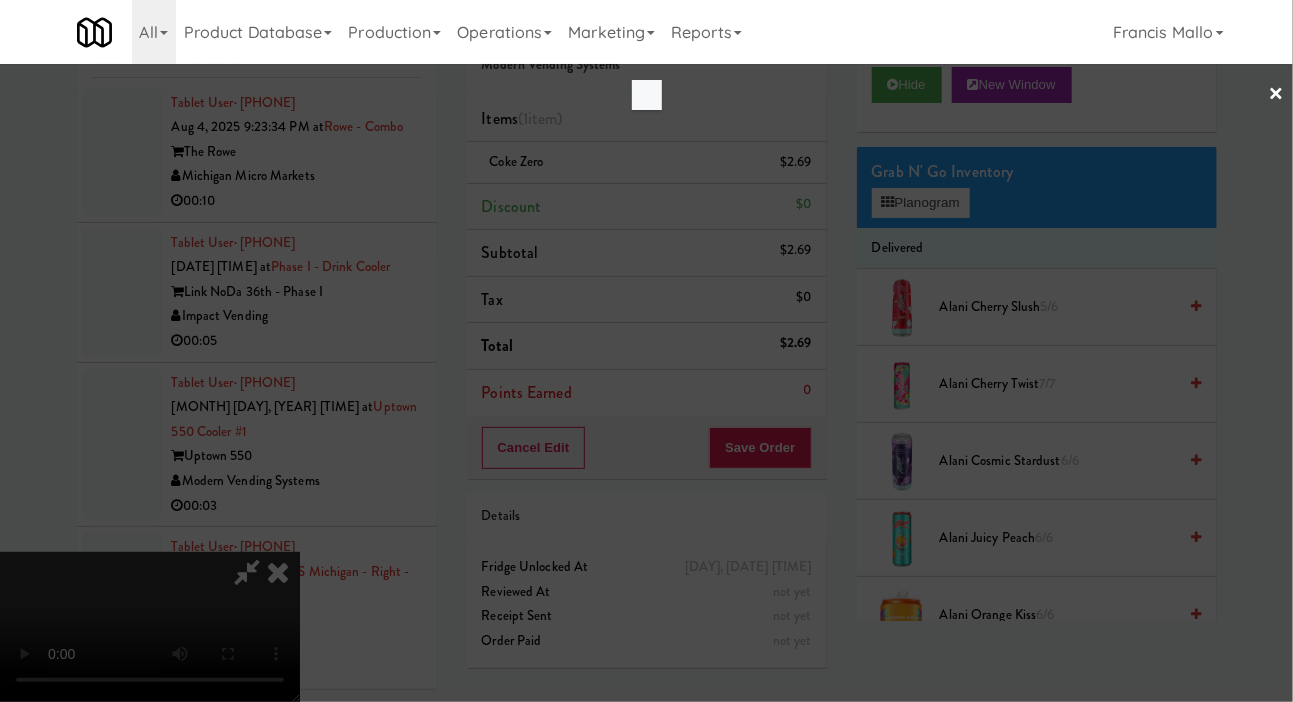 click at bounding box center [646, 351] 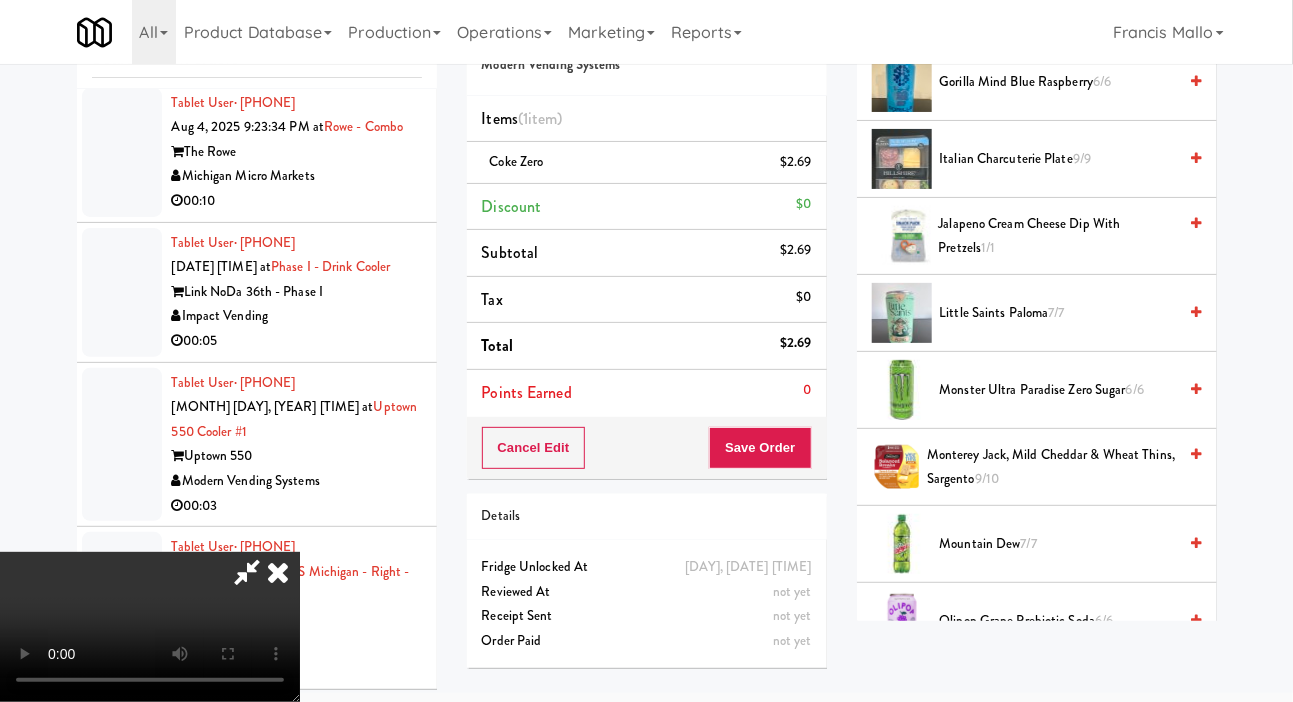 scroll, scrollTop: 1995, scrollLeft: 0, axis: vertical 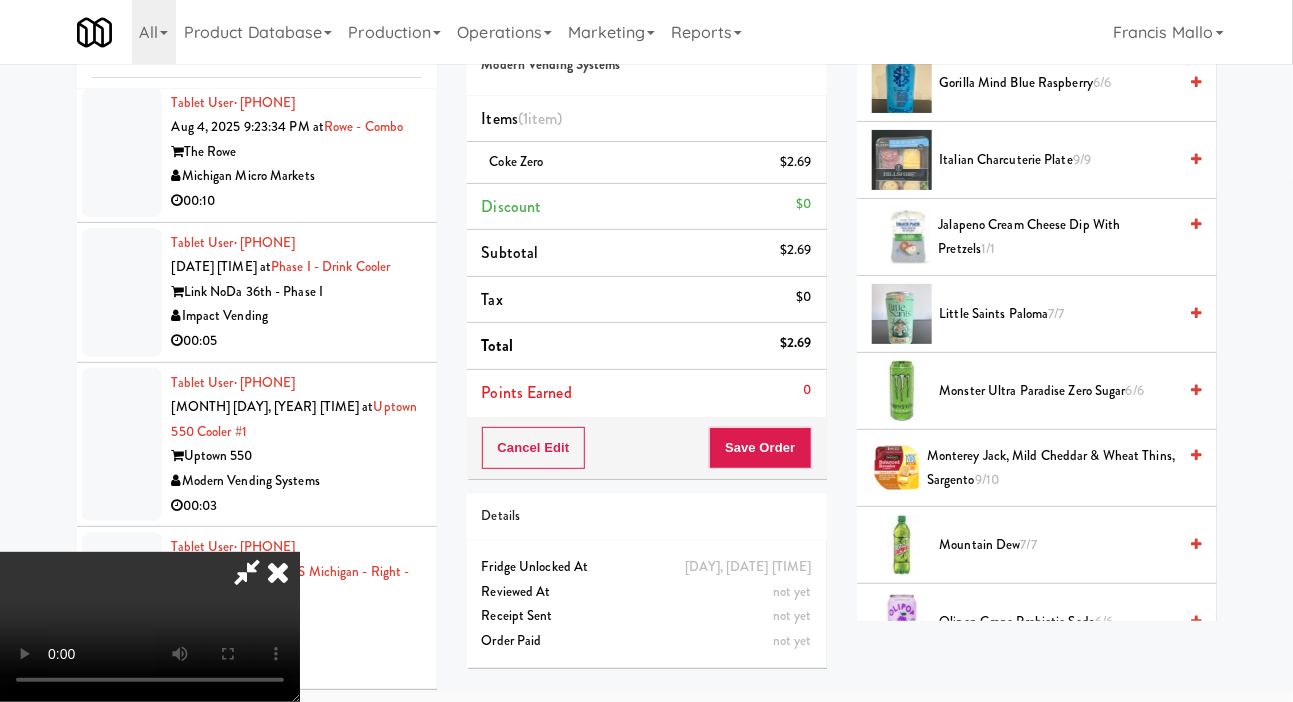 click at bounding box center (278, 572) 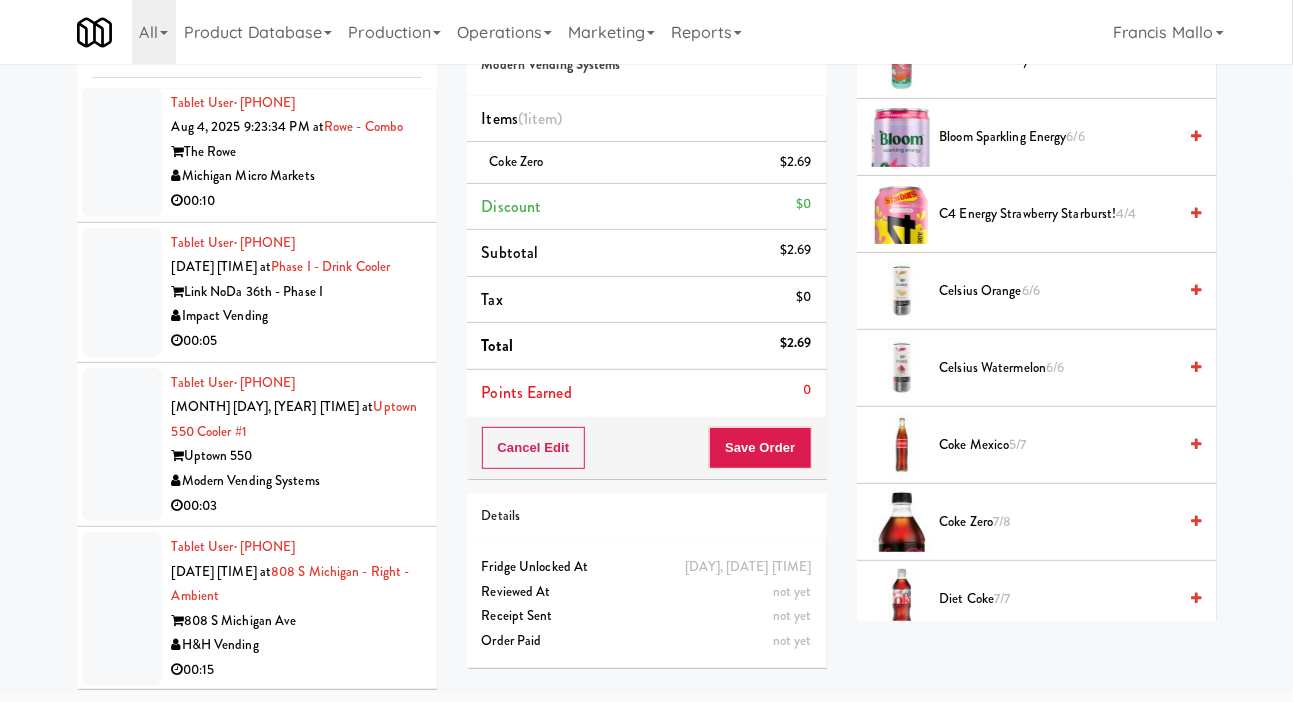 scroll, scrollTop: 0, scrollLeft: 0, axis: both 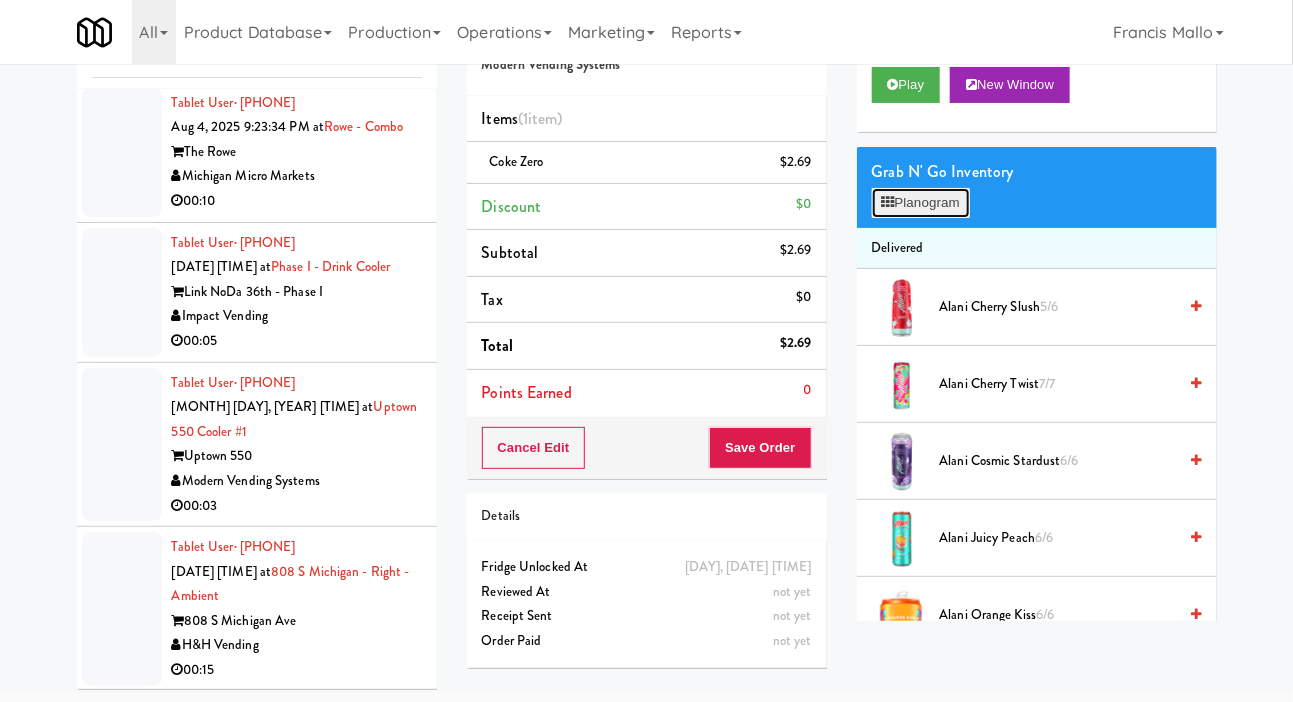 click on "Planogram" at bounding box center (921, 203) 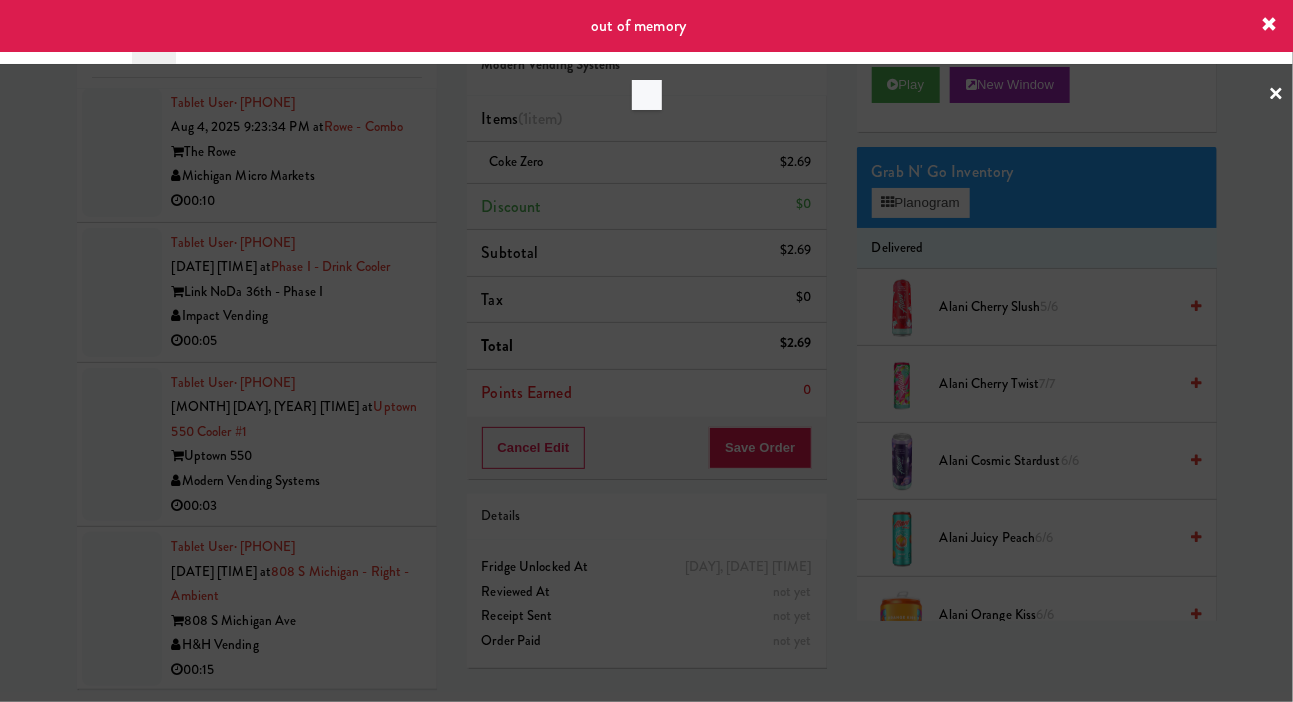 click at bounding box center (646, 351) 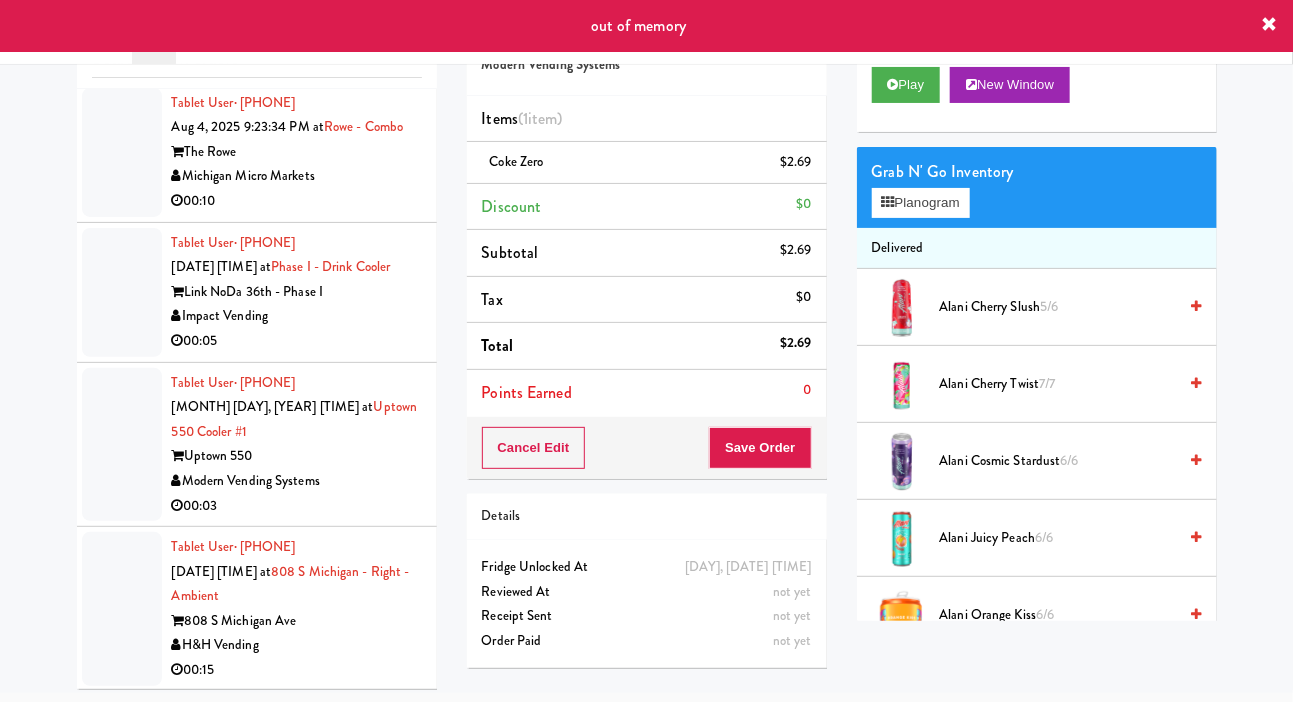 click at bounding box center [122, 152] 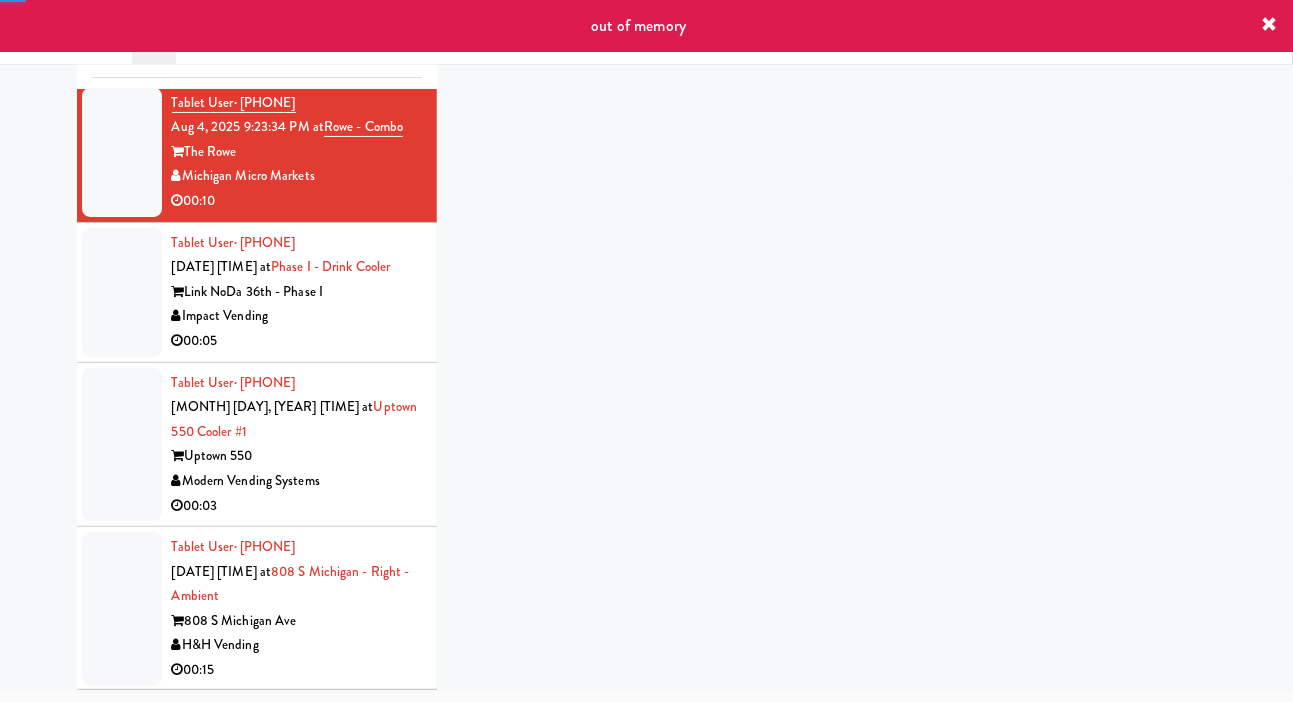 click at bounding box center (122, 12) 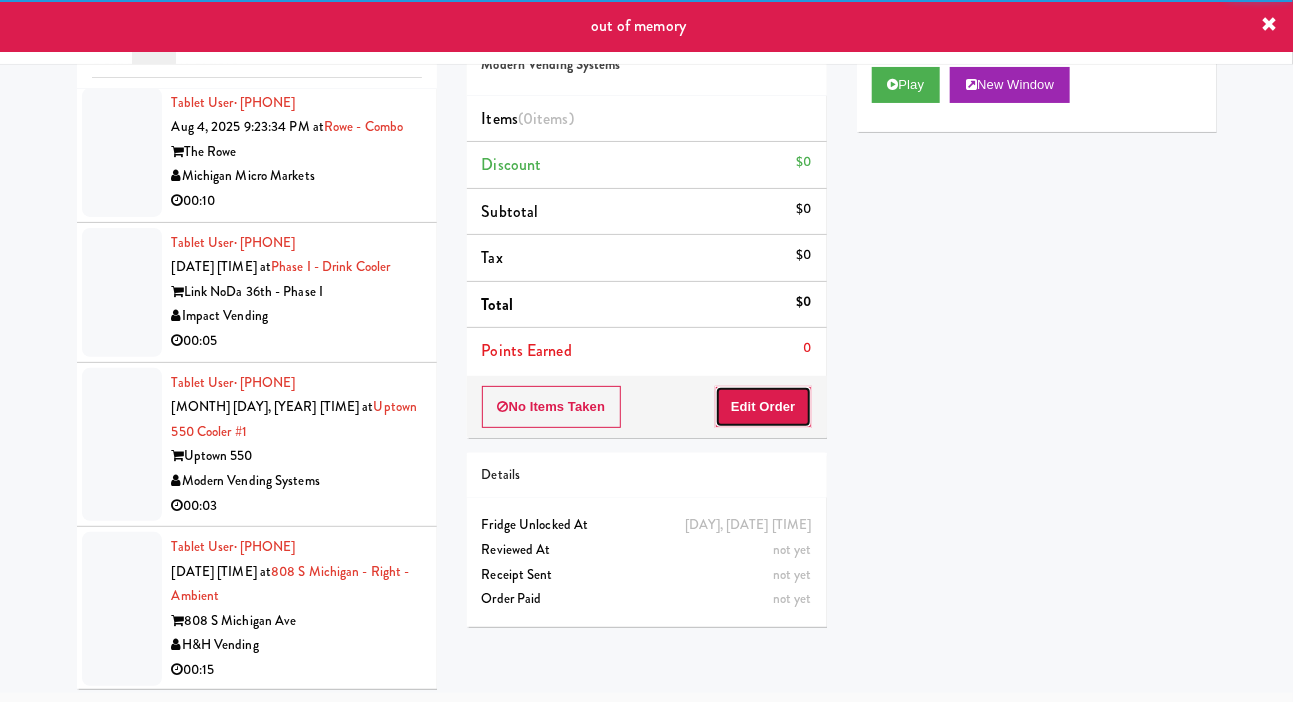 click on "Edit Order" at bounding box center [763, 407] 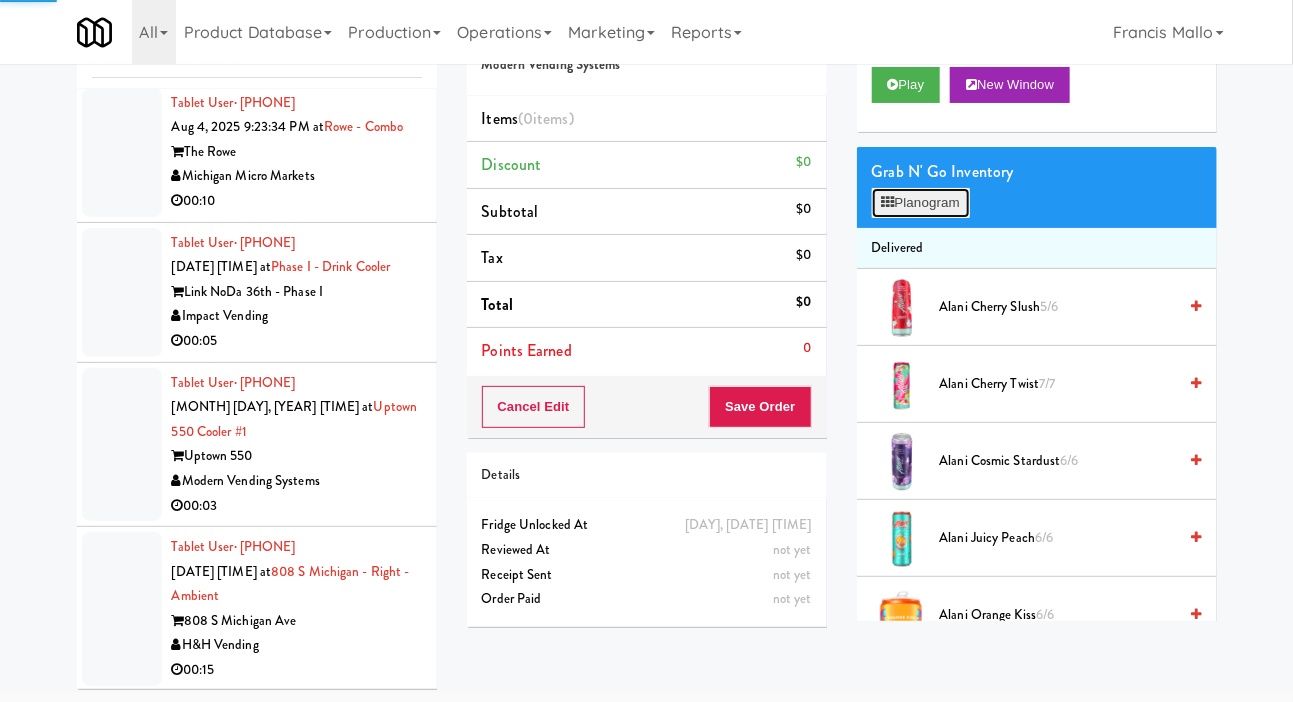 click on "Planogram" at bounding box center [921, 203] 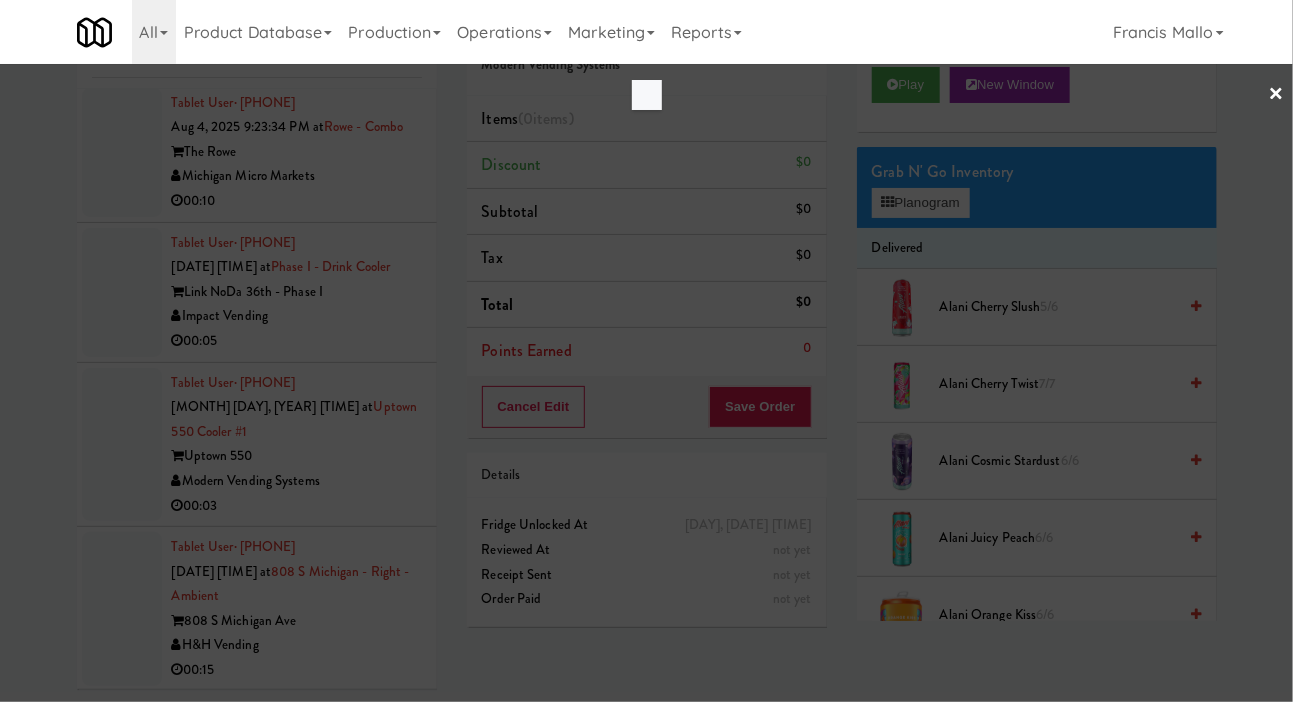click at bounding box center [646, 351] 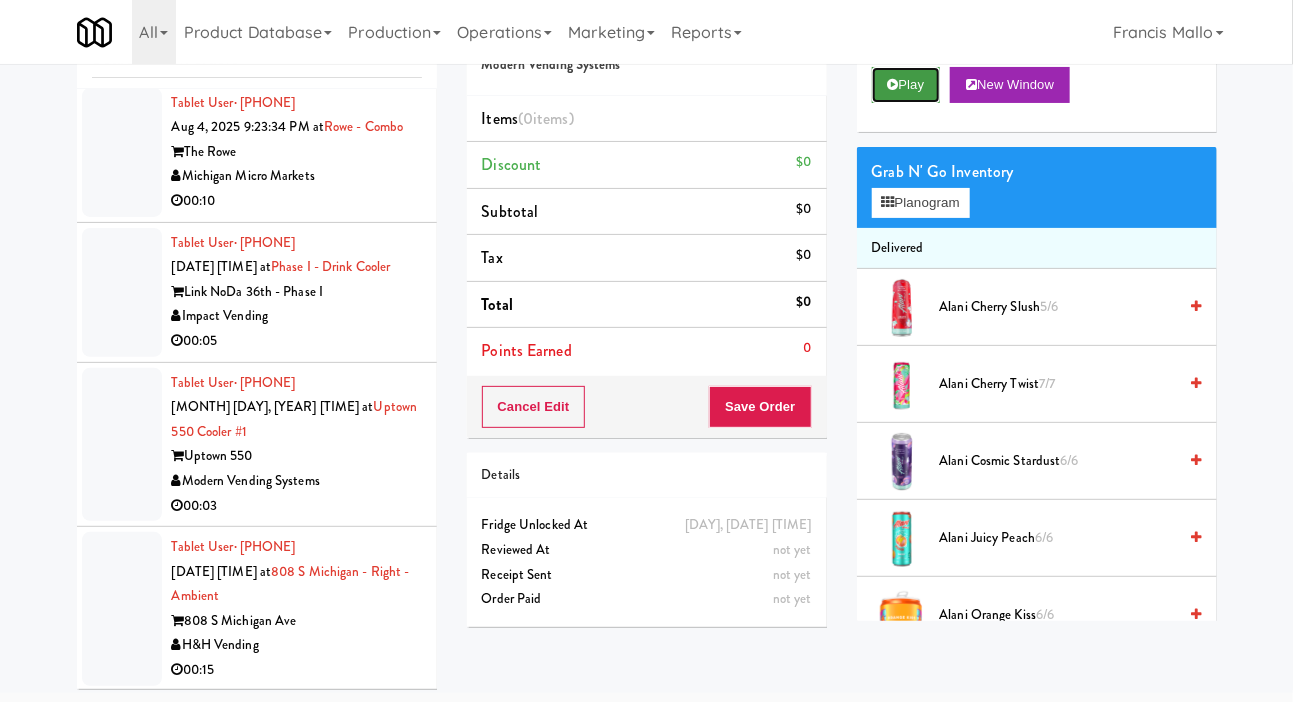 click on "Play" at bounding box center [906, 85] 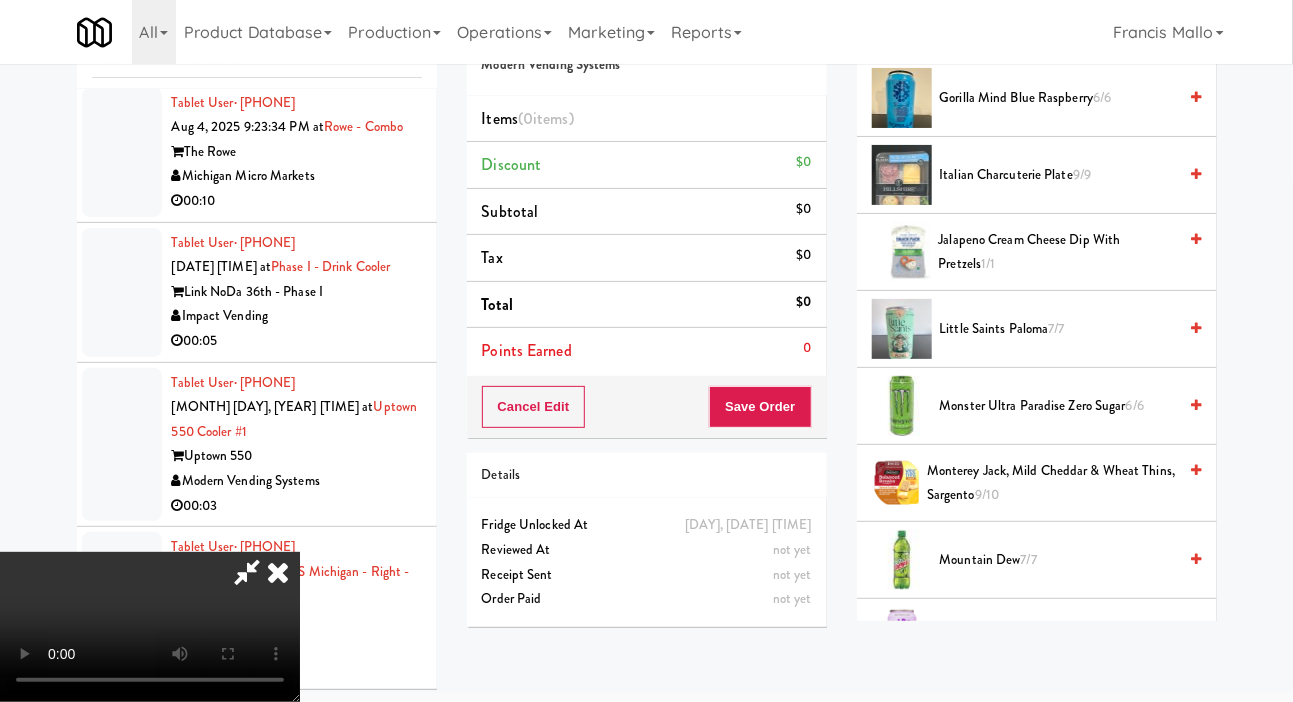 scroll, scrollTop: 1992, scrollLeft: 0, axis: vertical 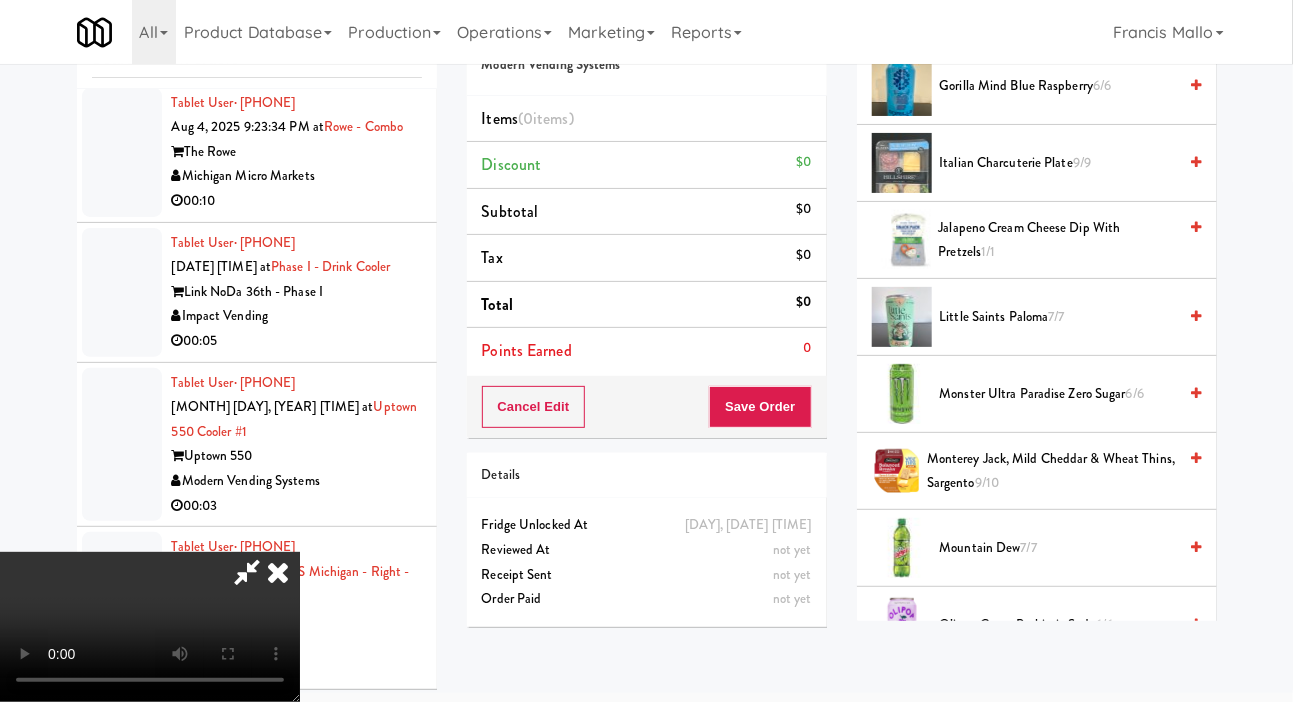 type 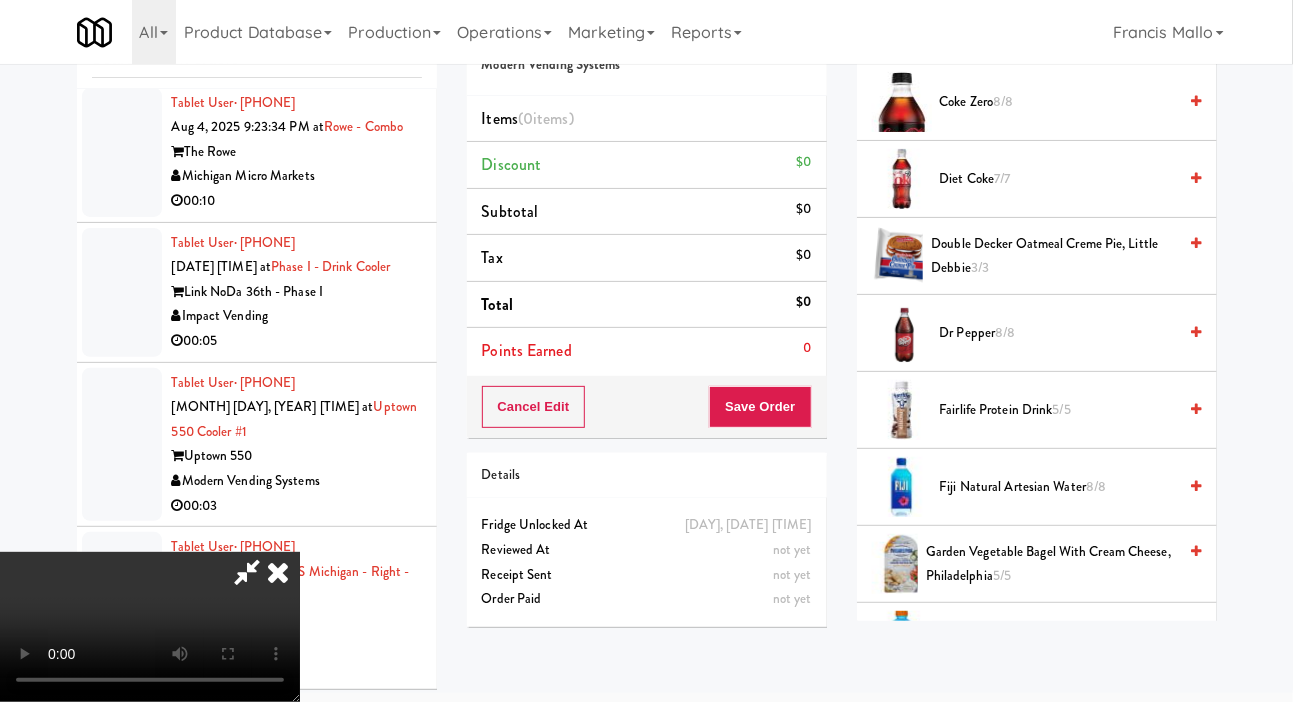 scroll, scrollTop: 955, scrollLeft: 0, axis: vertical 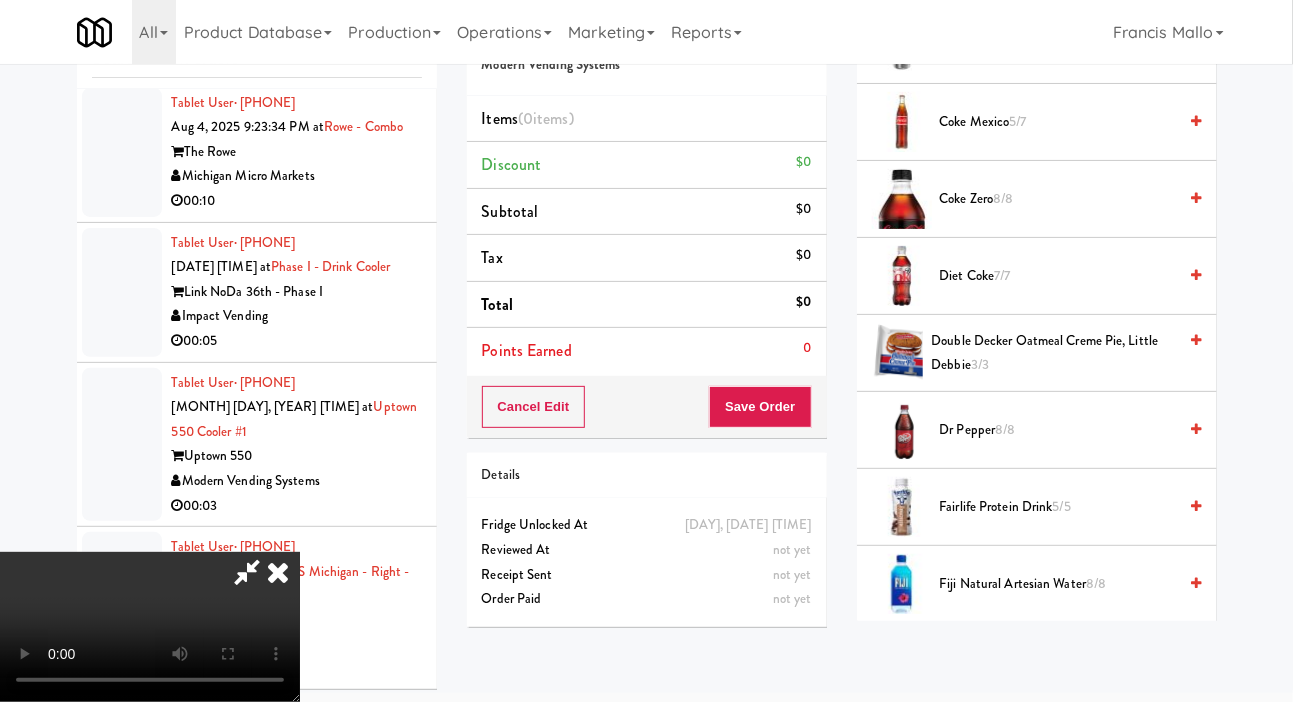 click on "Coke Zero   8/8" at bounding box center (1058, 199) 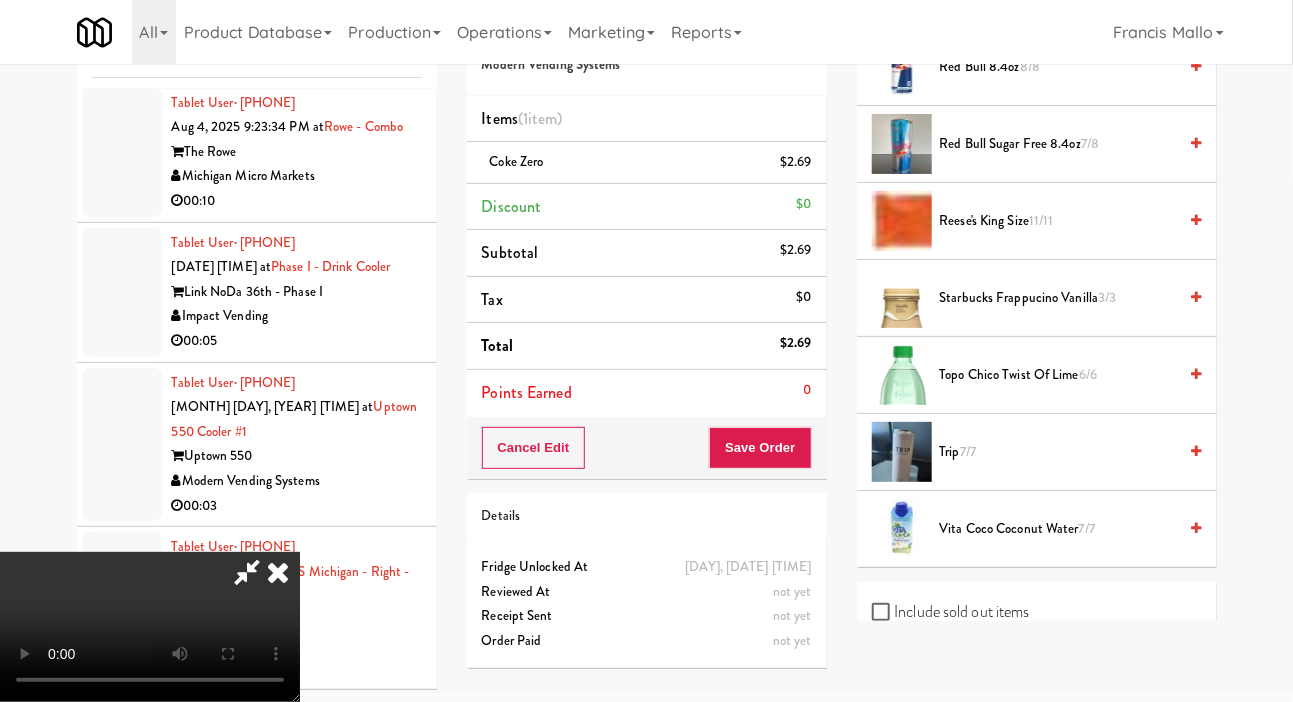 scroll, scrollTop: 2767, scrollLeft: 0, axis: vertical 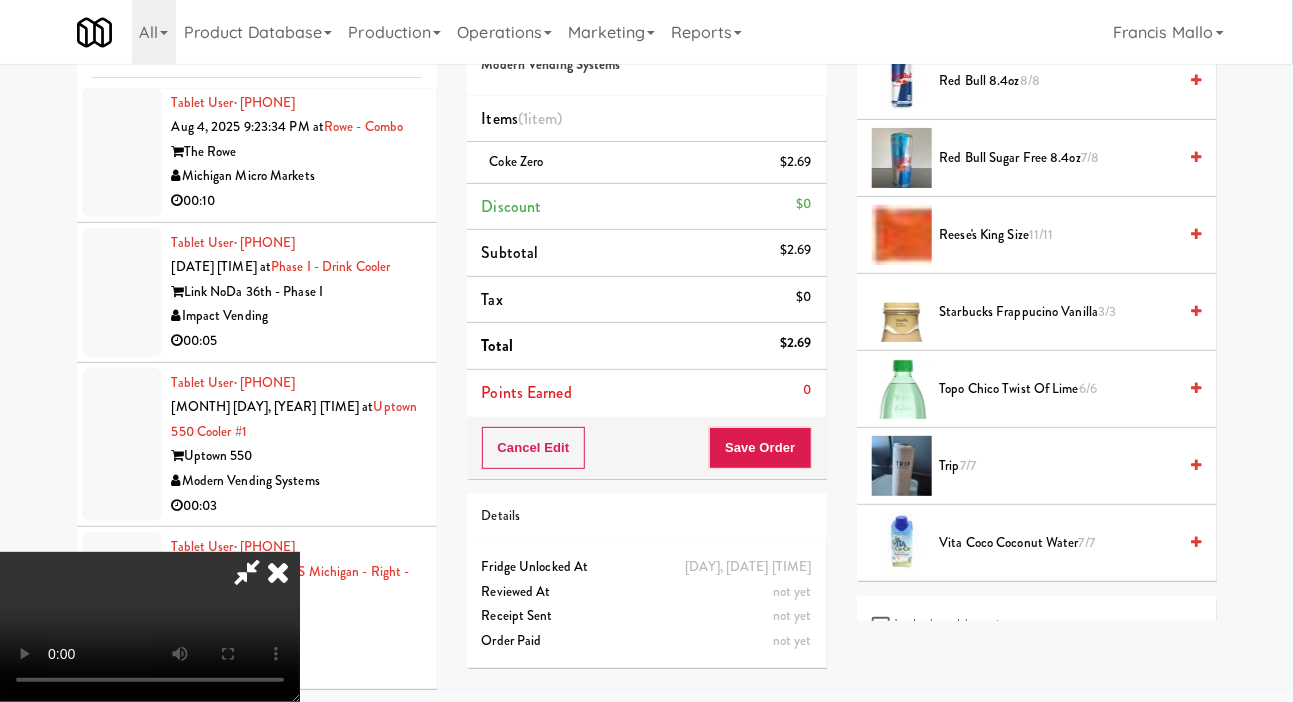 click on "Include sold out items" at bounding box center (951, 626) 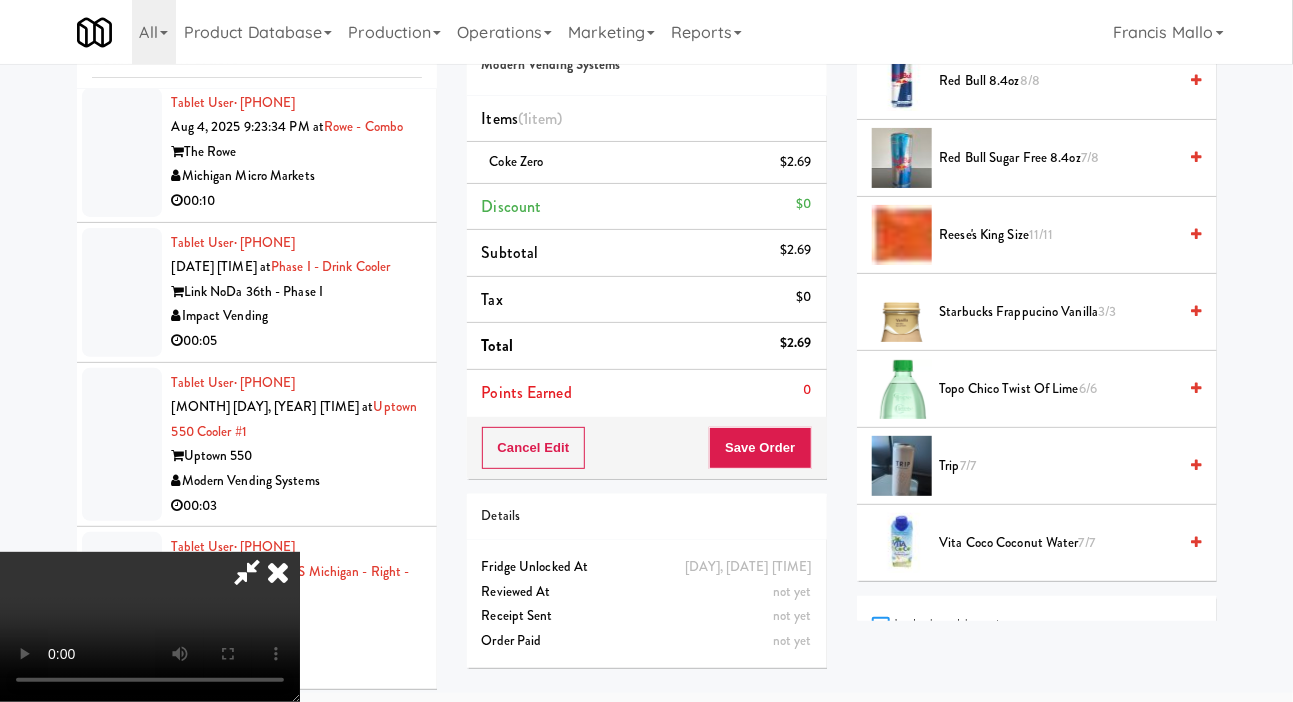 click on "Include sold out items" at bounding box center [883, 627] 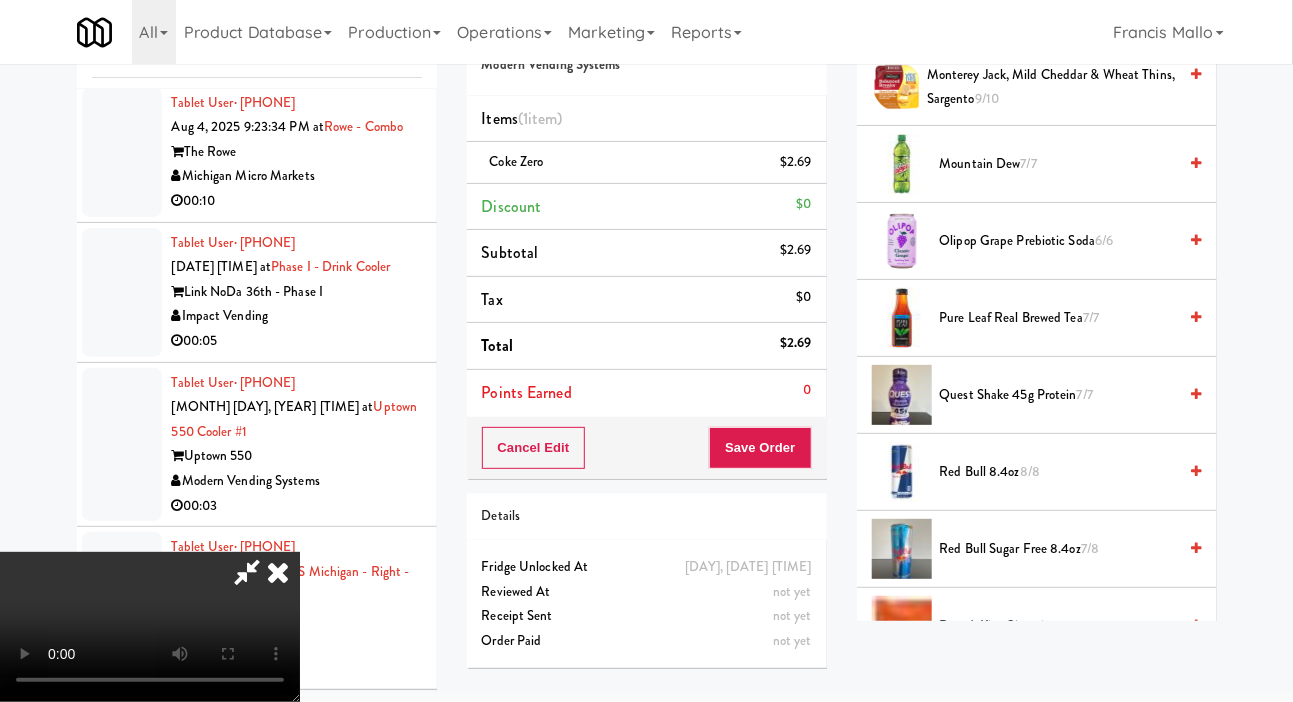 scroll, scrollTop: 2371, scrollLeft: 0, axis: vertical 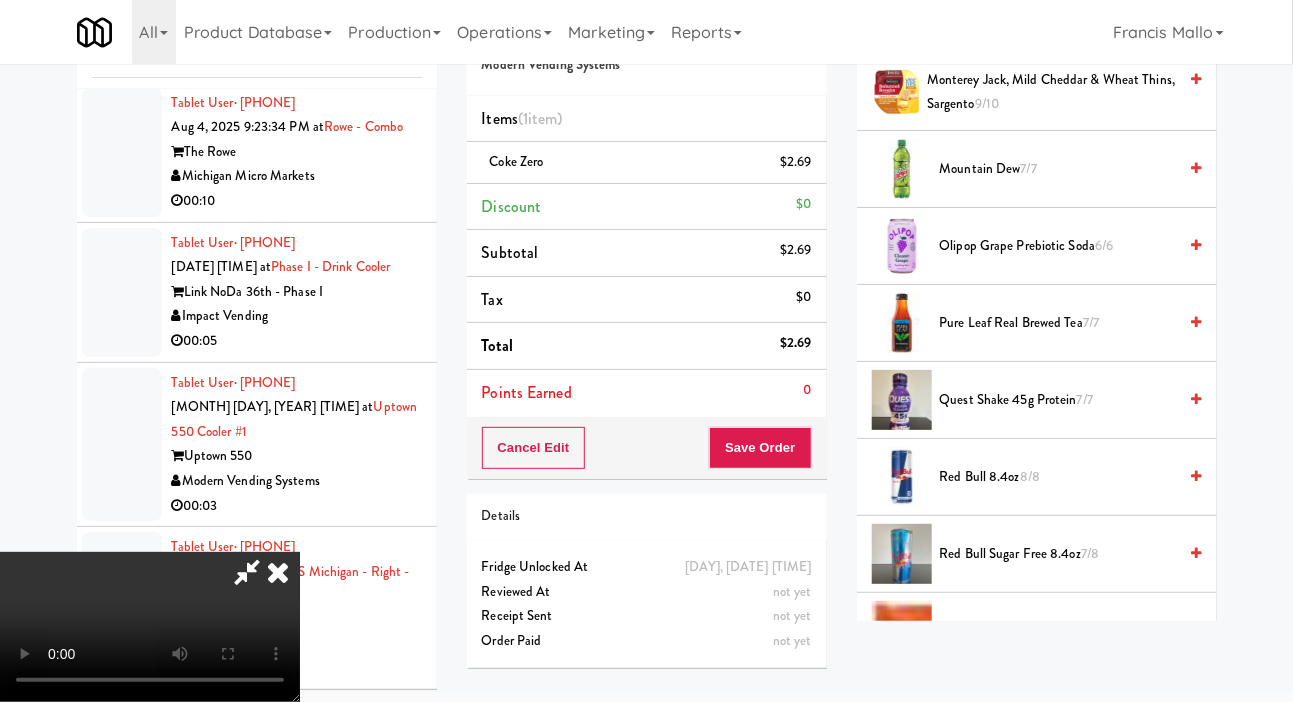 click on "Olipop Grape Prebiotic Soda  6/6" at bounding box center (1058, 246) 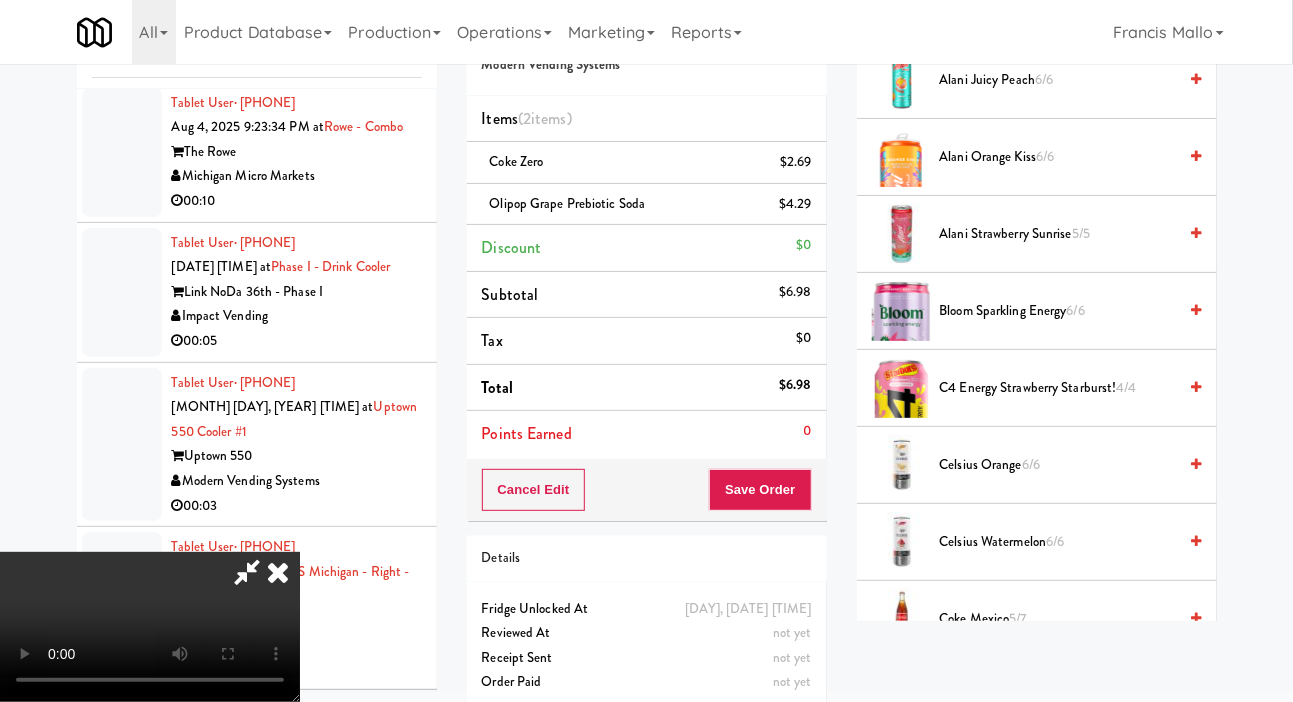 scroll, scrollTop: 0, scrollLeft: 0, axis: both 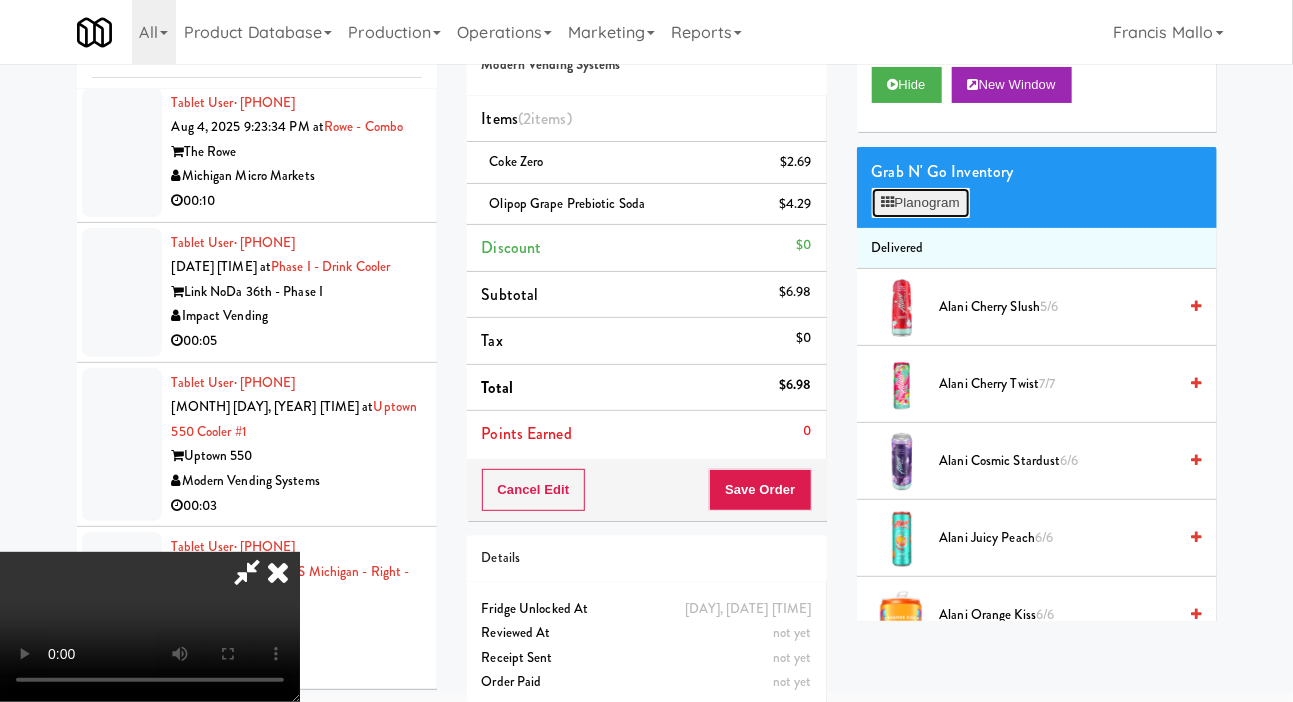 click on "Planogram" at bounding box center [921, 203] 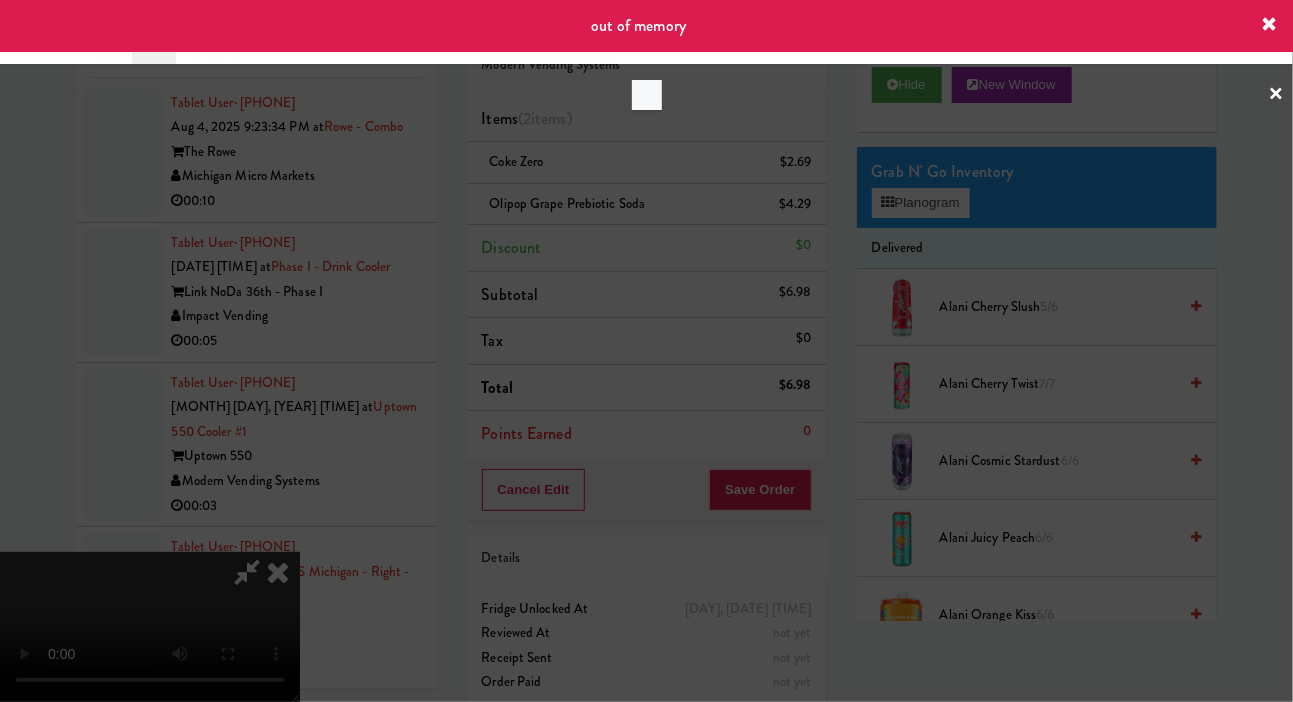 click at bounding box center [646, 351] 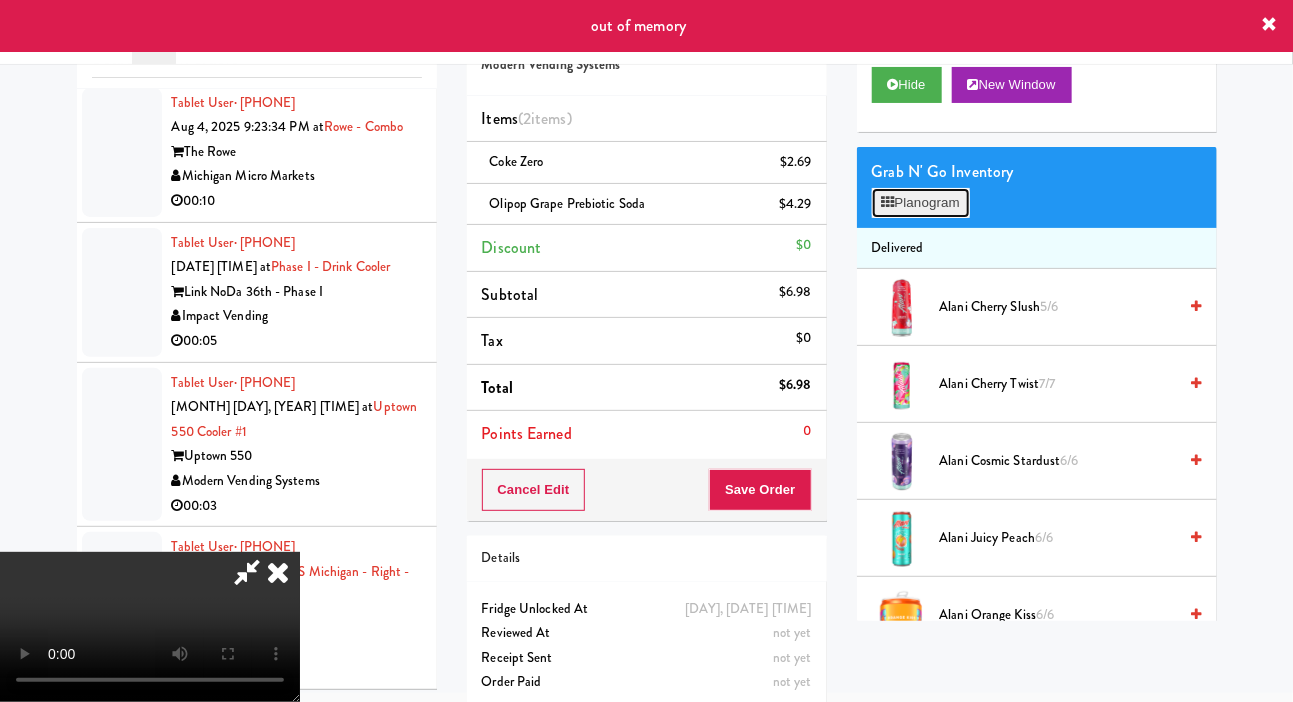 click on "Planogram" at bounding box center [921, 203] 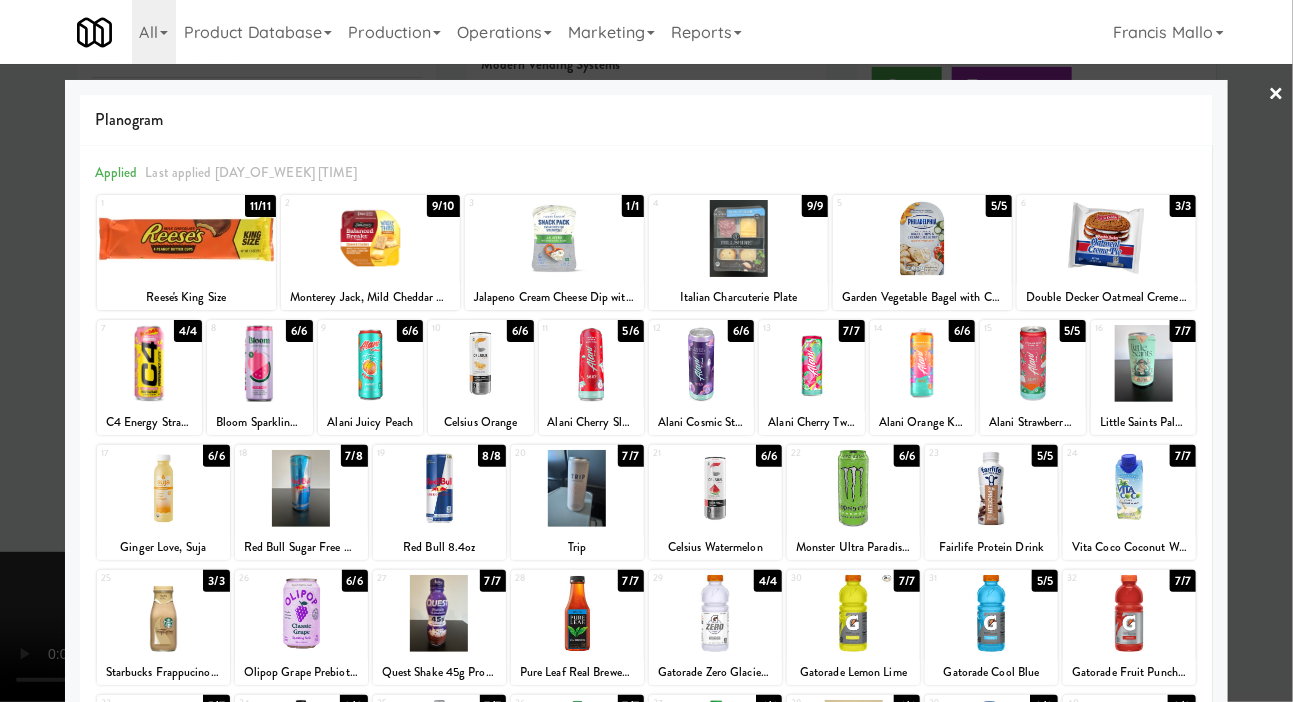 scroll, scrollTop: 0, scrollLeft: 0, axis: both 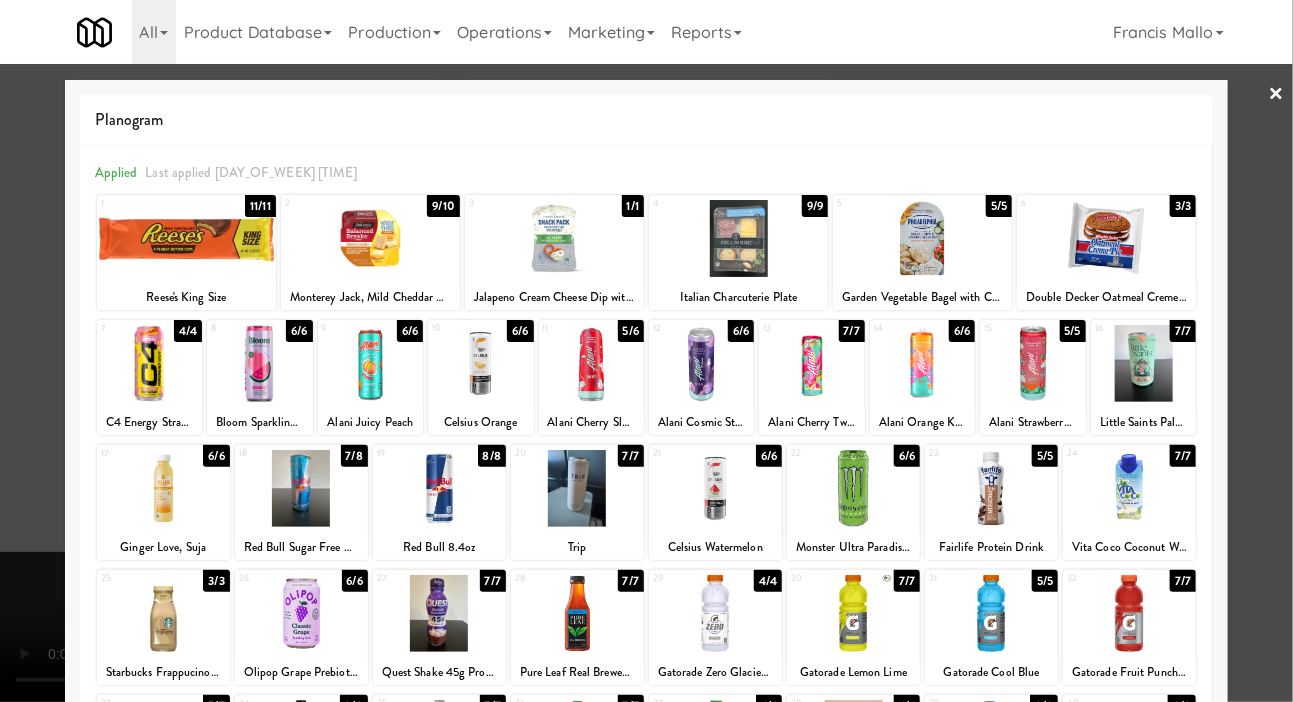 click at bounding box center (646, 351) 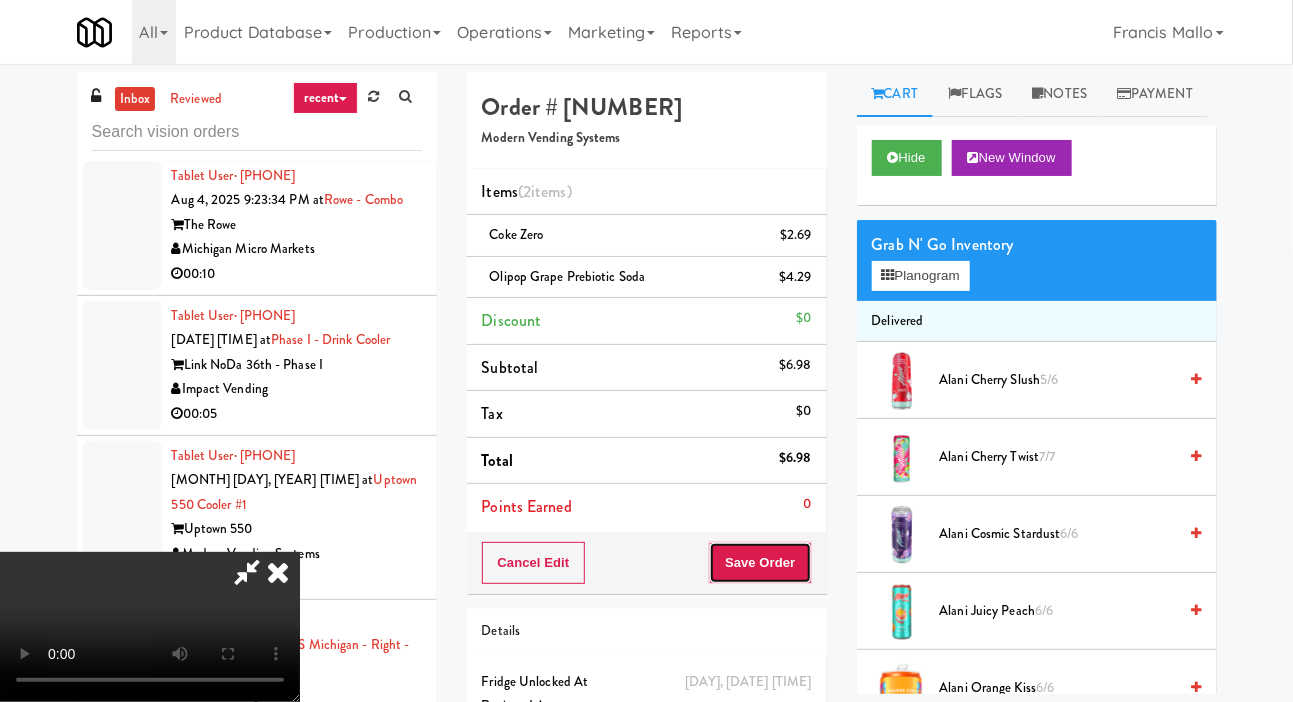 click on "Save Order" at bounding box center (760, 563) 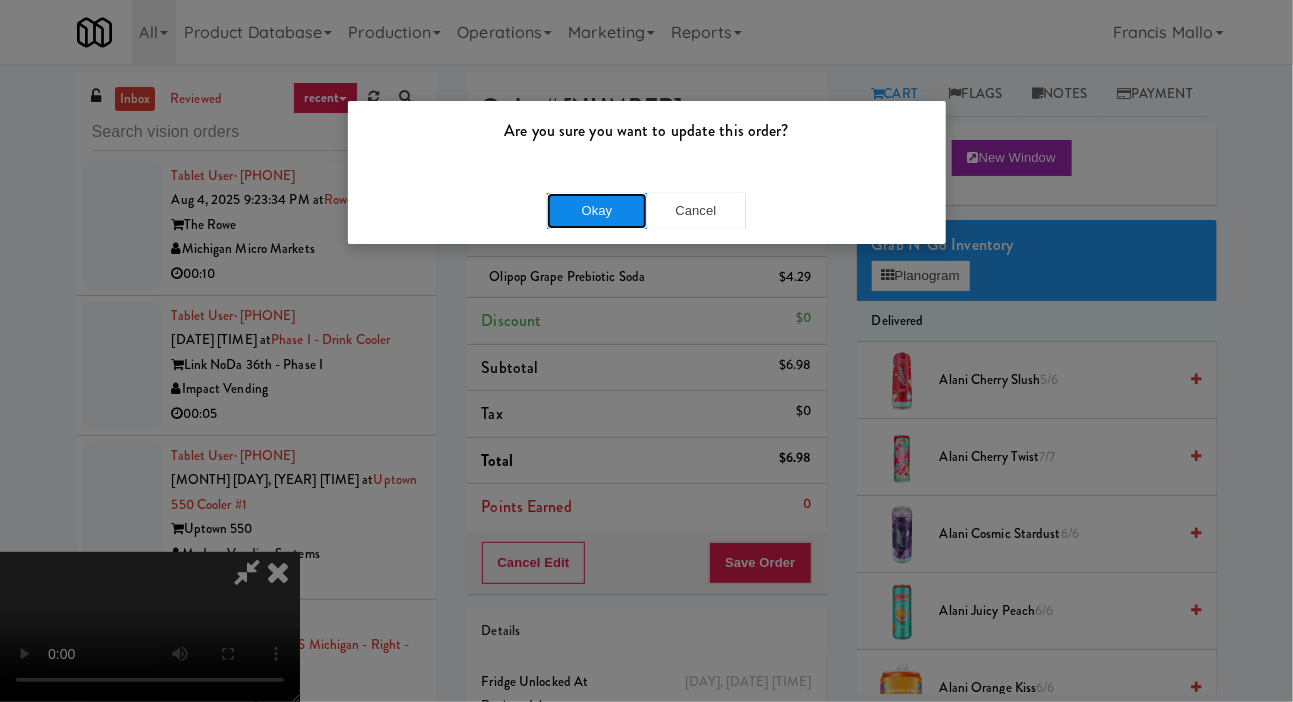 click on "Okay" at bounding box center (597, 211) 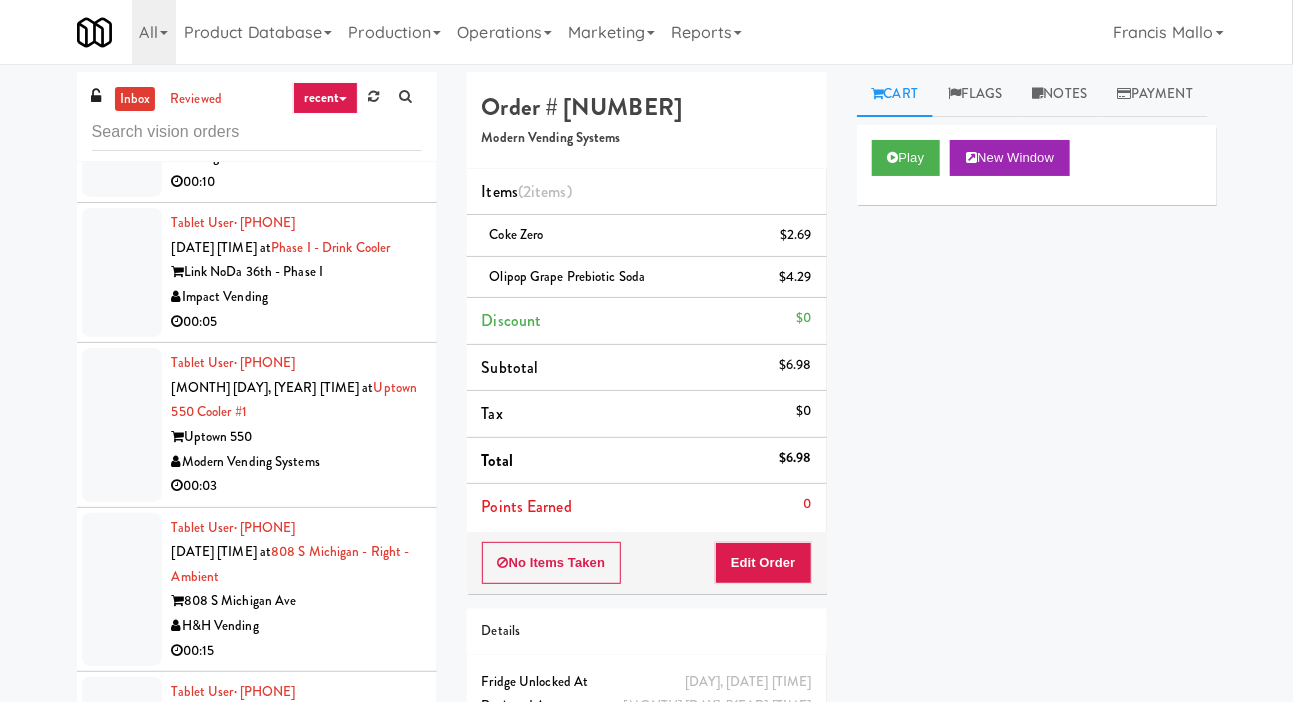 click at bounding box center [122, 132] 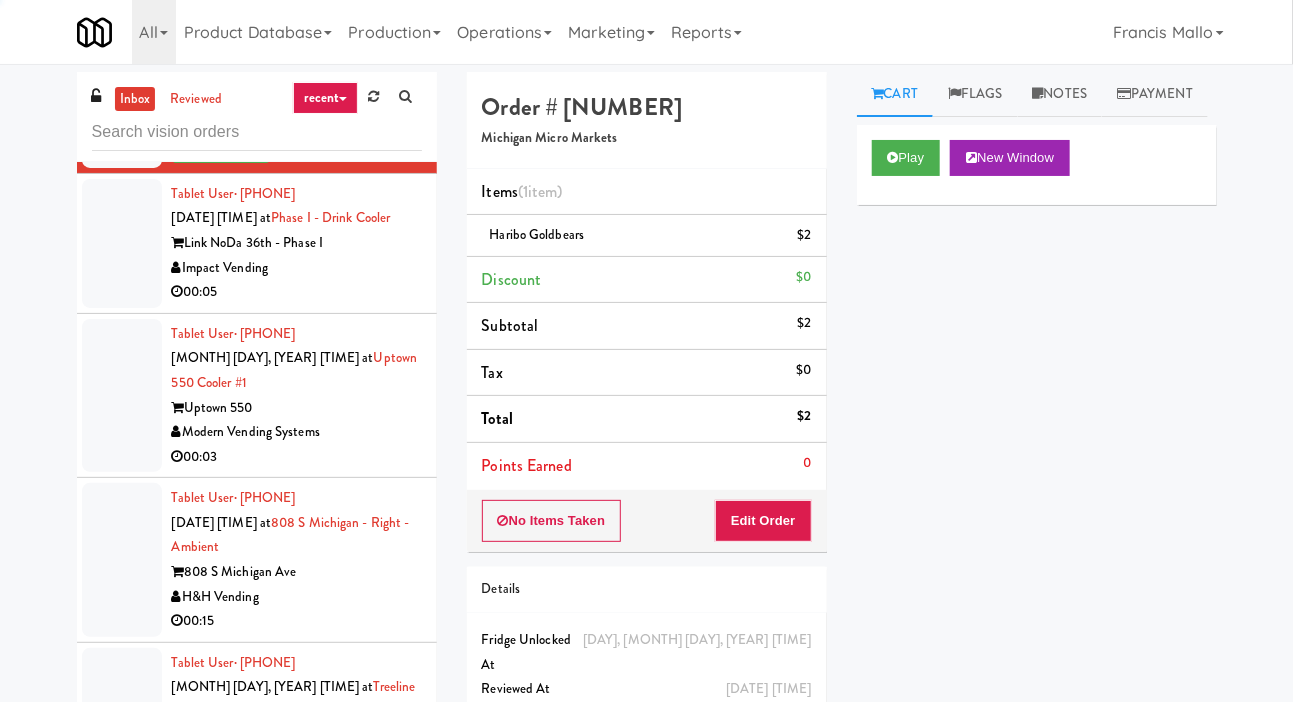 scroll, scrollTop: 6196, scrollLeft: 0, axis: vertical 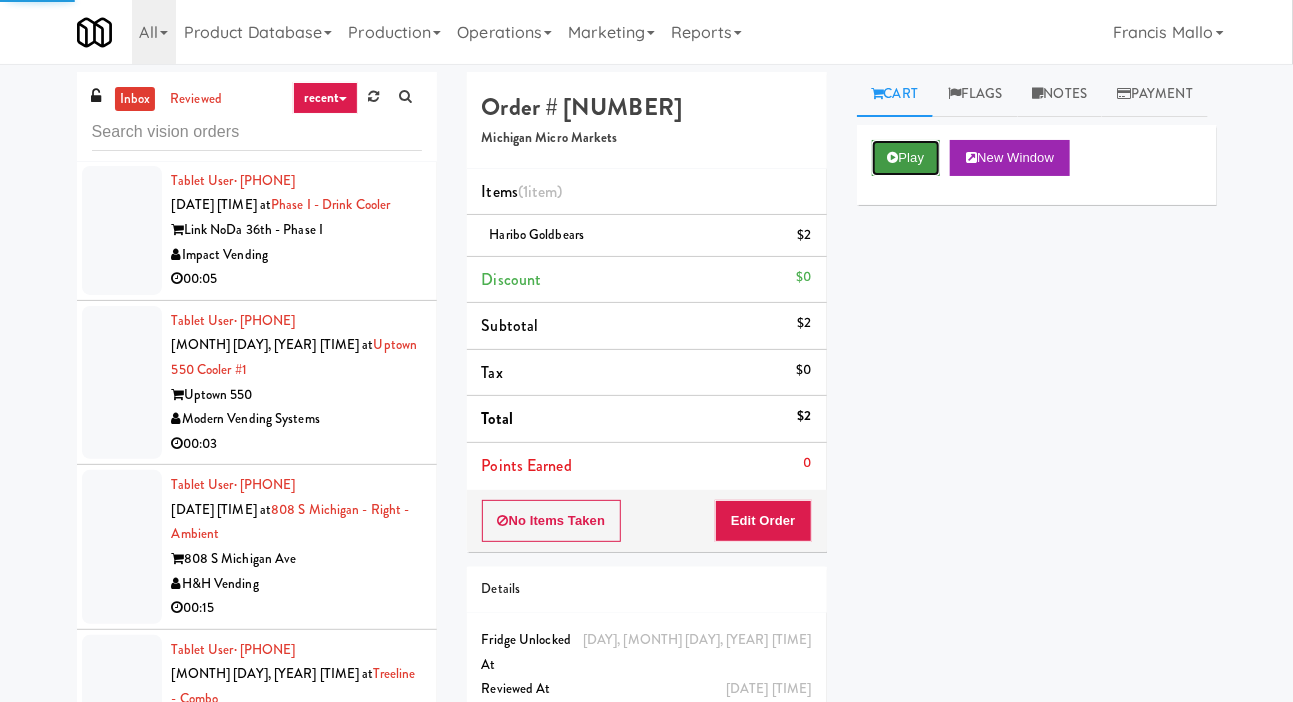 click on "Play" at bounding box center [906, 158] 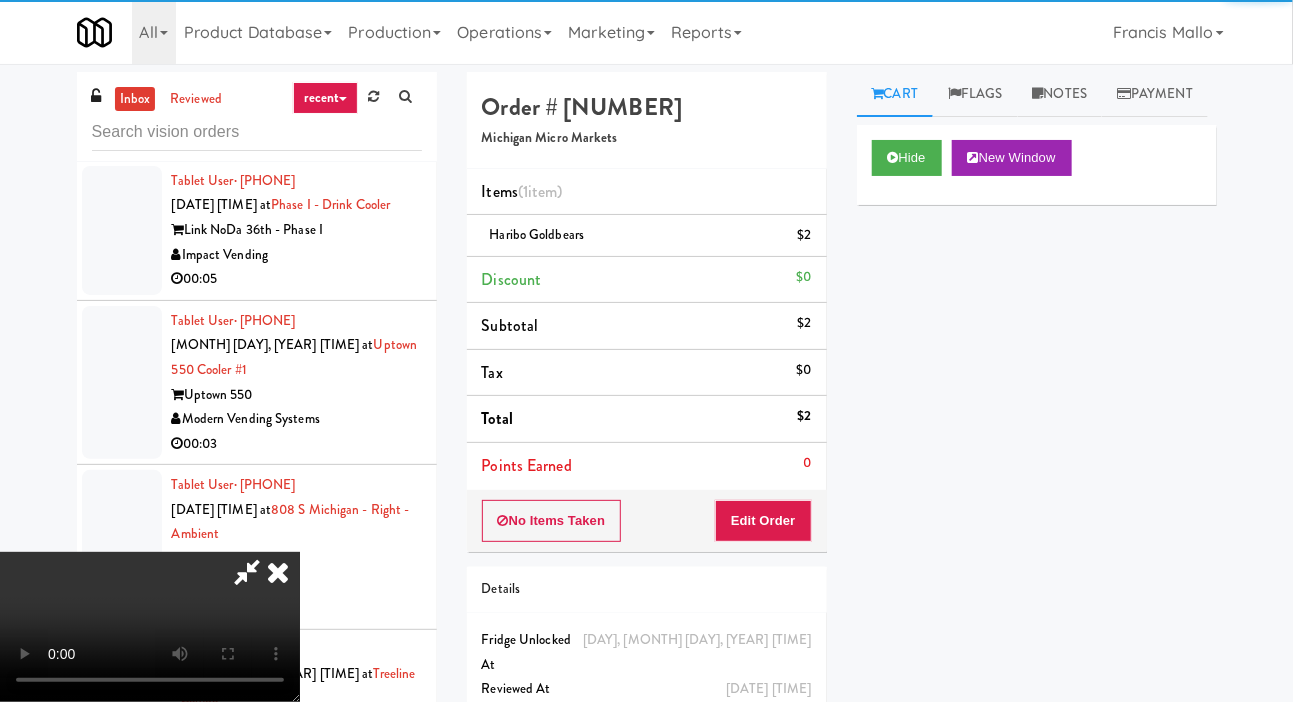 click at bounding box center [122, 230] 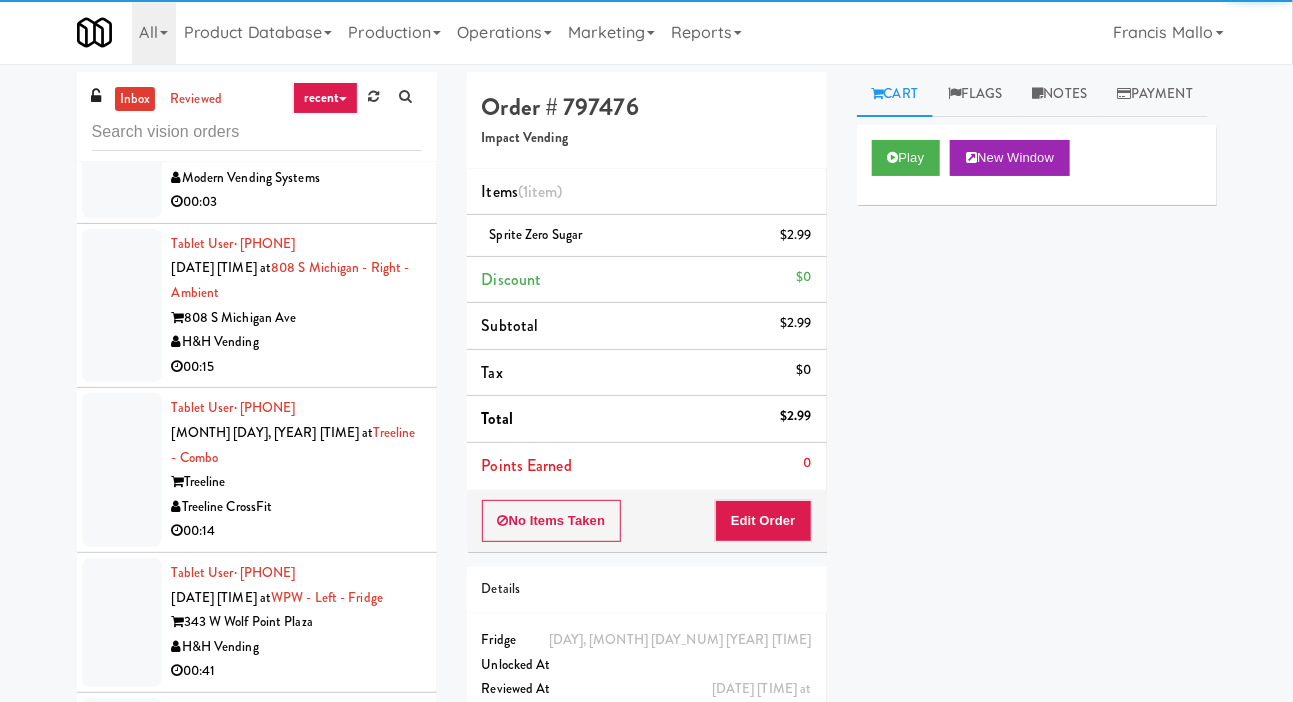click at bounding box center [122, 141] 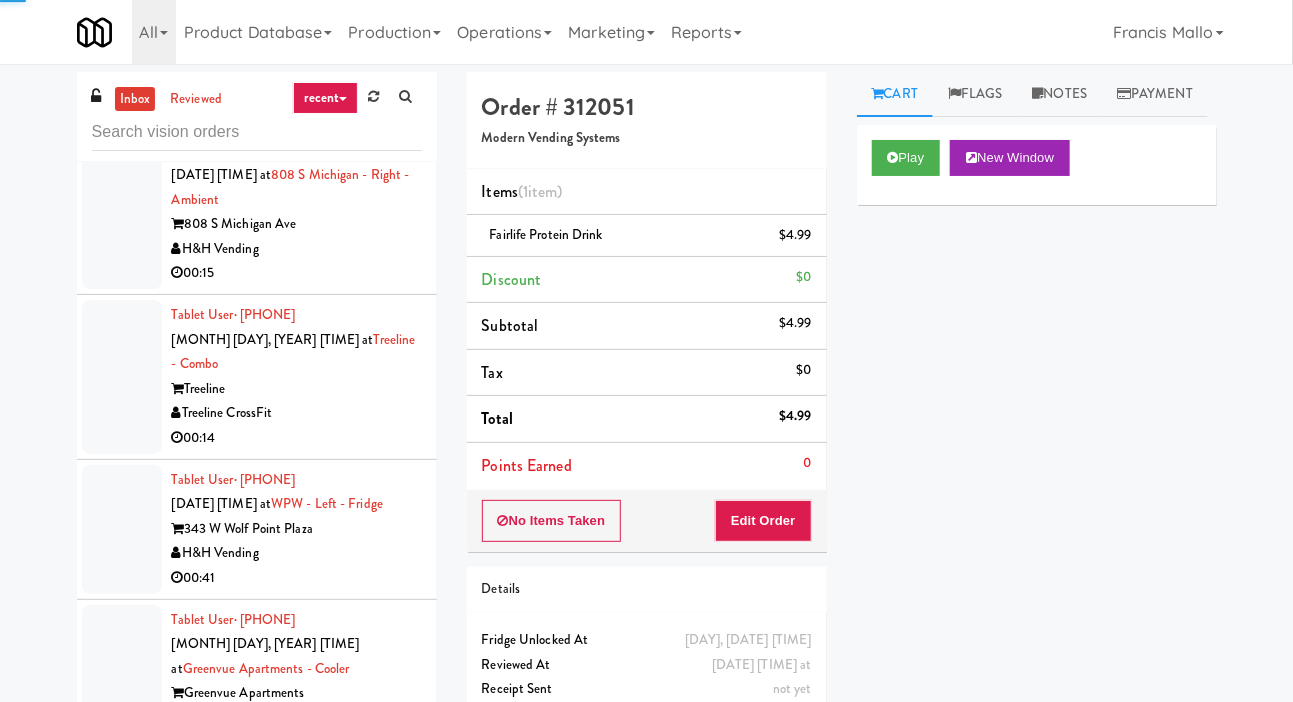 click at bounding box center [122, 212] 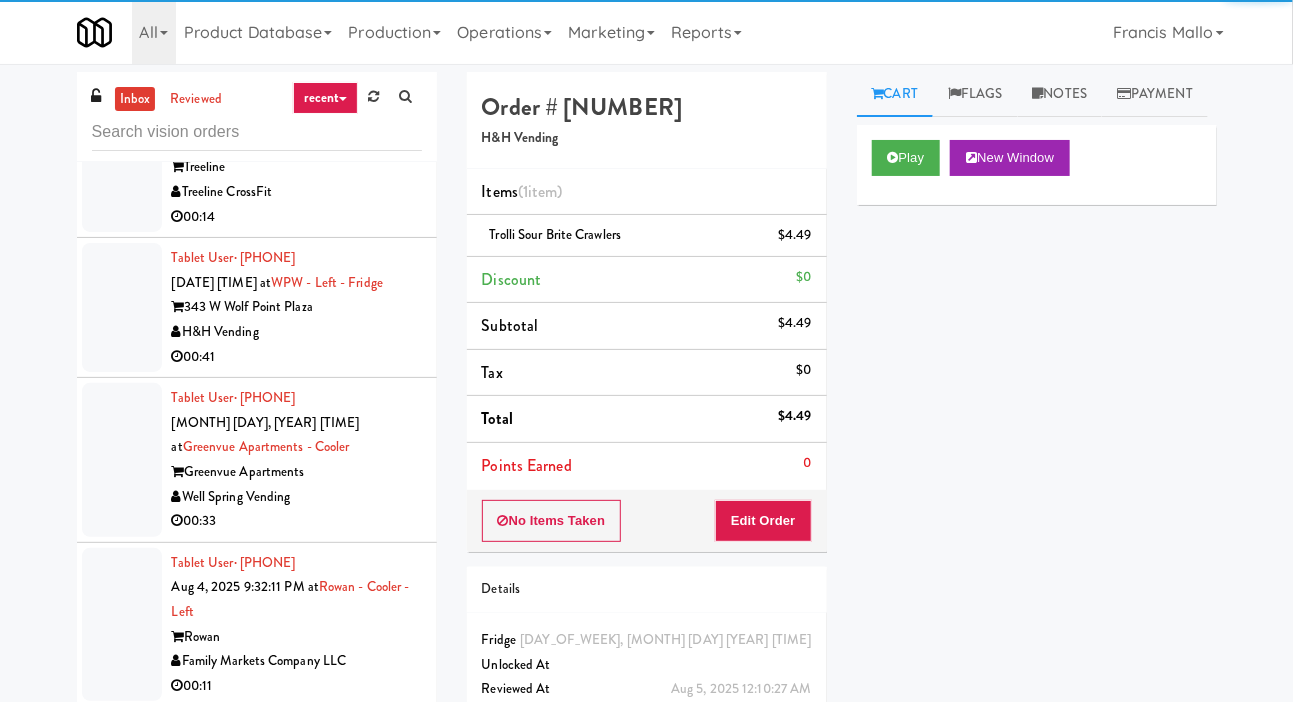 click at bounding box center (122, 156) 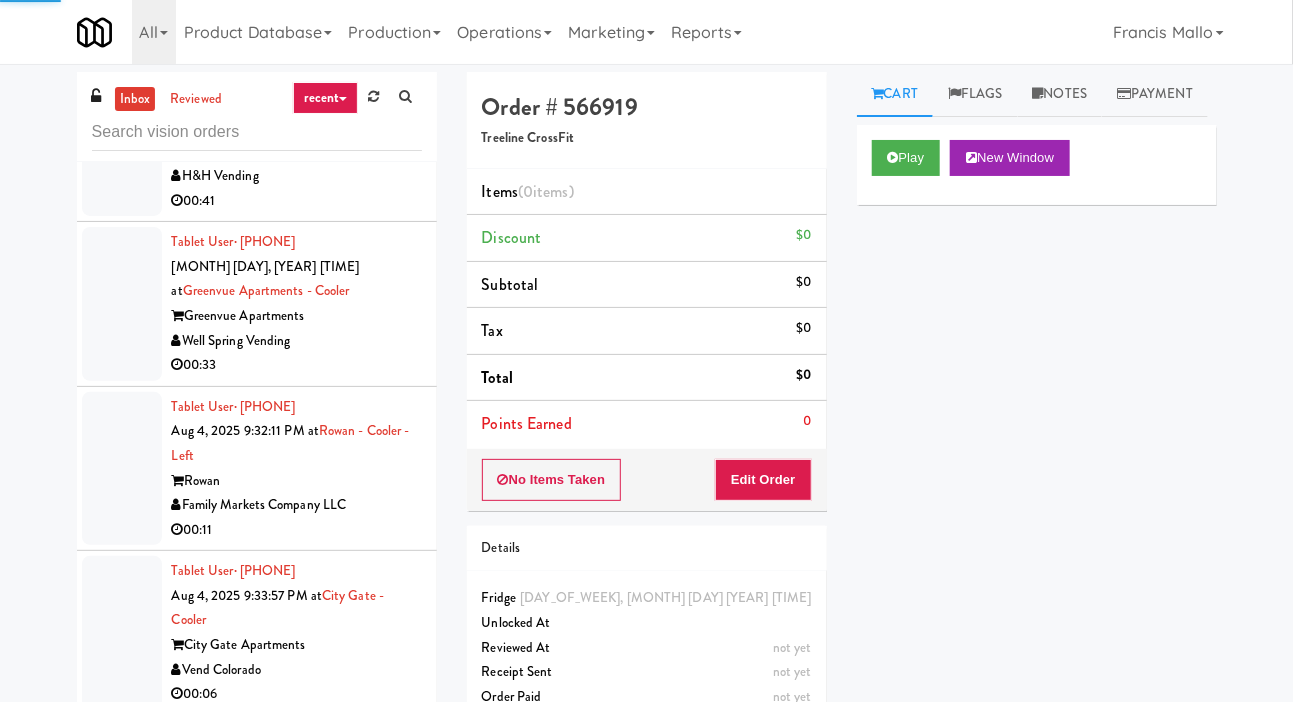 click at bounding box center (122, 151) 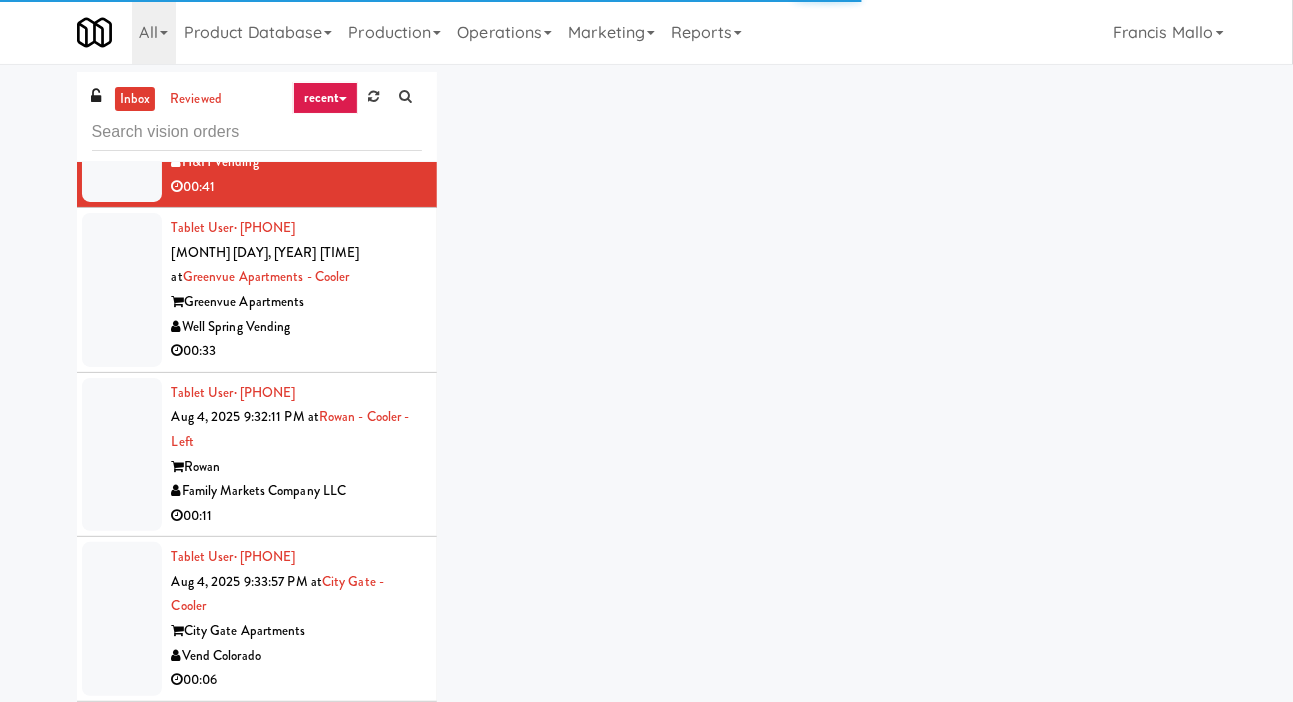 scroll, scrollTop: 6997, scrollLeft: 0, axis: vertical 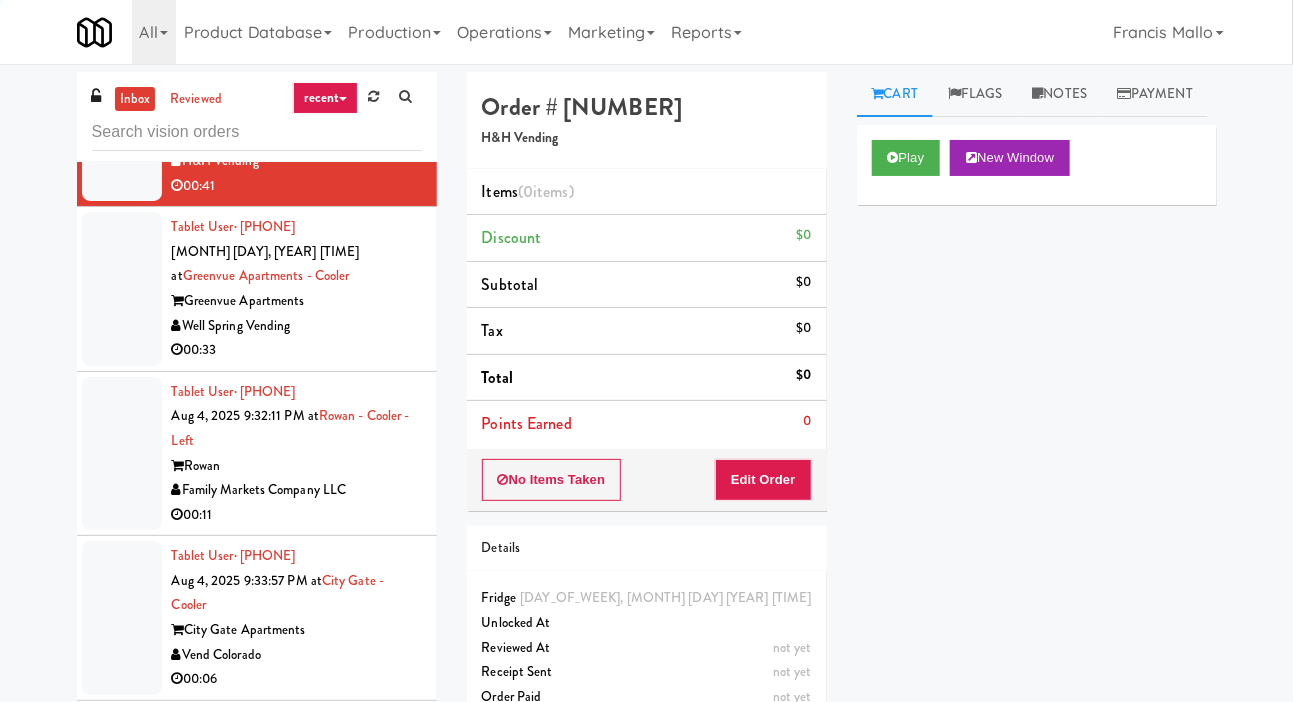 click at bounding box center (122, -15) 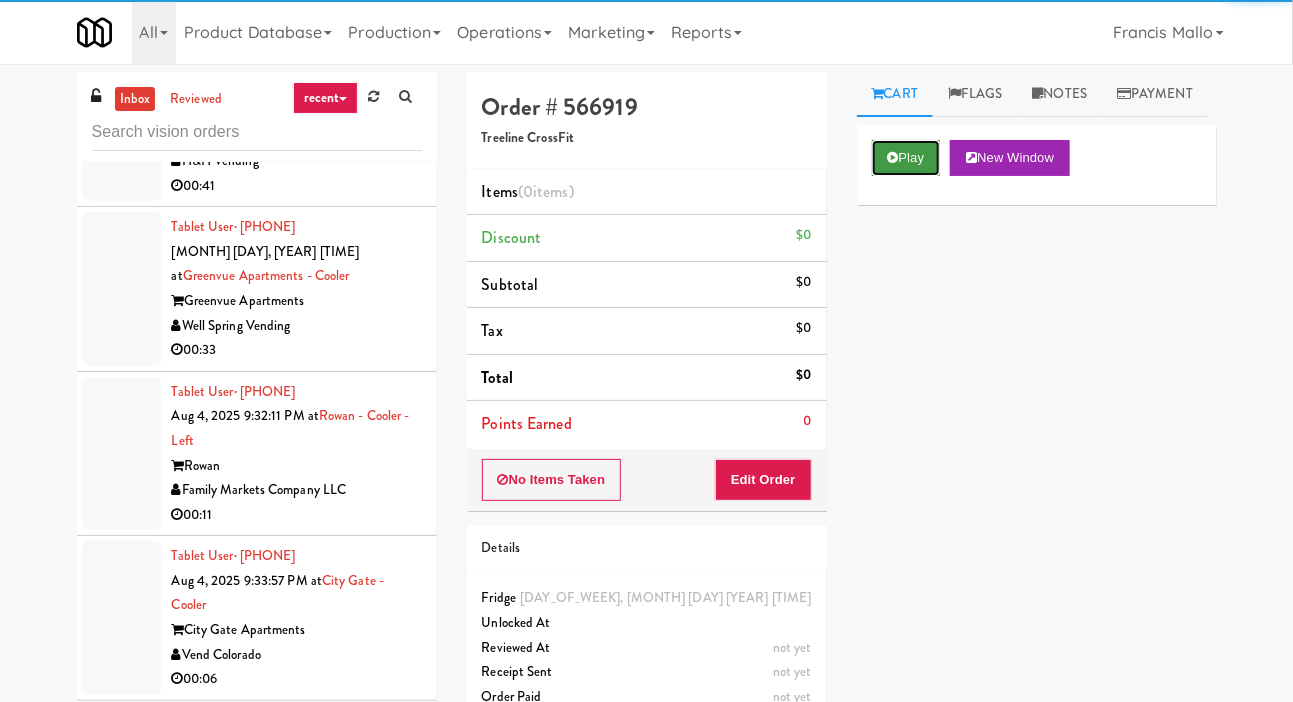 click on "Play" at bounding box center [906, 158] 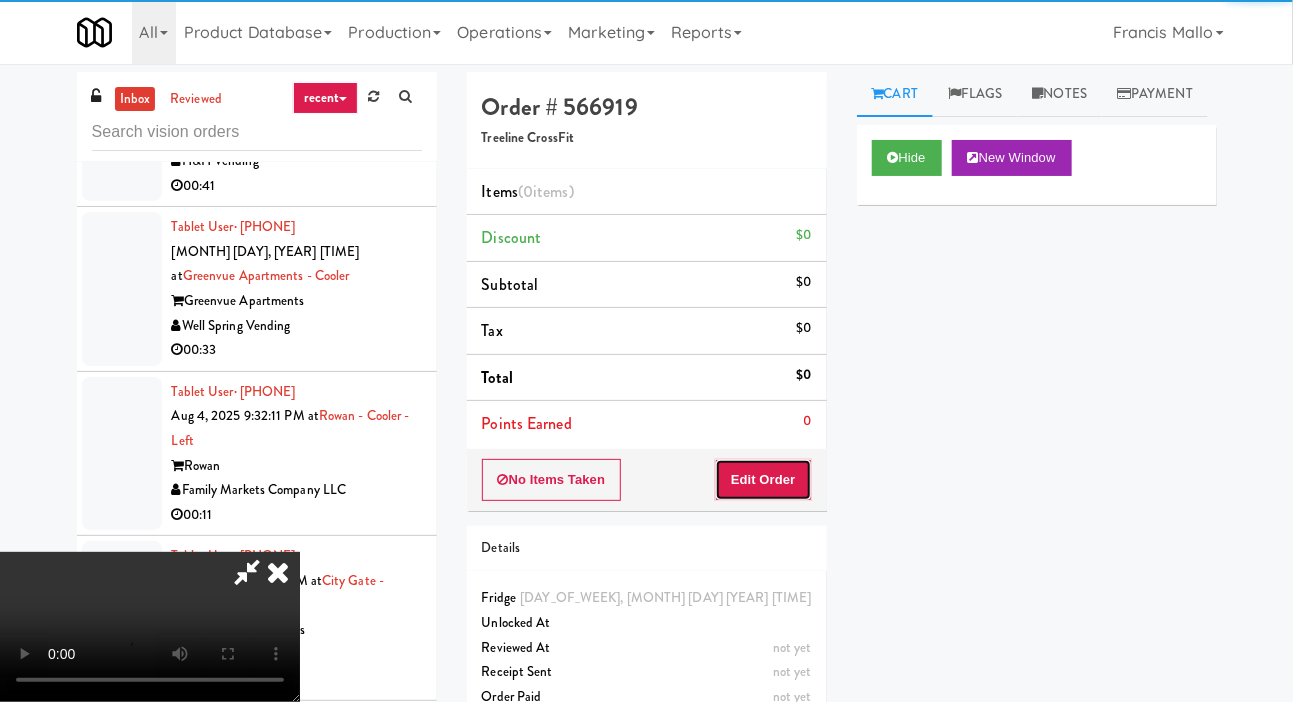 click on "Edit Order" at bounding box center [763, 480] 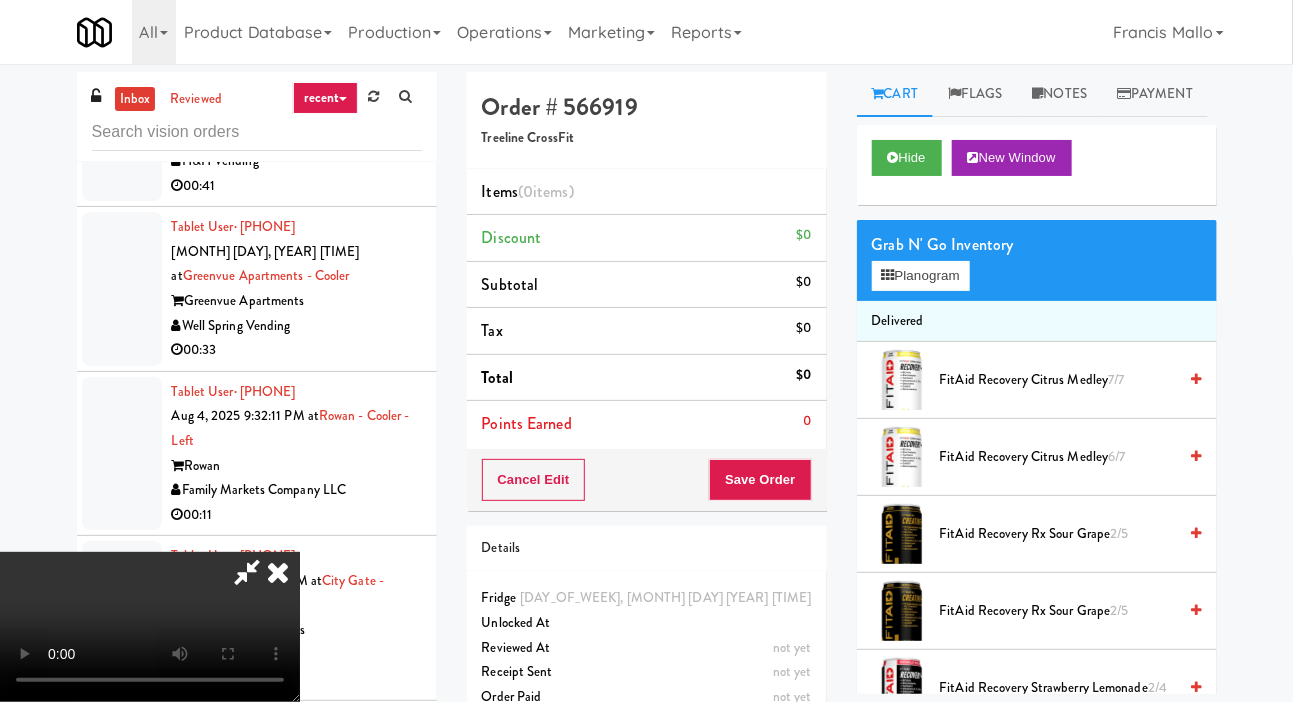 scroll, scrollTop: 73, scrollLeft: 0, axis: vertical 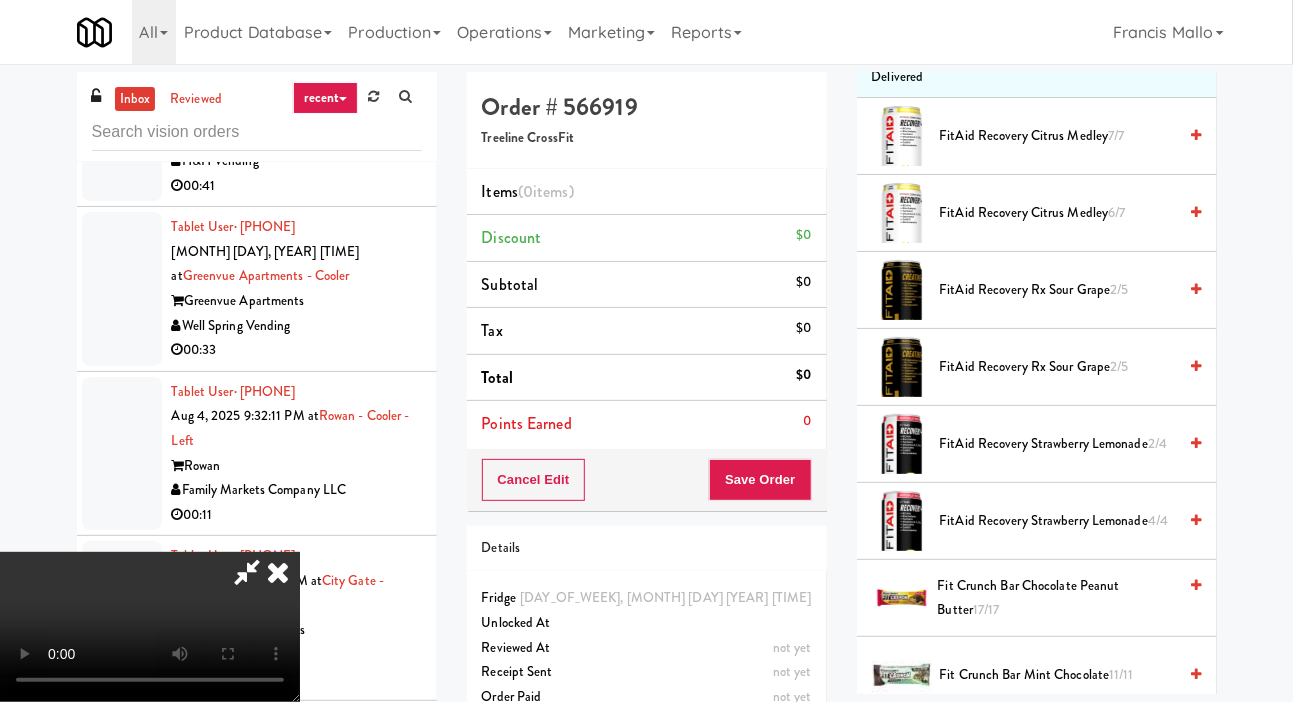 click on "FitAid Recovery Strawberry Lemonade  2/4" at bounding box center (1058, 444) 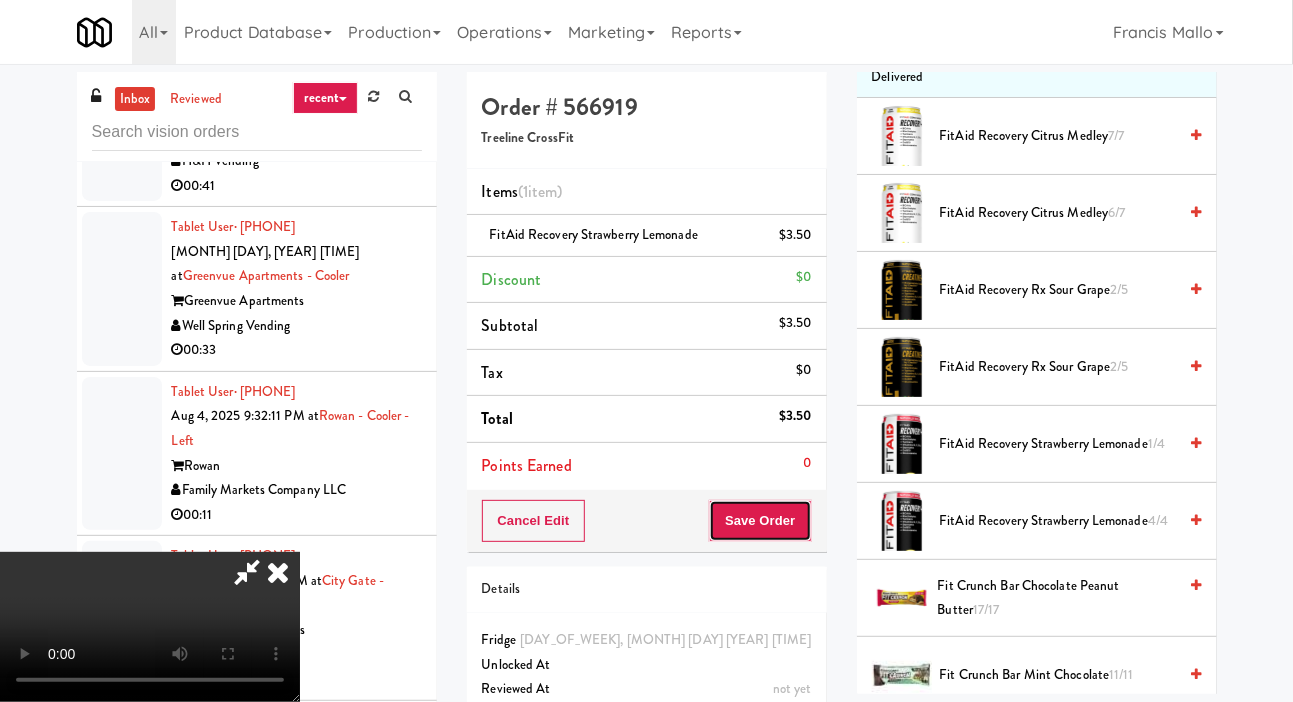 click on "Save Order" at bounding box center [760, 521] 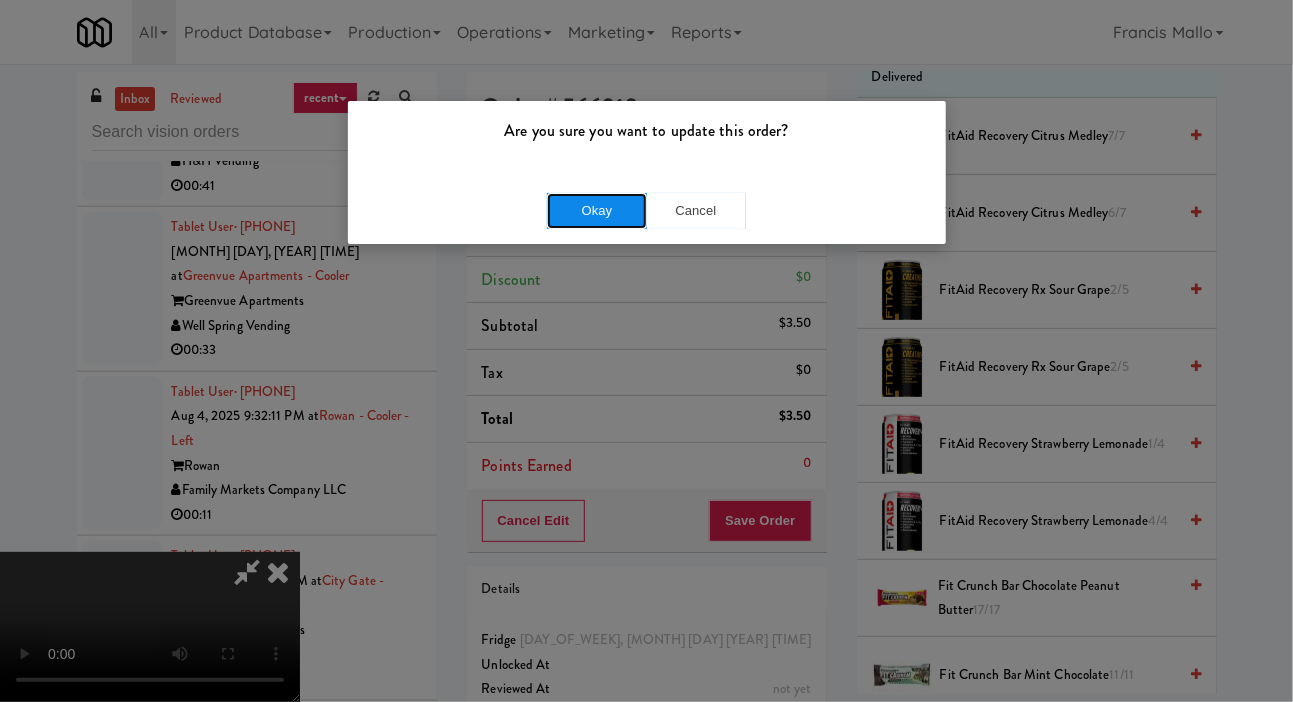 click on "Okay" at bounding box center (597, 211) 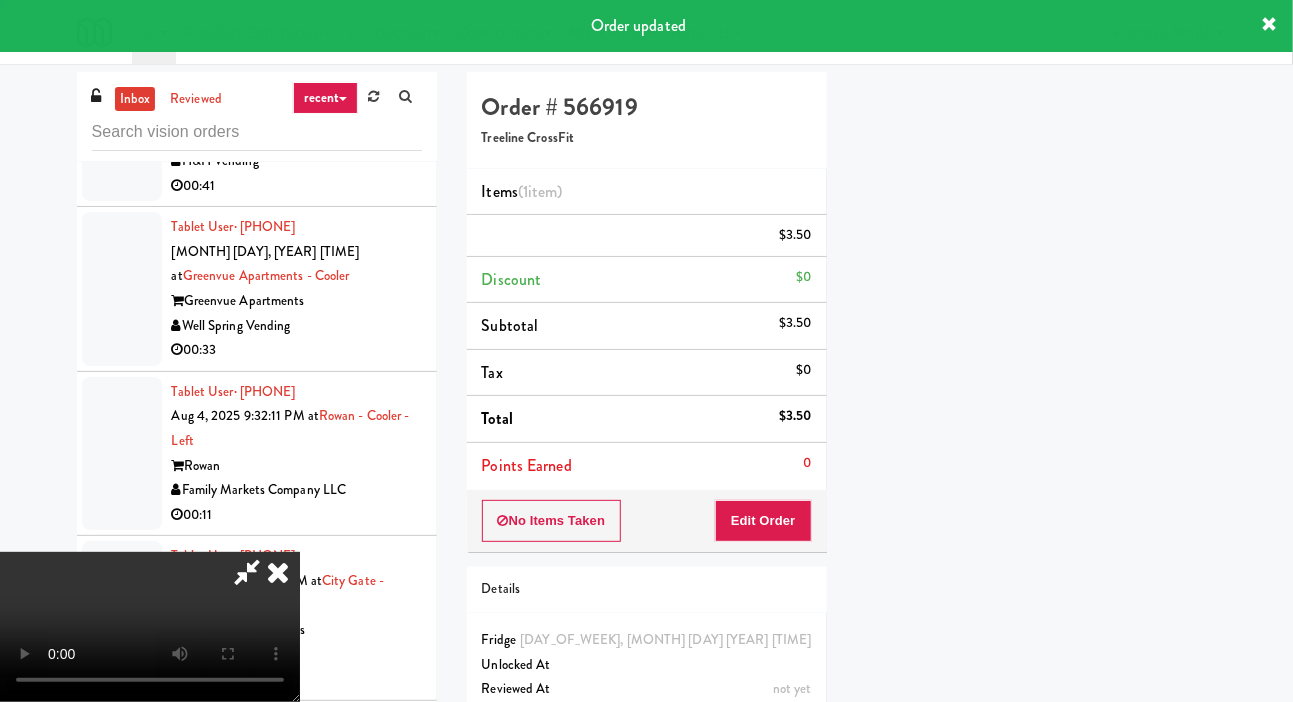 scroll, scrollTop: 116, scrollLeft: 0, axis: vertical 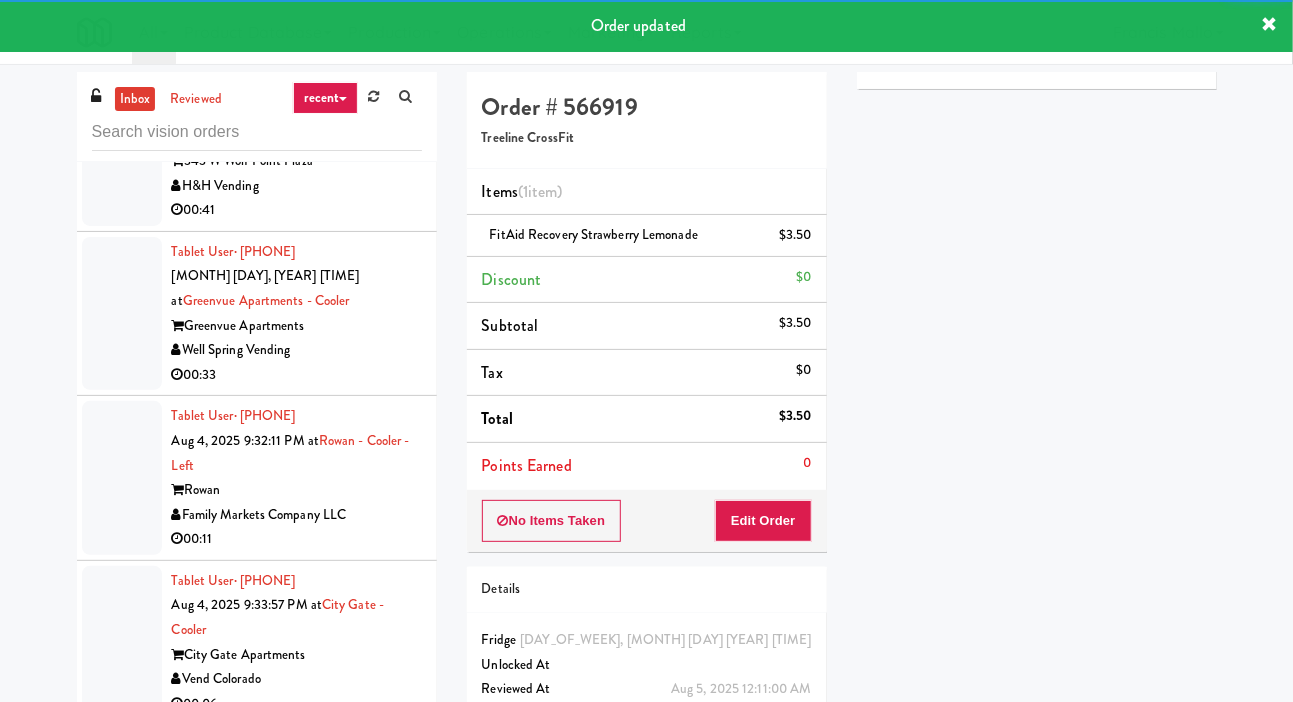click at bounding box center (122, 161) 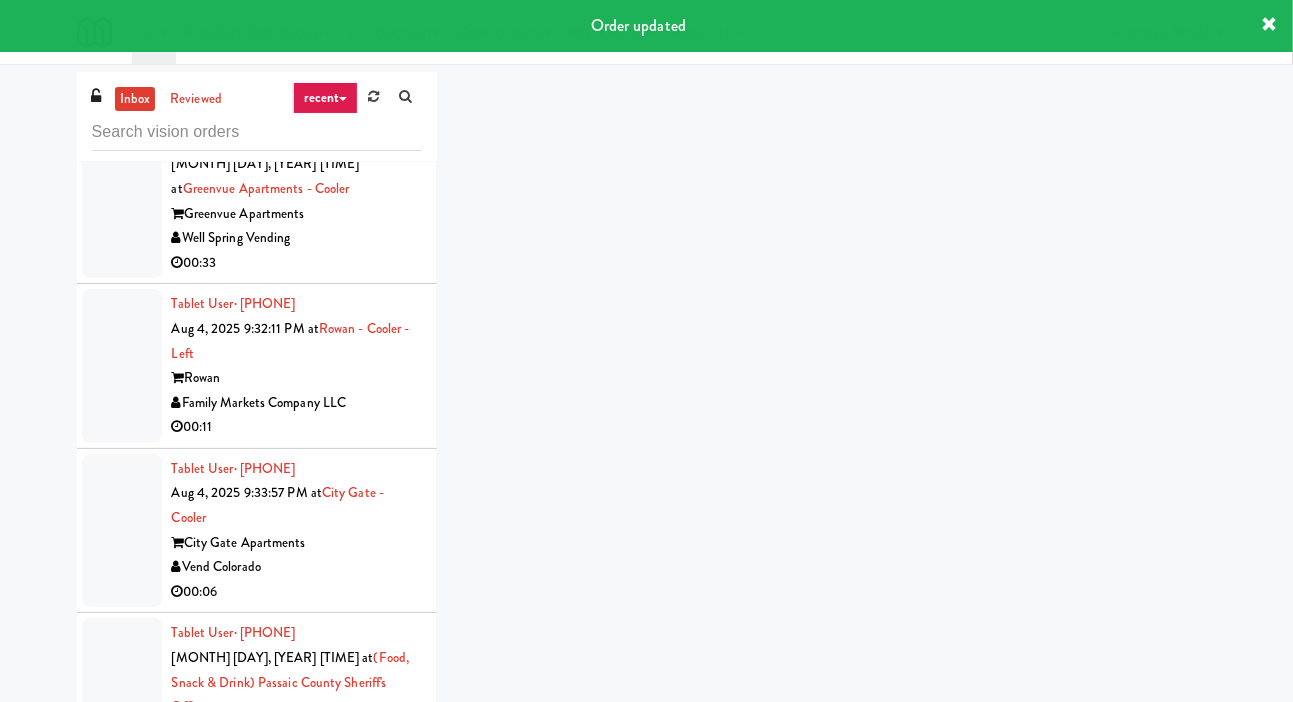 scroll, scrollTop: 7111, scrollLeft: 0, axis: vertical 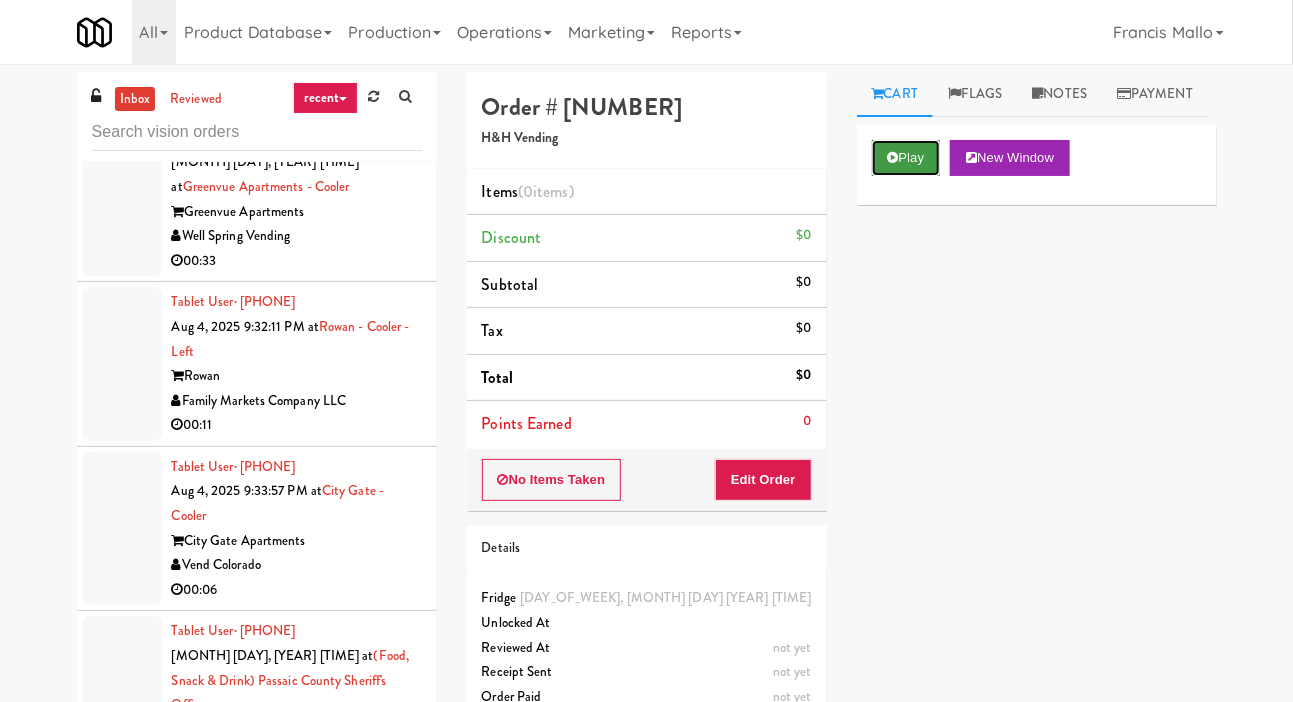 click on "Play" at bounding box center (906, 158) 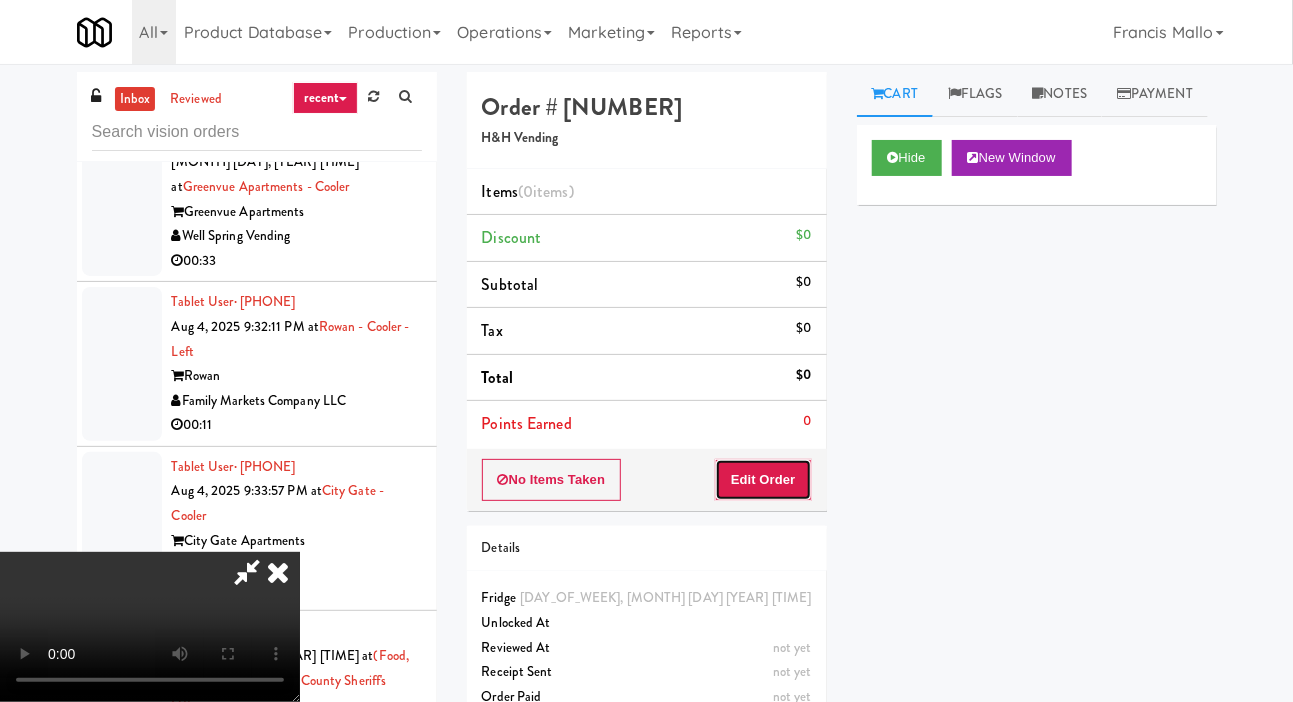 click on "Edit Order" at bounding box center (763, 480) 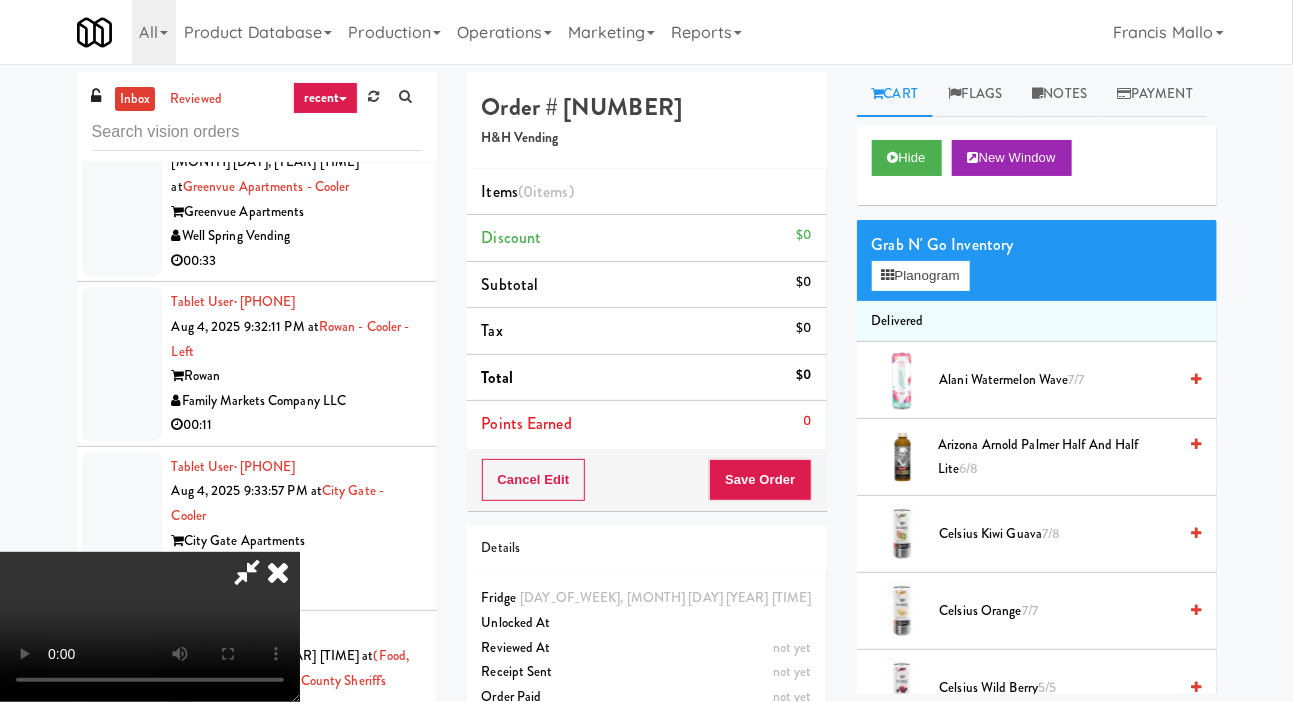 type 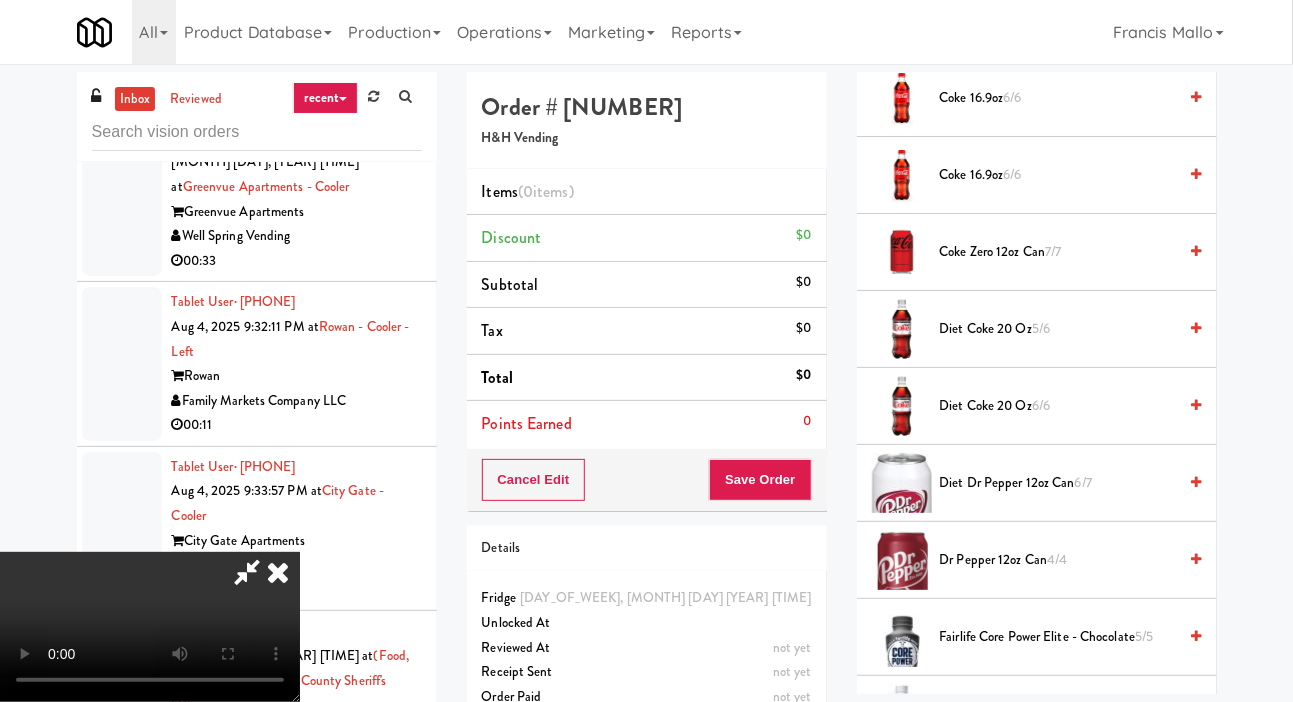 scroll, scrollTop: 710, scrollLeft: 0, axis: vertical 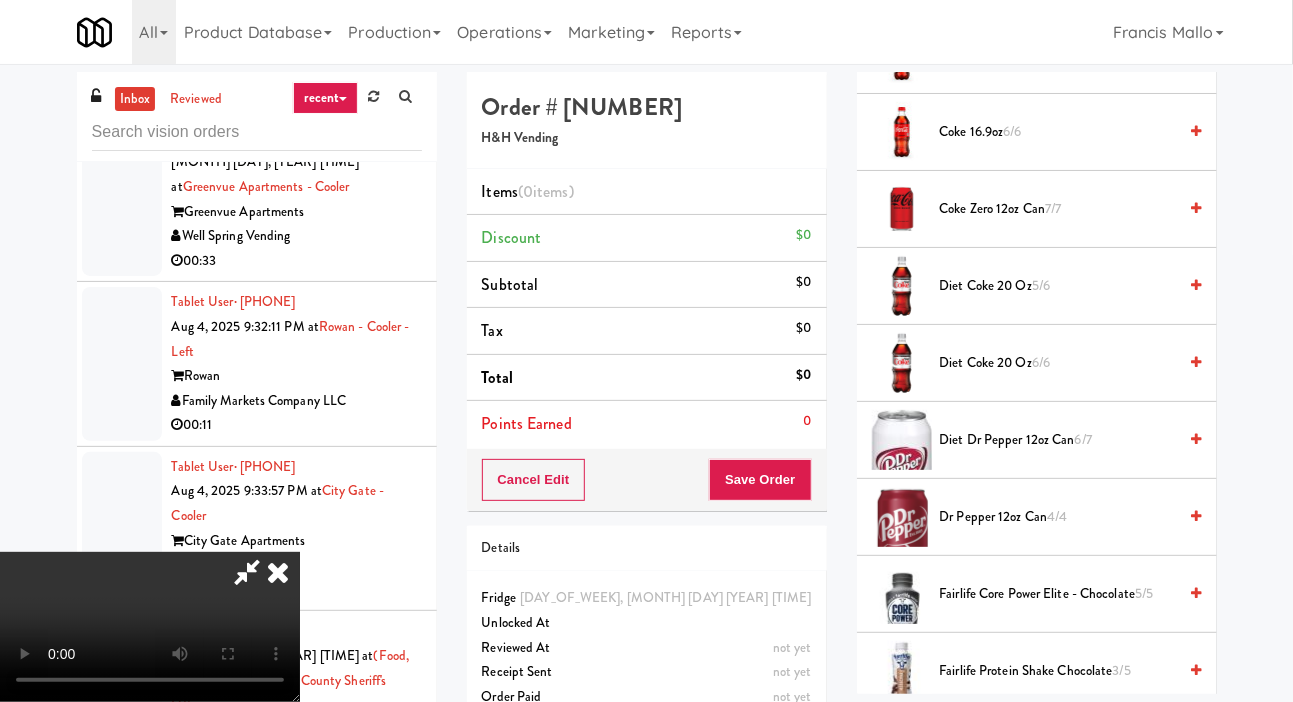 click on "Diet Dr Pepper 12oz can  6/7" at bounding box center [1058, 440] 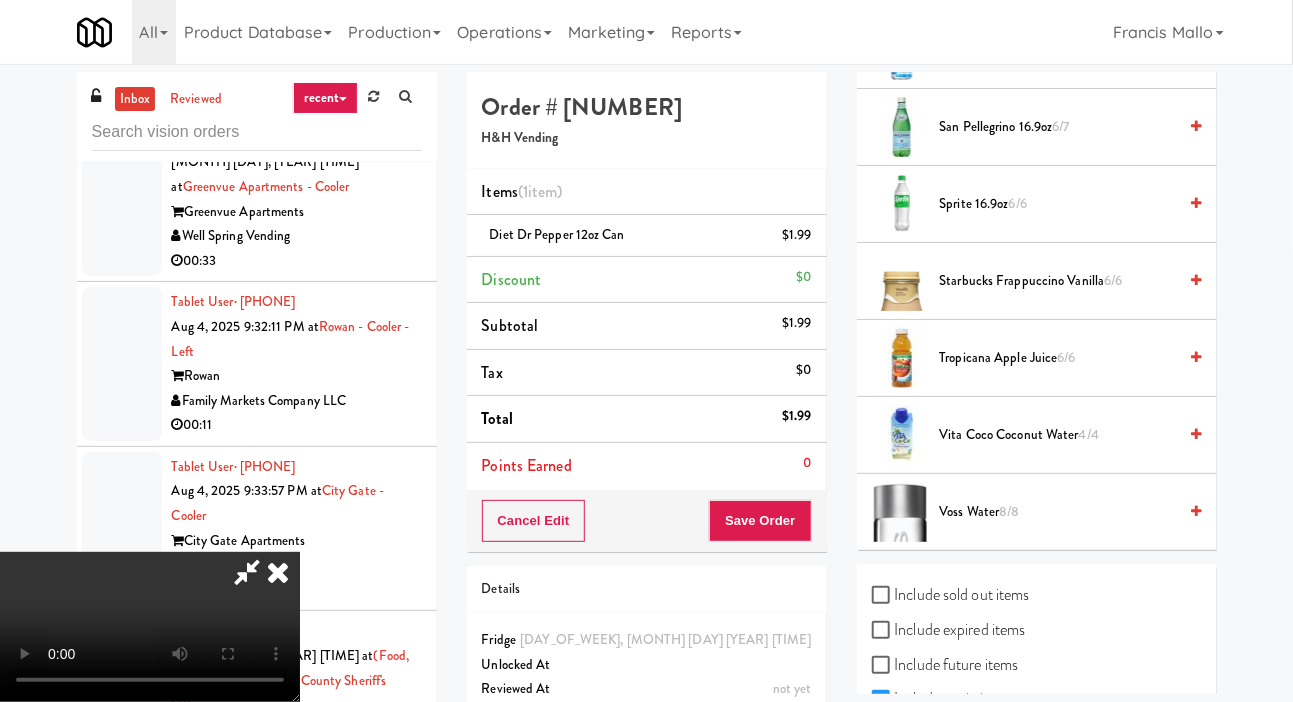 scroll, scrollTop: 2811, scrollLeft: 0, axis: vertical 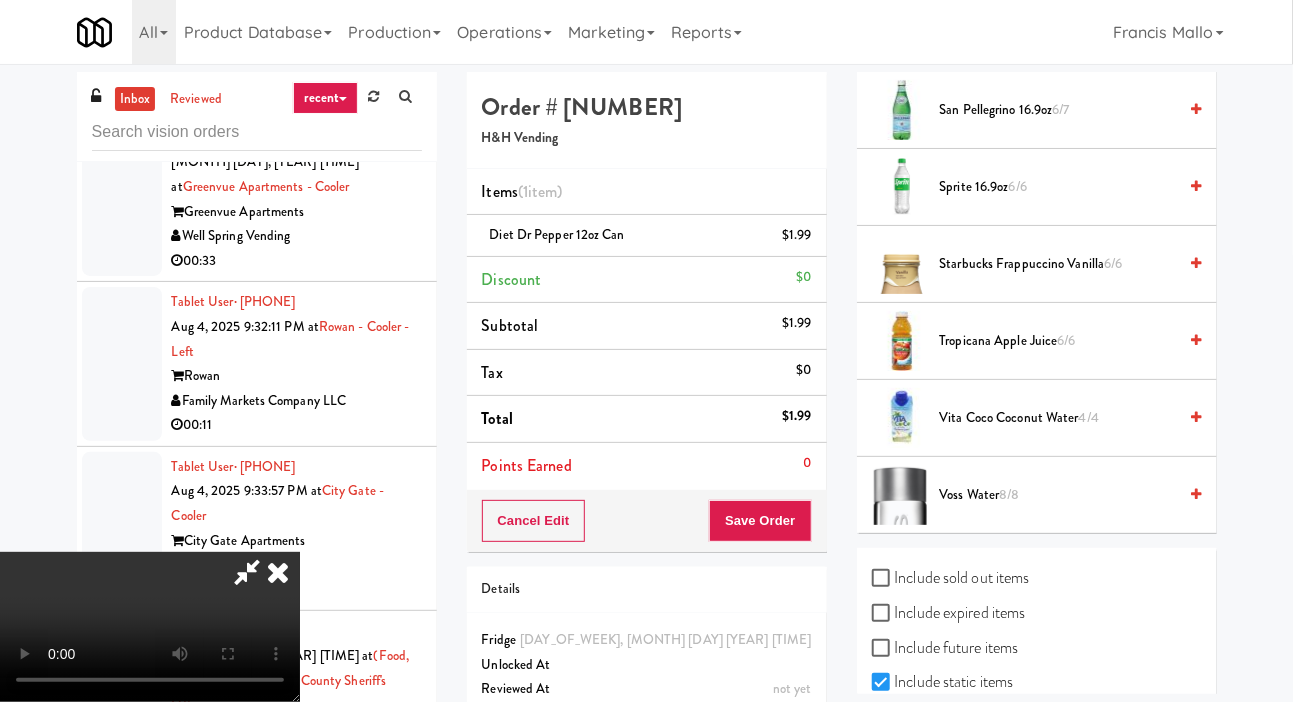 click on "Voss Water  8/8" at bounding box center (1058, 495) 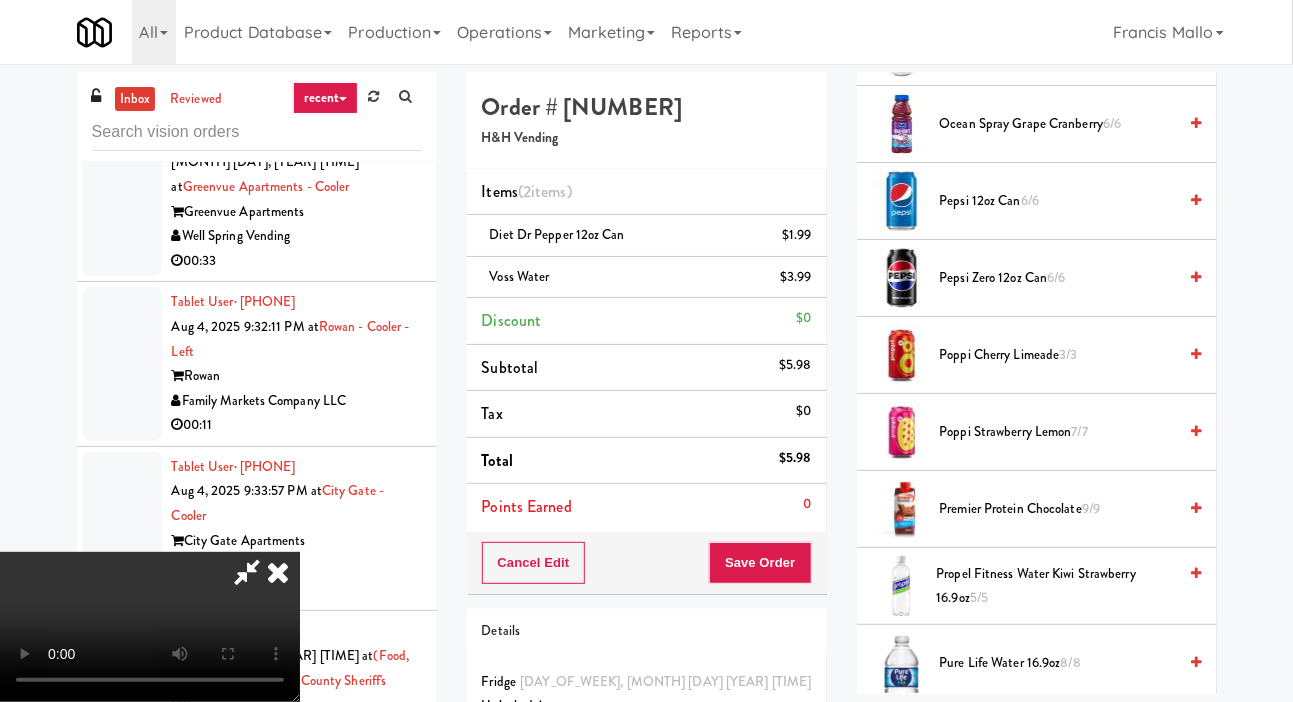 scroll, scrollTop: 1983, scrollLeft: 0, axis: vertical 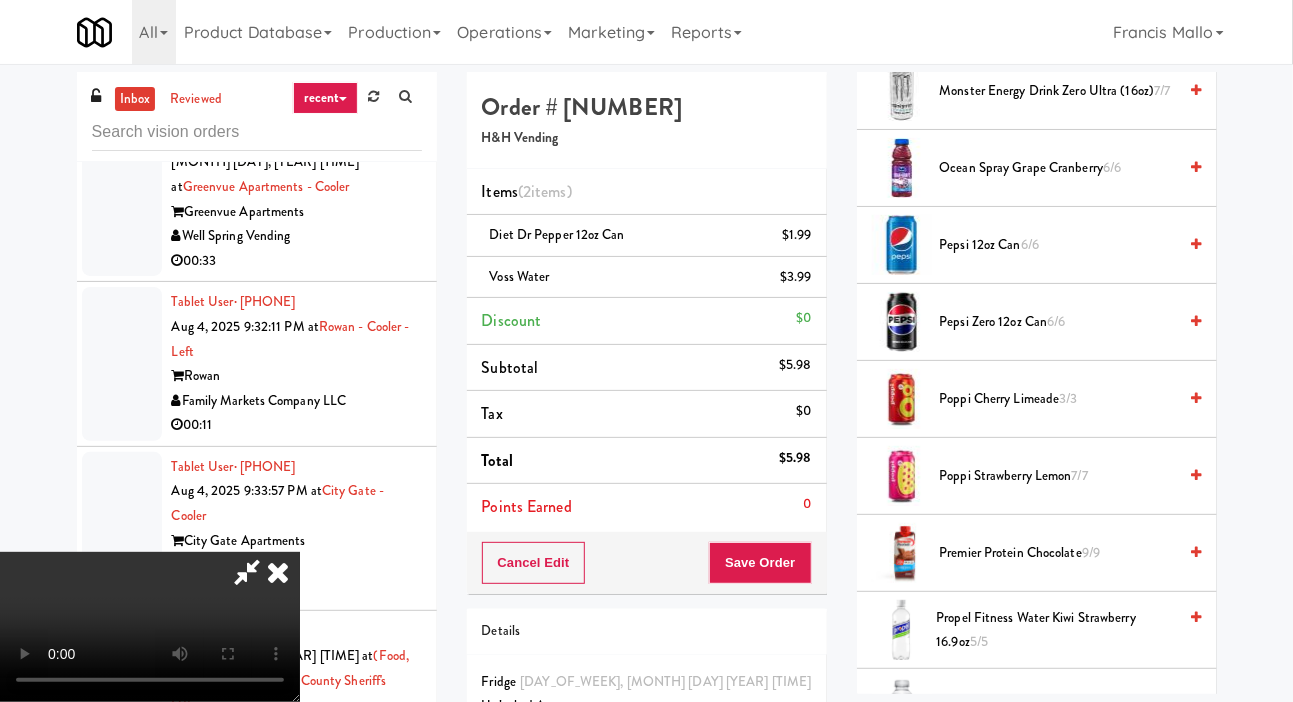 click on "Pepsi Zero 12oz can   6/6" at bounding box center (1058, 322) 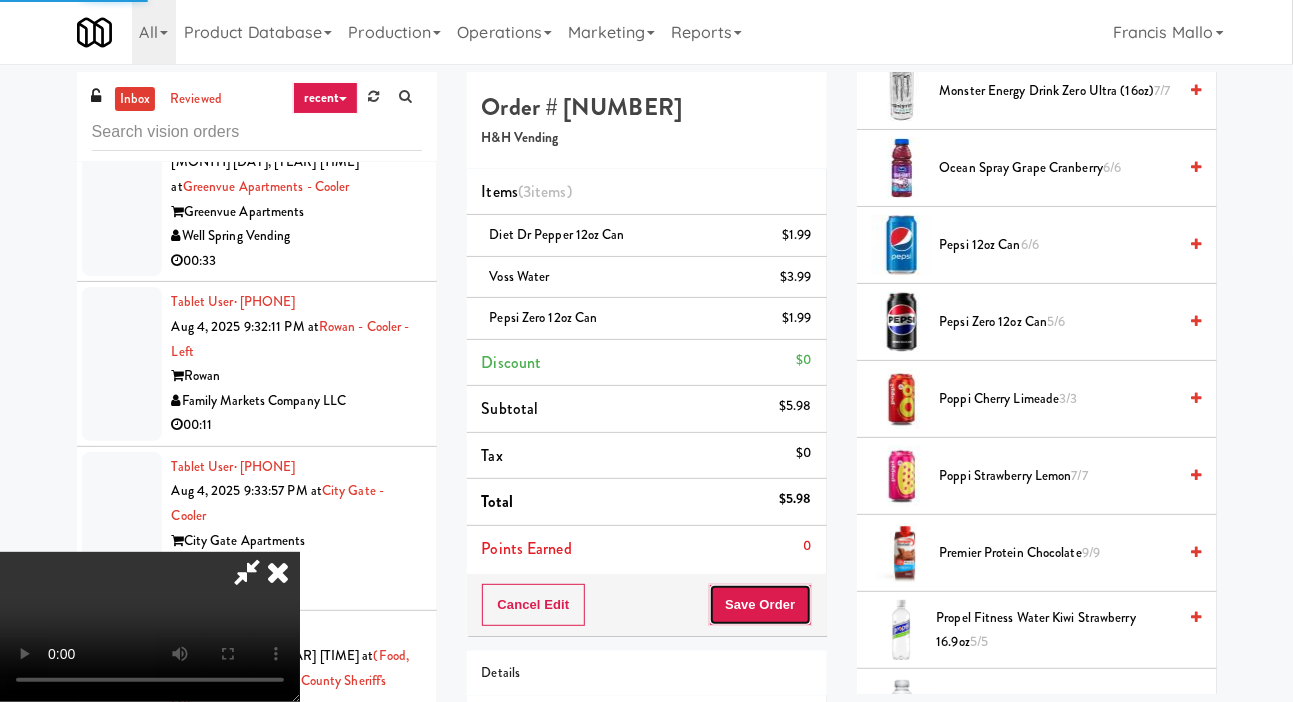 click on "Save Order" at bounding box center (760, 605) 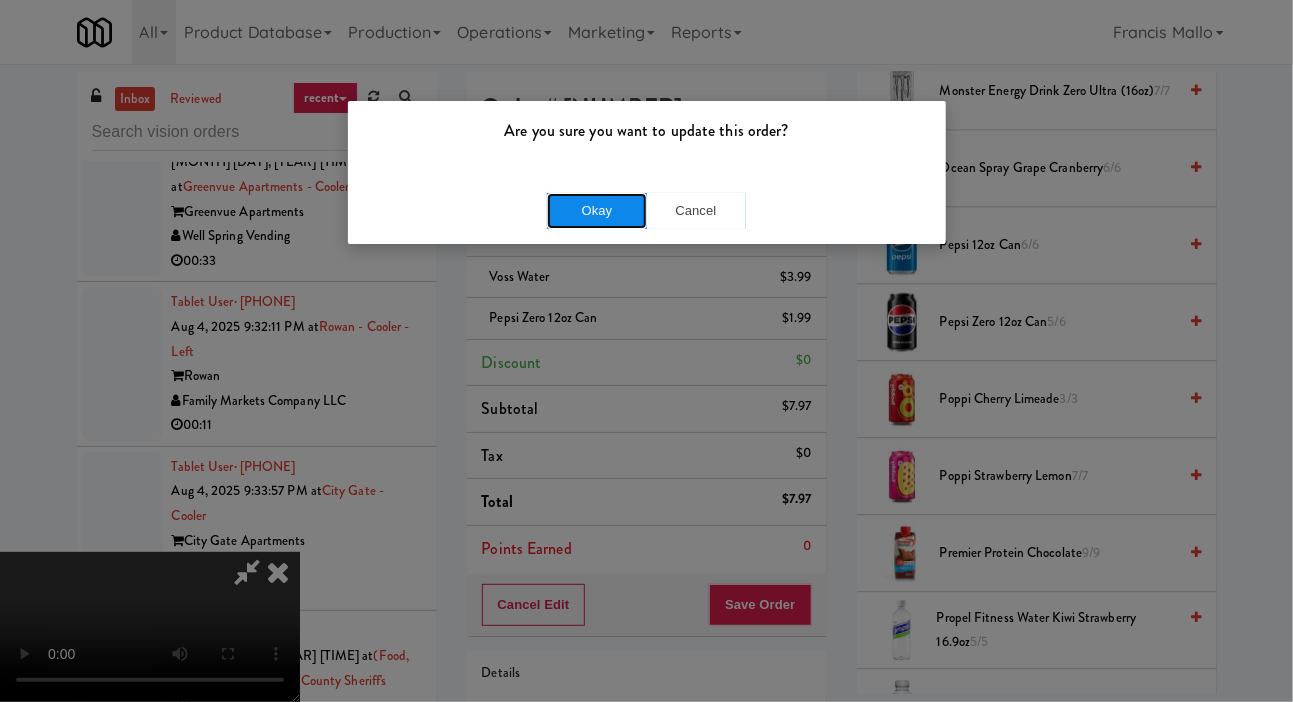 click on "Okay" at bounding box center (597, 211) 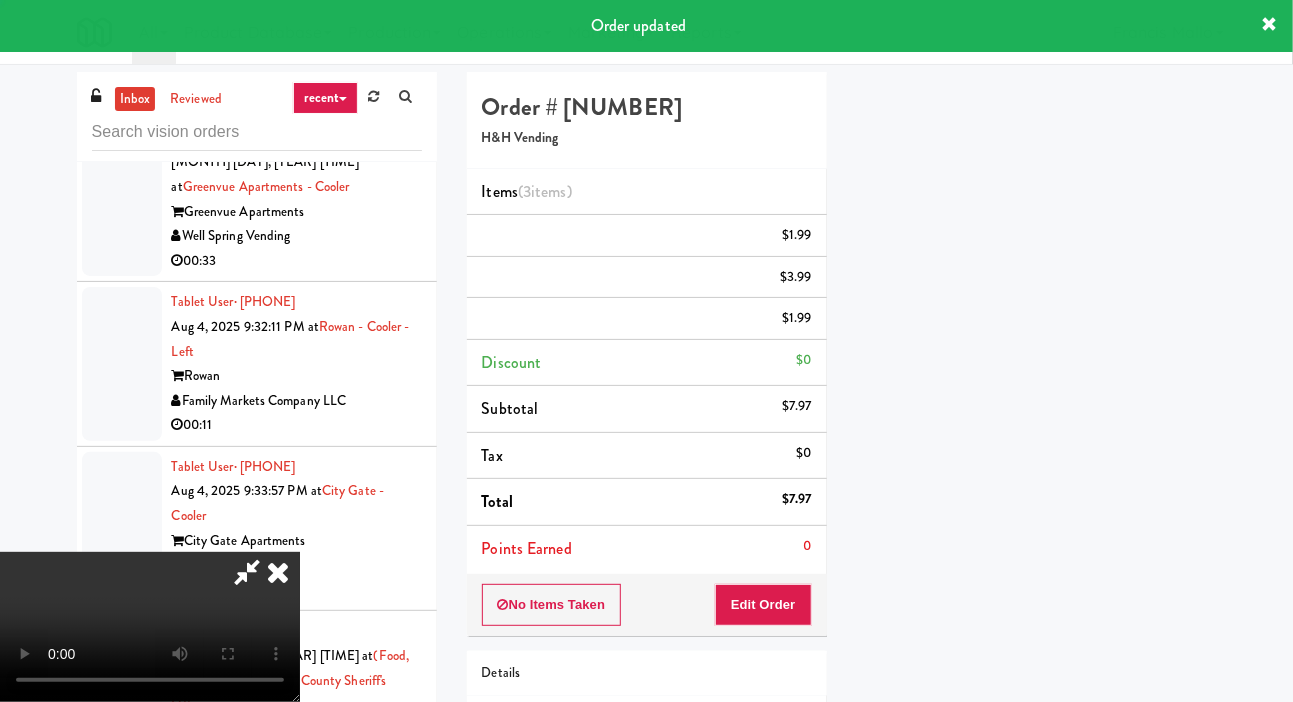 scroll, scrollTop: 116, scrollLeft: 0, axis: vertical 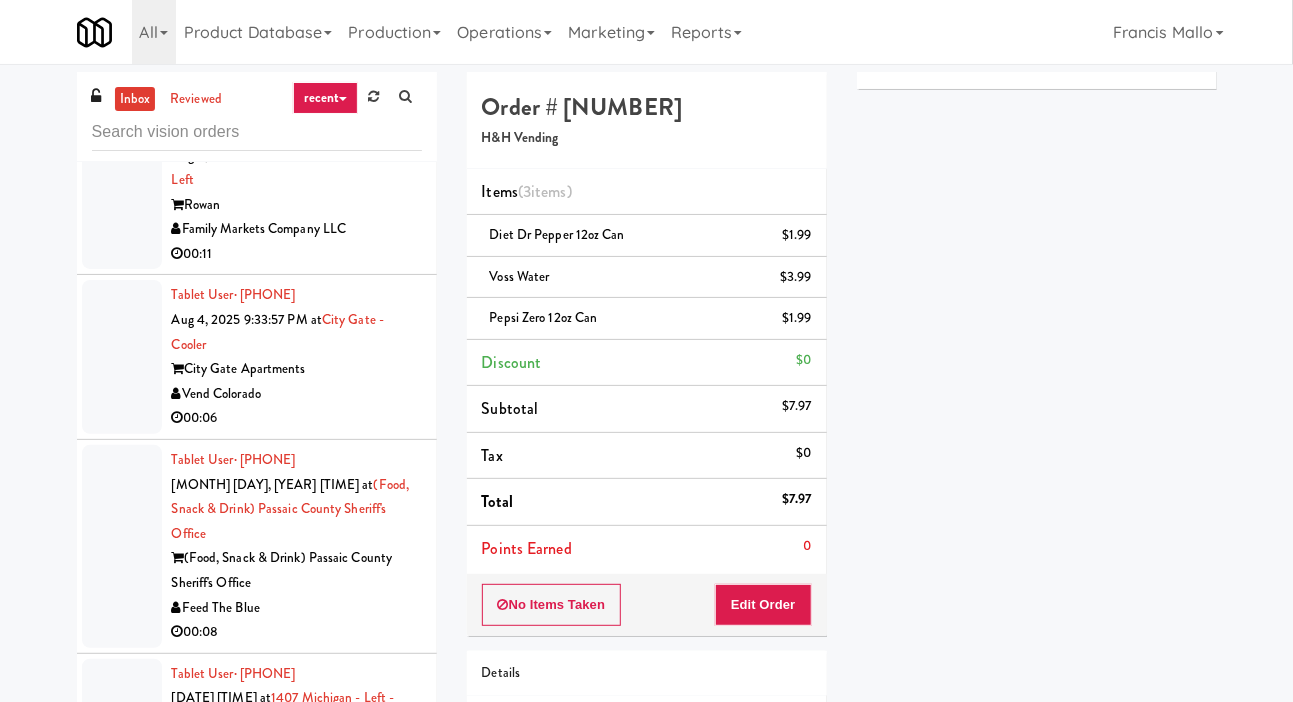 click at bounding box center (122, 28) 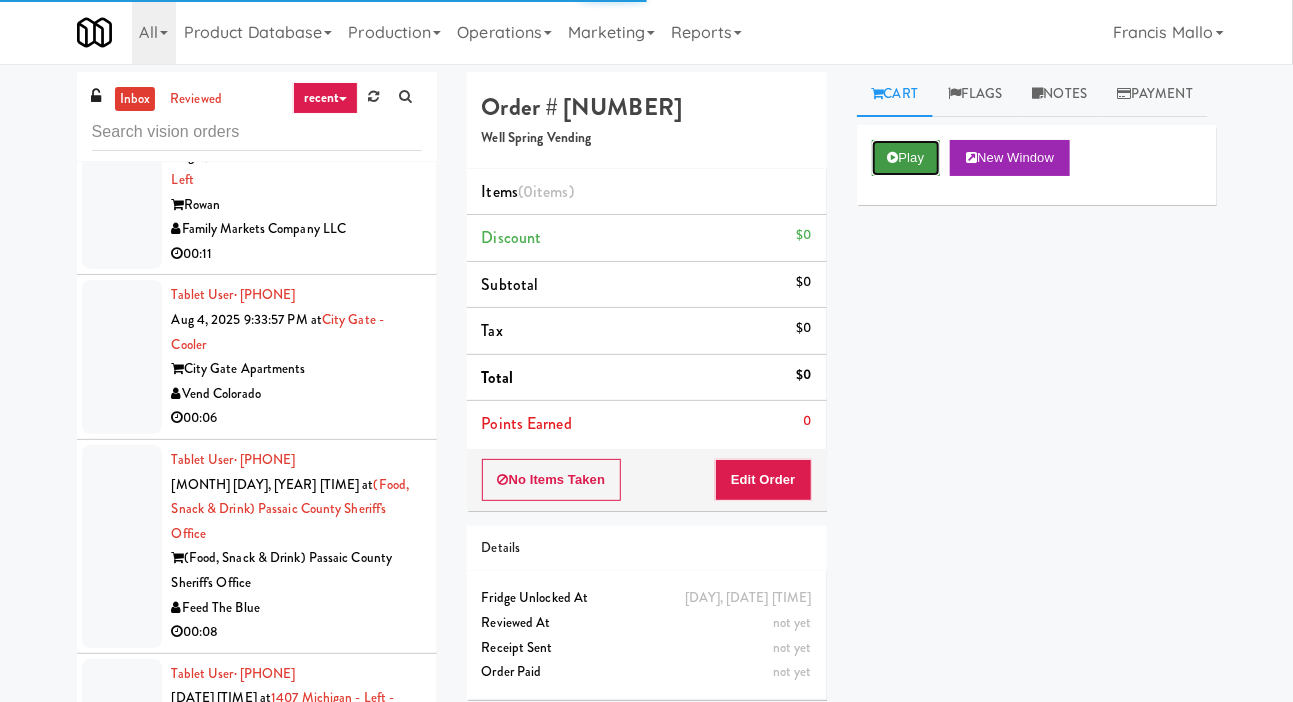 click on "Play" at bounding box center [906, 158] 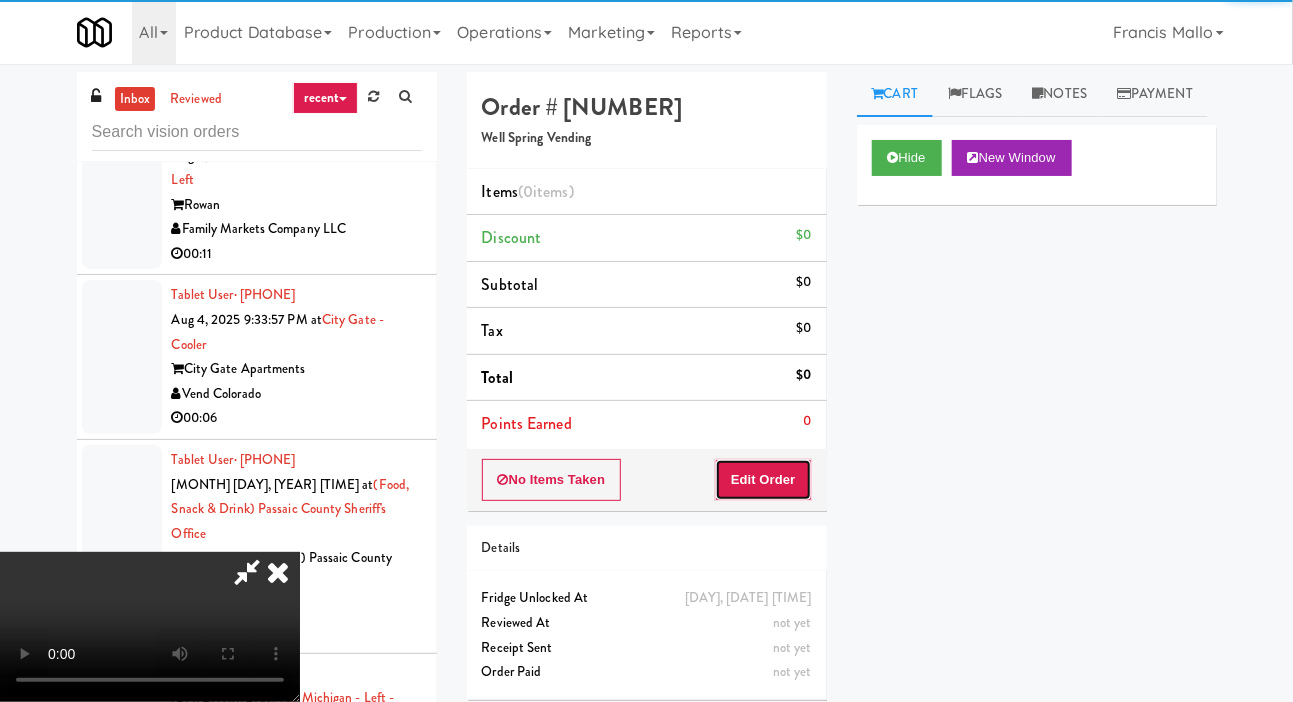 click on "Edit Order" at bounding box center (763, 480) 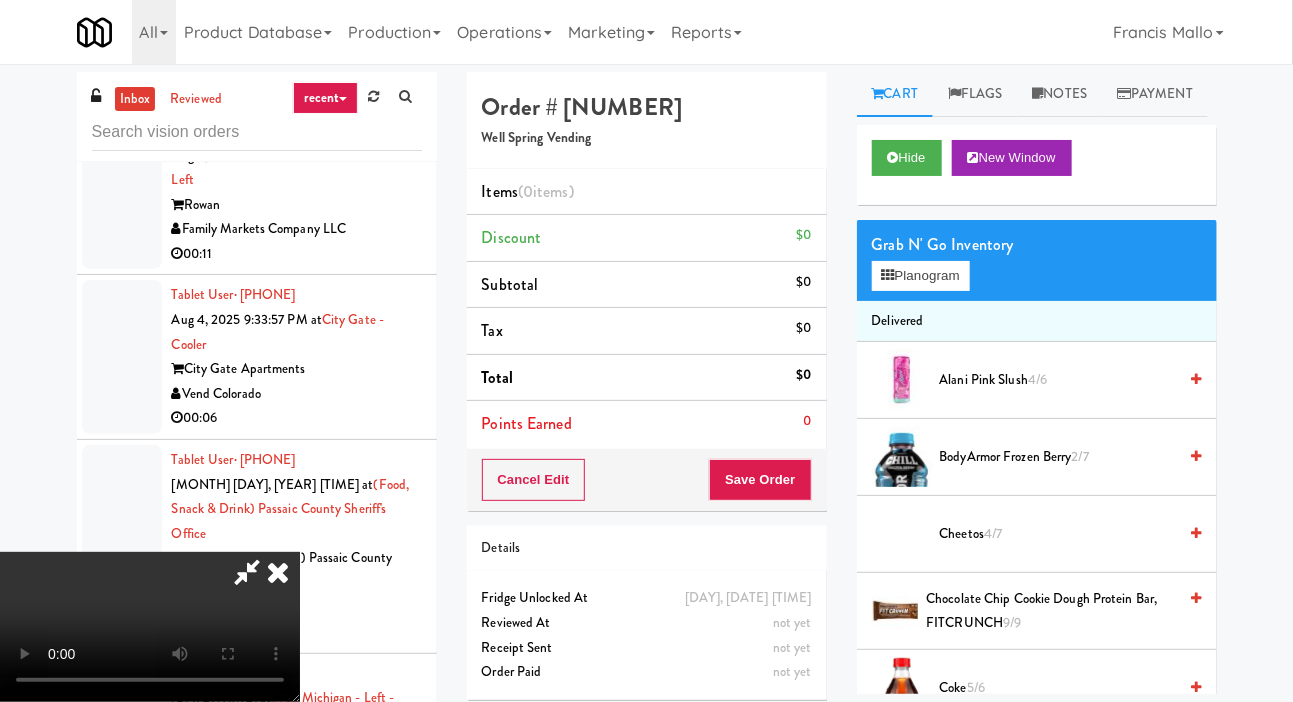 scroll, scrollTop: 73, scrollLeft: 0, axis: vertical 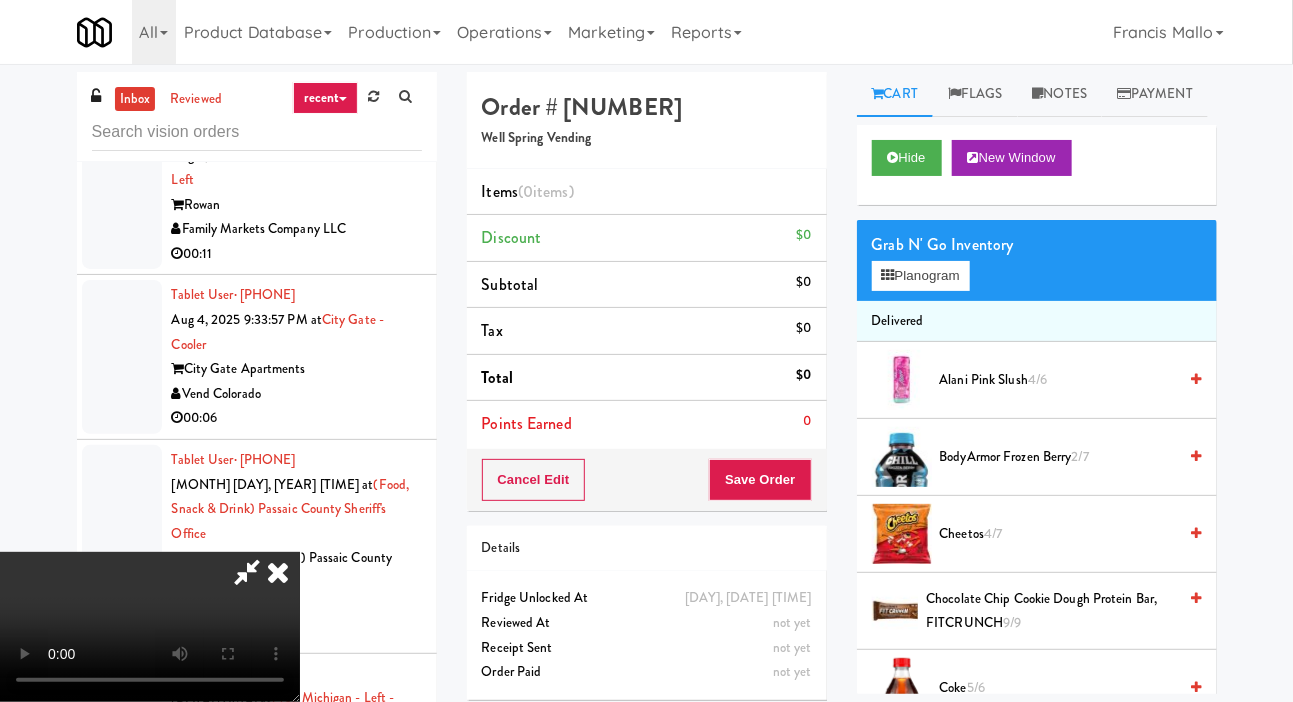 type 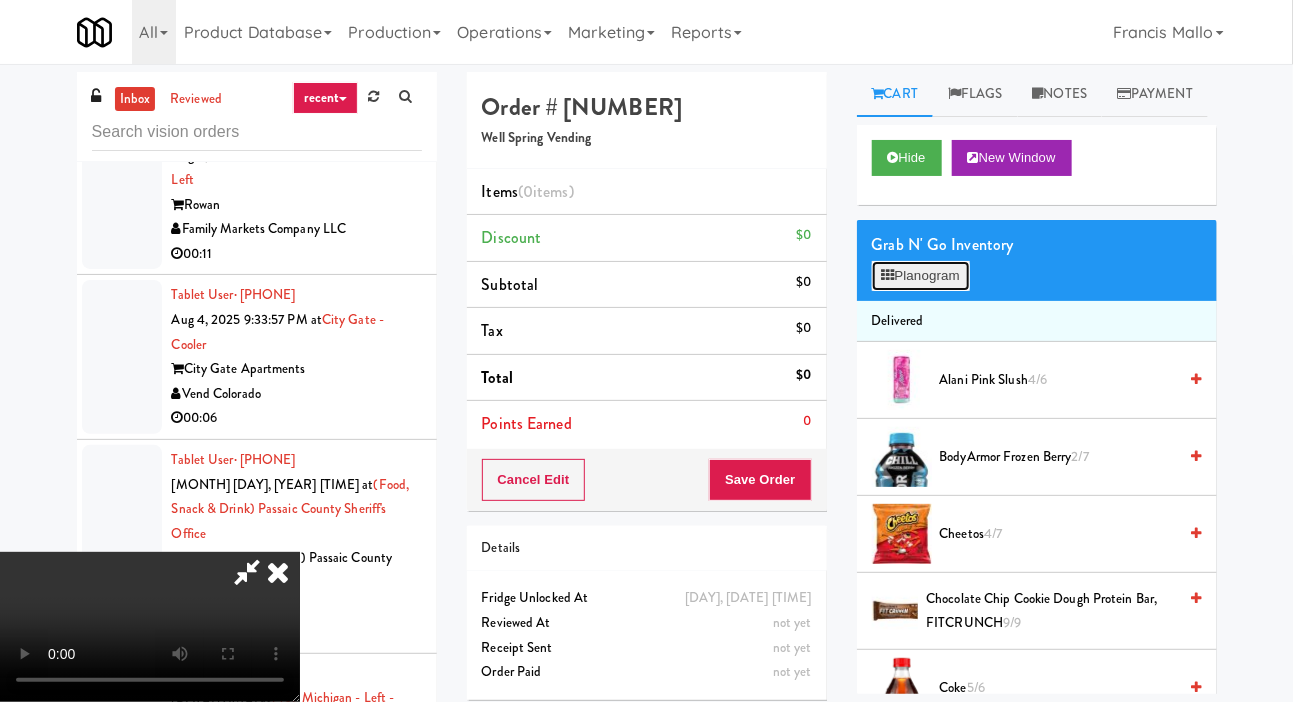 click on "Planogram" at bounding box center (921, 276) 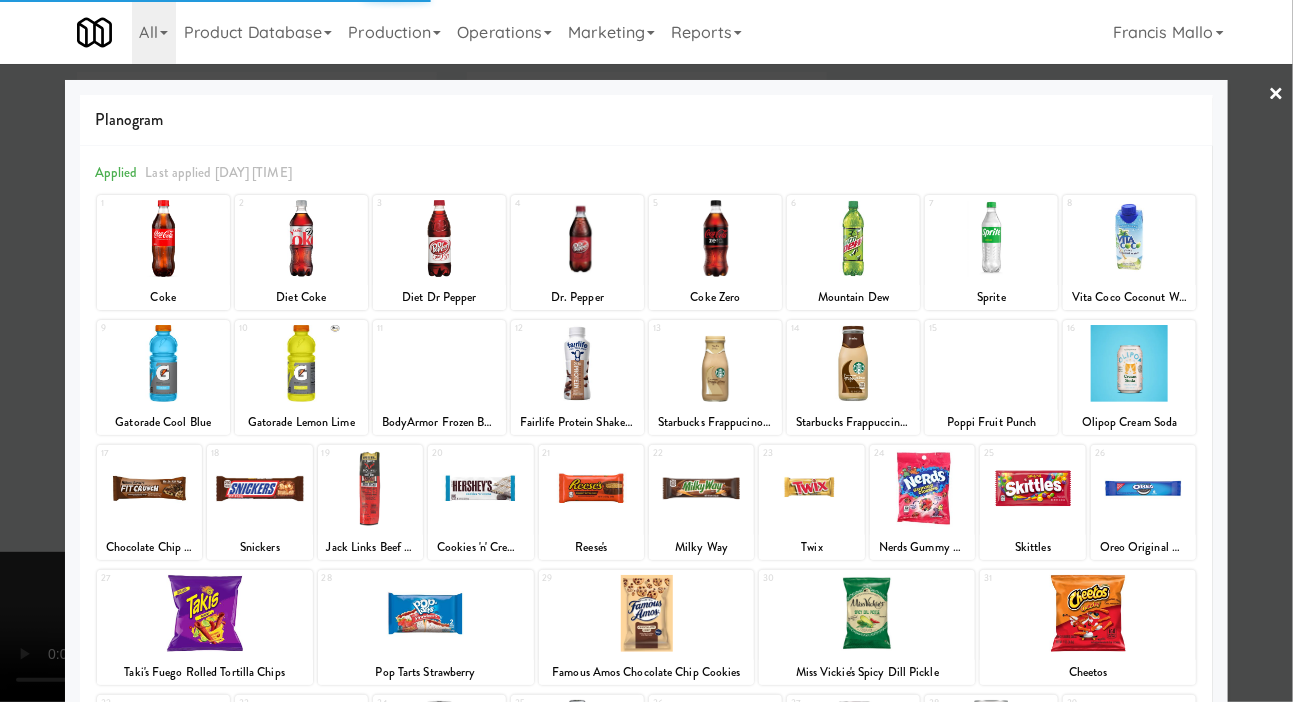 click at bounding box center [1129, 363] 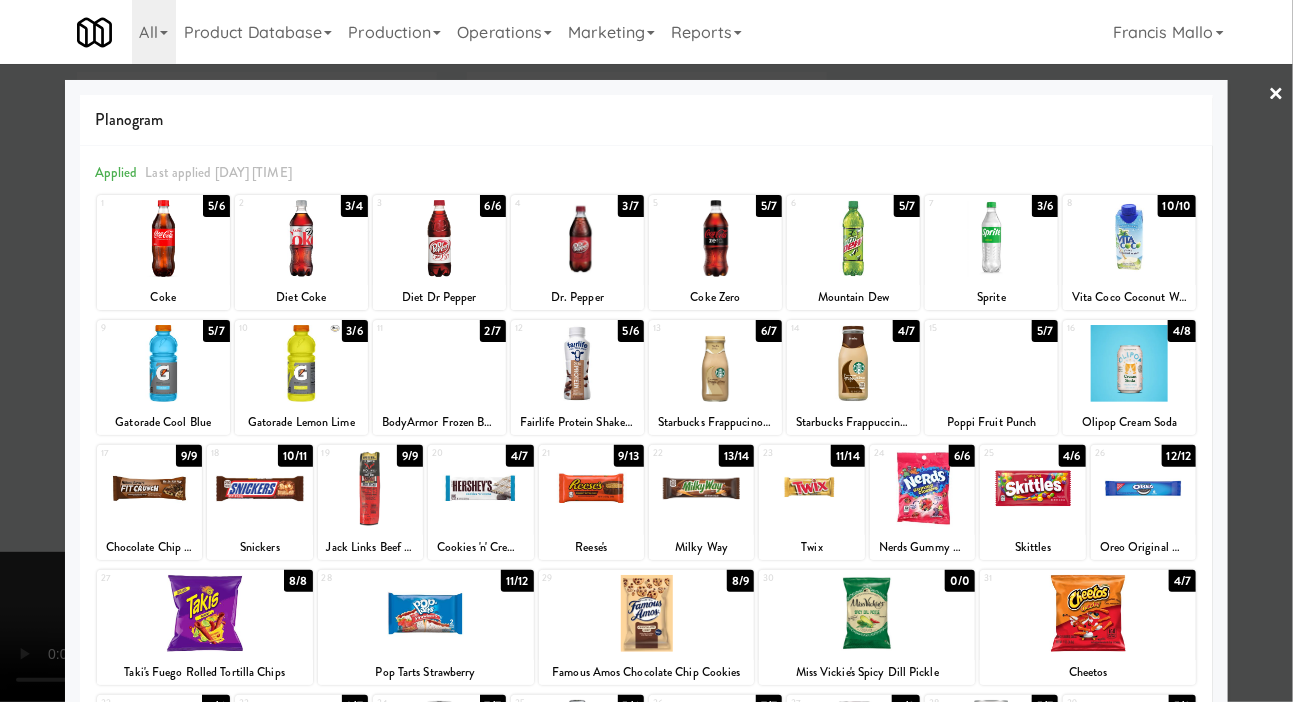 click on "Olipop Cream Soda" at bounding box center [1129, 422] 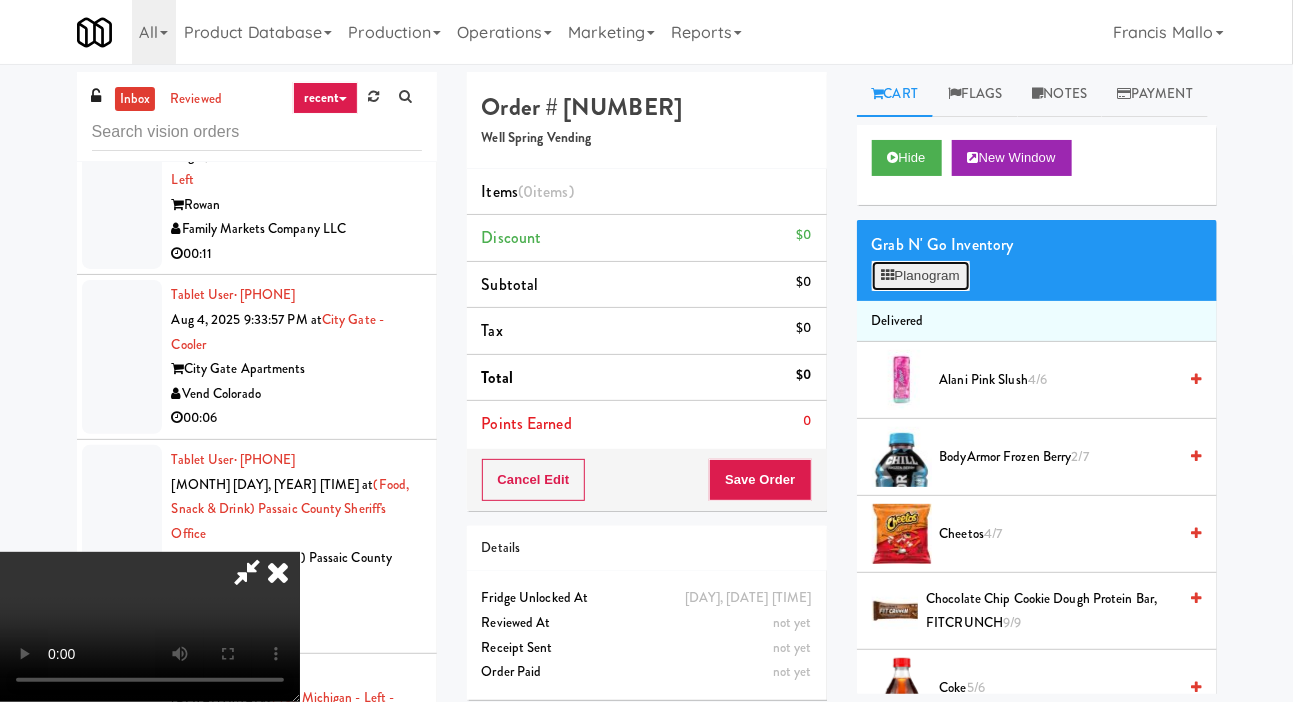 click on "Planogram" at bounding box center [921, 276] 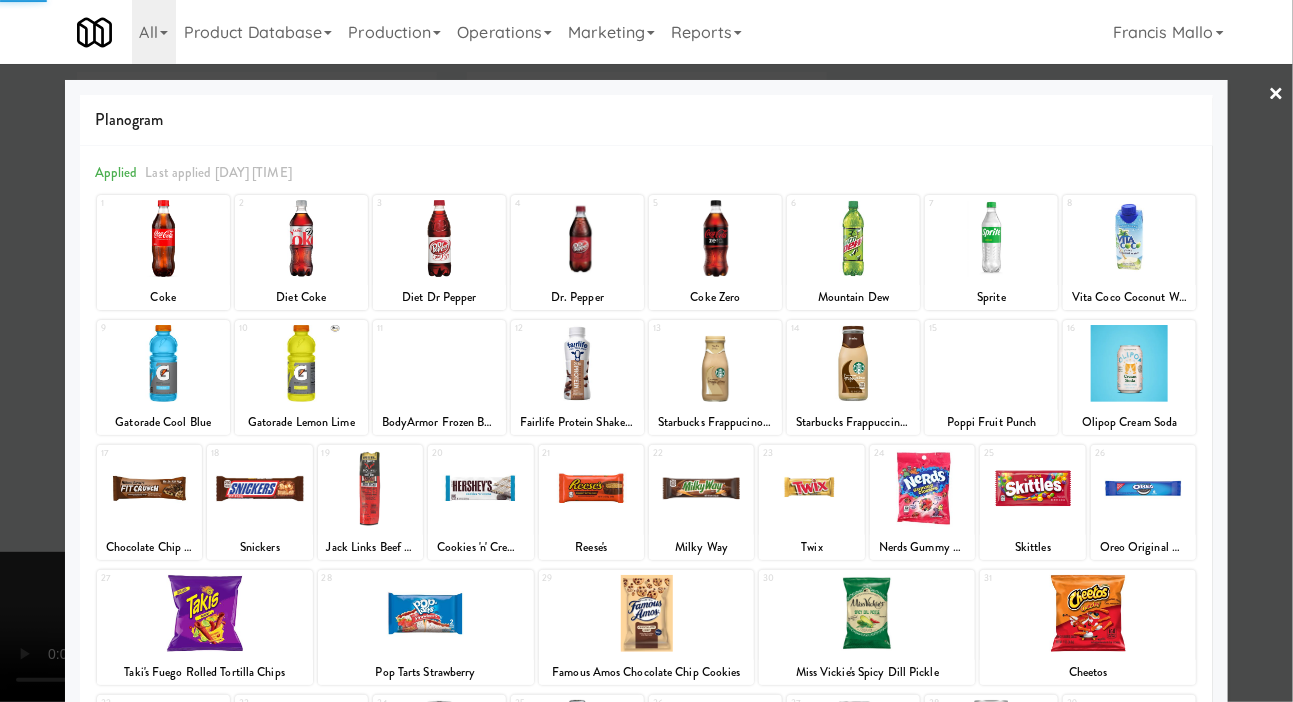 click at bounding box center (1129, 363) 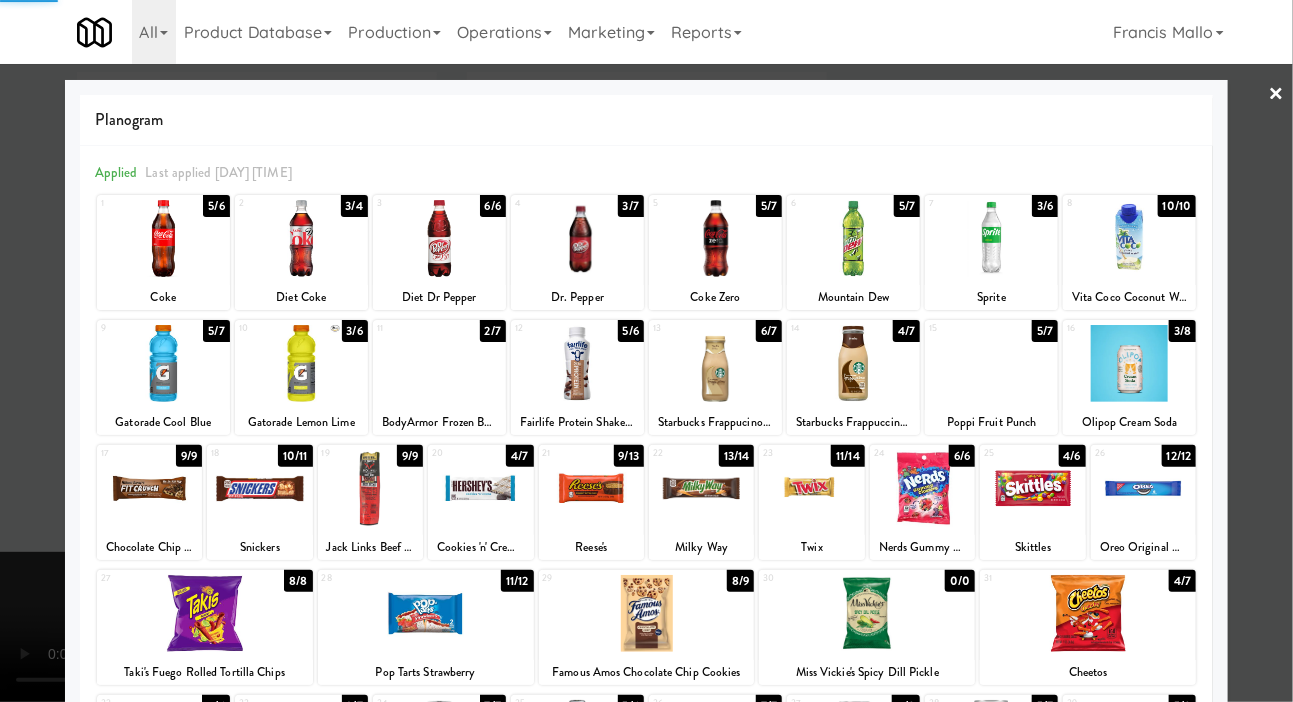 click at bounding box center [646, 351] 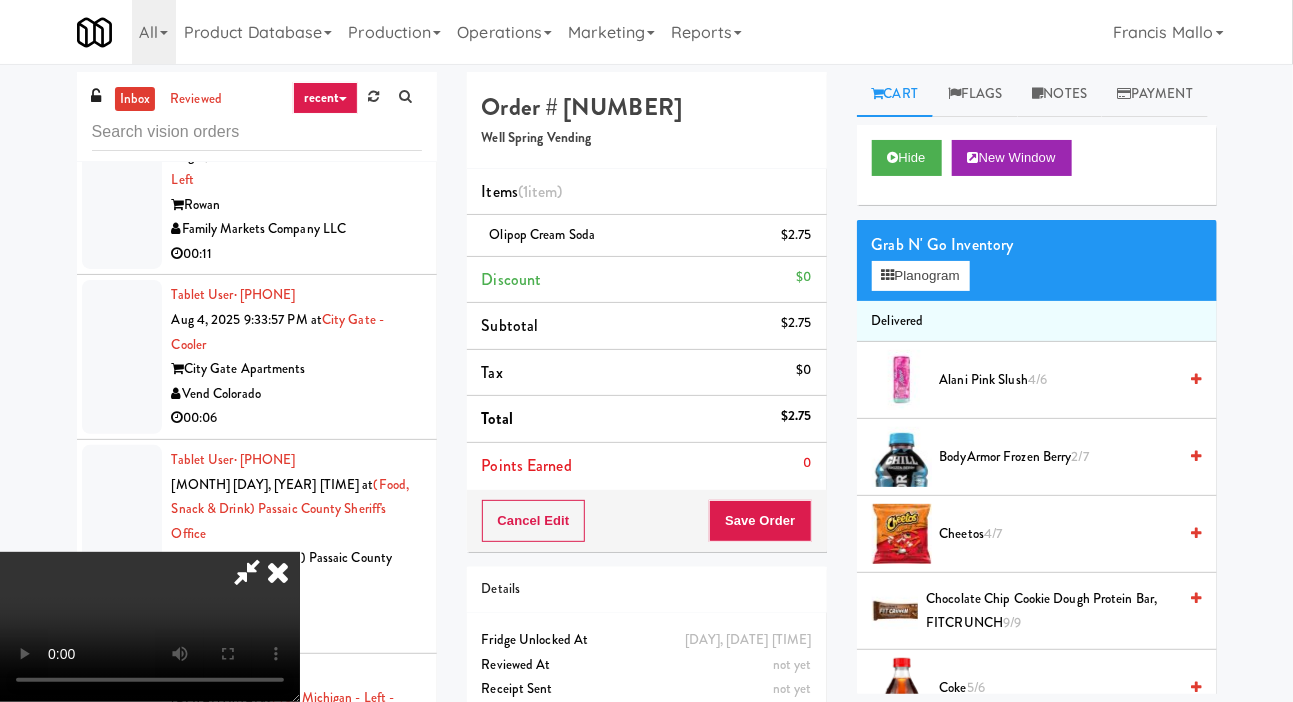 scroll, scrollTop: 73, scrollLeft: 0, axis: vertical 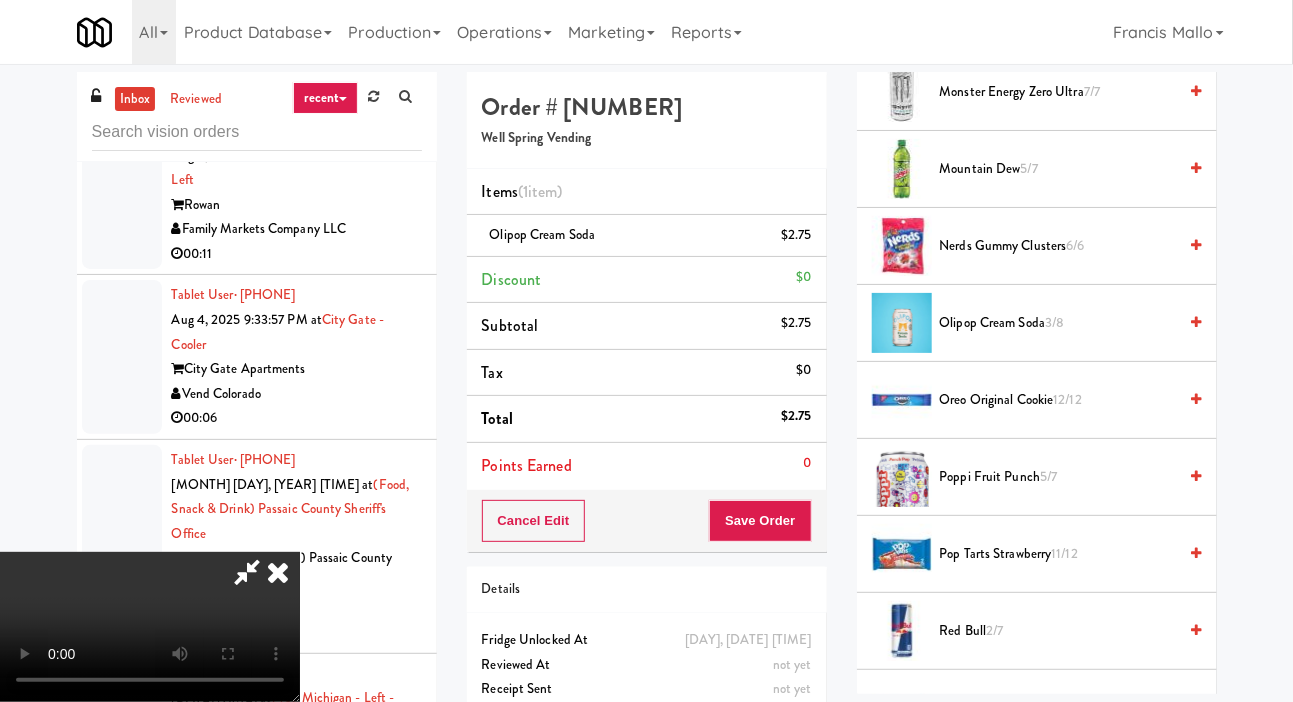 click on "Olipop Cream Soda  3/8" at bounding box center (1037, 323) 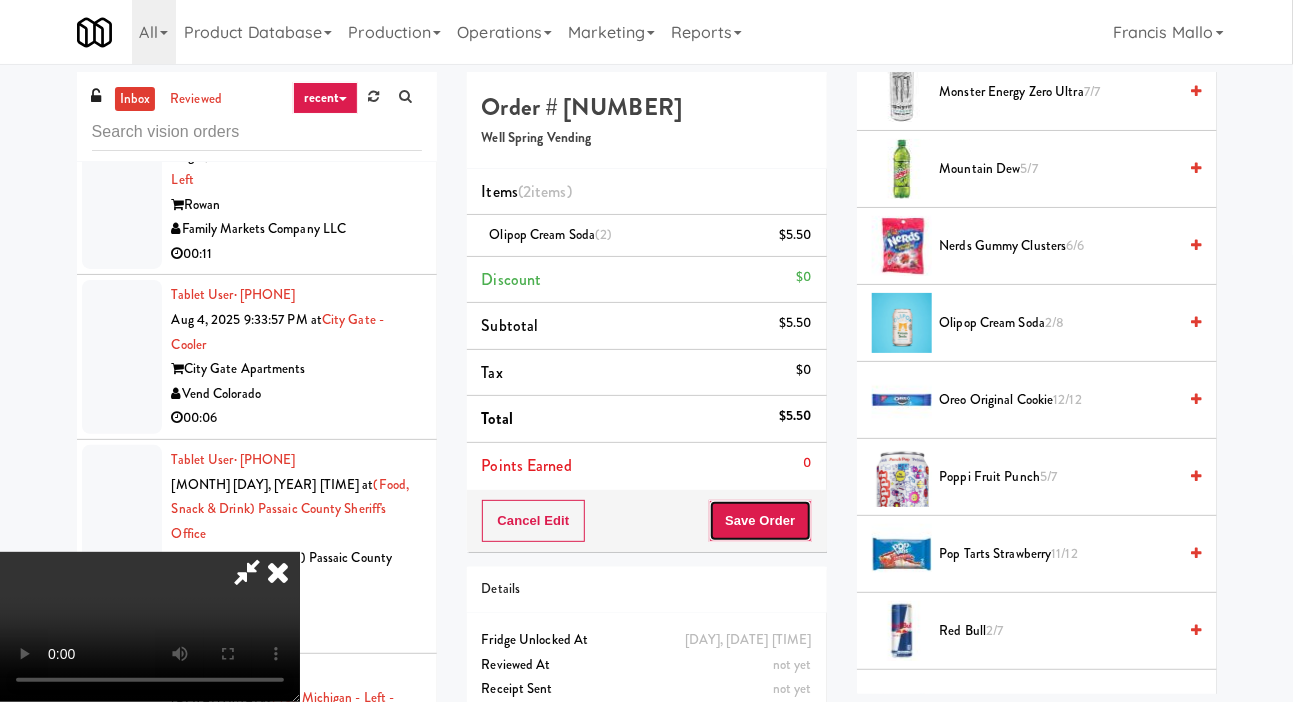 click on "Save Order" at bounding box center [760, 521] 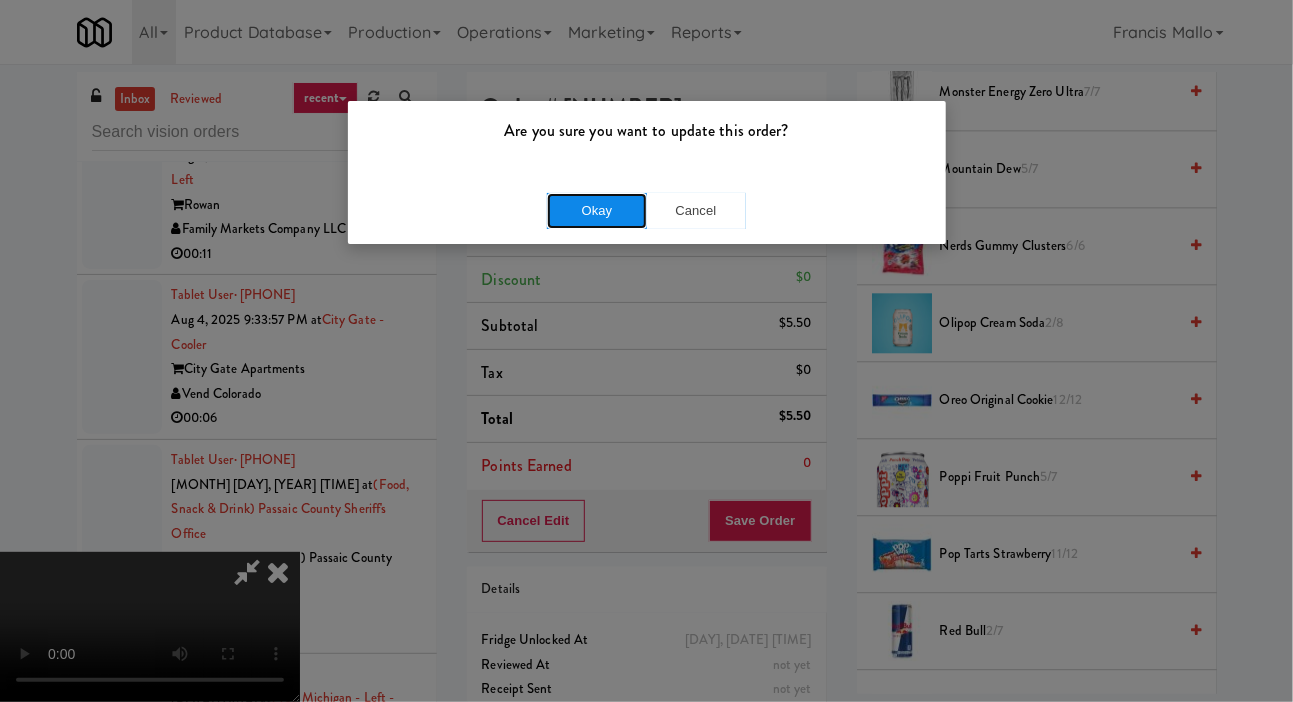 click on "Okay" at bounding box center [597, 211] 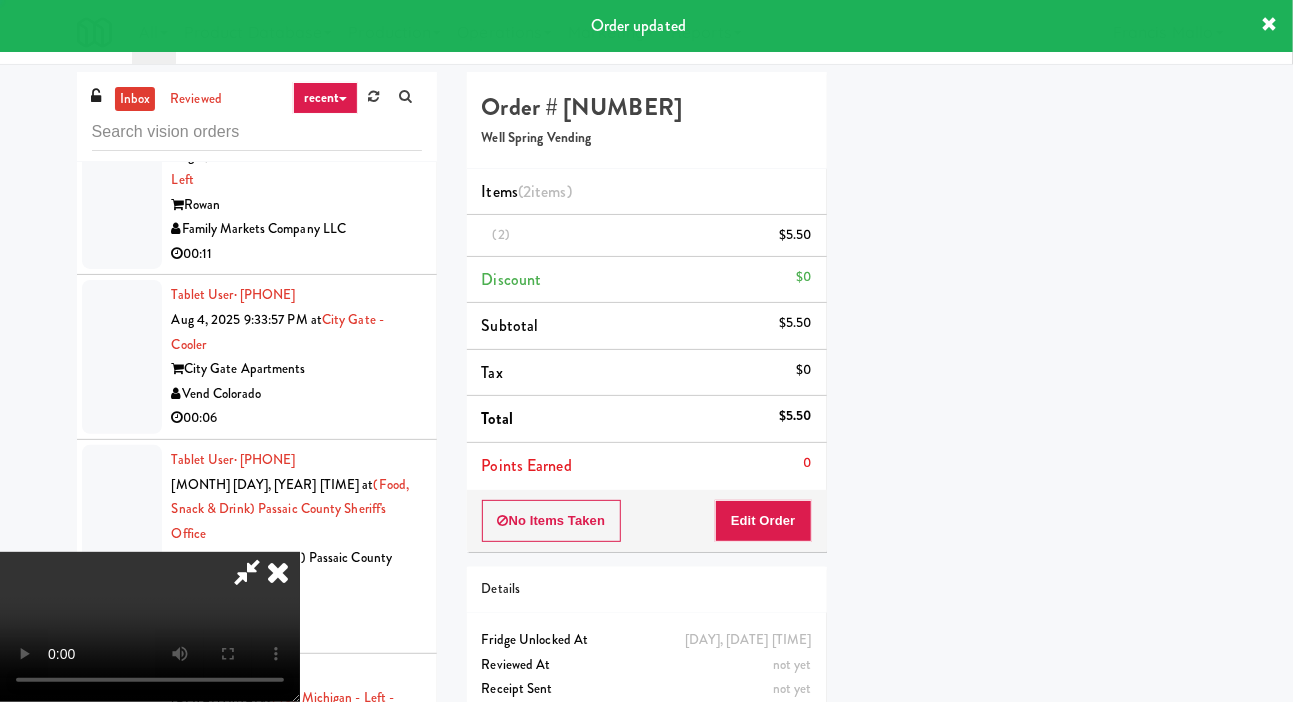 scroll, scrollTop: 116, scrollLeft: 0, axis: vertical 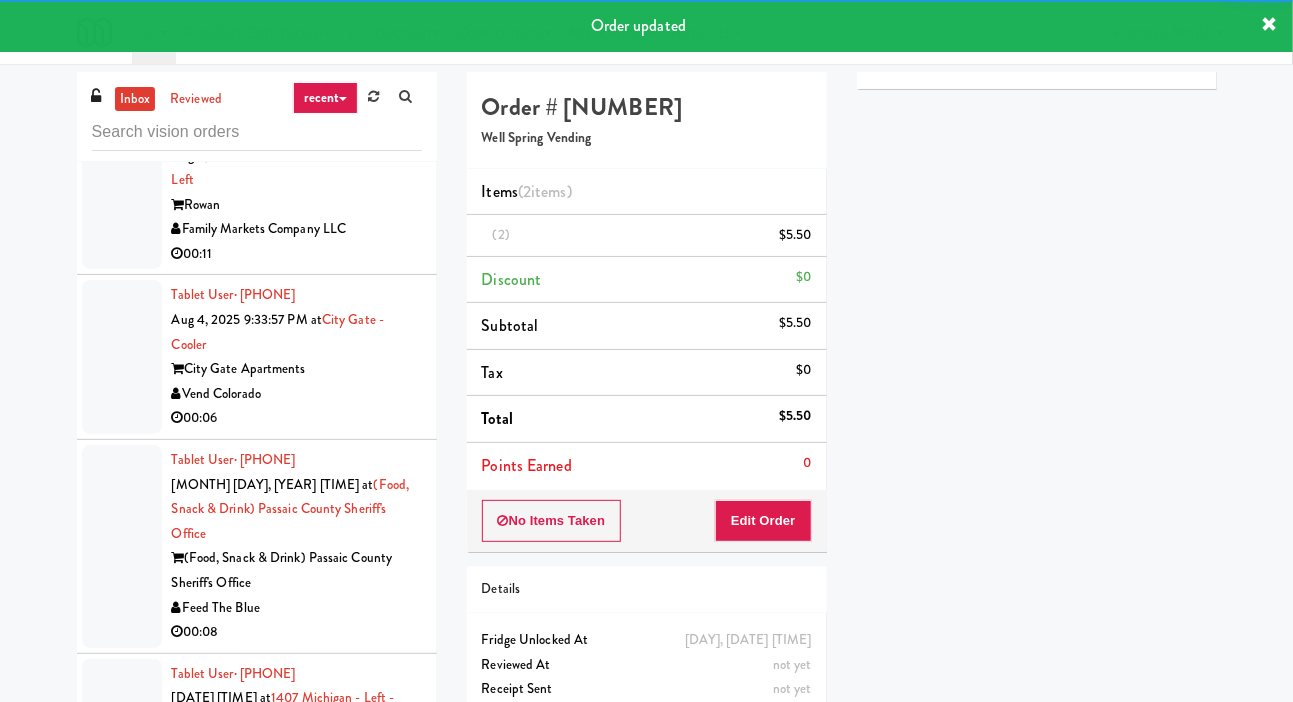 click at bounding box center (122, 193) 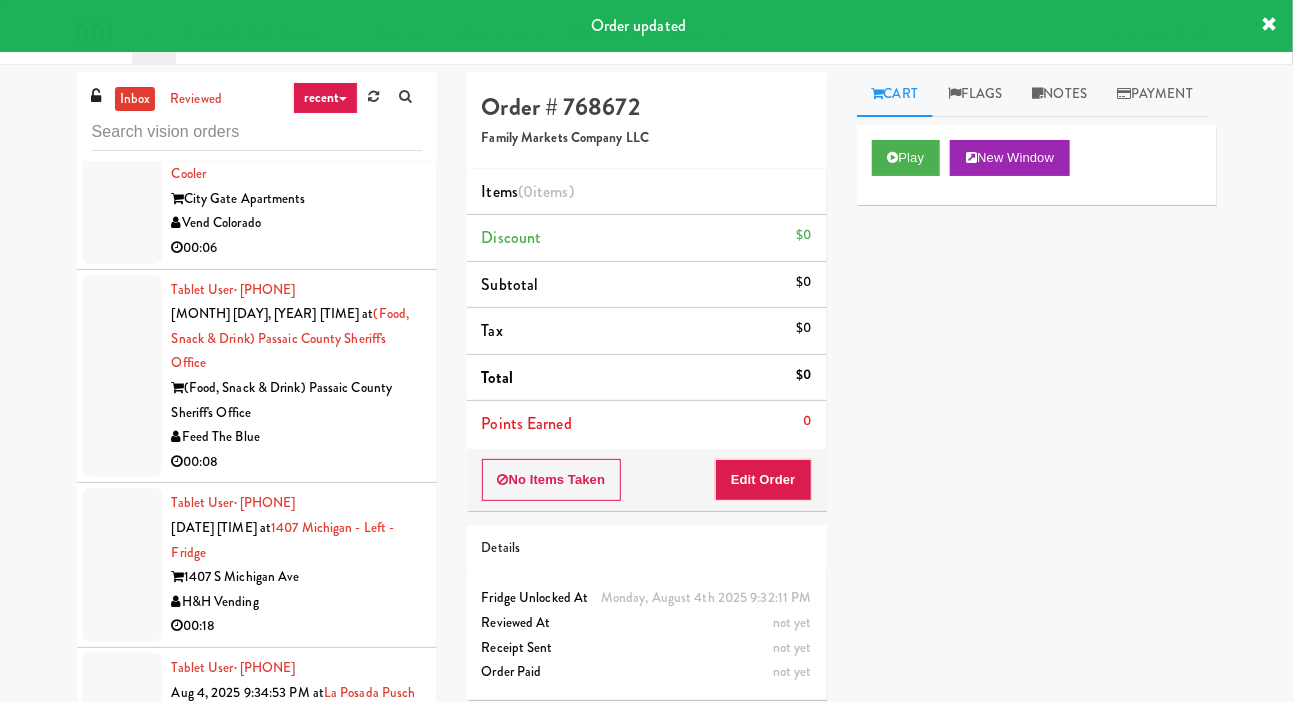 scroll, scrollTop: 7508, scrollLeft: 0, axis: vertical 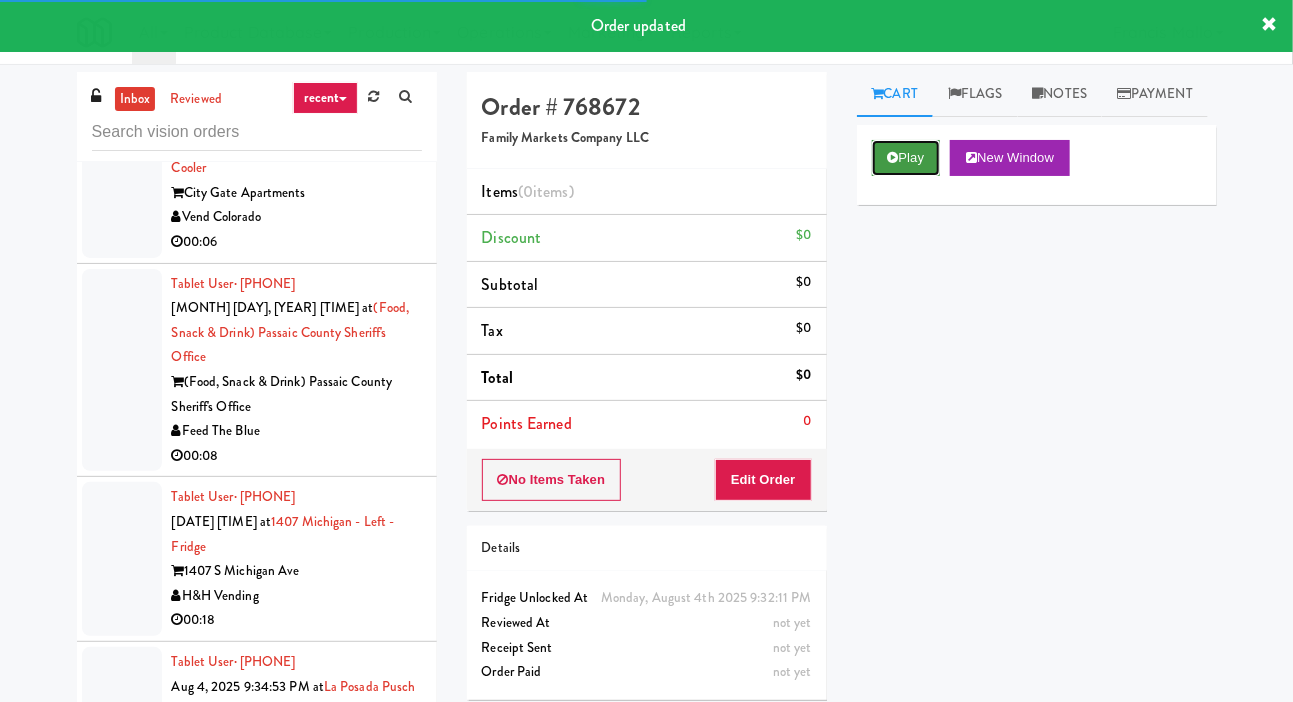 click on "Play" at bounding box center (906, 158) 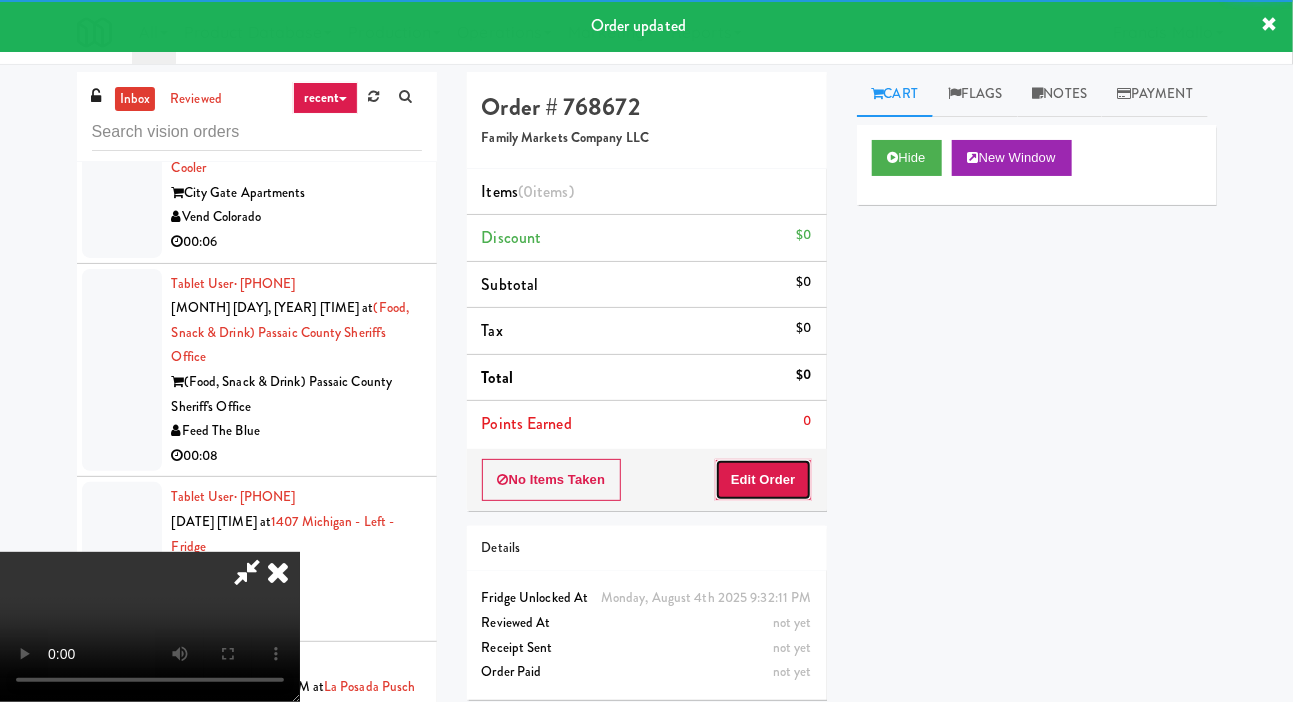 click on "Edit Order" at bounding box center (763, 480) 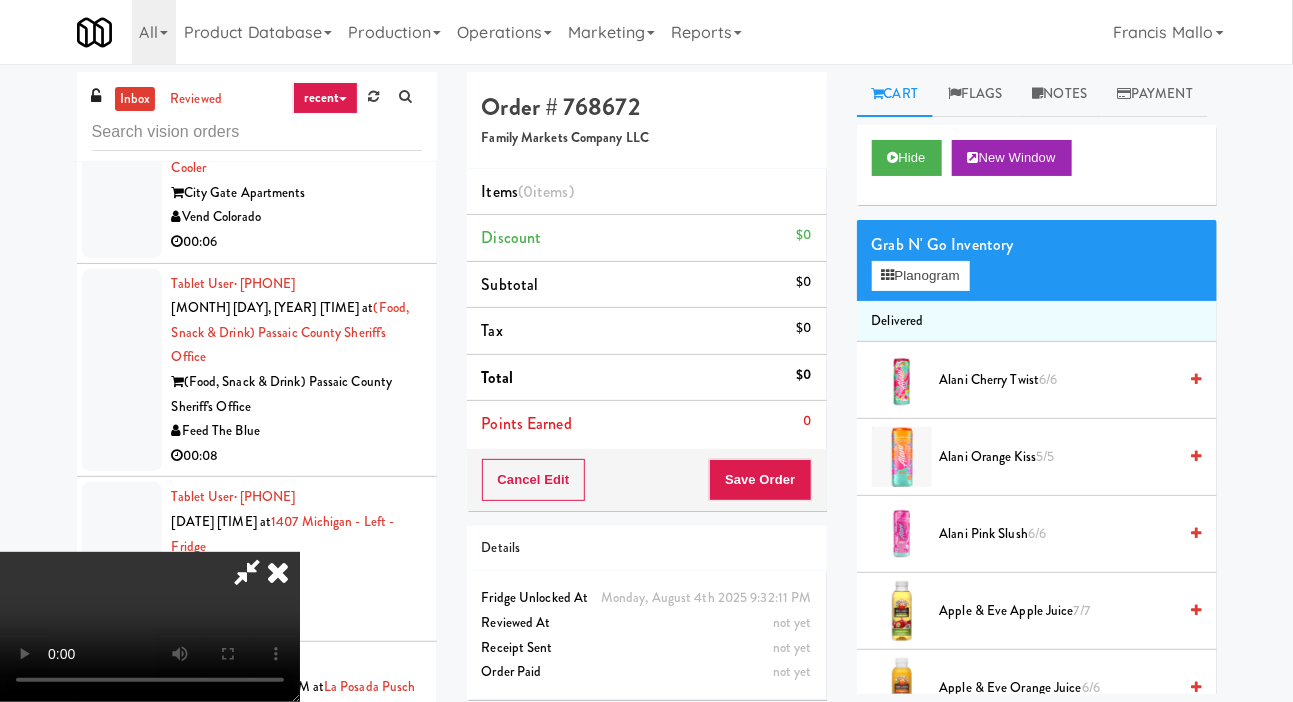 scroll, scrollTop: 73, scrollLeft: 0, axis: vertical 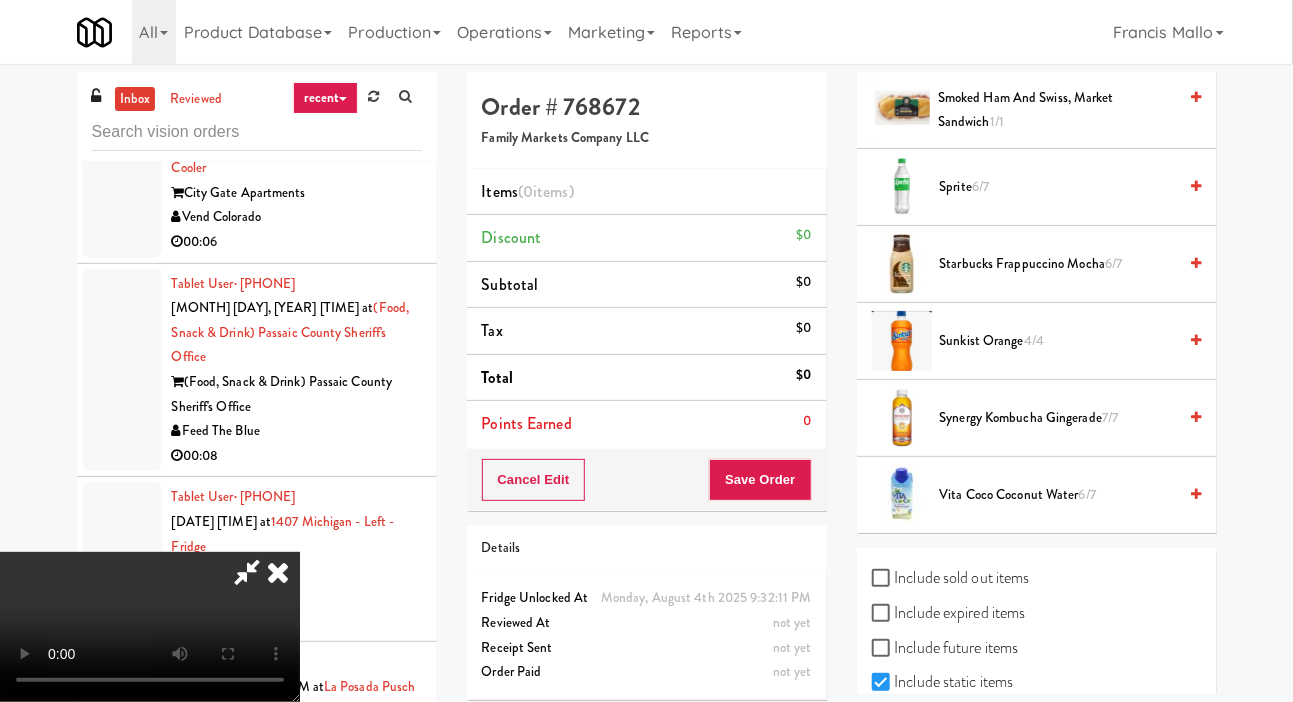 click on "Include sold out items" at bounding box center (951, 578) 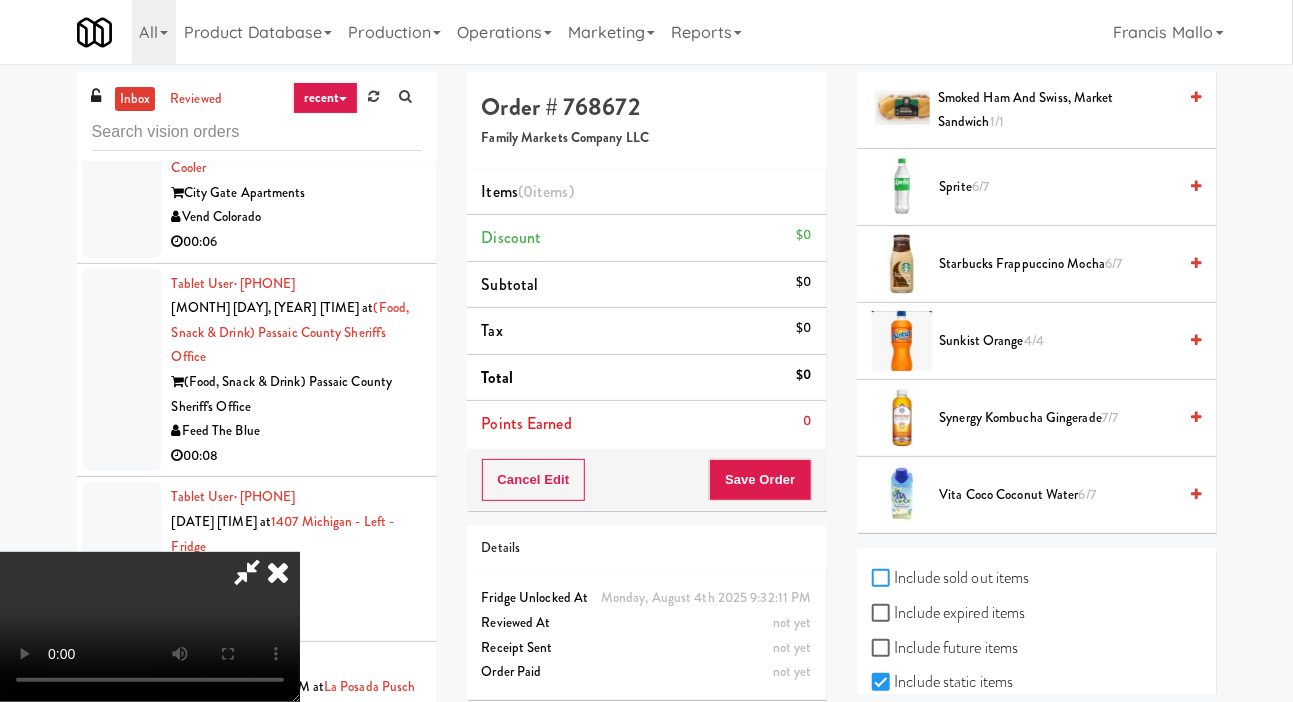click on "Include sold out items" at bounding box center [883, 579] 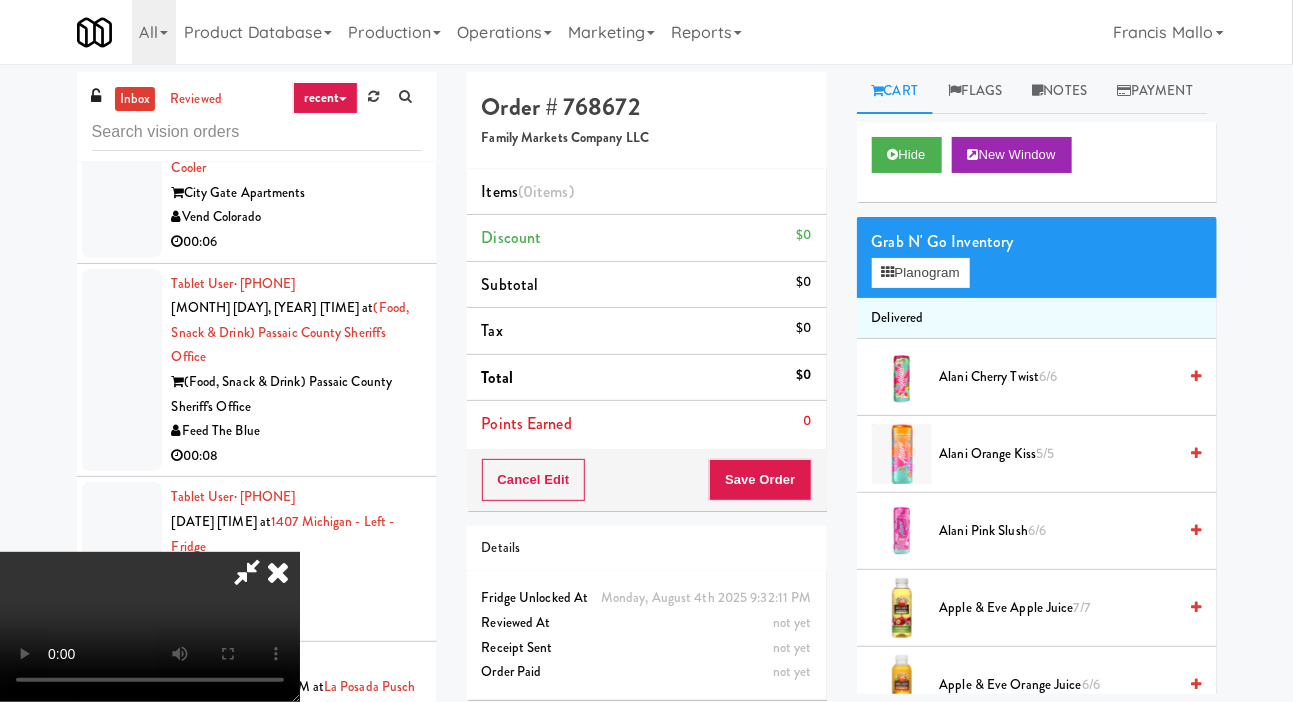 scroll, scrollTop: 0, scrollLeft: 0, axis: both 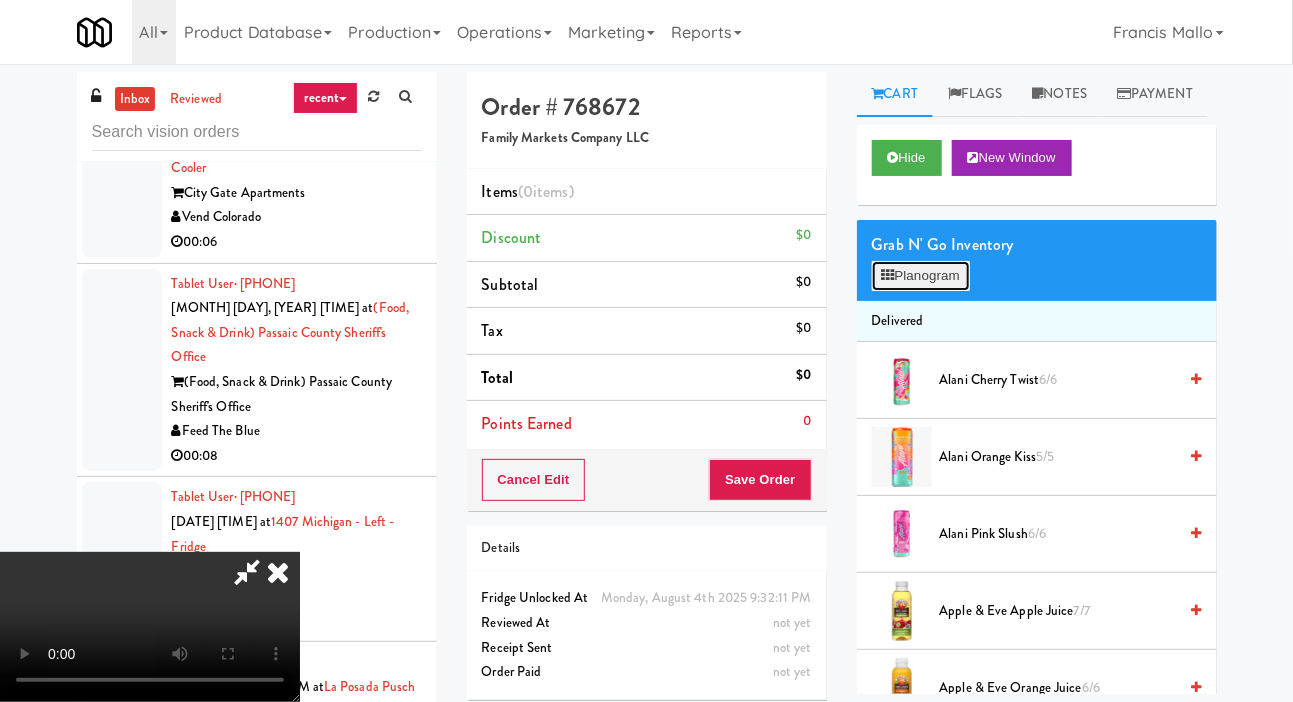 click on "Planogram" at bounding box center [921, 276] 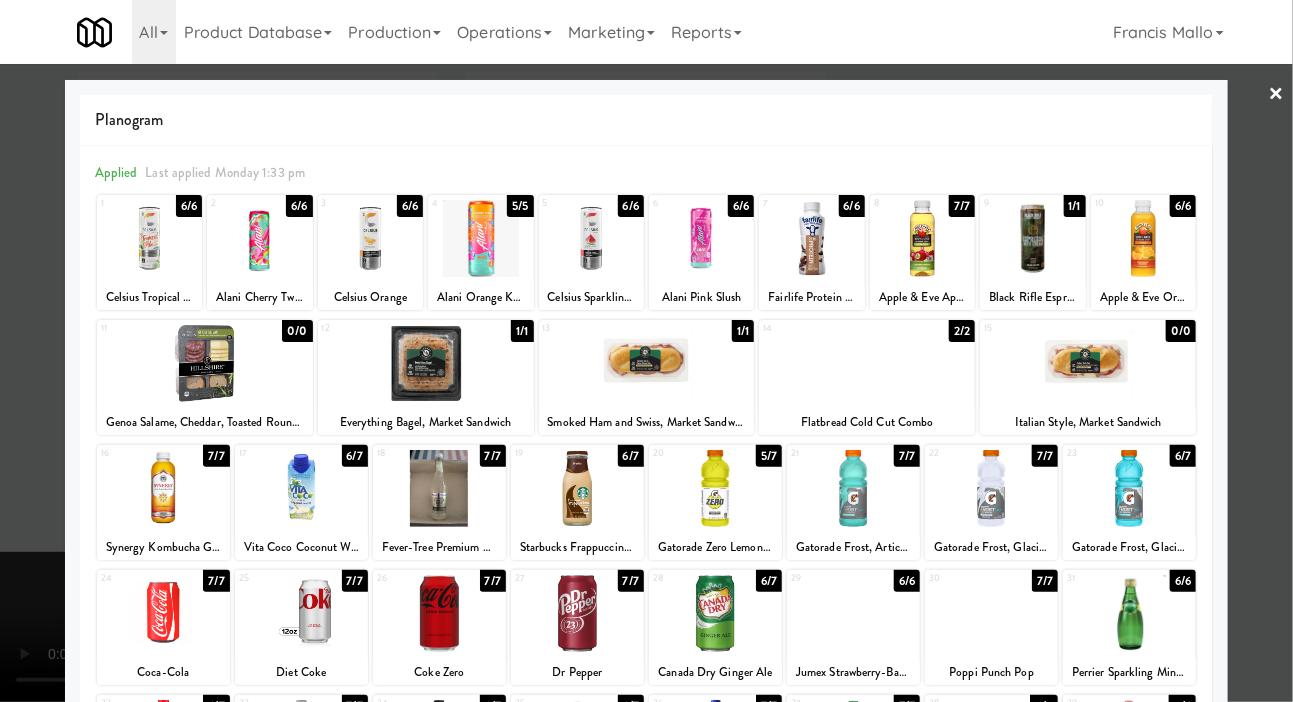 click at bounding box center [853, 613] 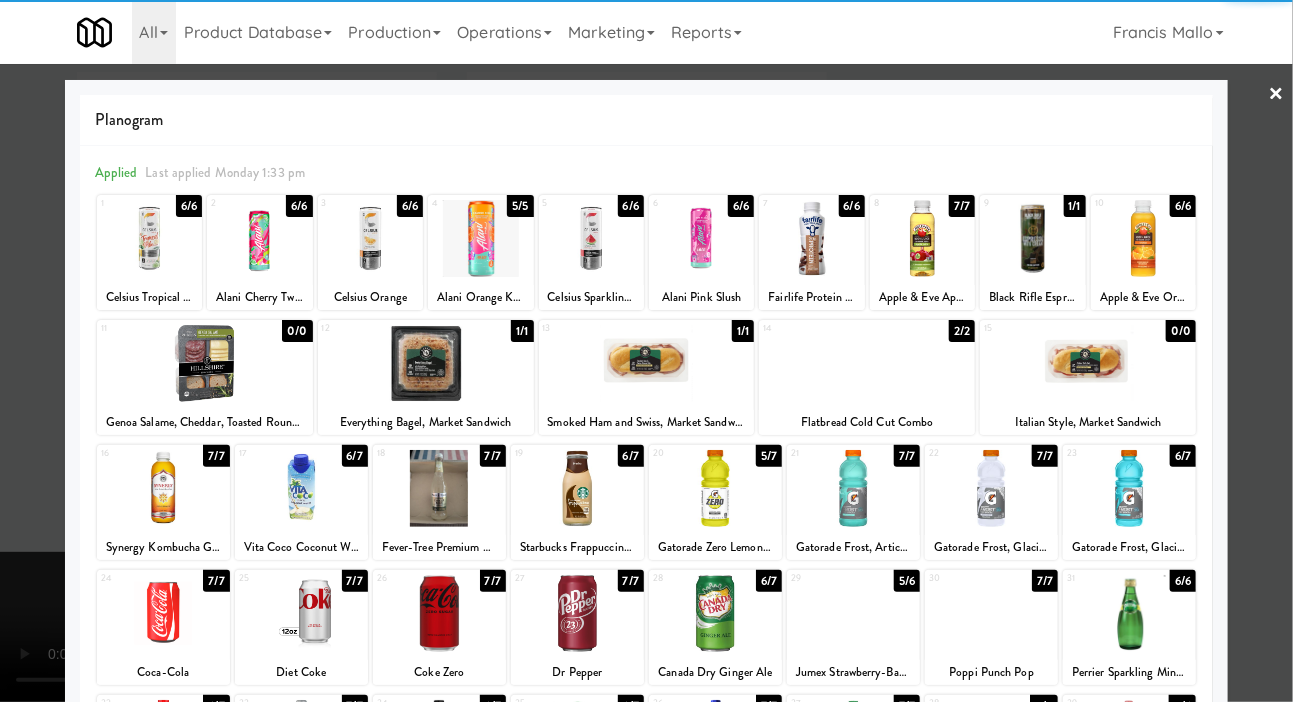 click at bounding box center [646, 351] 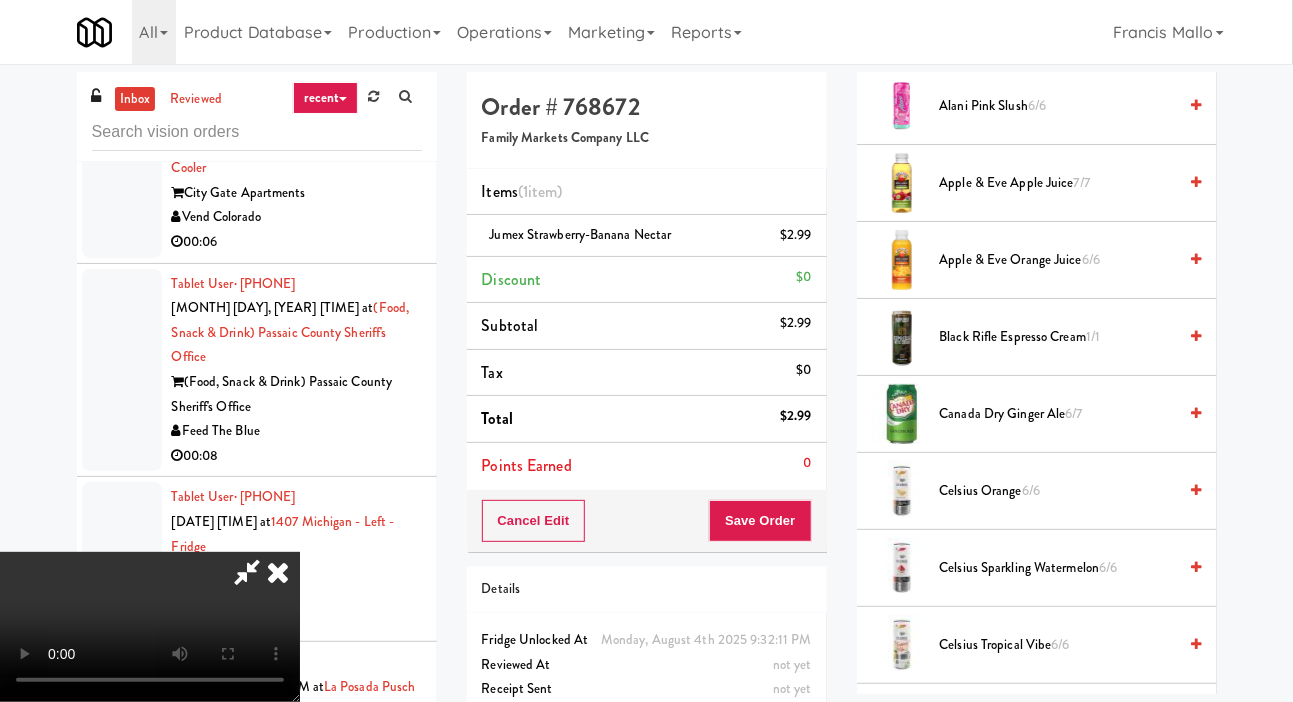 scroll, scrollTop: 0, scrollLeft: 0, axis: both 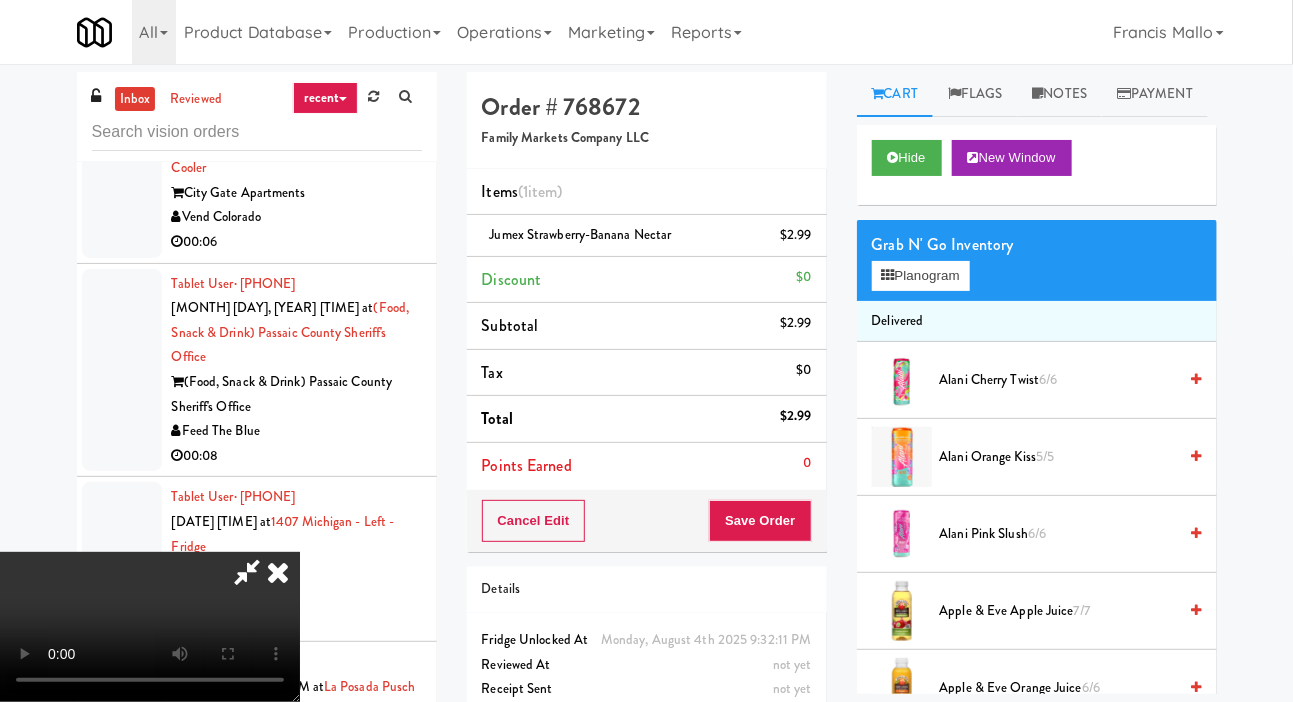 click on "[PRODUCT_NAME]  6/6" at bounding box center (1058, 380) 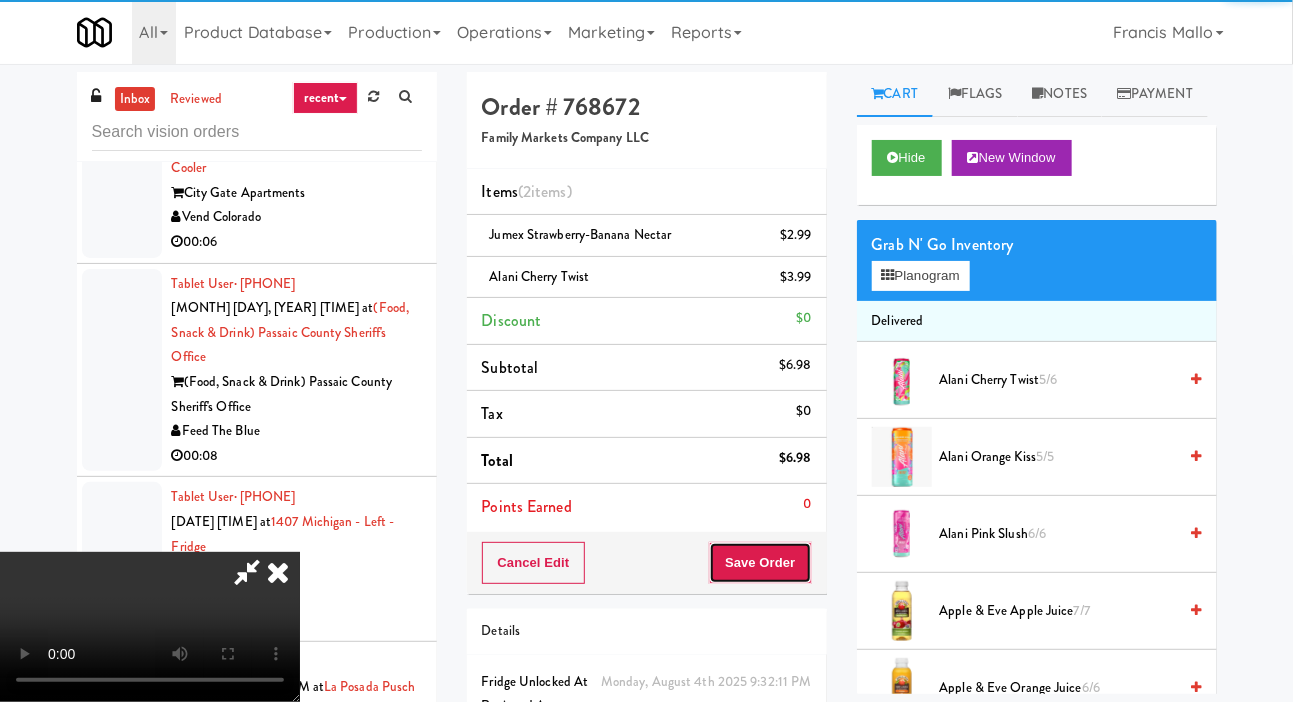 click on "Save Order" at bounding box center [760, 563] 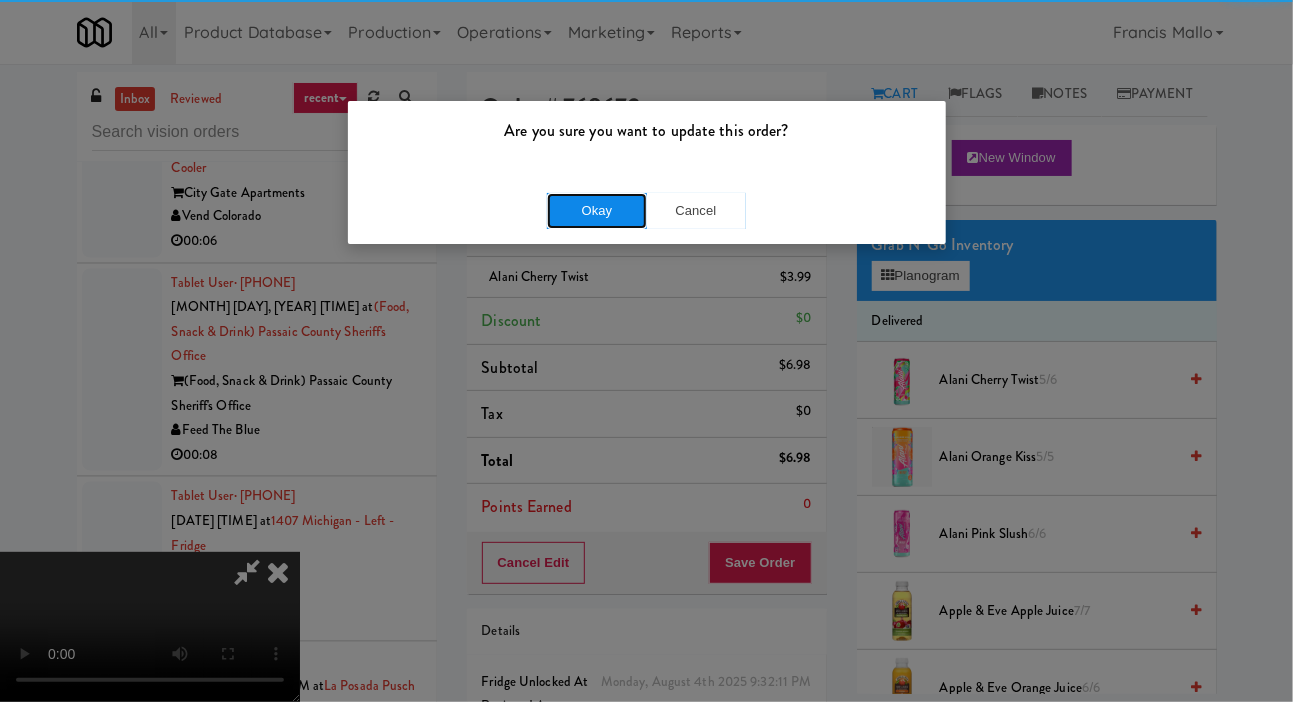 click on "Okay" at bounding box center (597, 211) 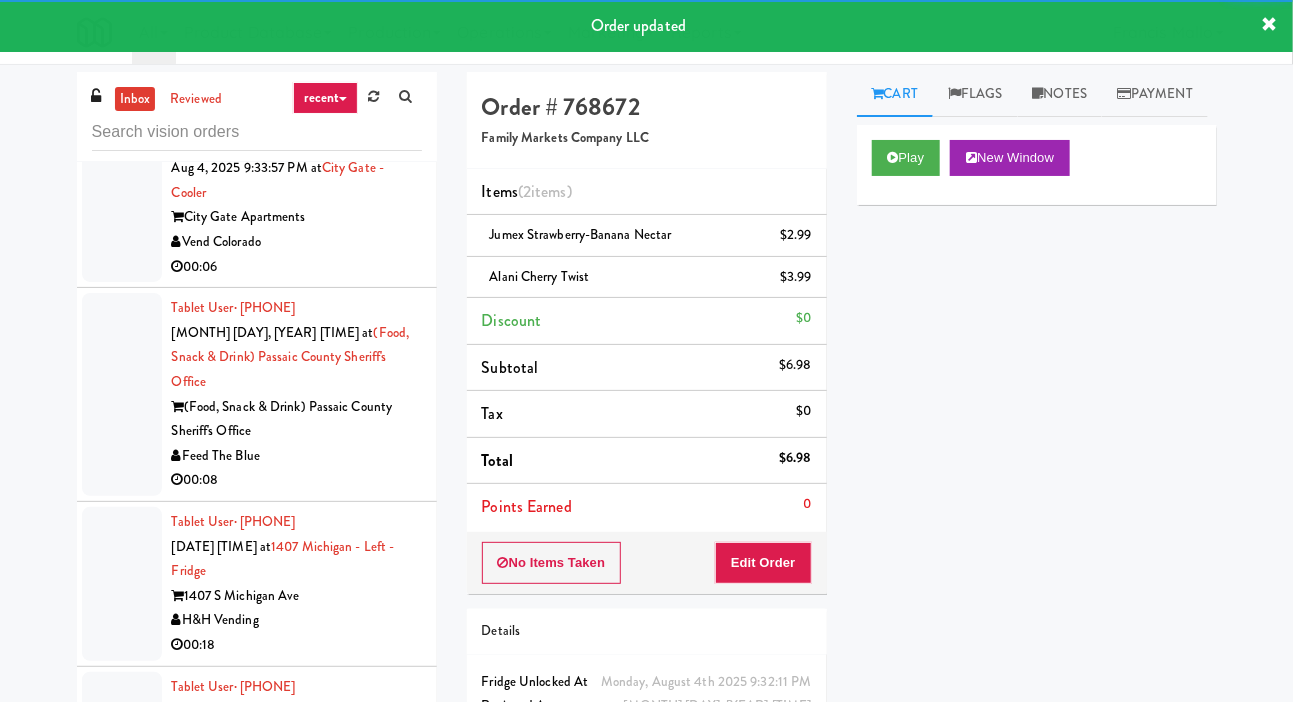 click at bounding box center (122, 206) 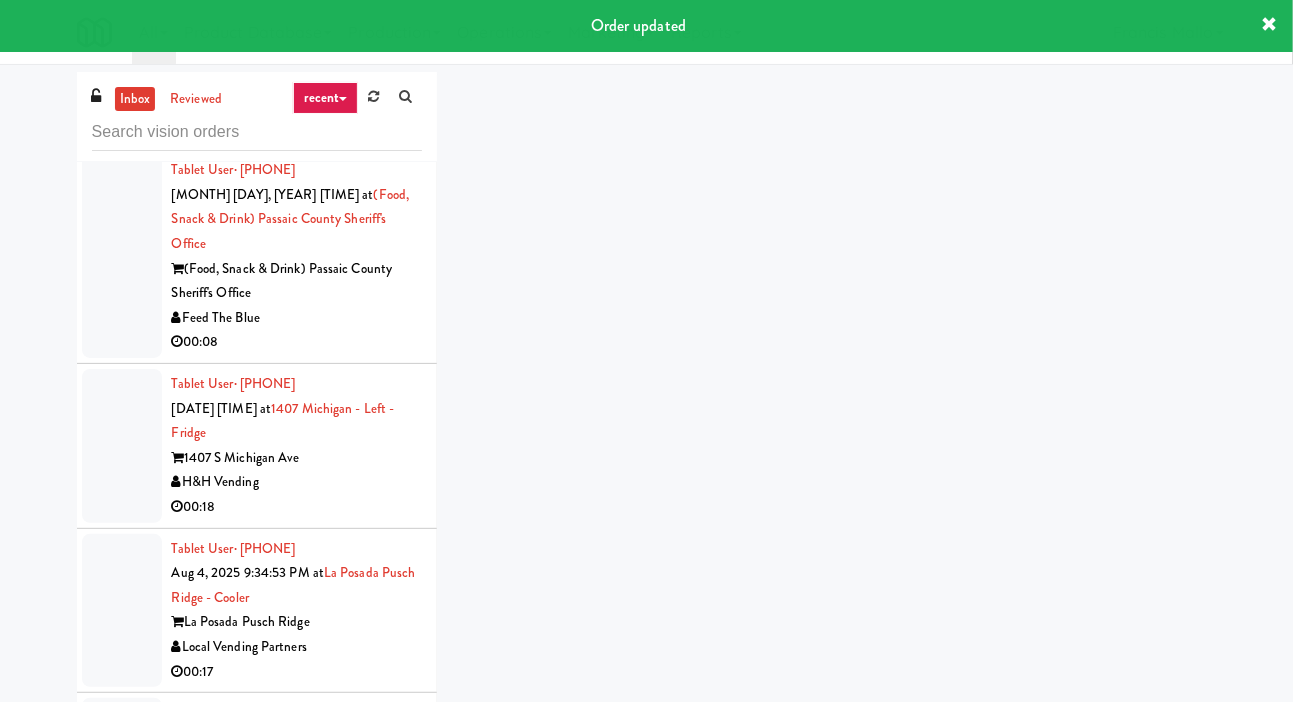 scroll, scrollTop: 7651, scrollLeft: 0, axis: vertical 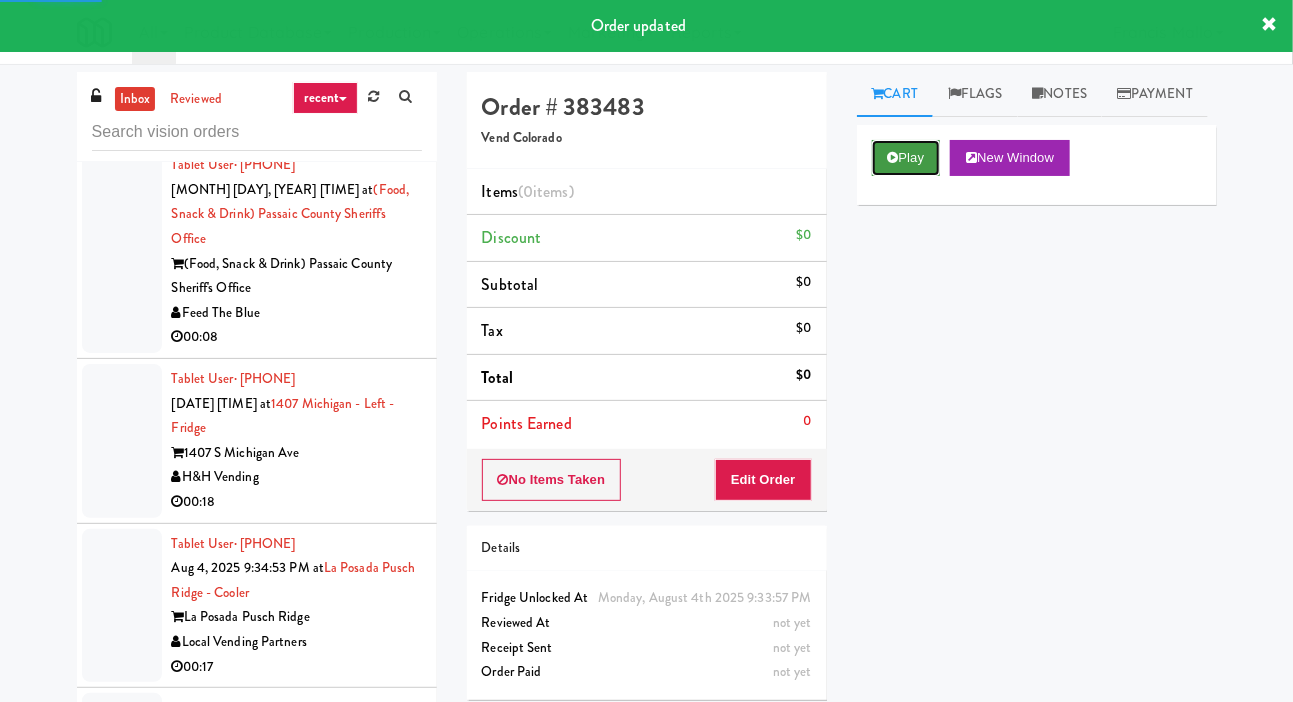 click on "Play" at bounding box center [906, 158] 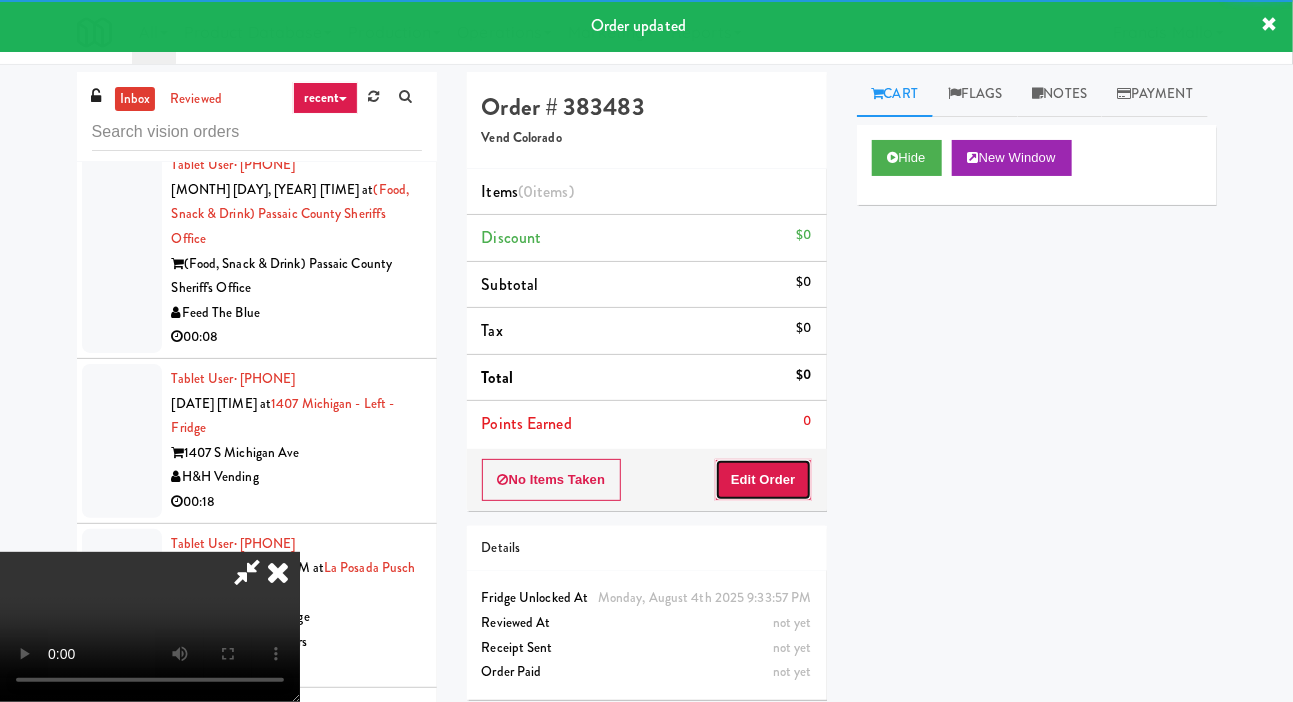click on "Edit Order" at bounding box center [763, 480] 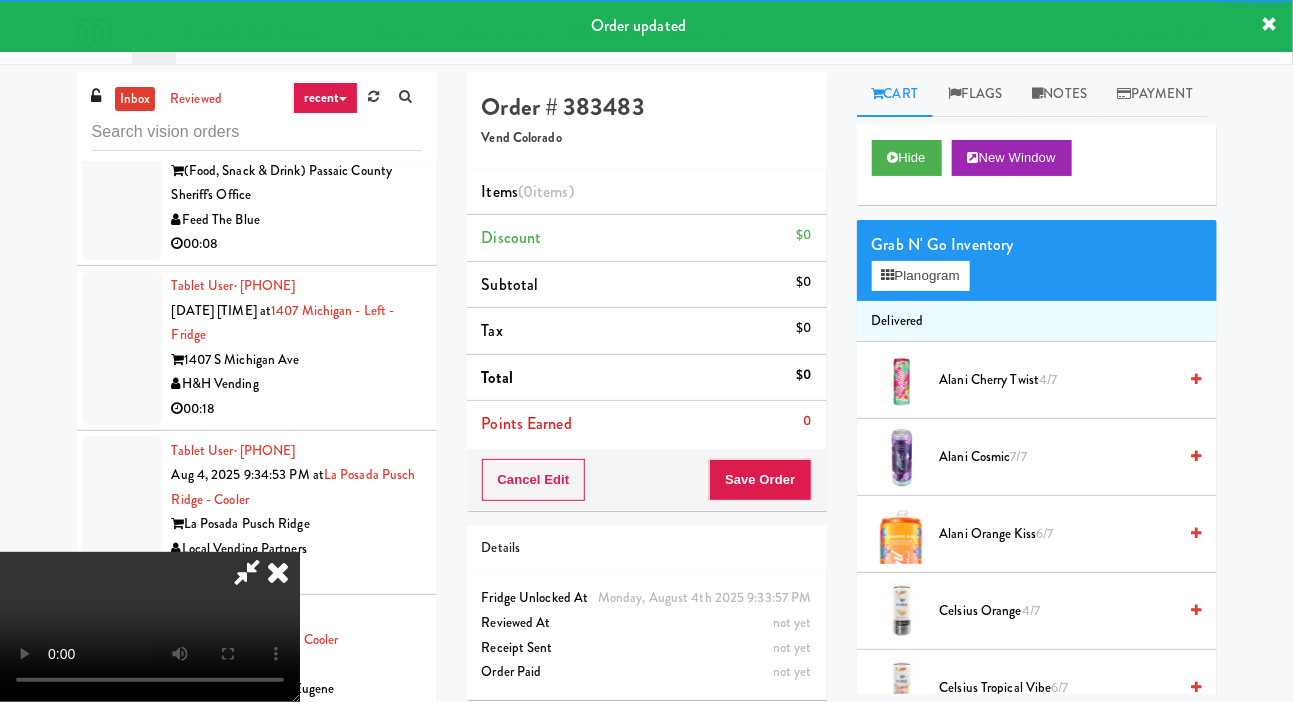 scroll, scrollTop: 7750, scrollLeft: 0, axis: vertical 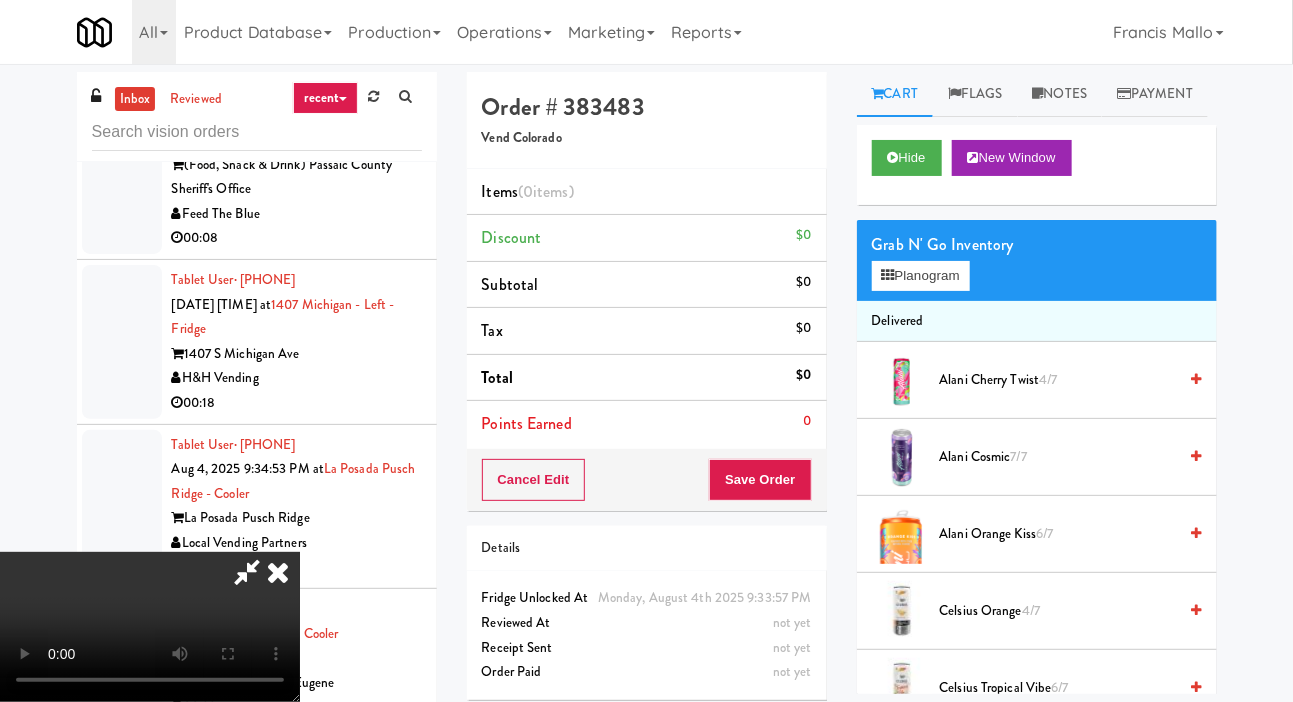 type 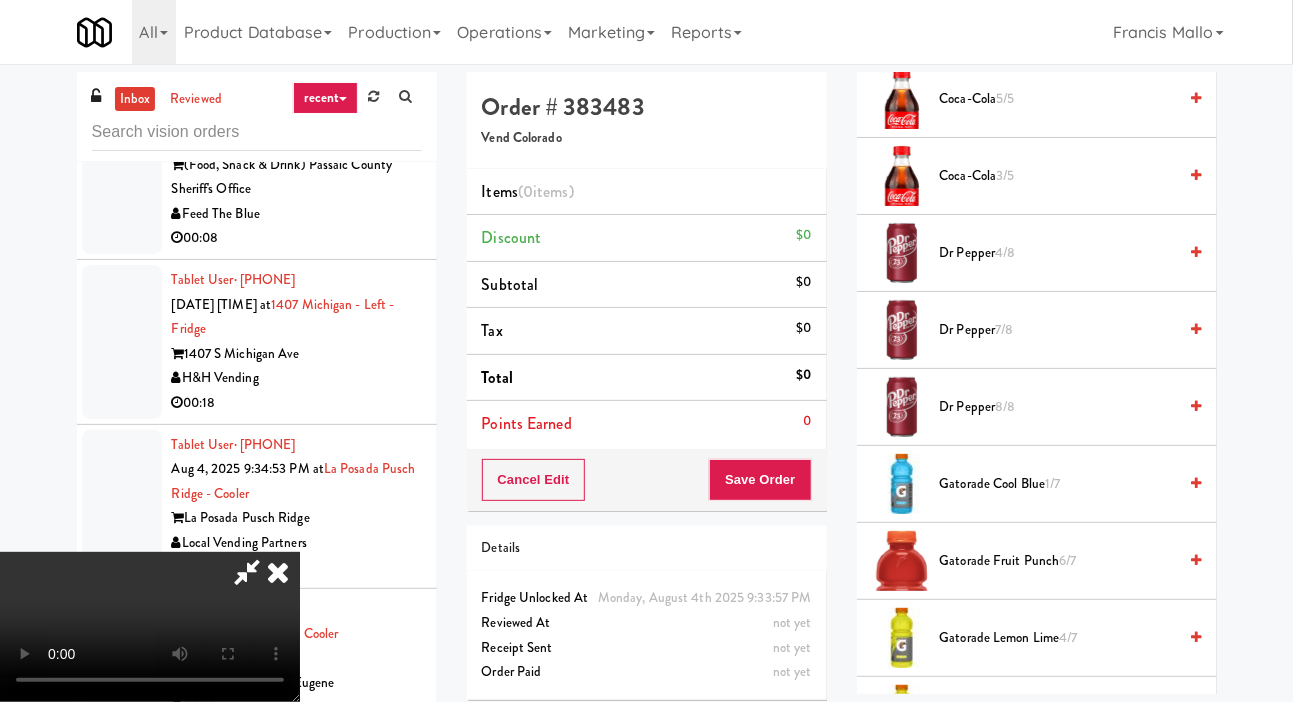 scroll, scrollTop: 668, scrollLeft: 0, axis: vertical 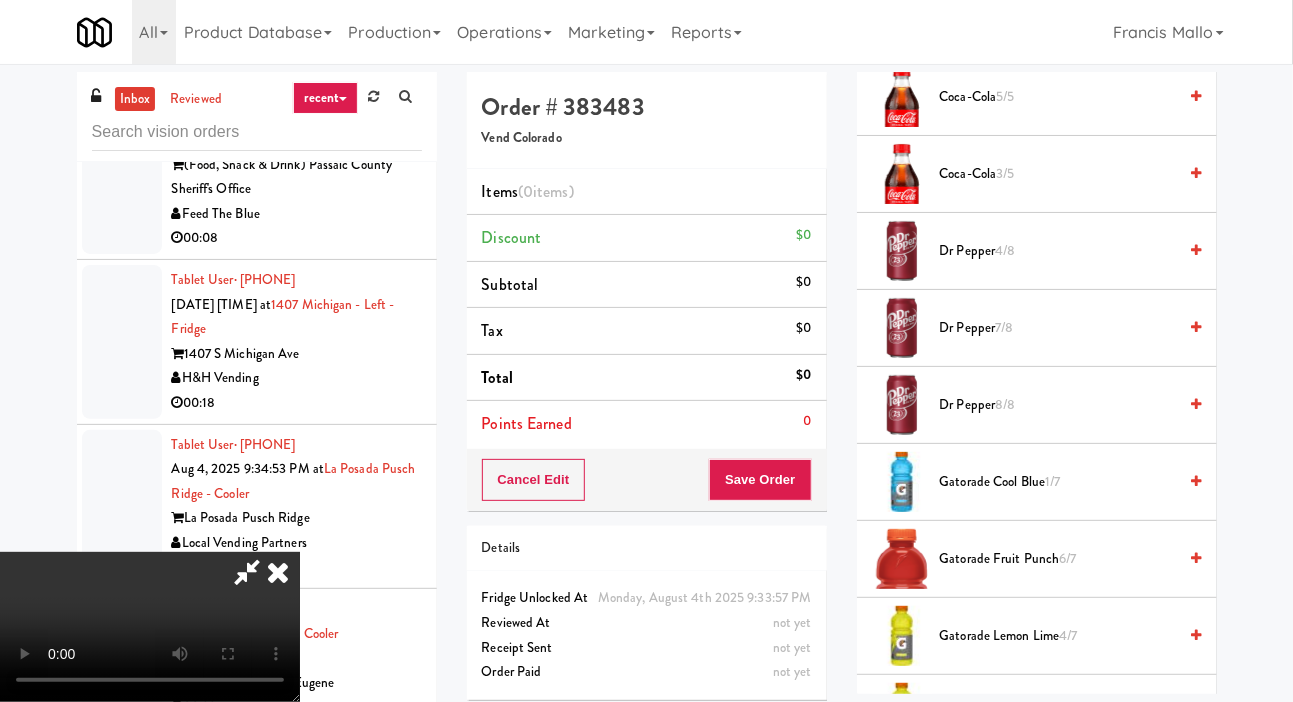 click on "Dr Pepper  8/8" at bounding box center (1058, 405) 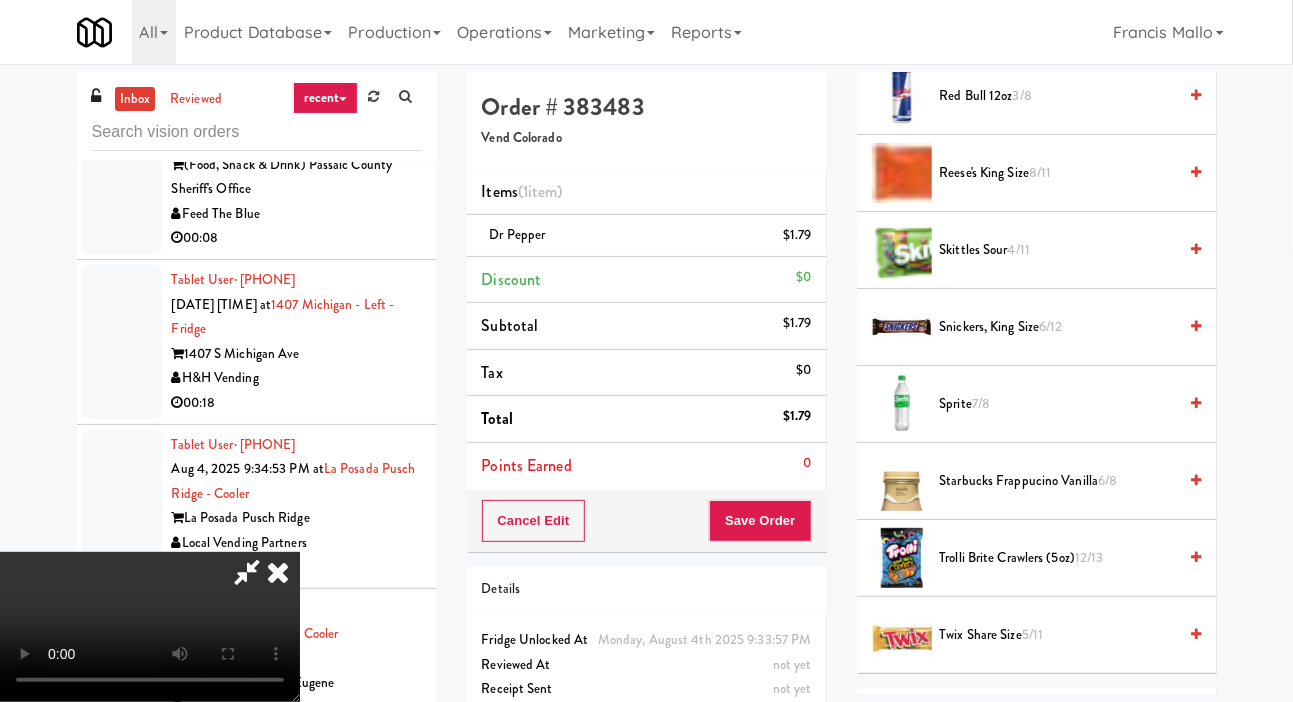 scroll, scrollTop: 2035, scrollLeft: 0, axis: vertical 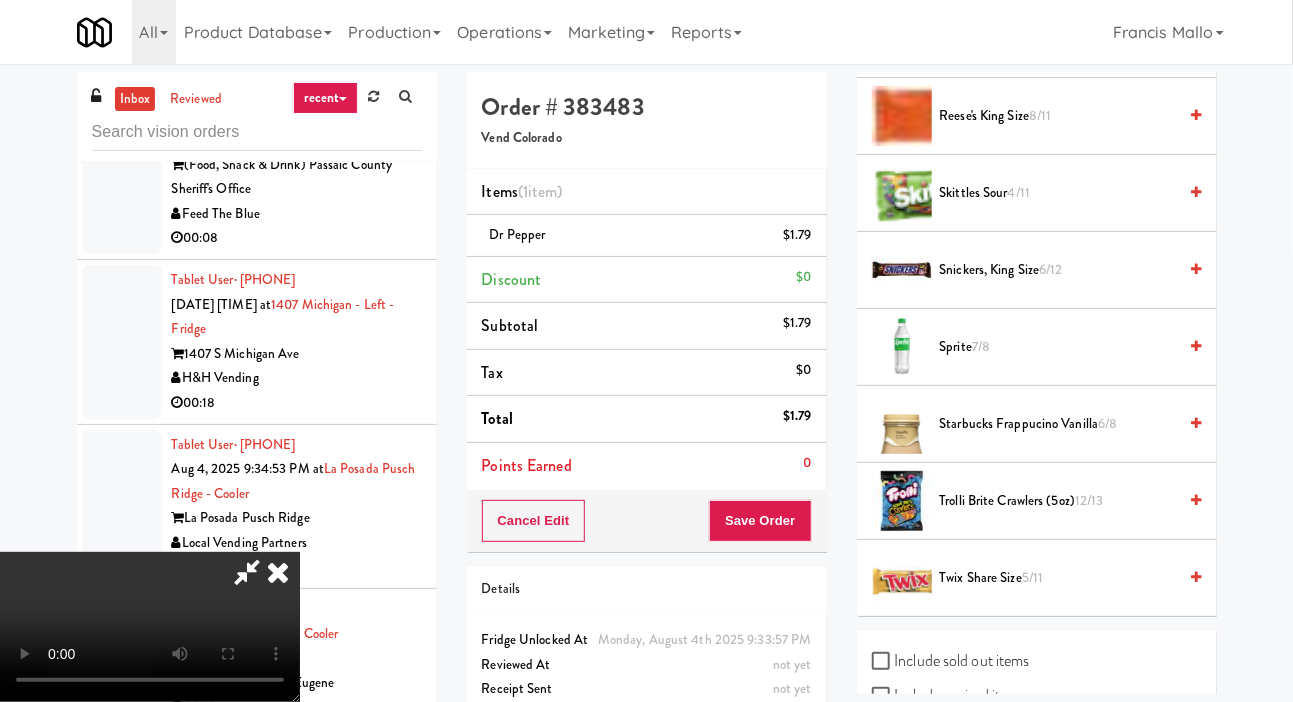 click on "Snickers, King Size  6/12" at bounding box center (1058, 270) 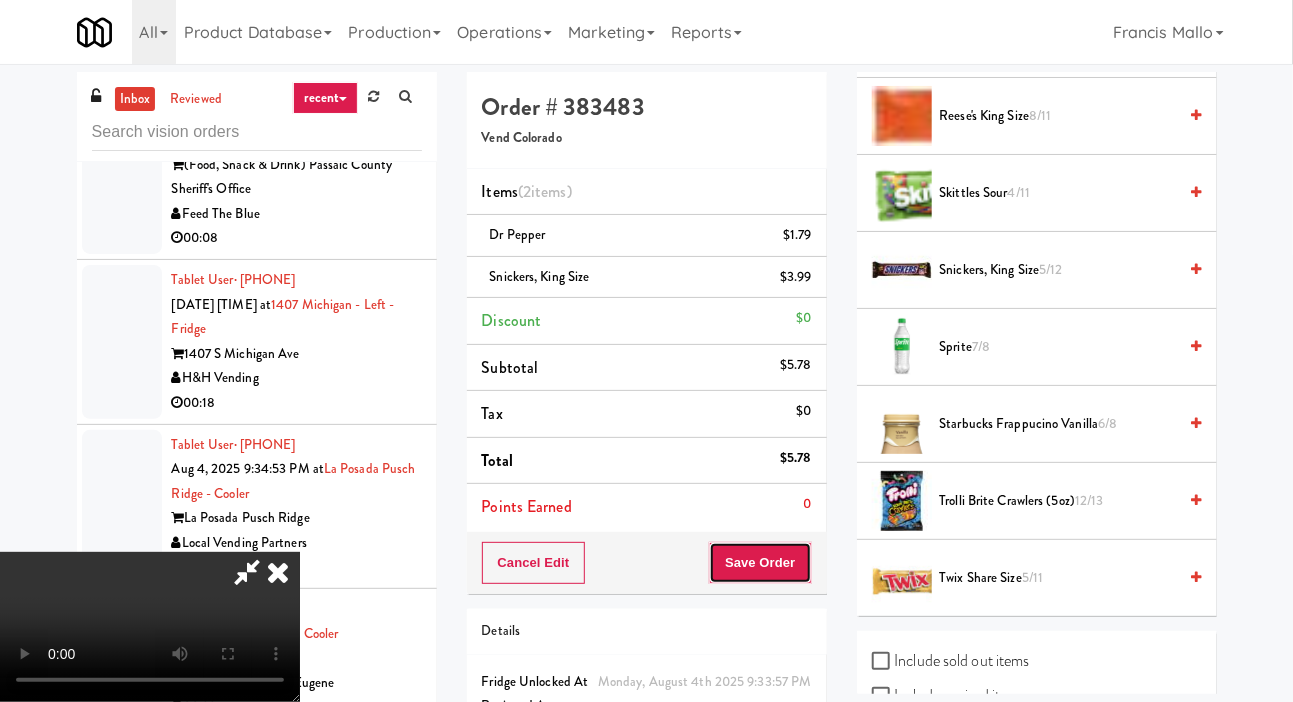 click on "Save Order" at bounding box center [760, 563] 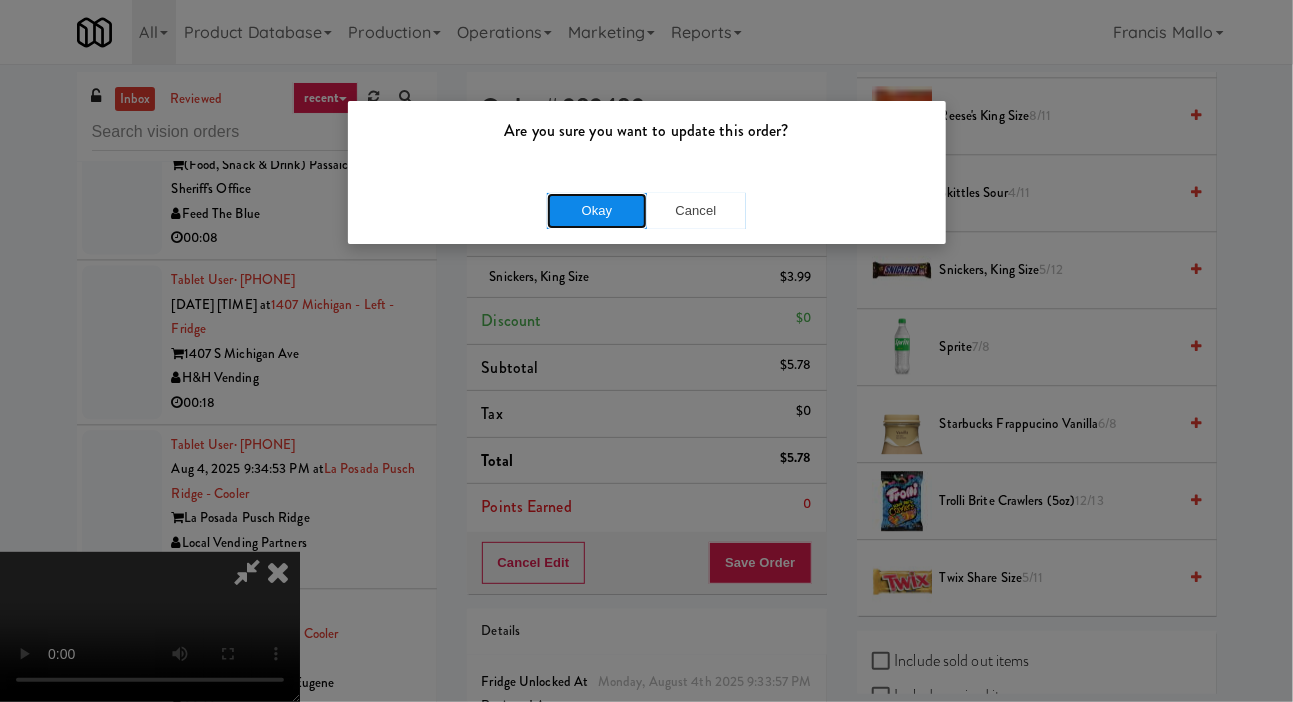 click on "Okay" at bounding box center (597, 211) 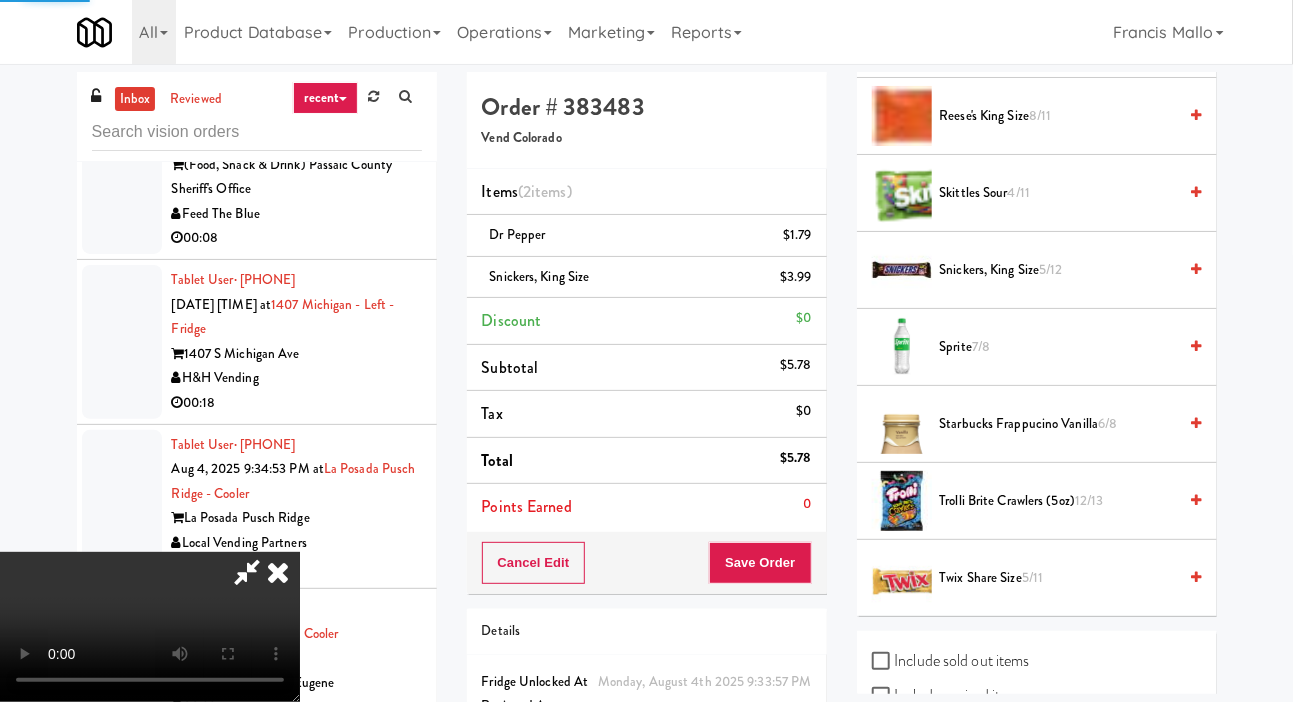 scroll, scrollTop: 116, scrollLeft: 0, axis: vertical 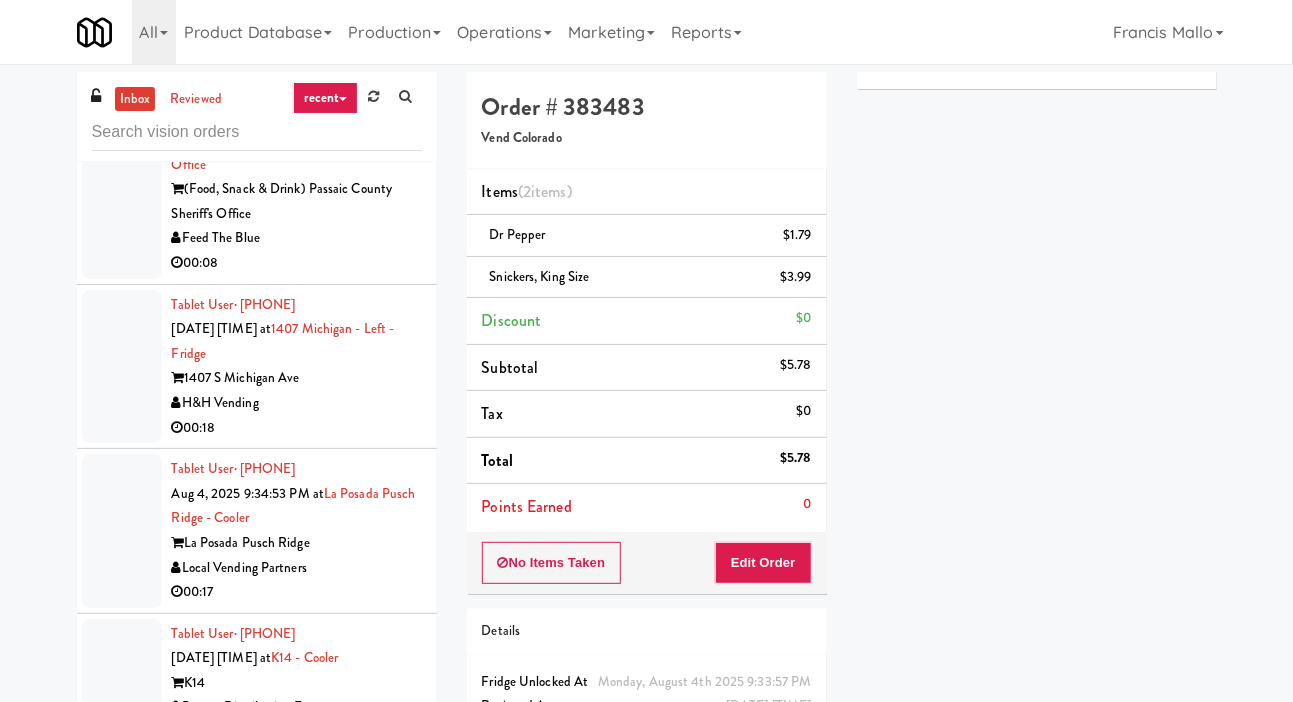 click at bounding box center [122, 177] 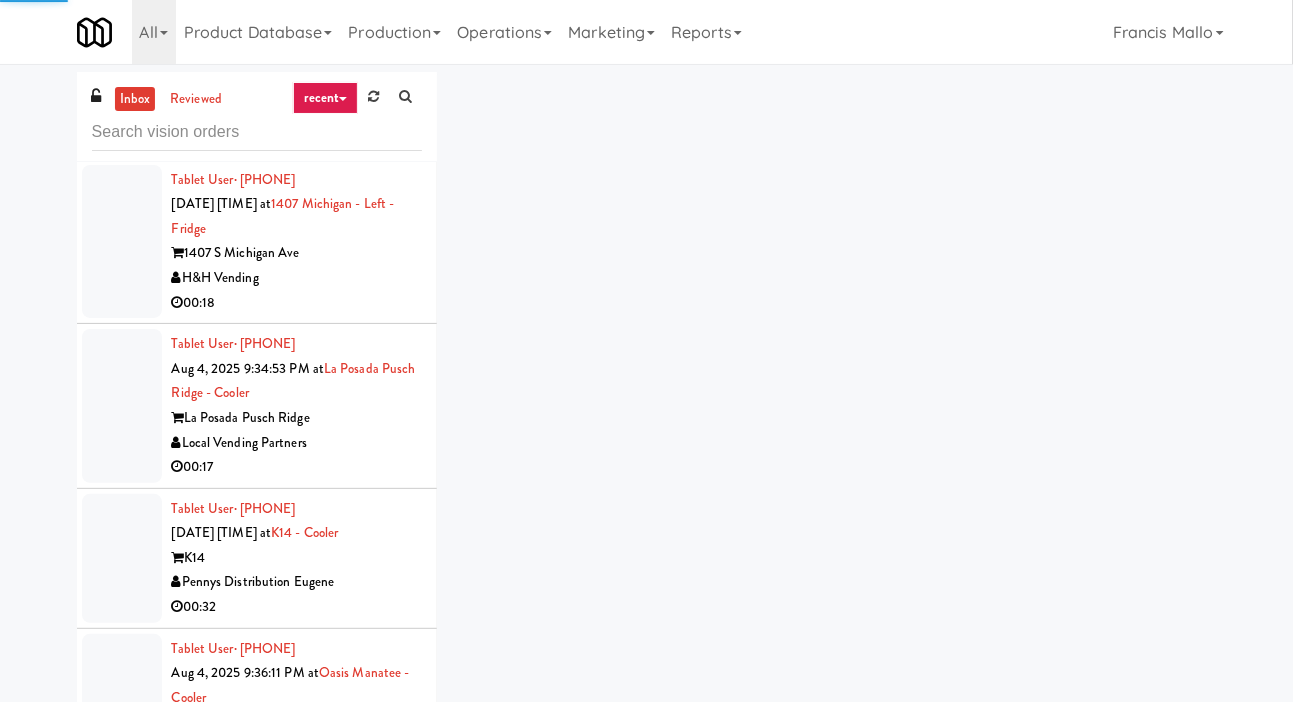 scroll, scrollTop: 7889, scrollLeft: 0, axis: vertical 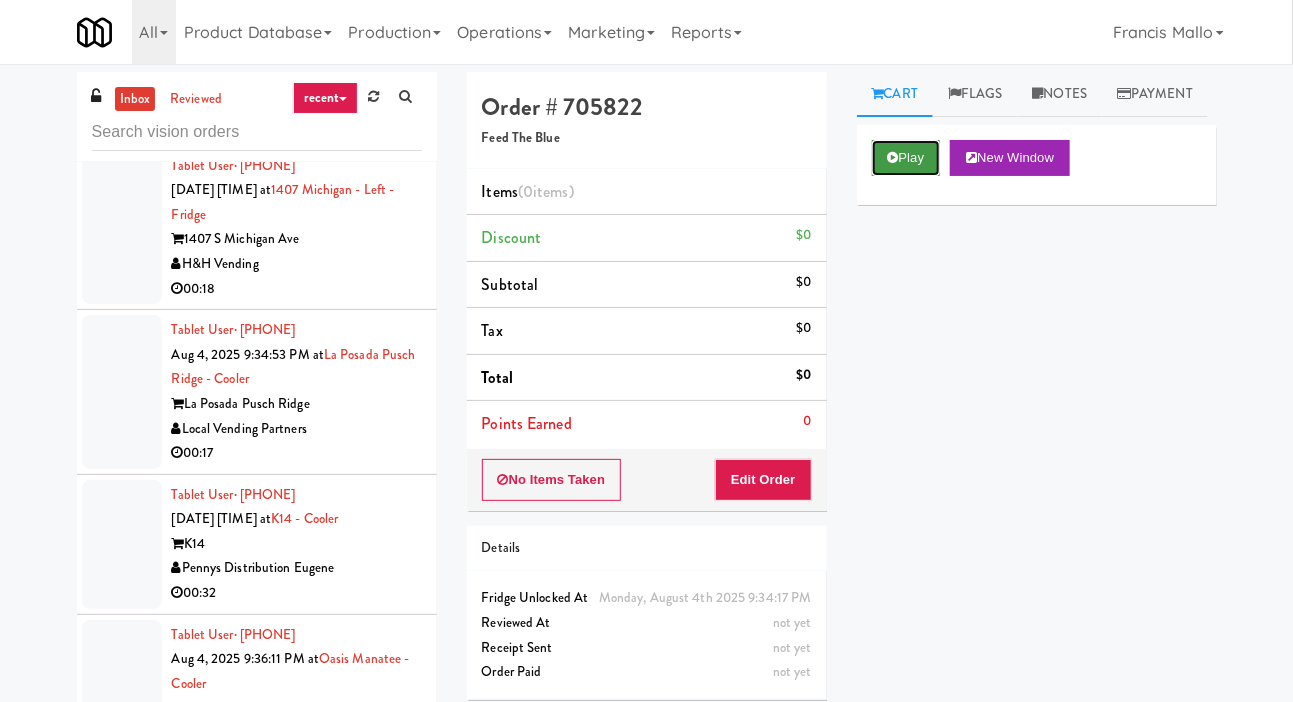 click on "Play" at bounding box center [906, 158] 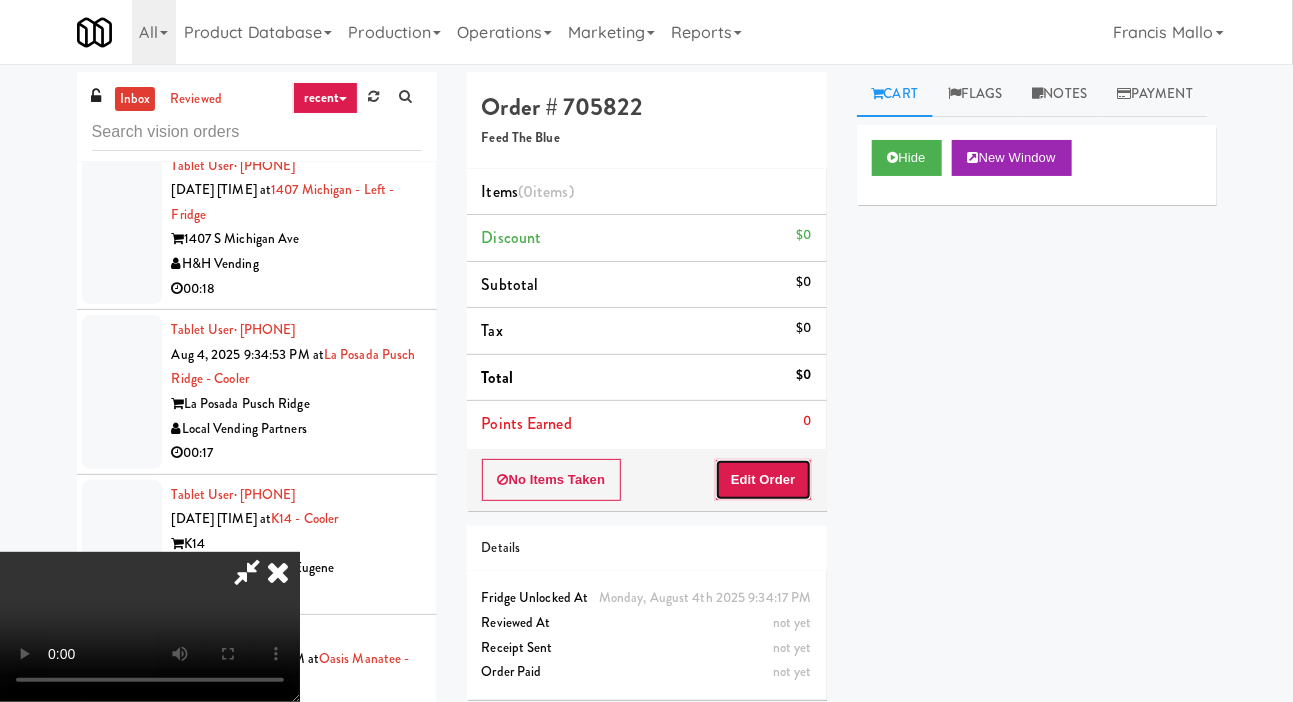 click on "Edit Order" at bounding box center [763, 480] 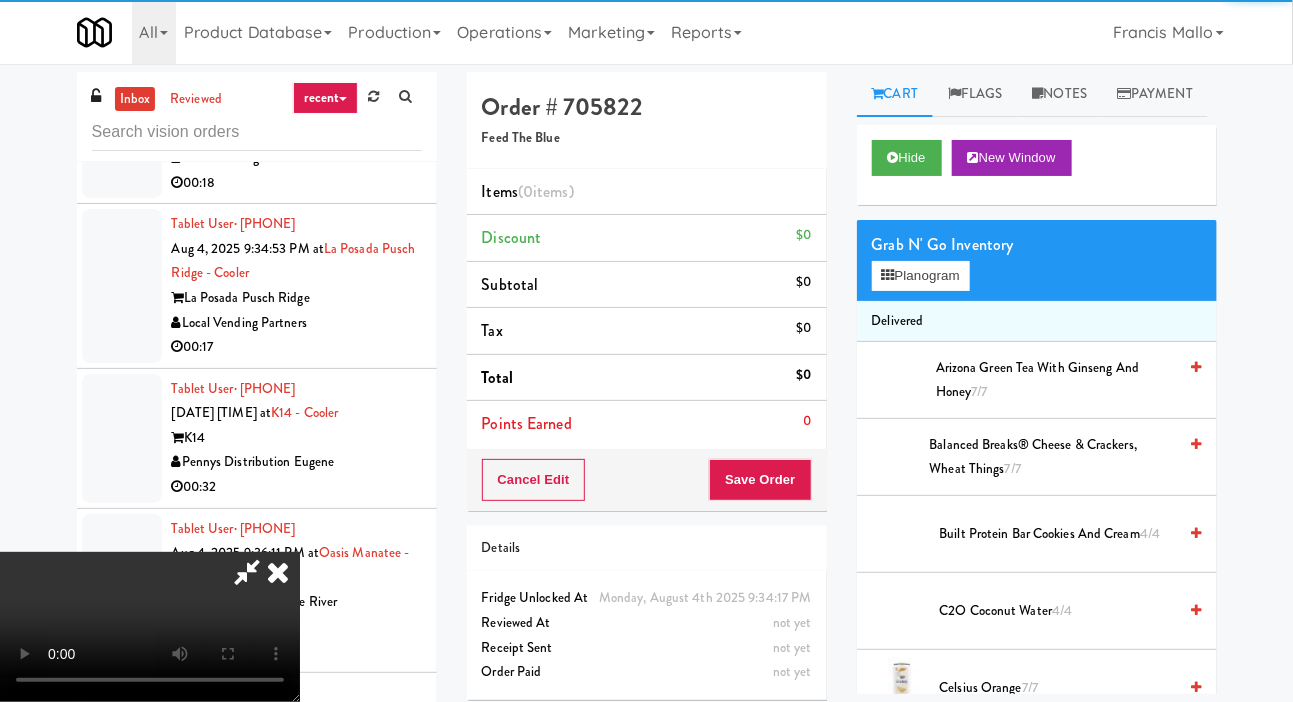 scroll, scrollTop: 7997, scrollLeft: 0, axis: vertical 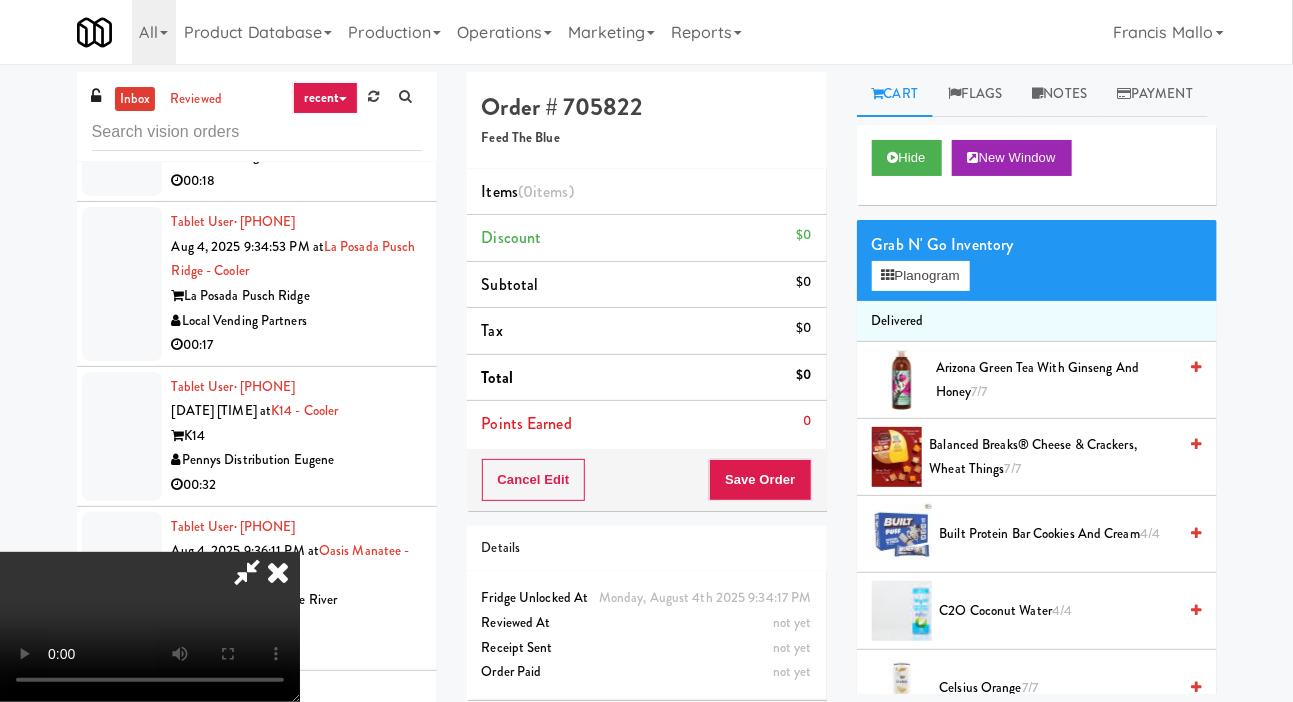 type 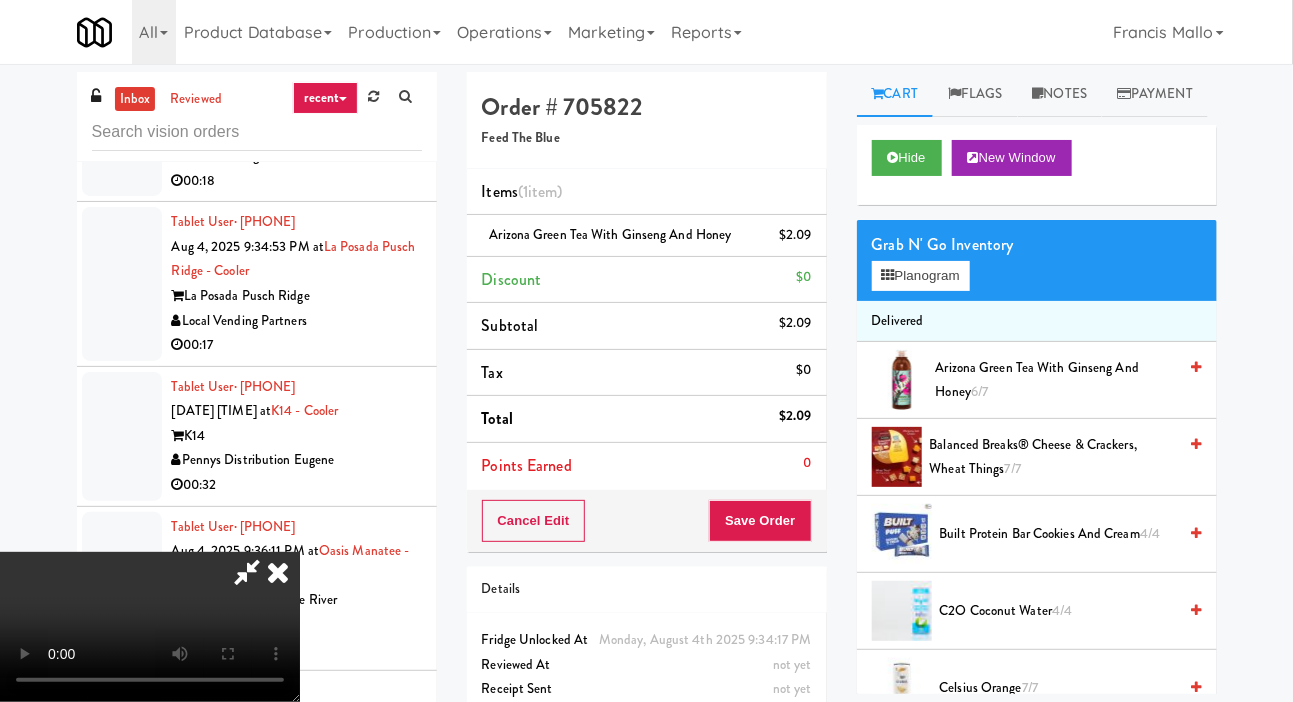 click on "[PRODUCT]" at bounding box center [1056, 380] 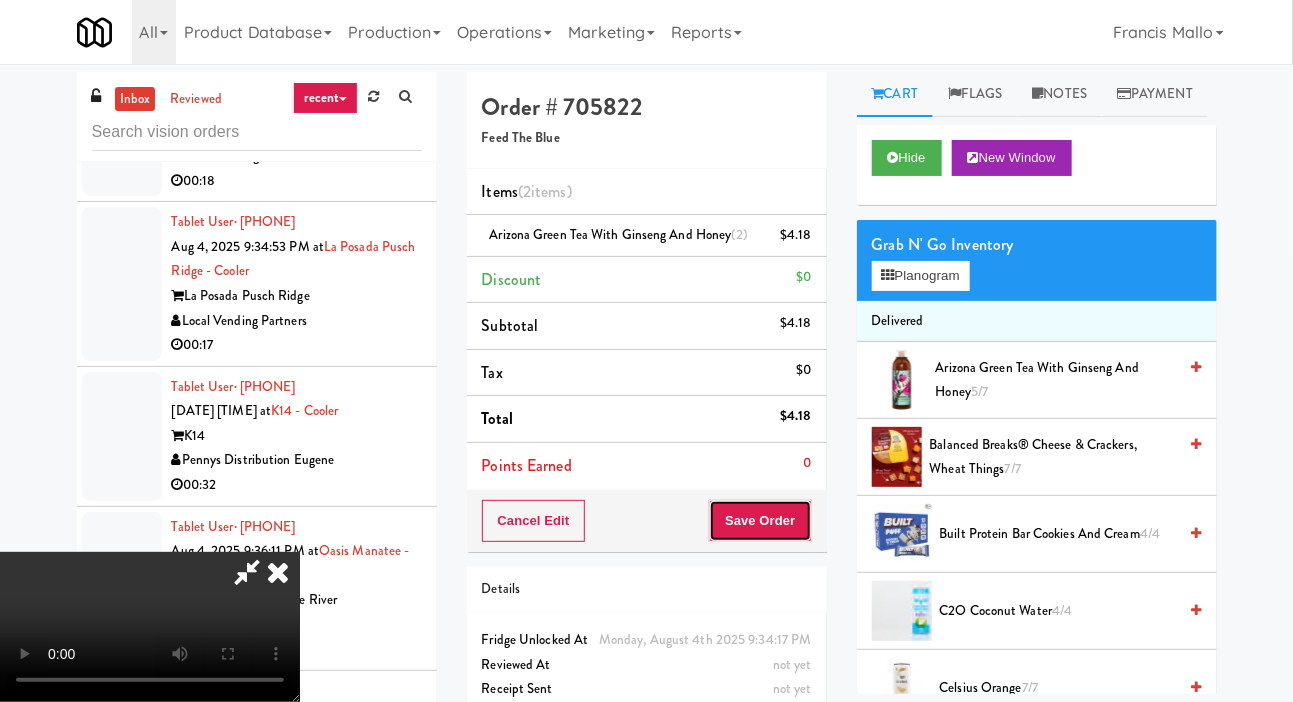 click on "Save Order" at bounding box center (760, 521) 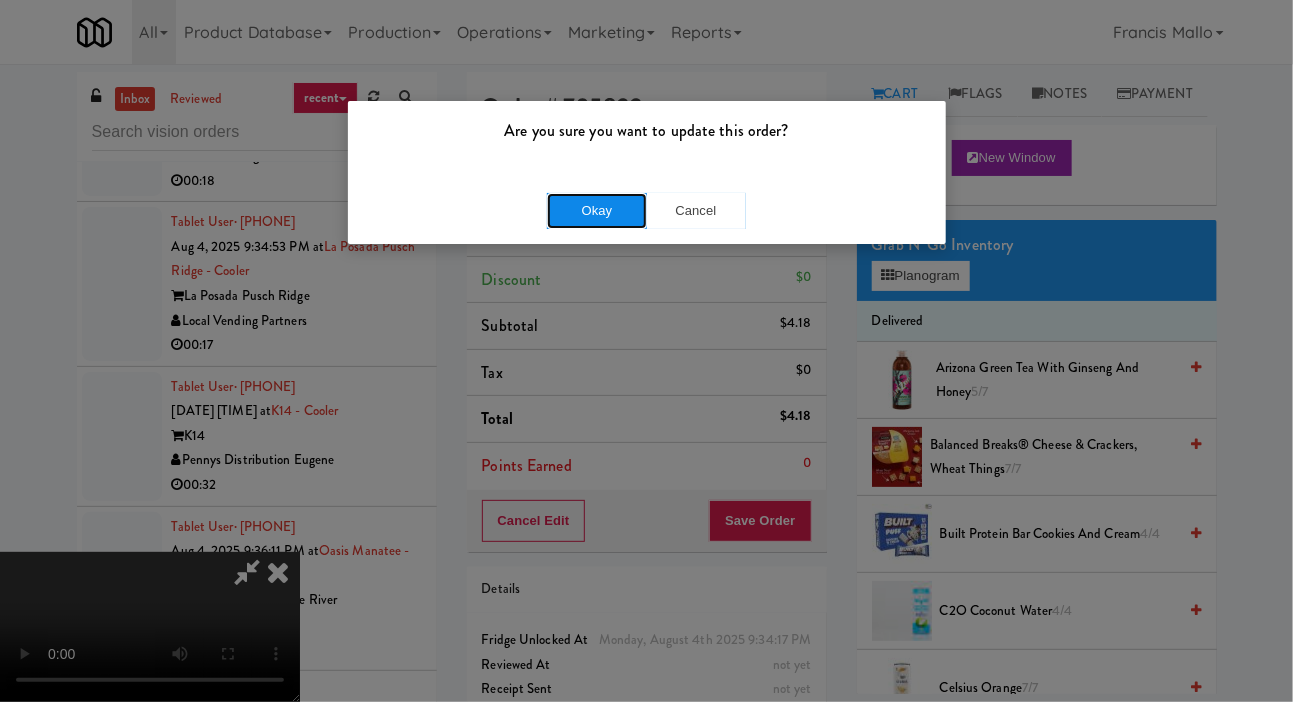 click on "Okay" at bounding box center (597, 211) 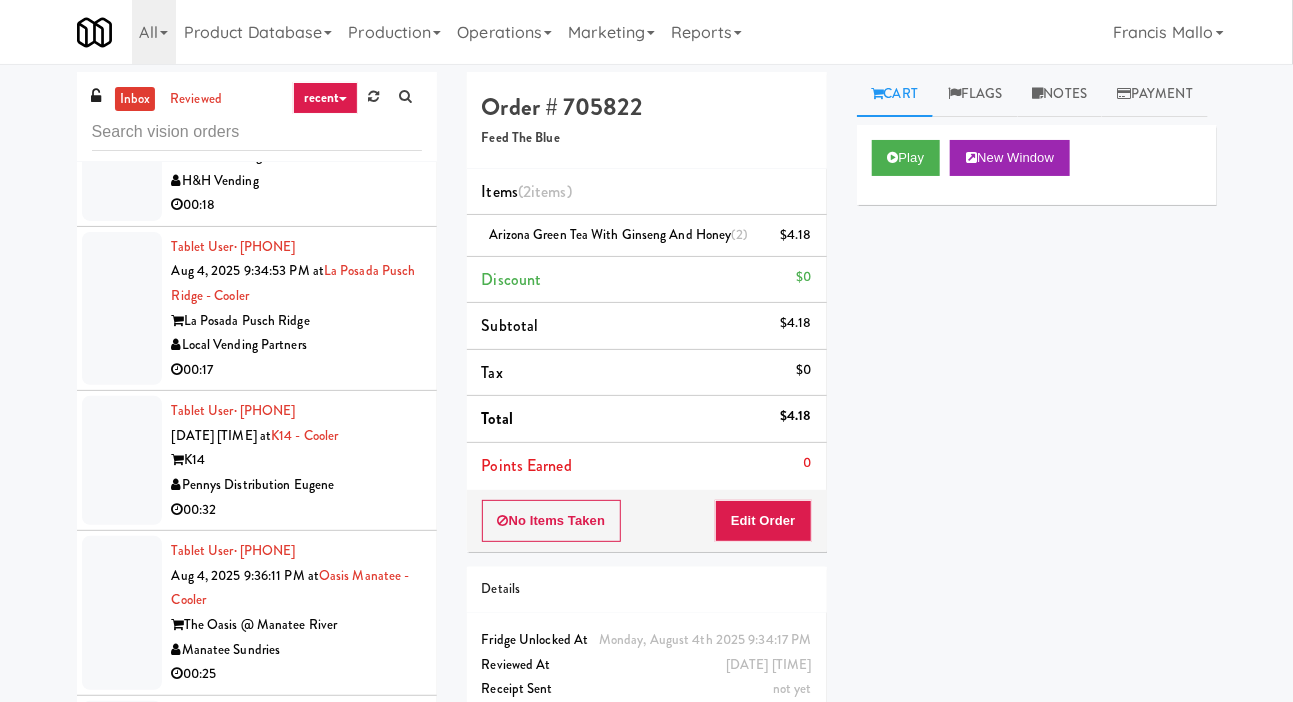 click at bounding box center (122, 144) 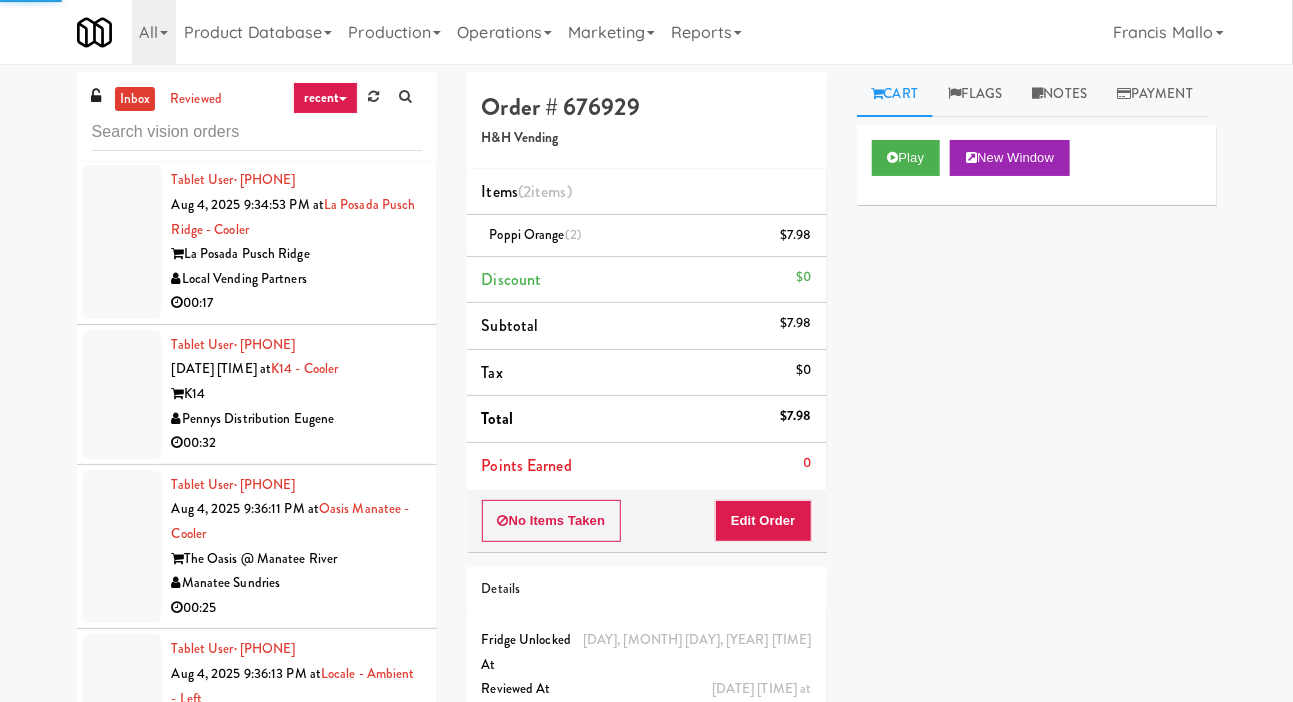 scroll, scrollTop: 8089, scrollLeft: 0, axis: vertical 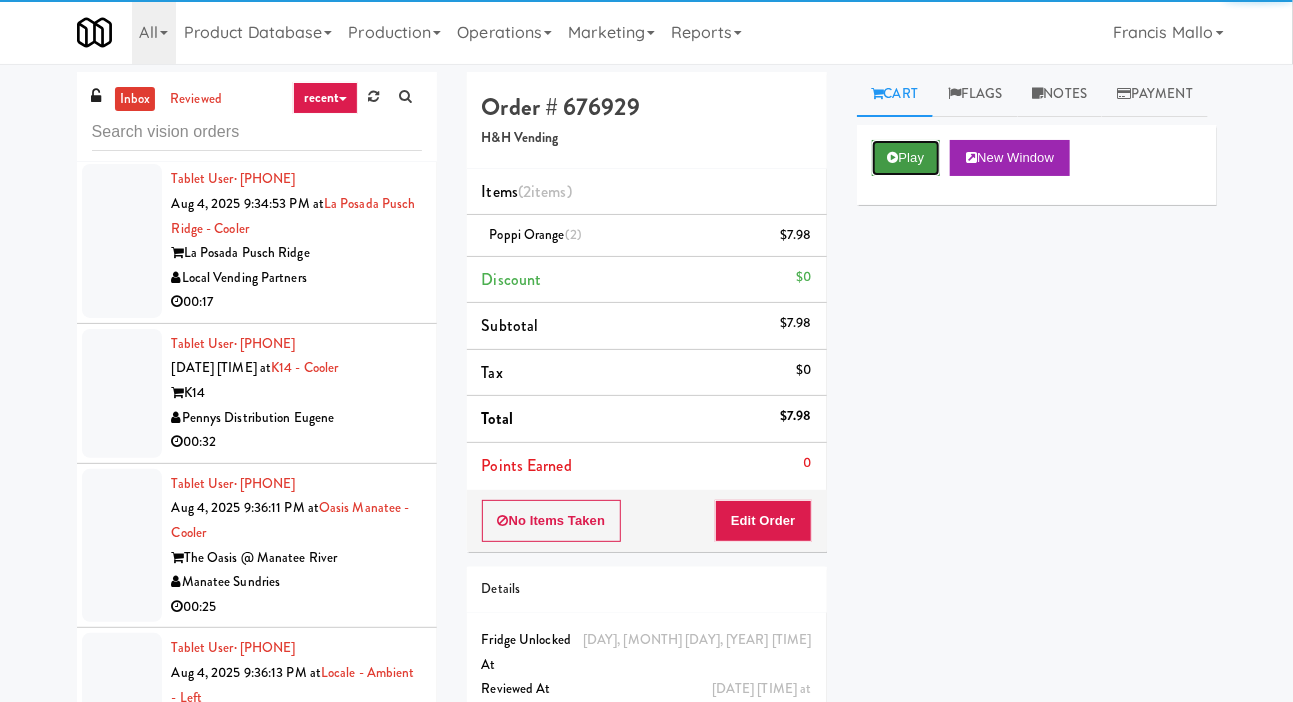 click on "Play" at bounding box center [906, 158] 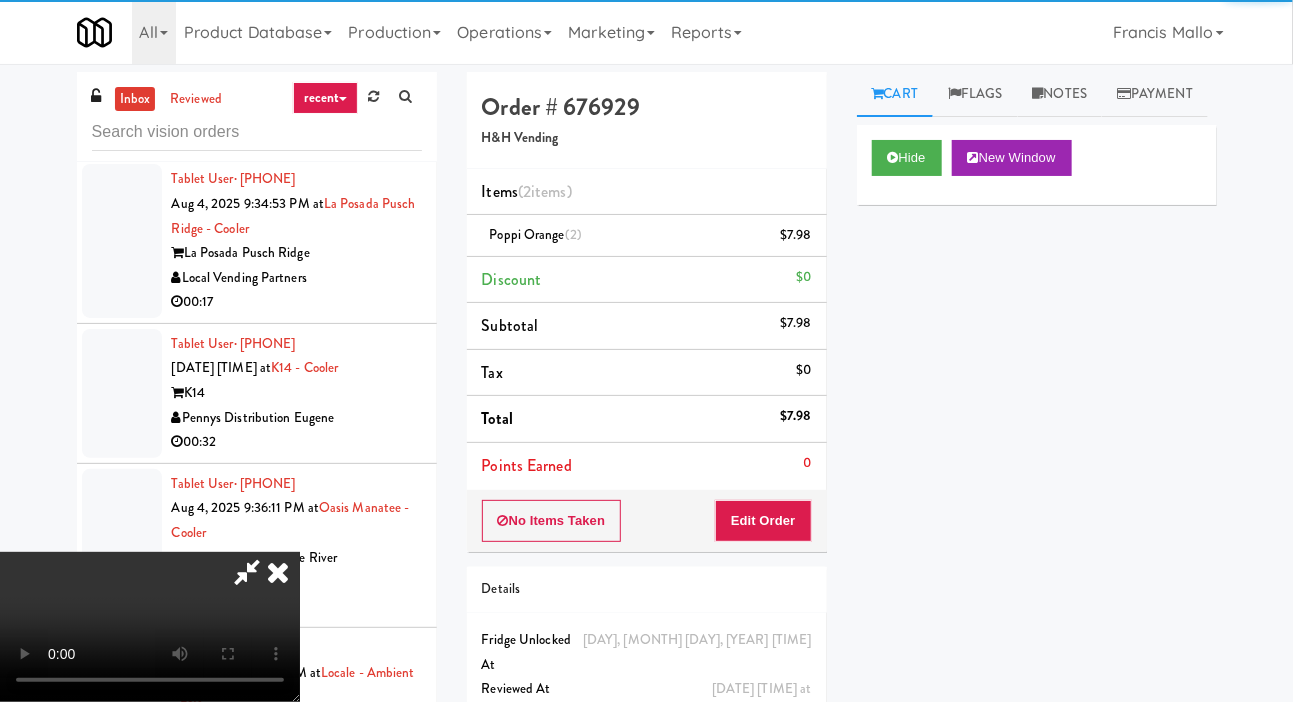 click at bounding box center (122, 241) 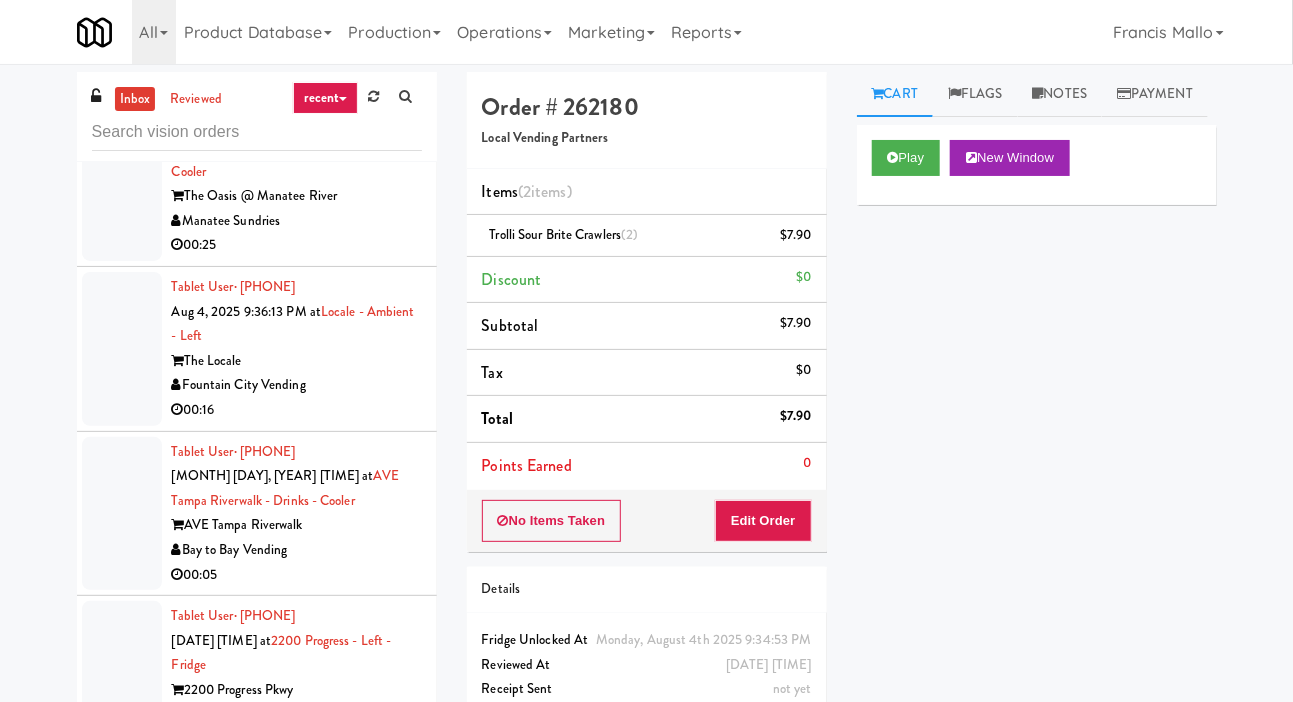 scroll, scrollTop: 8481, scrollLeft: 0, axis: vertical 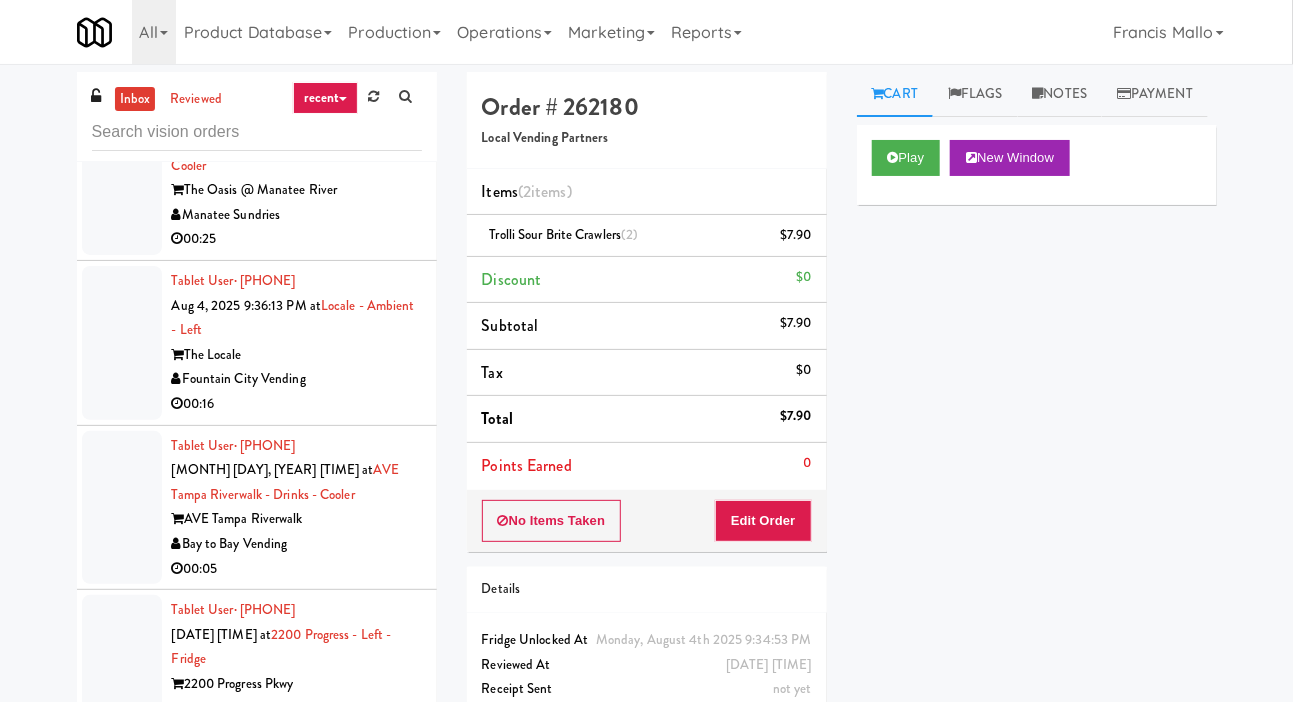 click on "00:32" at bounding box center [297, 75] 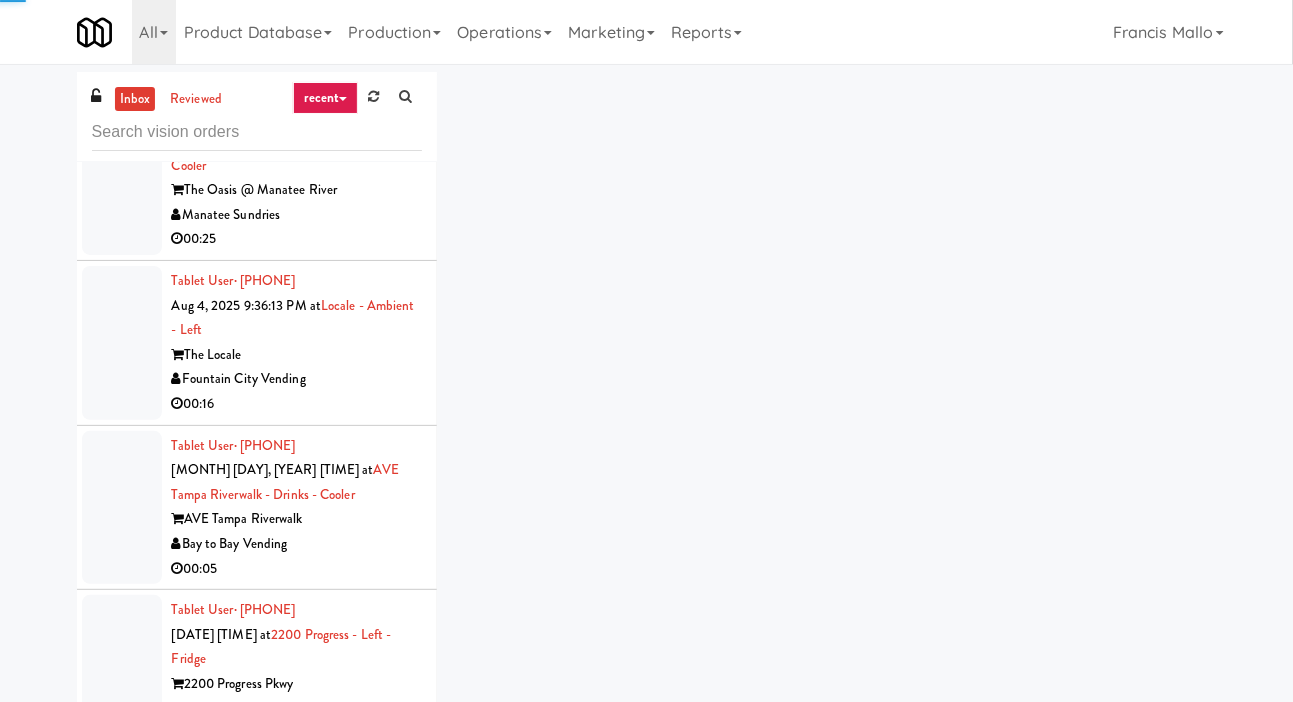 click on "The Oasis @ Manatee River" at bounding box center (297, 190) 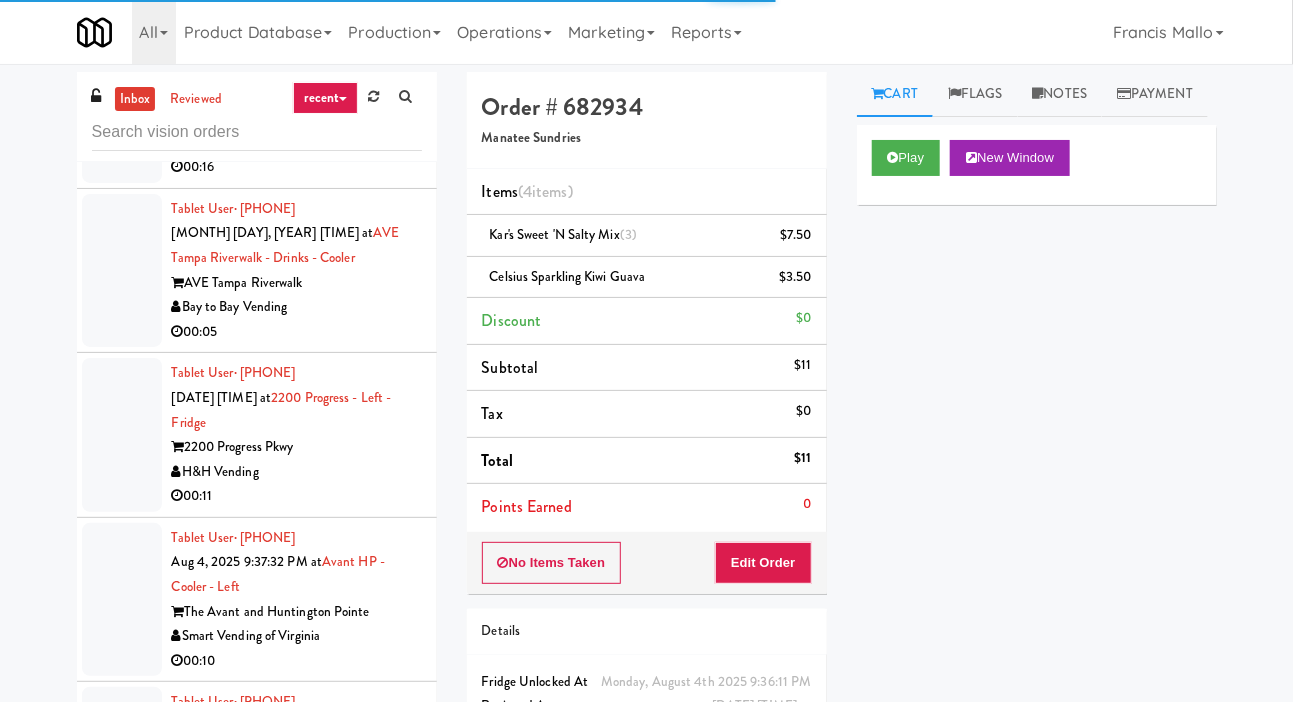 click on "Fountain City Vending" at bounding box center (297, 143) 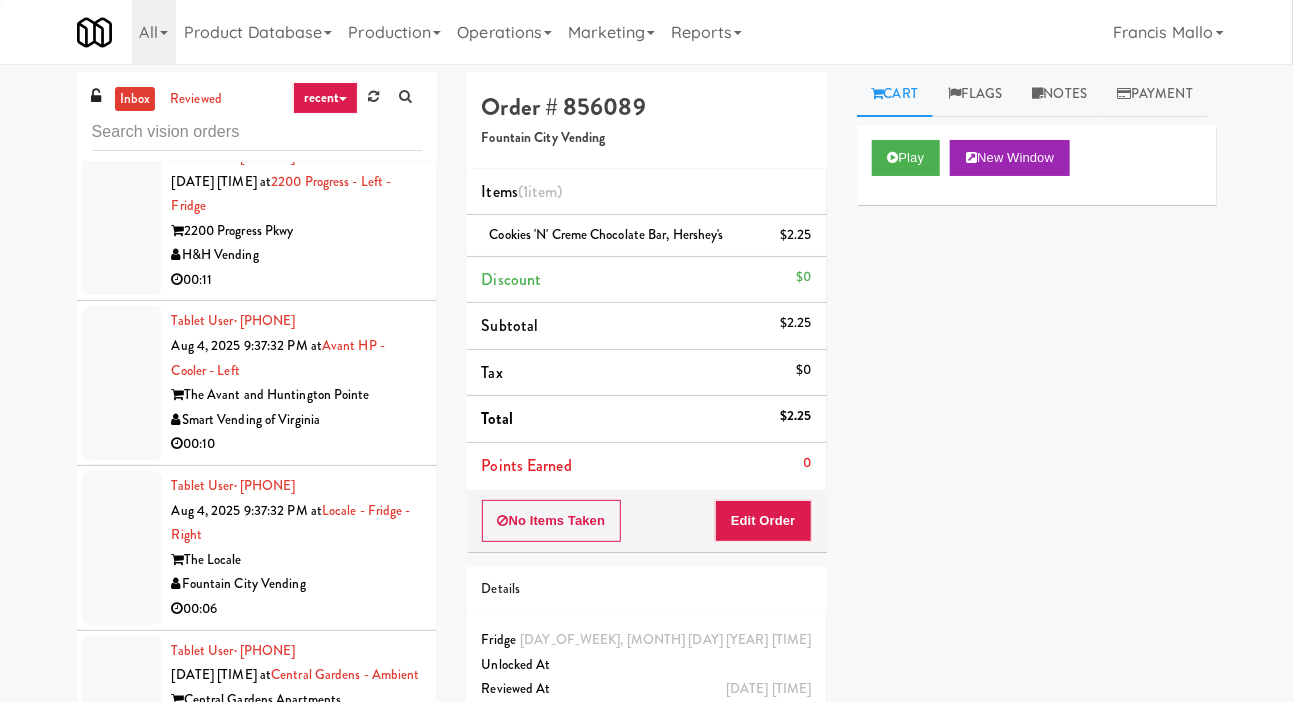 click on "Bay to Bay Vending" at bounding box center (297, 91) 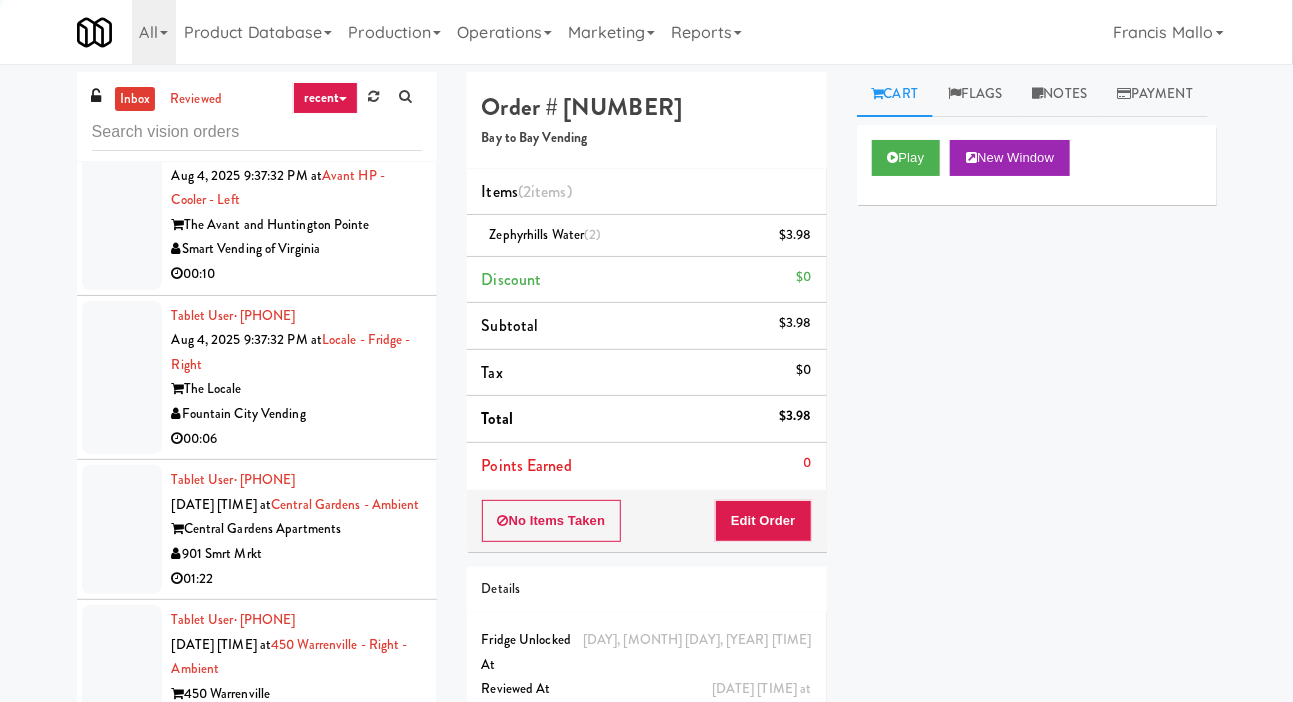 click on "H&H Vending" at bounding box center [297, 85] 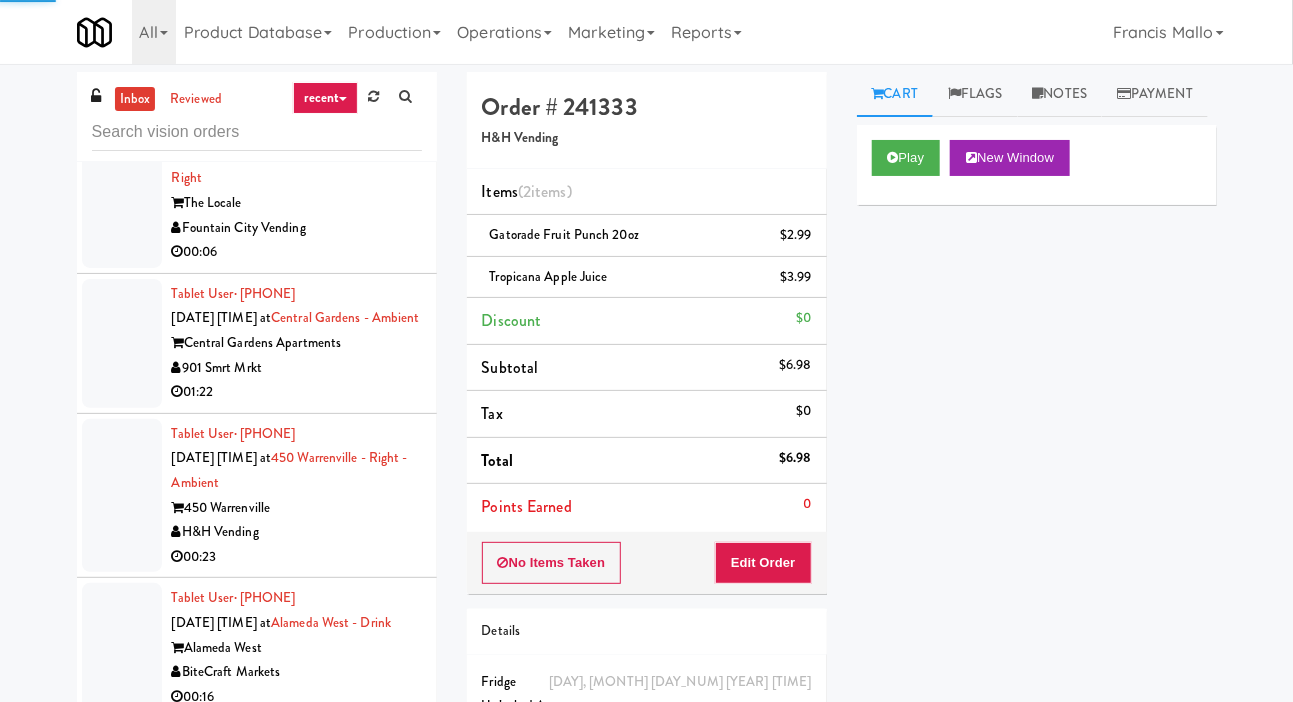 click on "Smart Vending of Virginia" at bounding box center [297, 63] 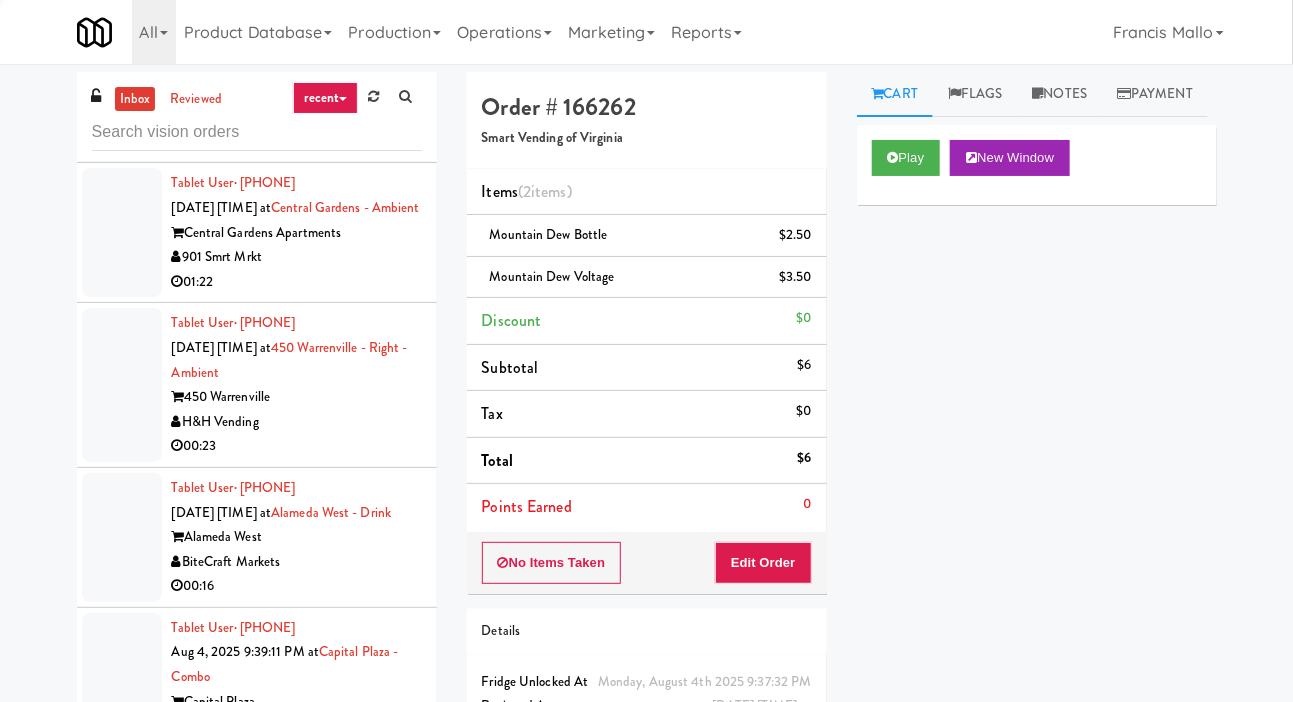 click on "The Locale" at bounding box center [297, 93] 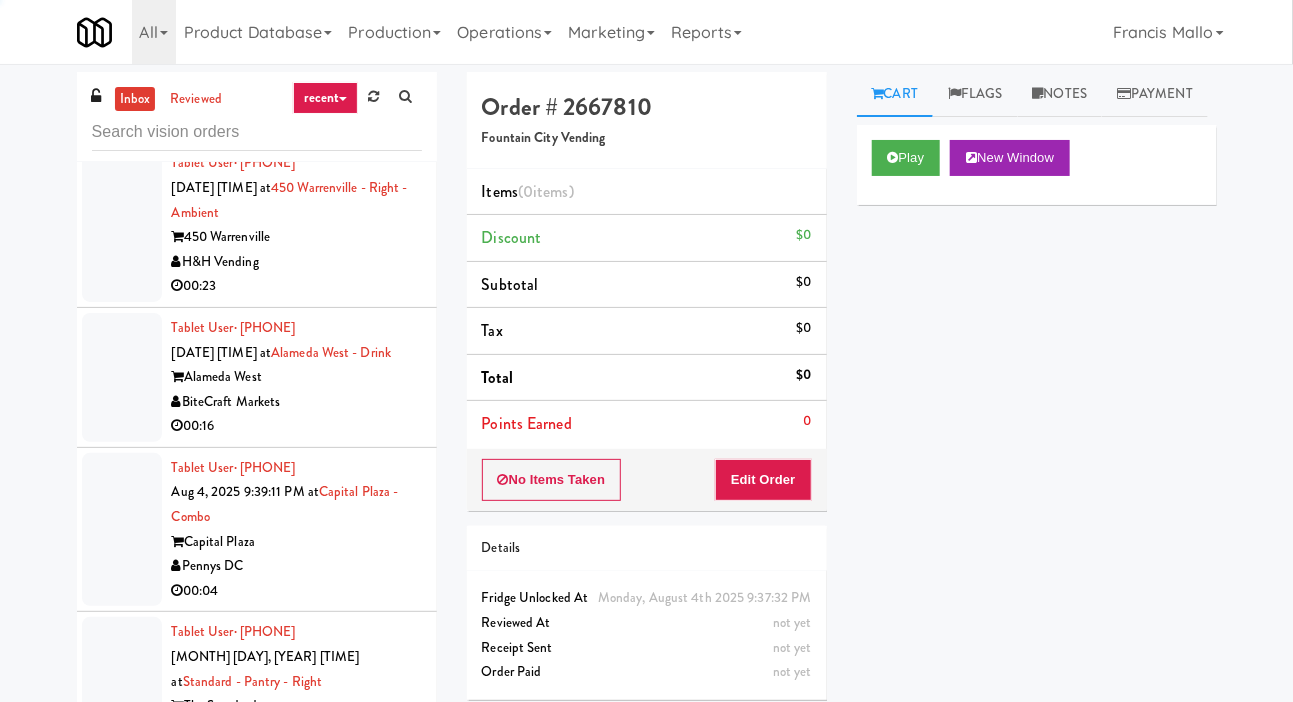 click on "901 Smrt Mrkt" at bounding box center [297, 97] 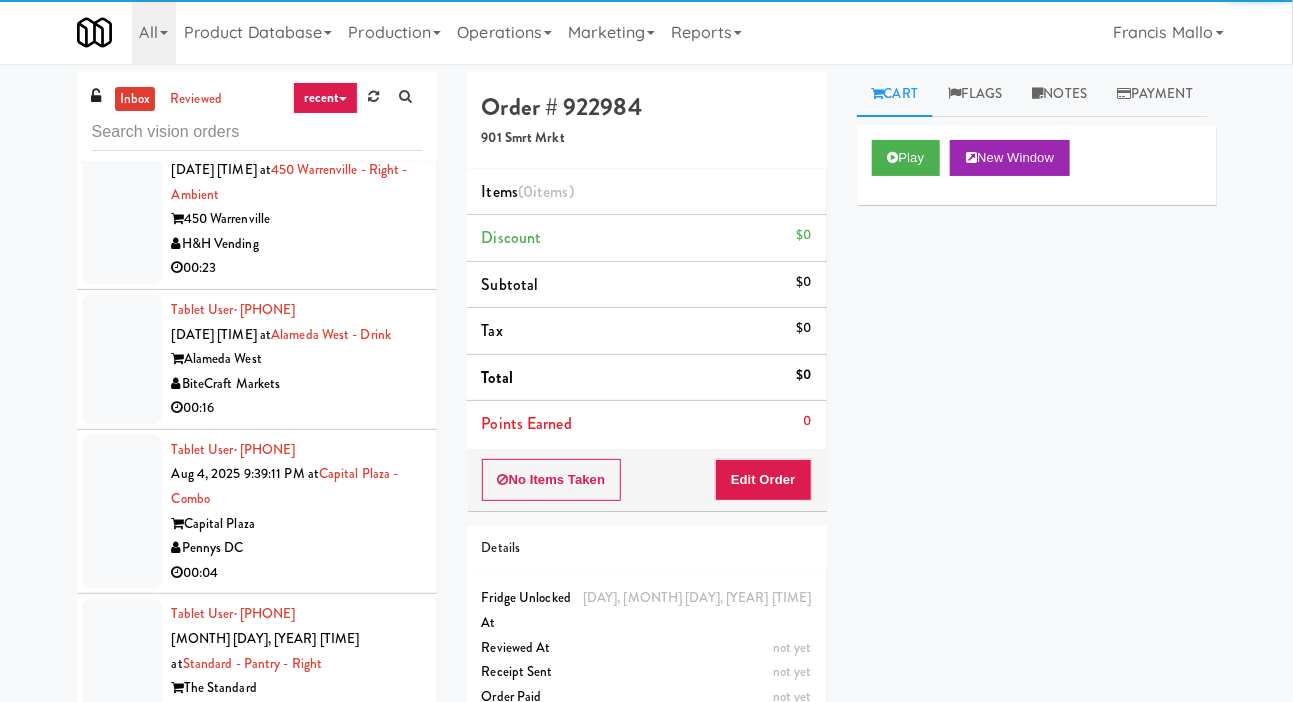 click on "H&H Vending" at bounding box center [297, 244] 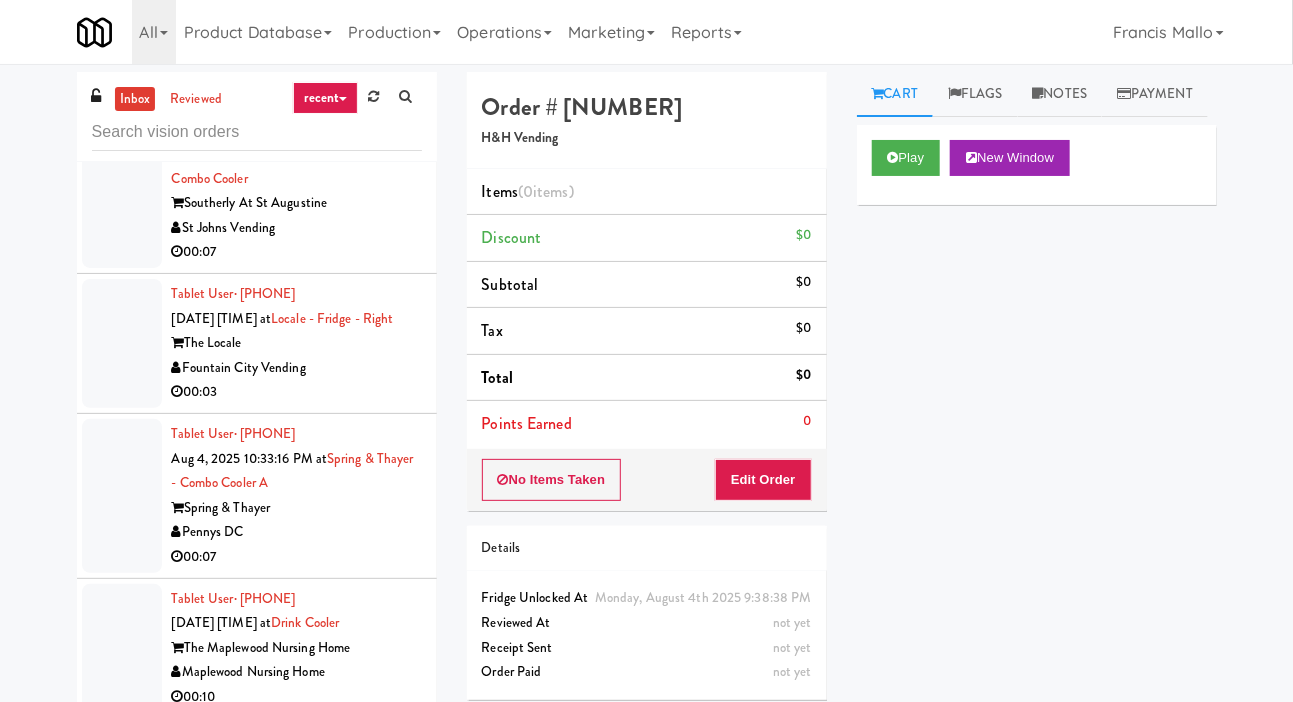 scroll, scrollTop: 20139, scrollLeft: 0, axis: vertical 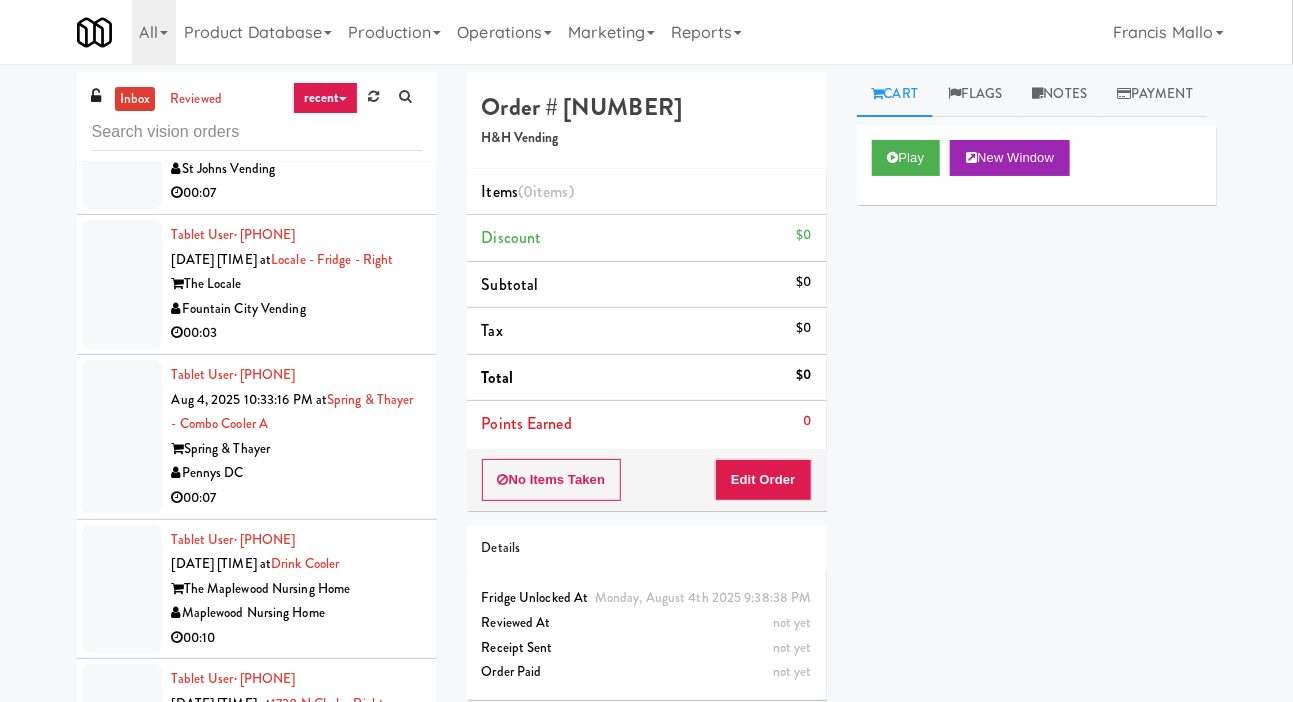 click on "Pennys DC" at bounding box center [297, -325] 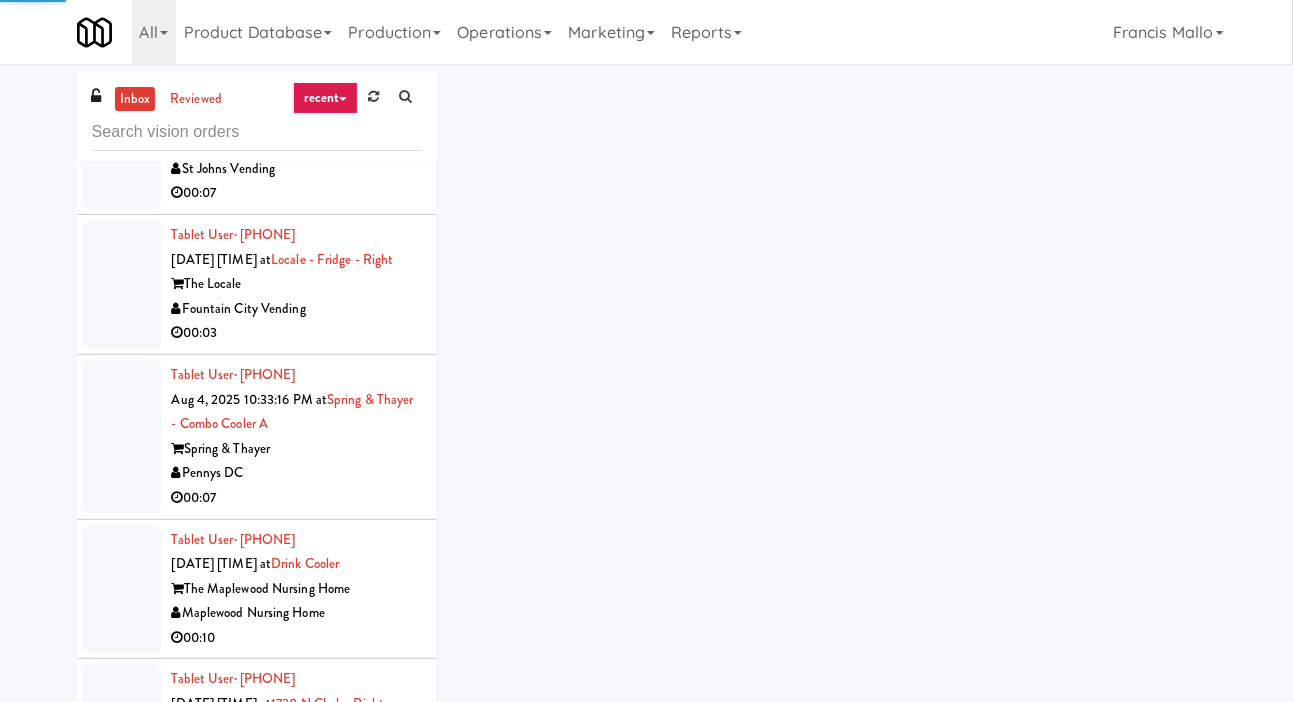 click on "Tablet User  · [PHONE] [MONTH] [DAY], [YEAR] [TIME] at  500 West Trade - Combo  500 West Trade  Modern Vending Systems  00:04" at bounding box center [297, -197] 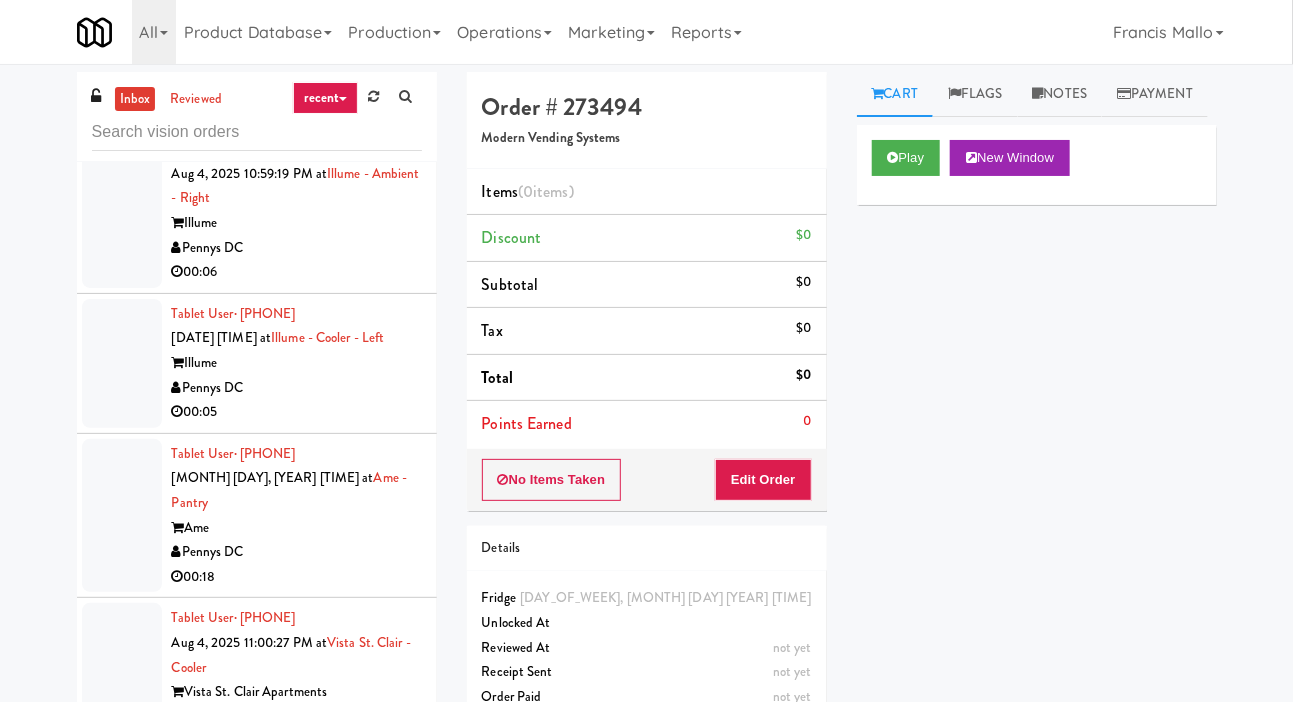 scroll, scrollTop: 32802, scrollLeft: 0, axis: vertical 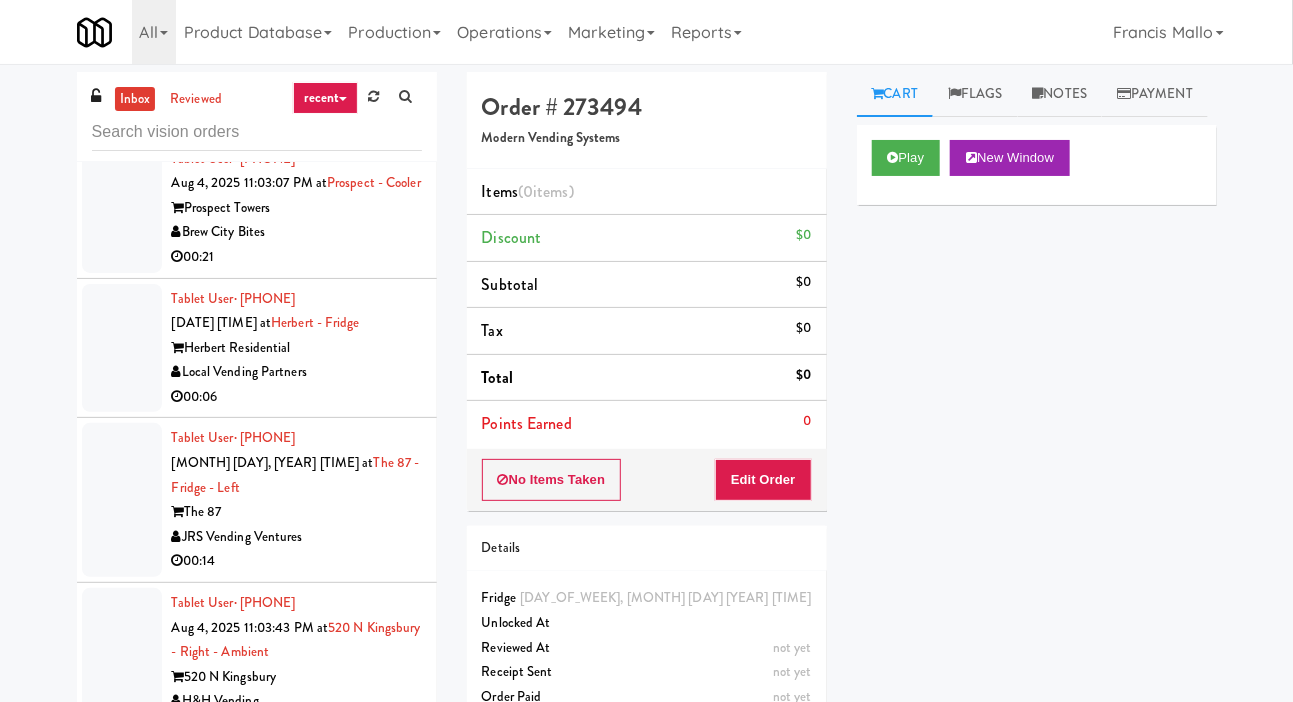 click on "Interstellar Vending" at bounding box center (297, -937) 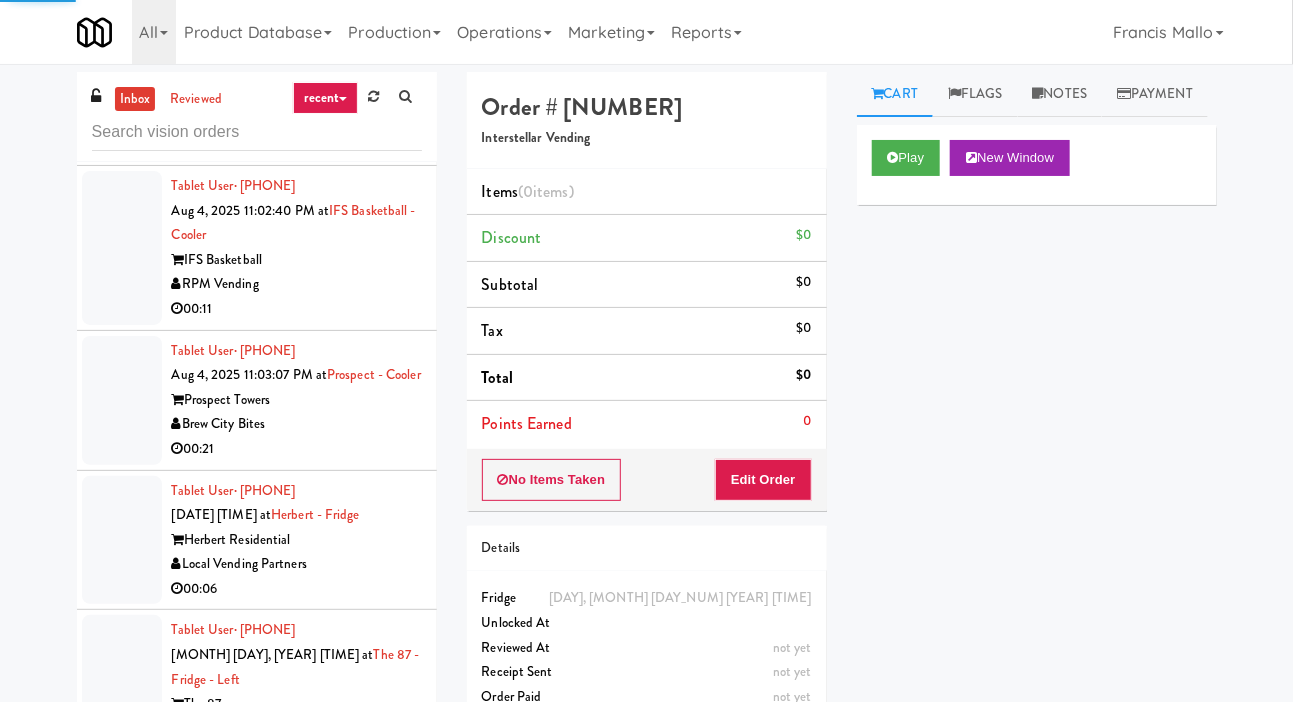 click on "Heartland Produce Co." at bounding box center (297, -934) 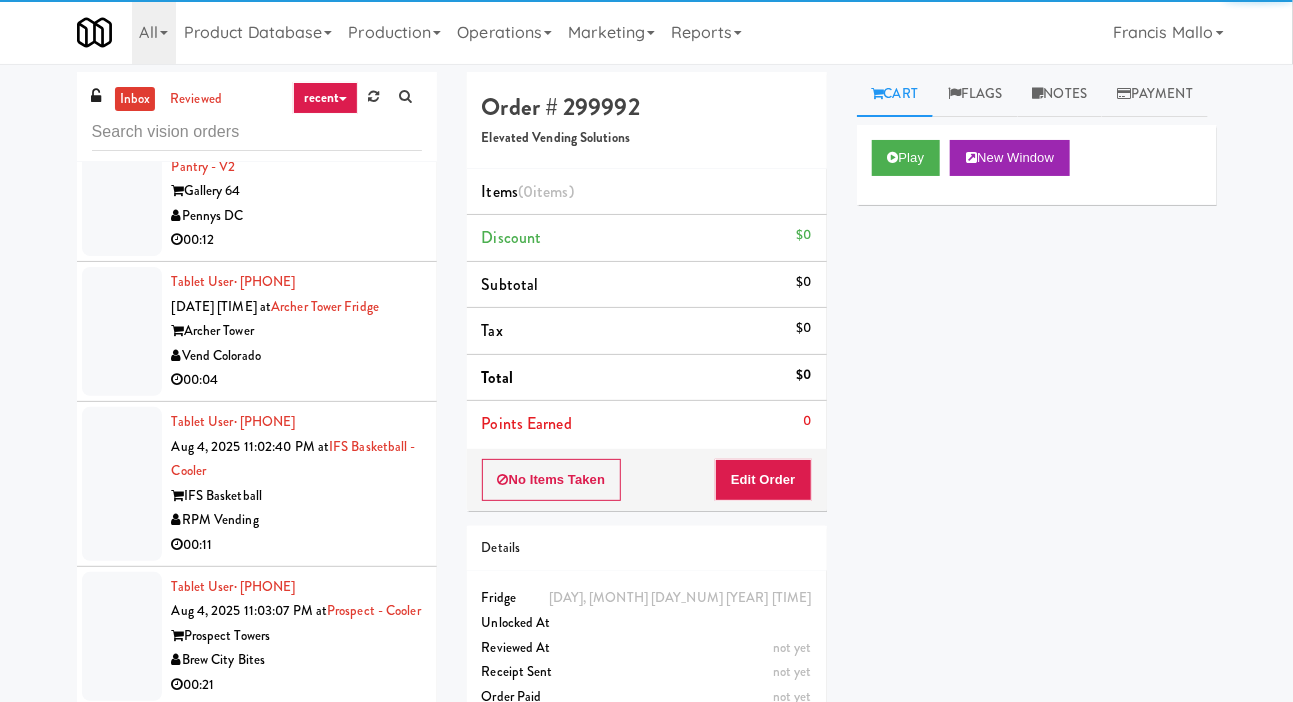 click on "Dean&Co" at bounding box center (297, -1002) 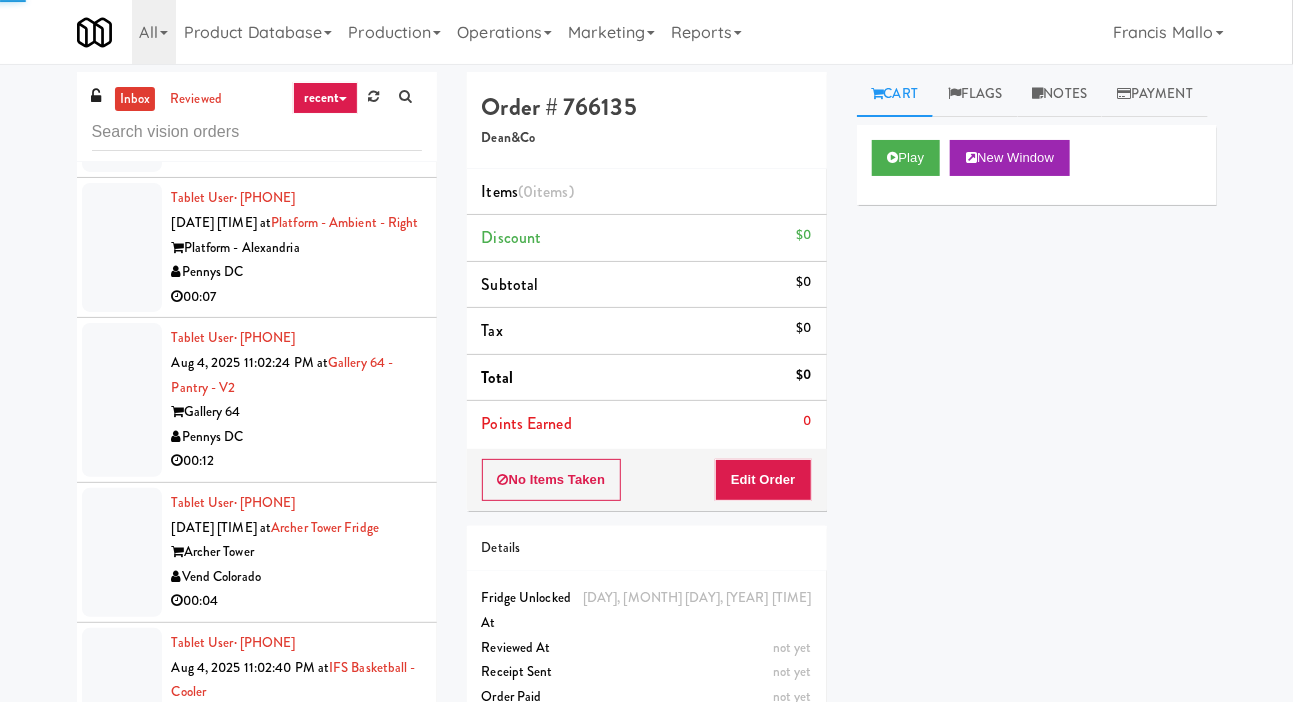 click on "Pennys DC" at bounding box center (297, -946) 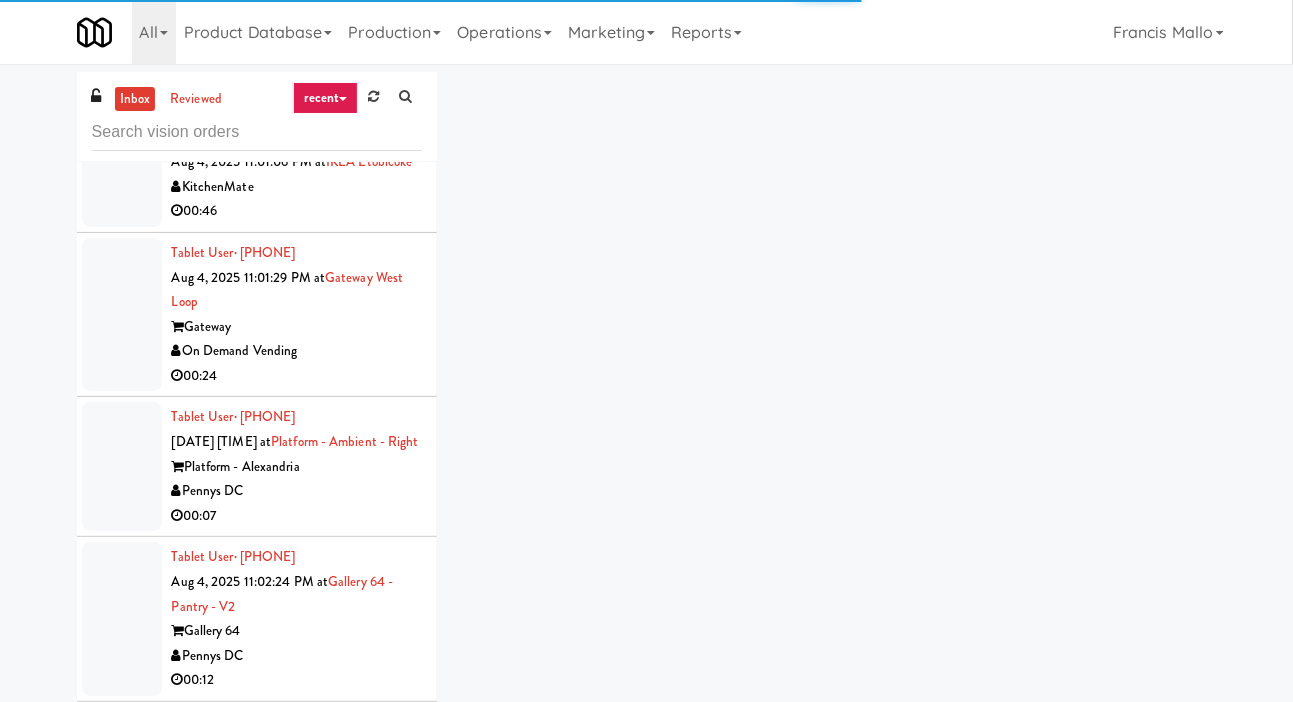 scroll, scrollTop: 32783, scrollLeft: 0, axis: vertical 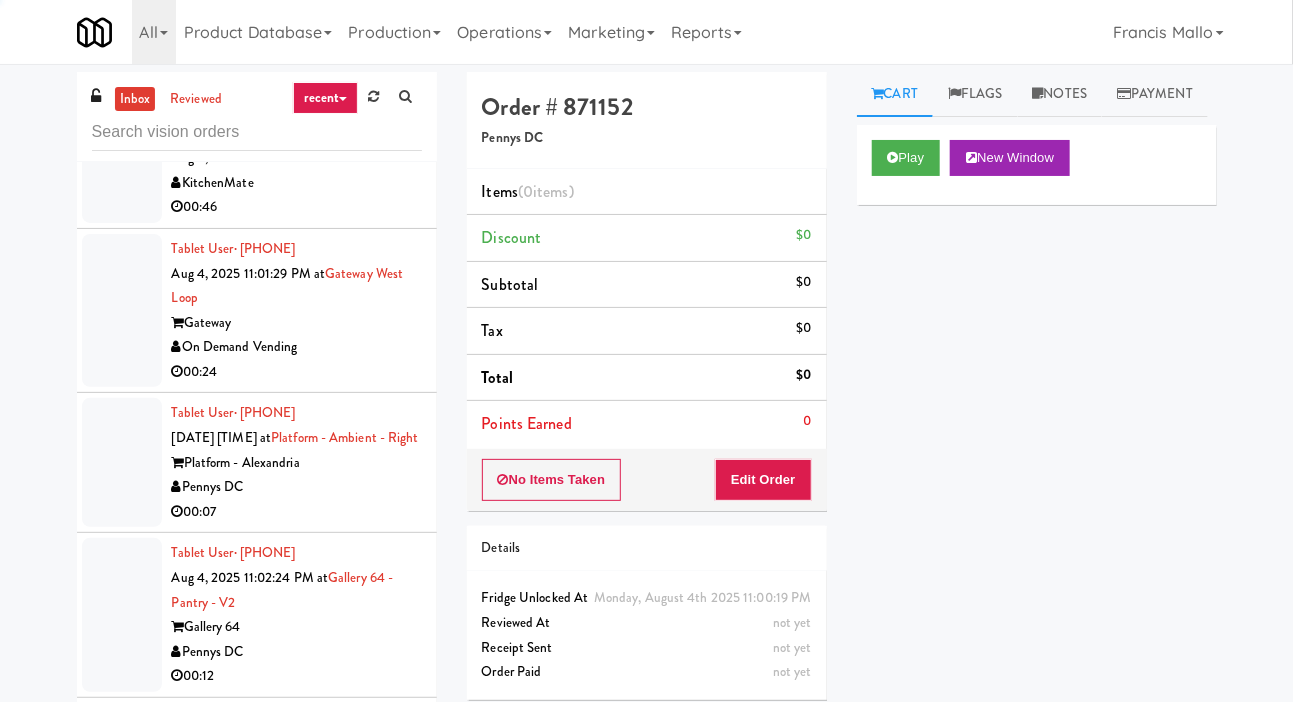 click on "Illume" at bounding box center [297, -920] 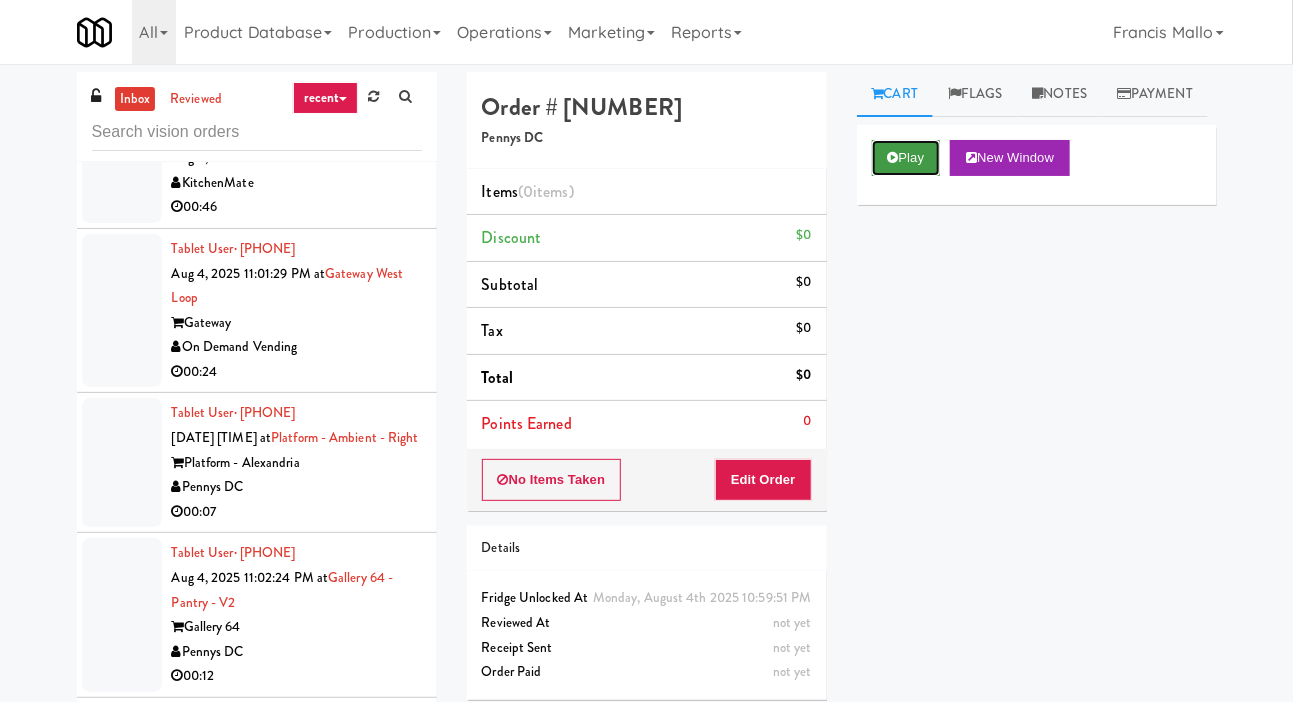 click on "Play" at bounding box center (906, 158) 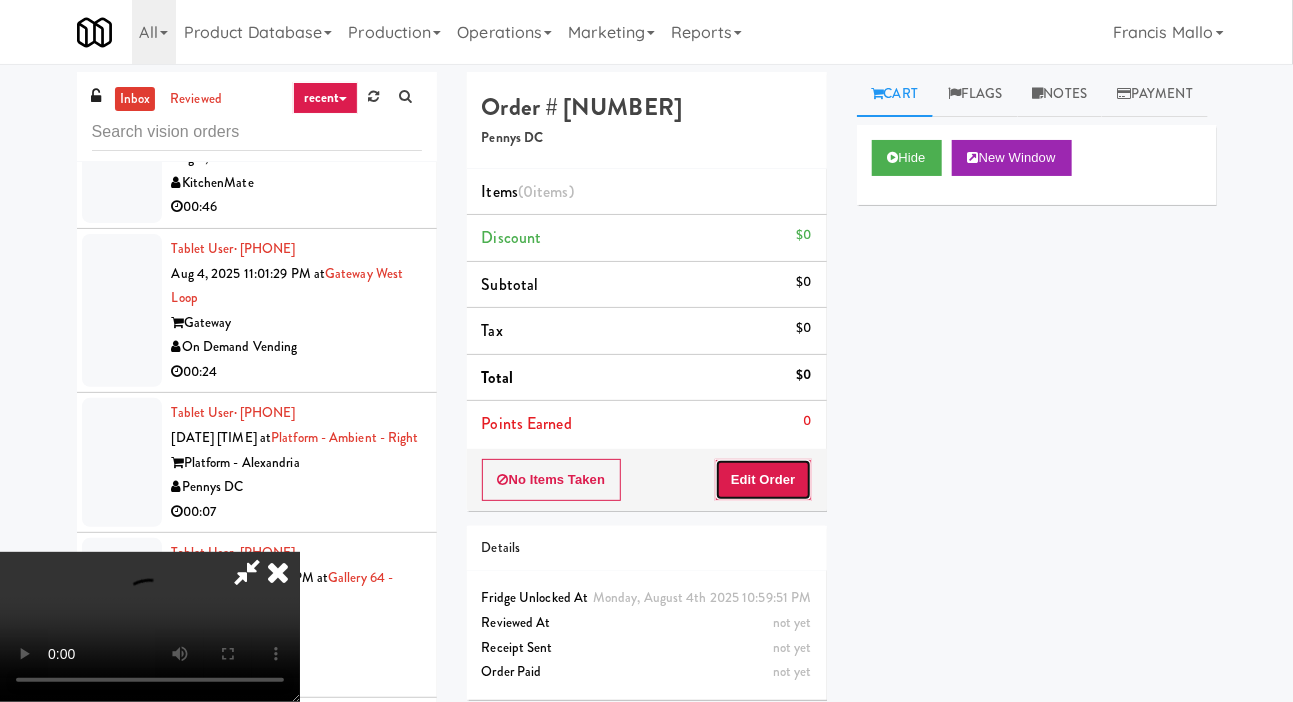 click on "Edit Order" at bounding box center (763, 480) 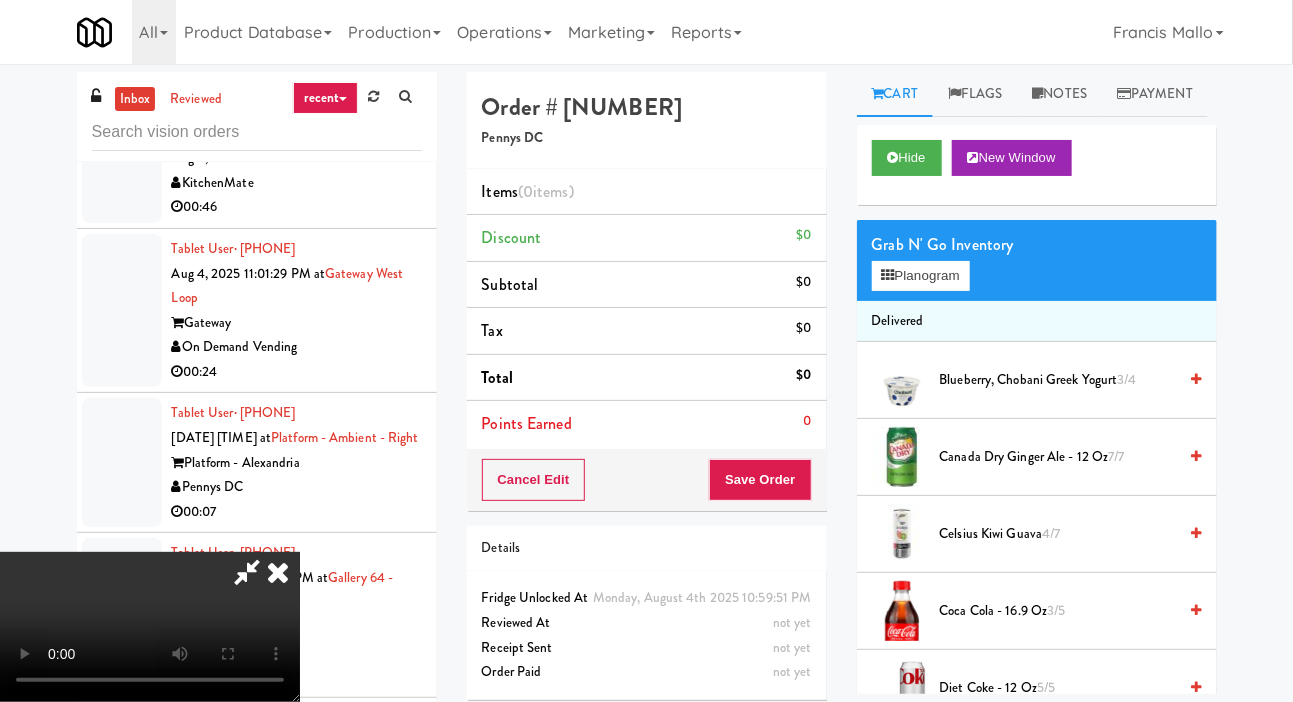 type 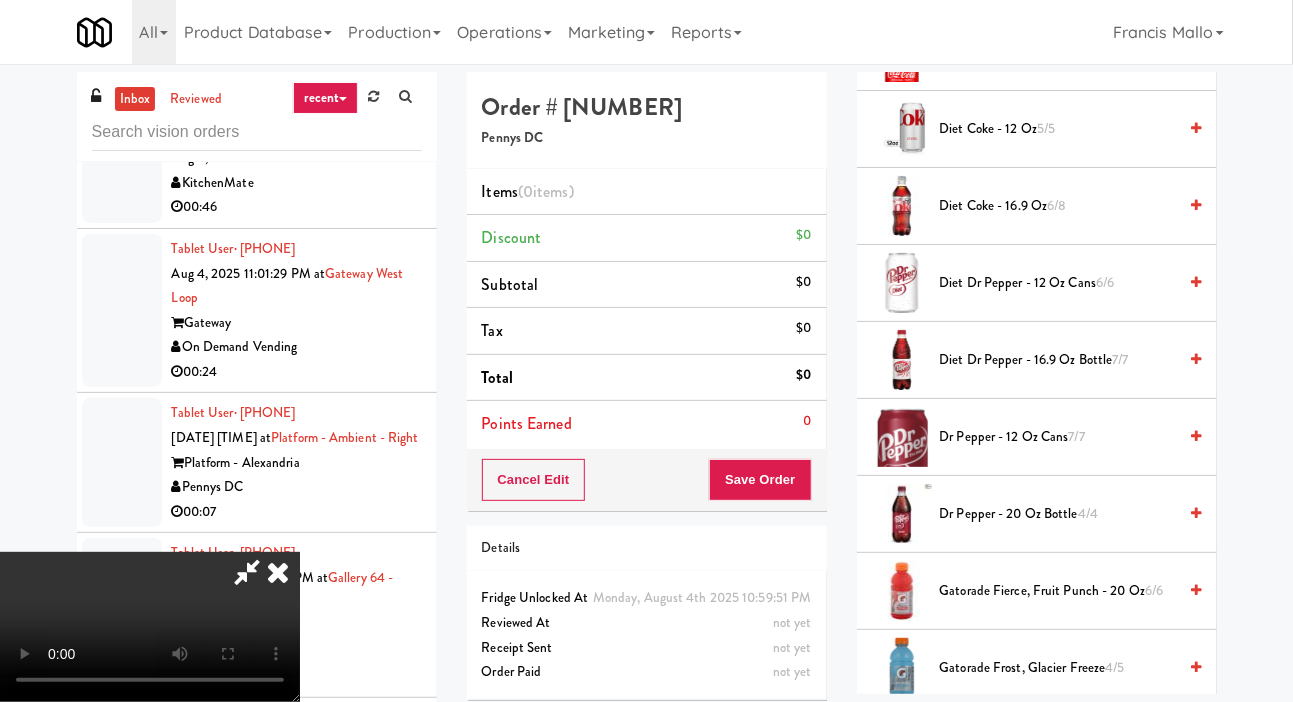 scroll, scrollTop: 564, scrollLeft: 0, axis: vertical 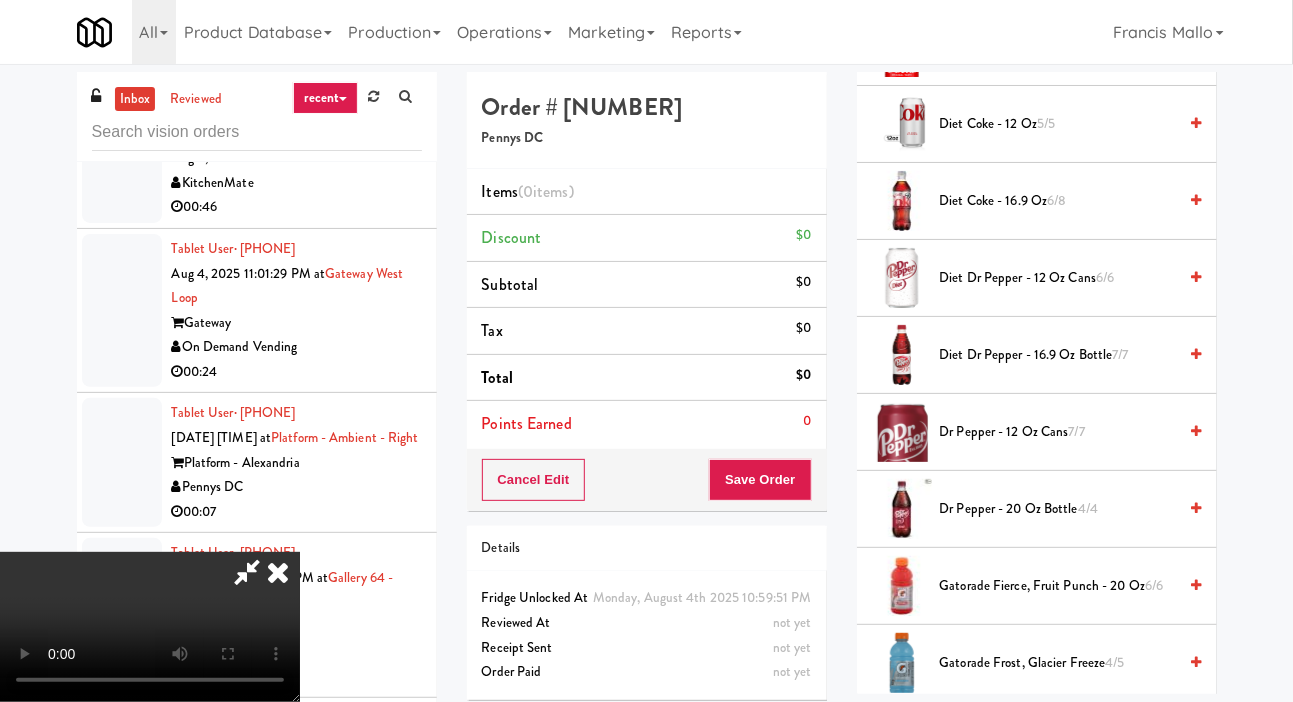 click on "Dr Pepper - 20 oz Bottle  4/4" at bounding box center [1058, 509] 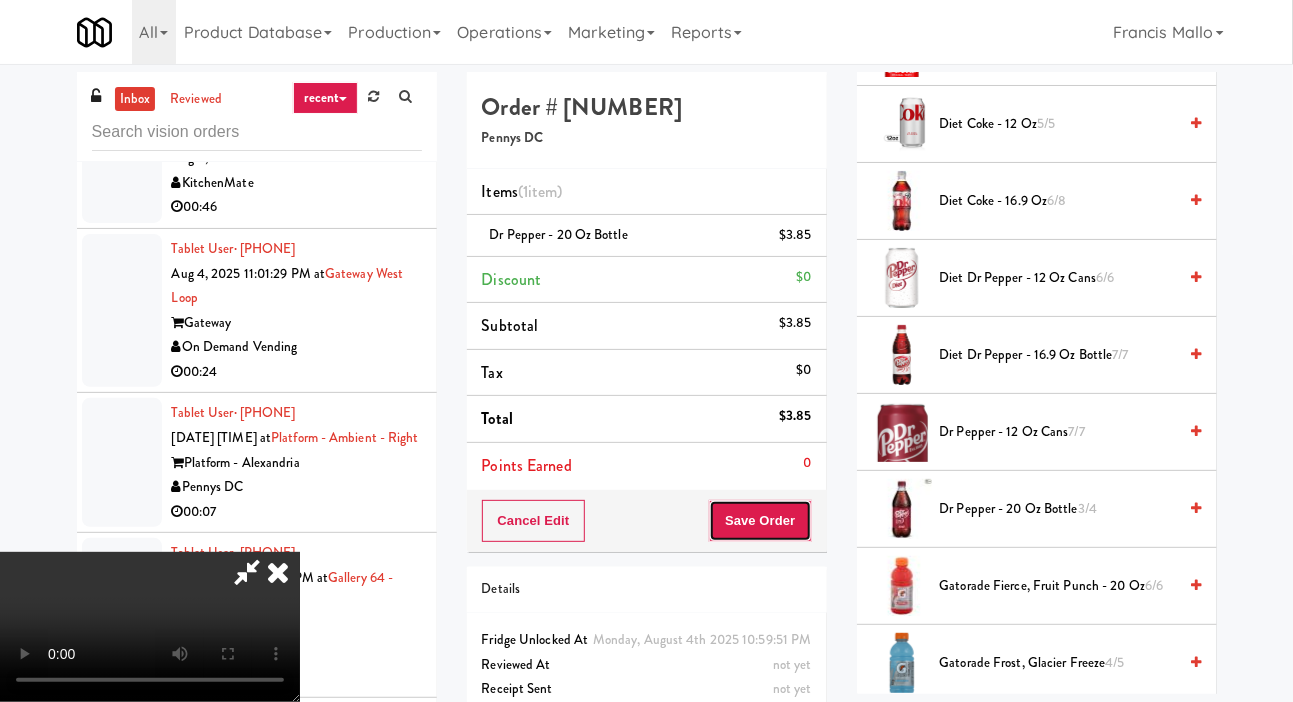 click on "Save Order" at bounding box center (760, 521) 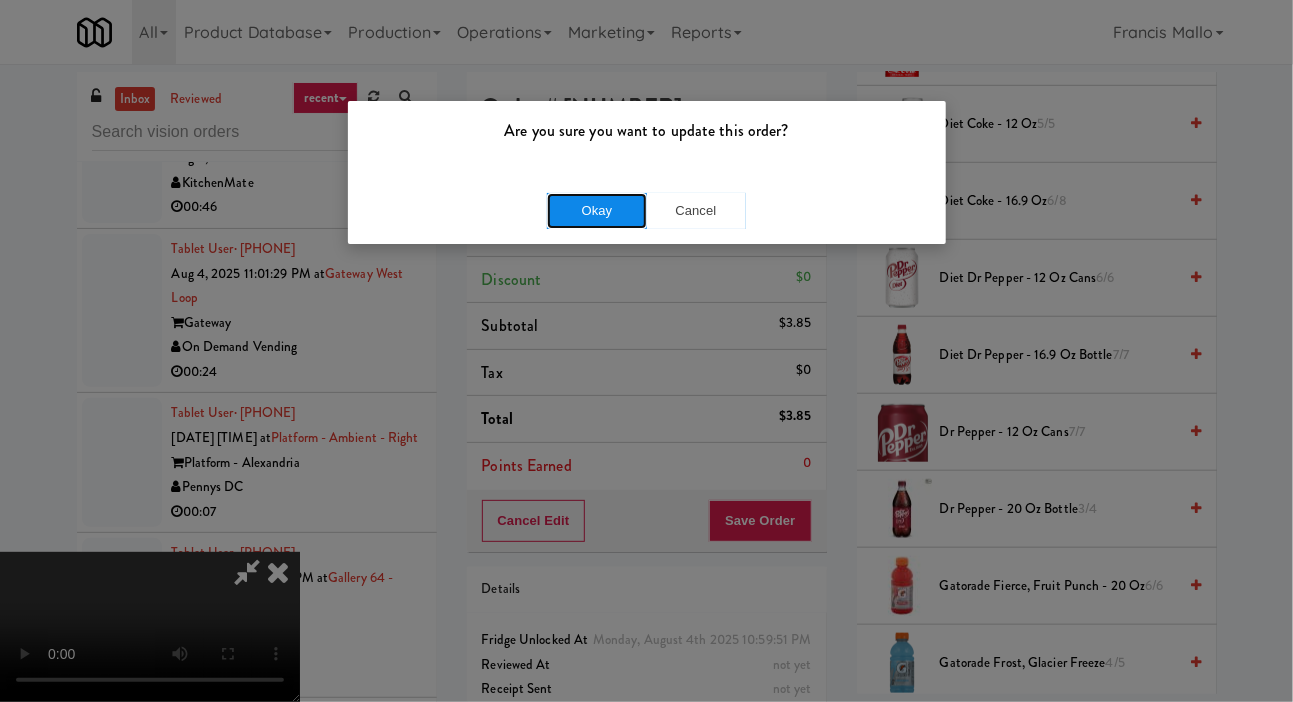 click on "Okay" at bounding box center [597, 211] 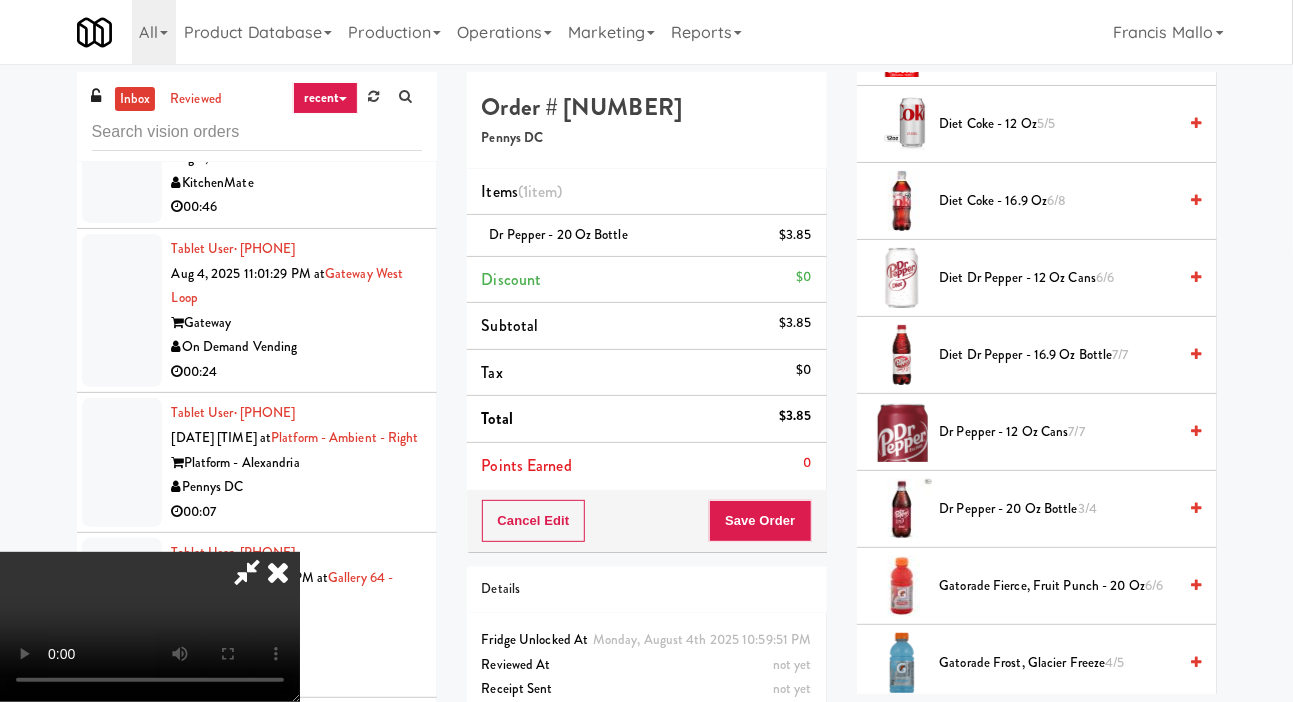 click on "Pennys DC" at bounding box center (297, -1035) 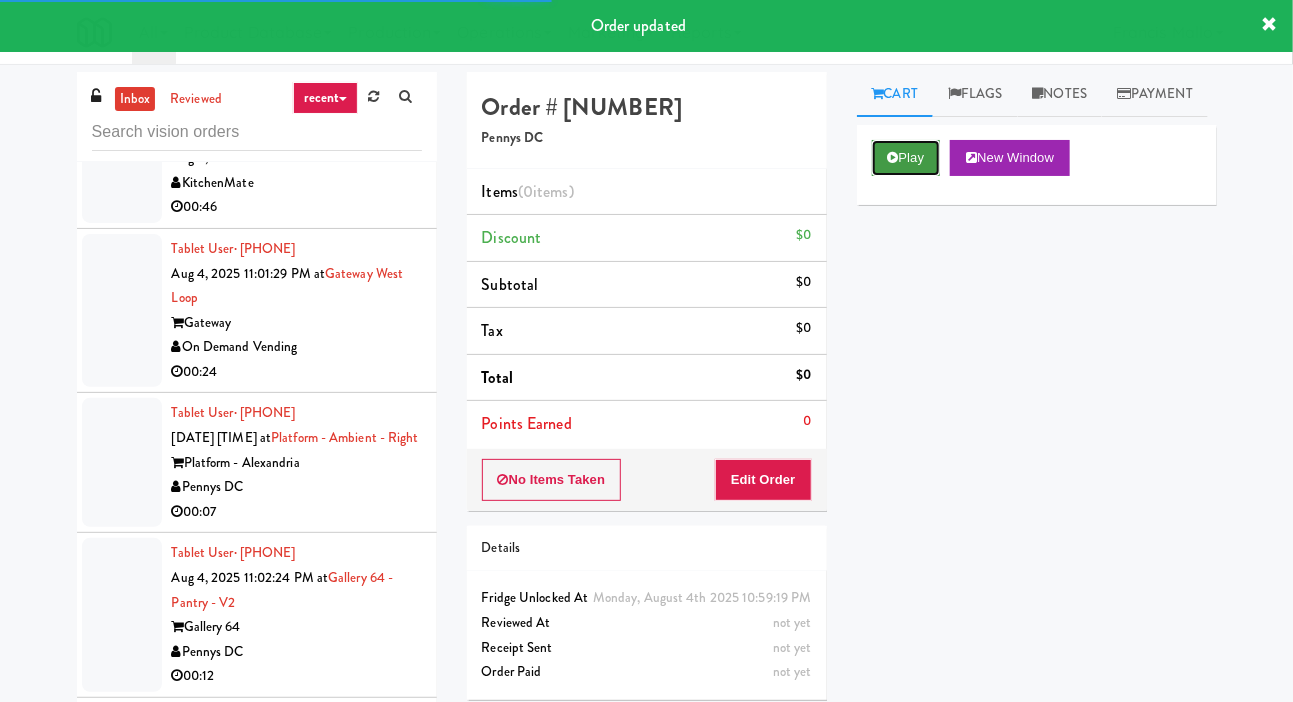 click on "Play" at bounding box center [906, 158] 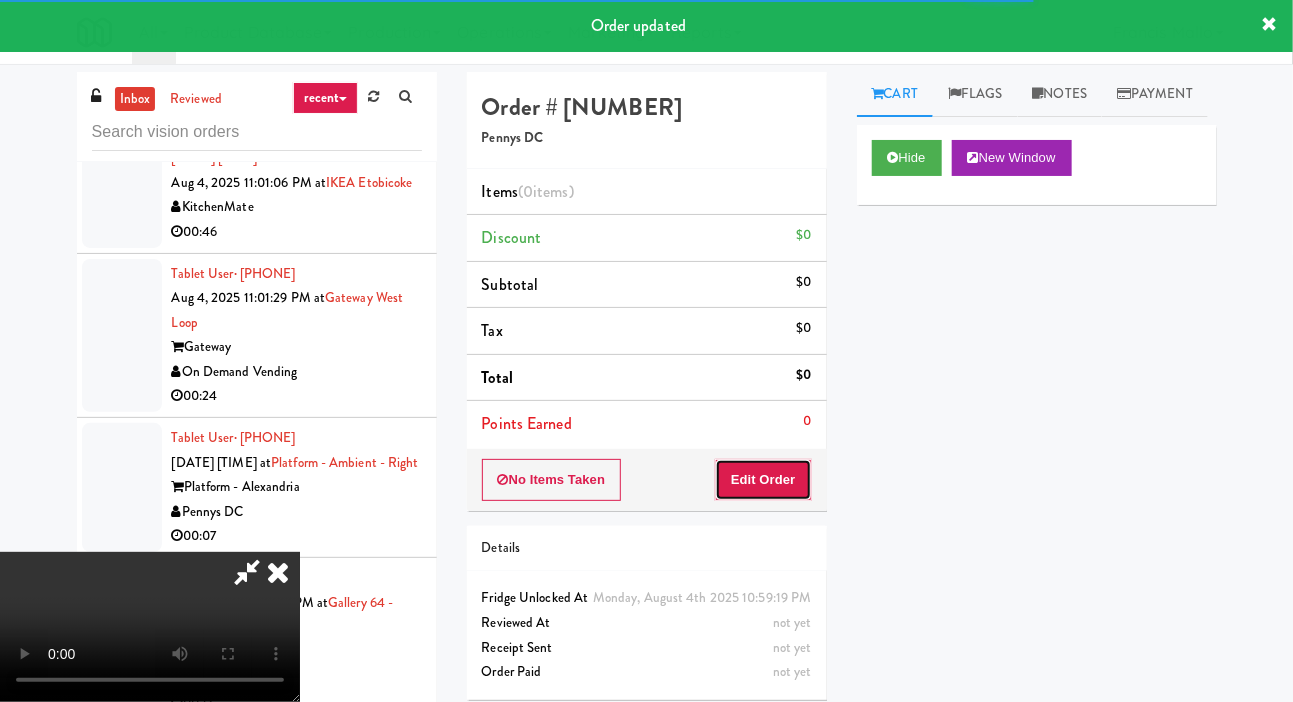 click on "Edit Order" at bounding box center (763, 480) 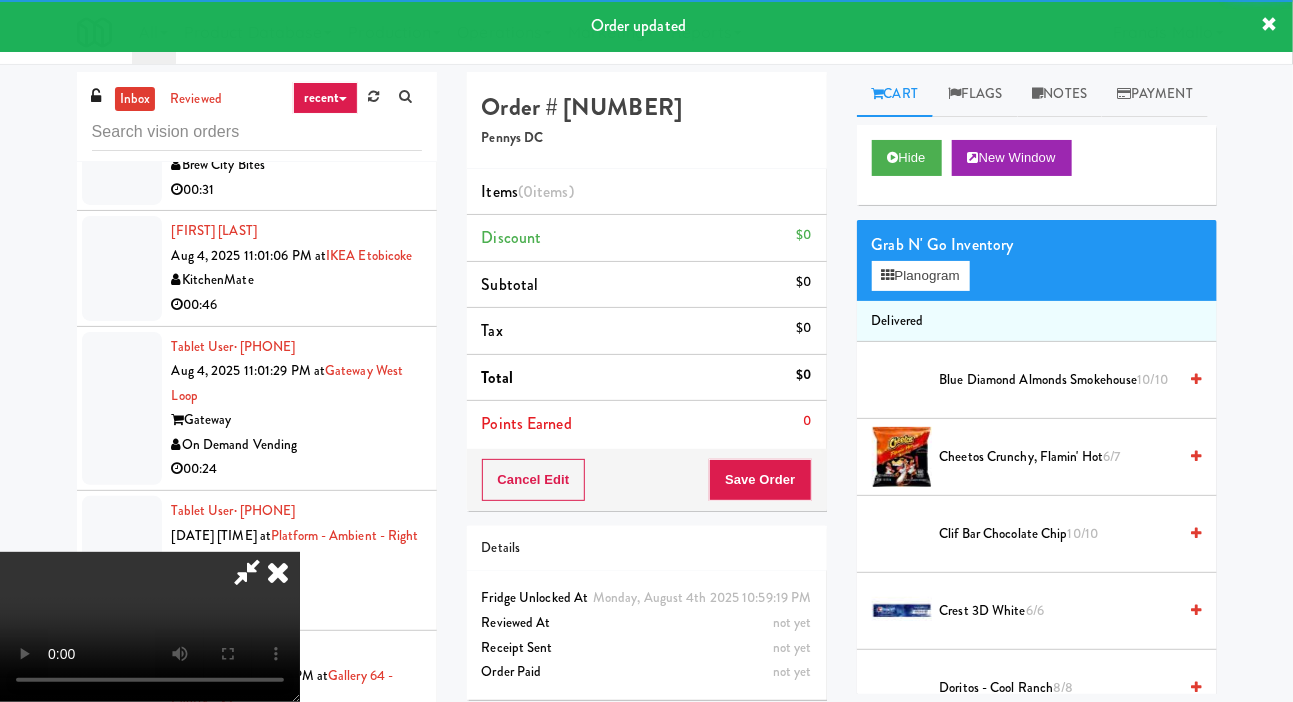 scroll, scrollTop: 32706, scrollLeft: 0, axis: vertical 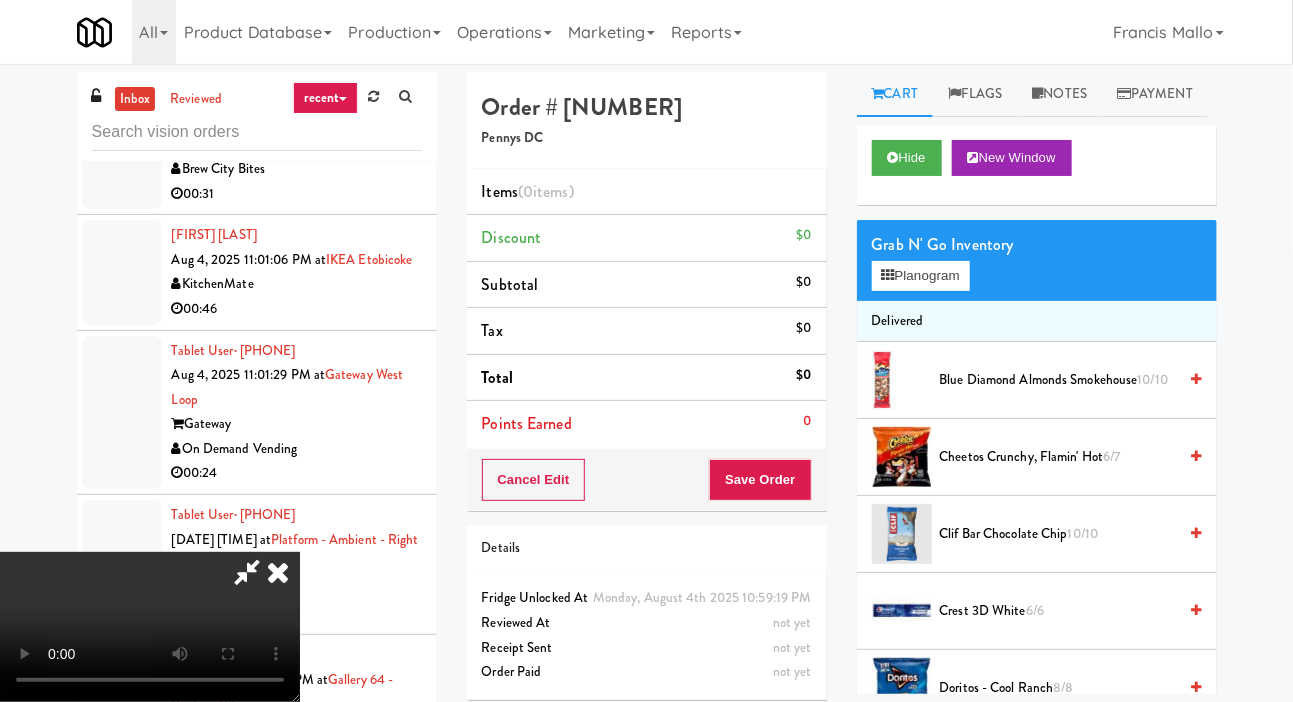 type 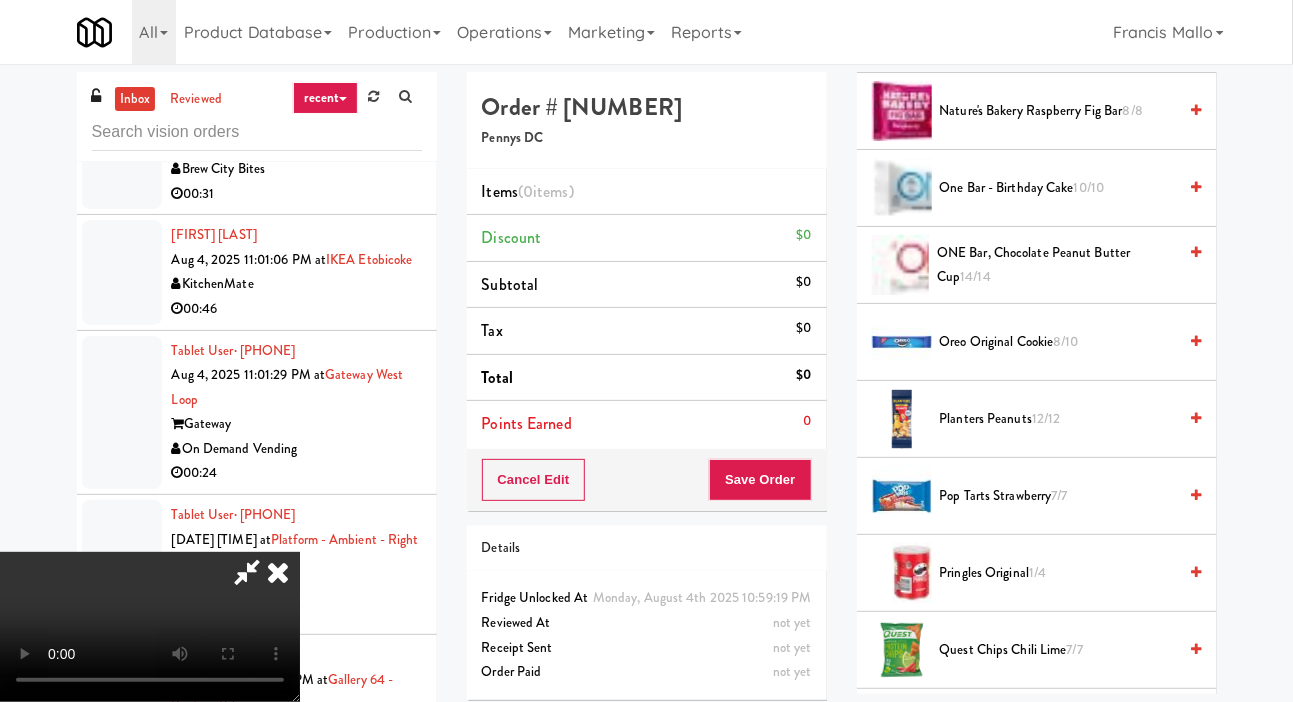 scroll, scrollTop: 1346, scrollLeft: 0, axis: vertical 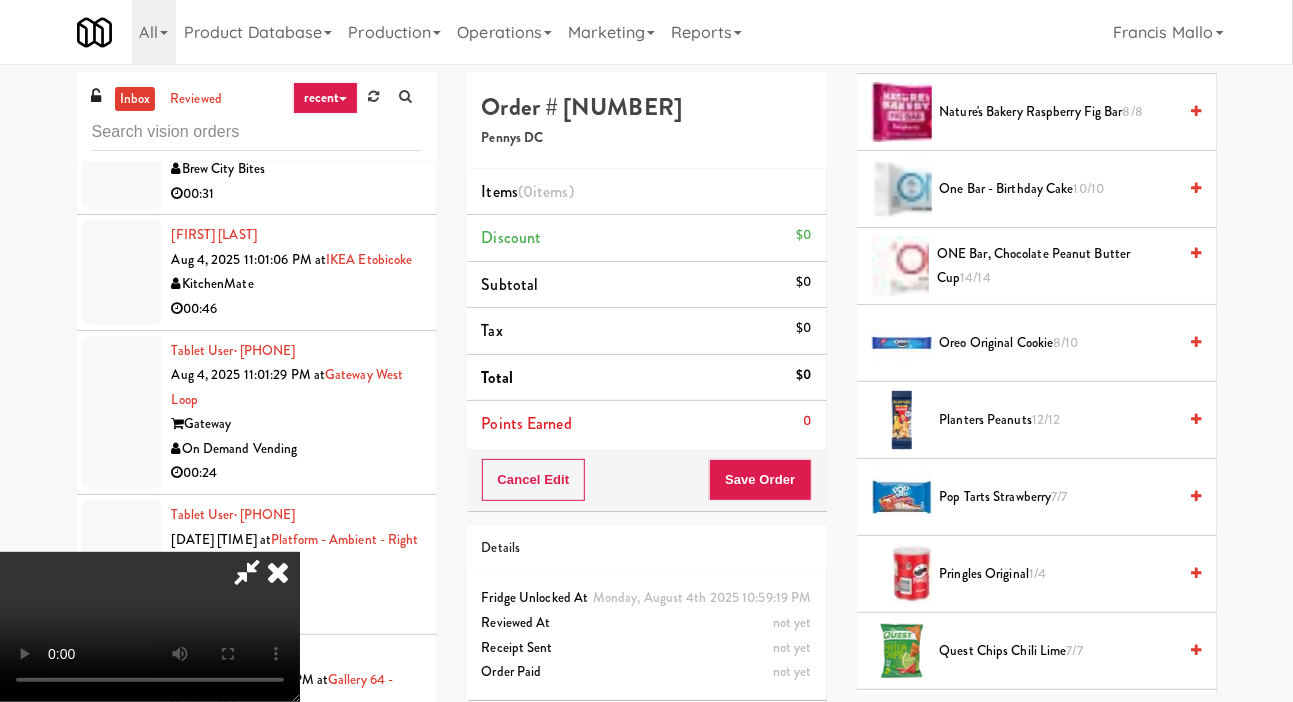 click on "Oreo Original Cookie  8/10" at bounding box center [1058, 343] 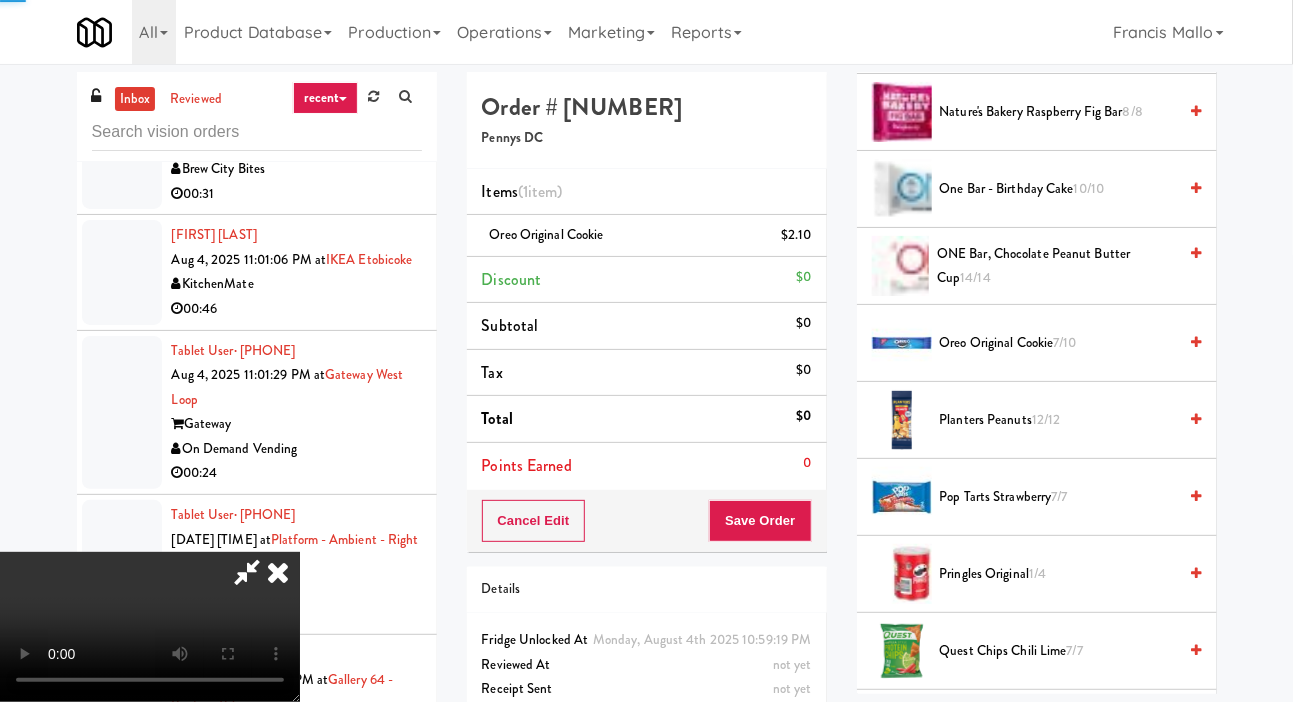 click on "Oreo Original Cookie  7/10" at bounding box center [1058, 343] 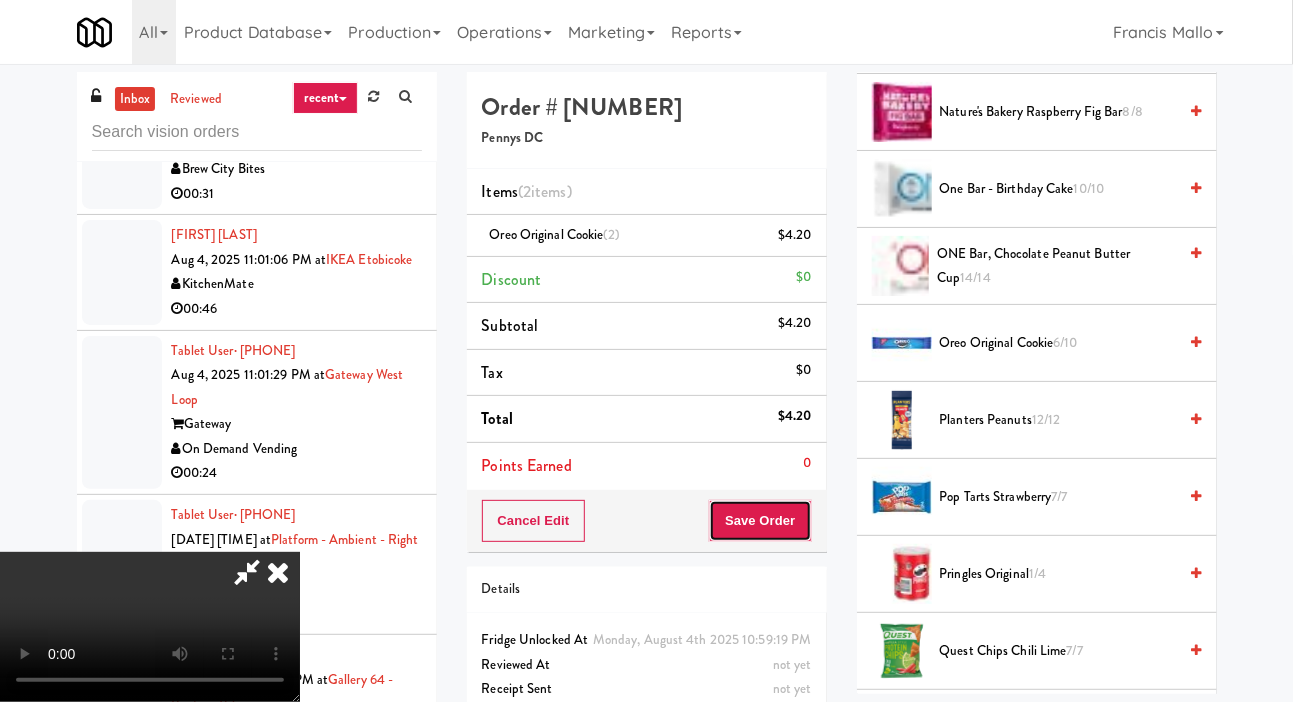 click on "Save Order" at bounding box center (760, 521) 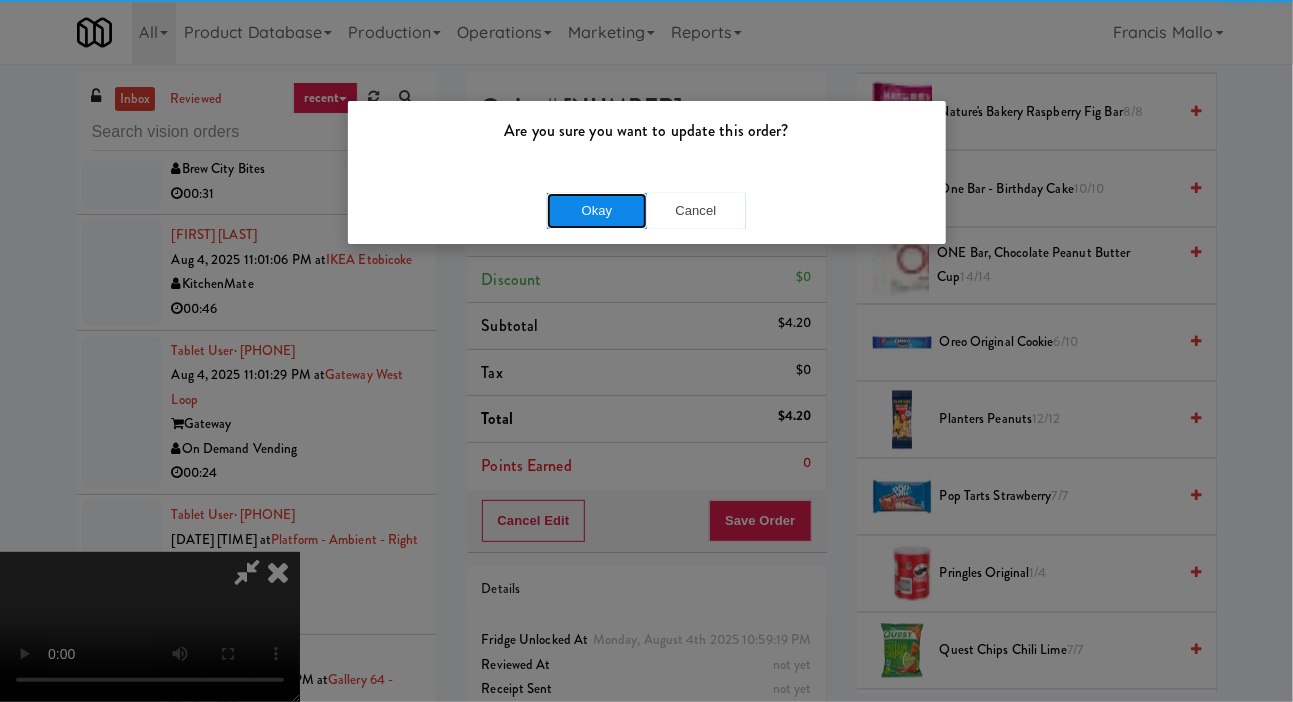 click on "Okay" at bounding box center (597, 211) 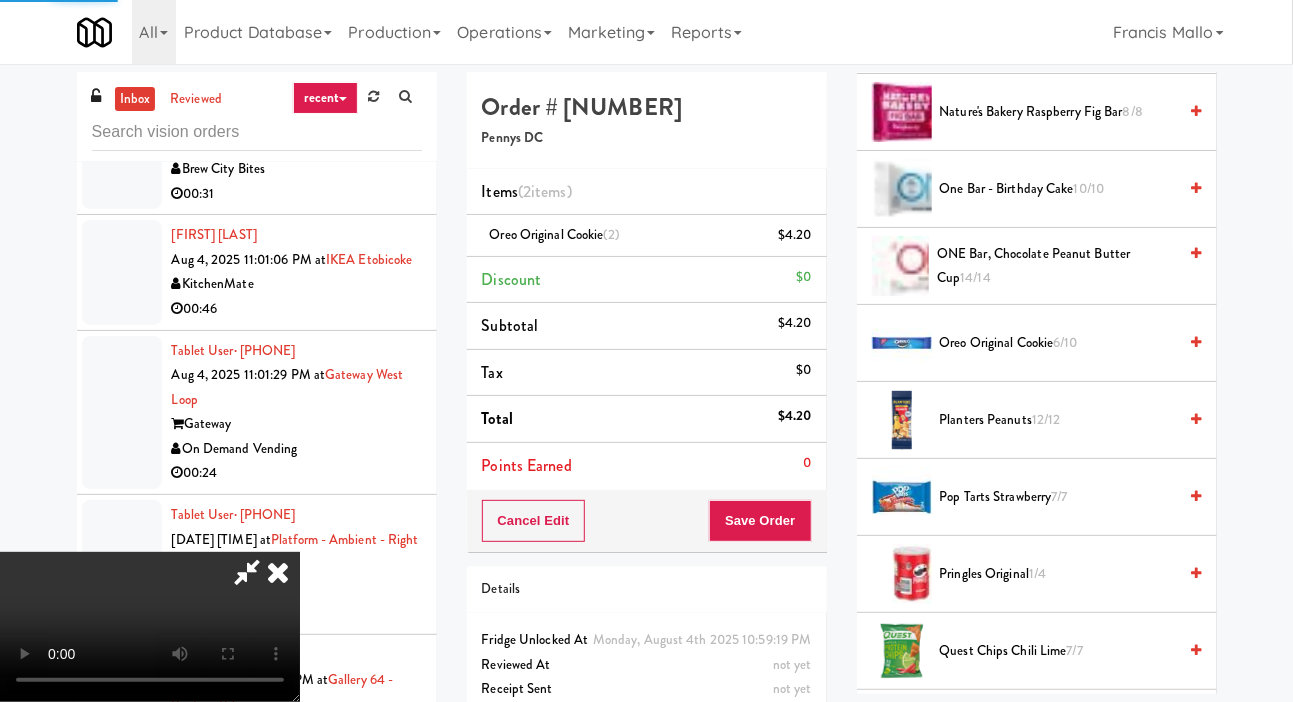 scroll, scrollTop: 116, scrollLeft: 0, axis: vertical 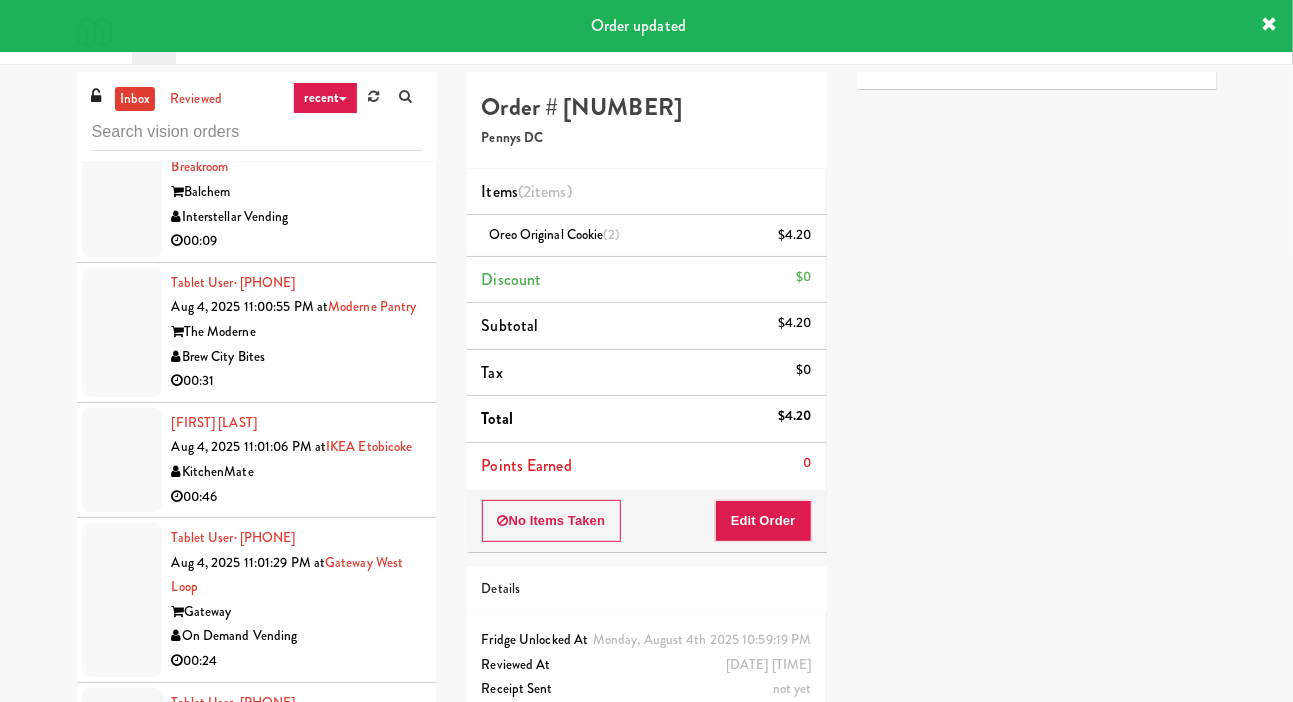 click on "00:08" at bounding box center [297, -935] 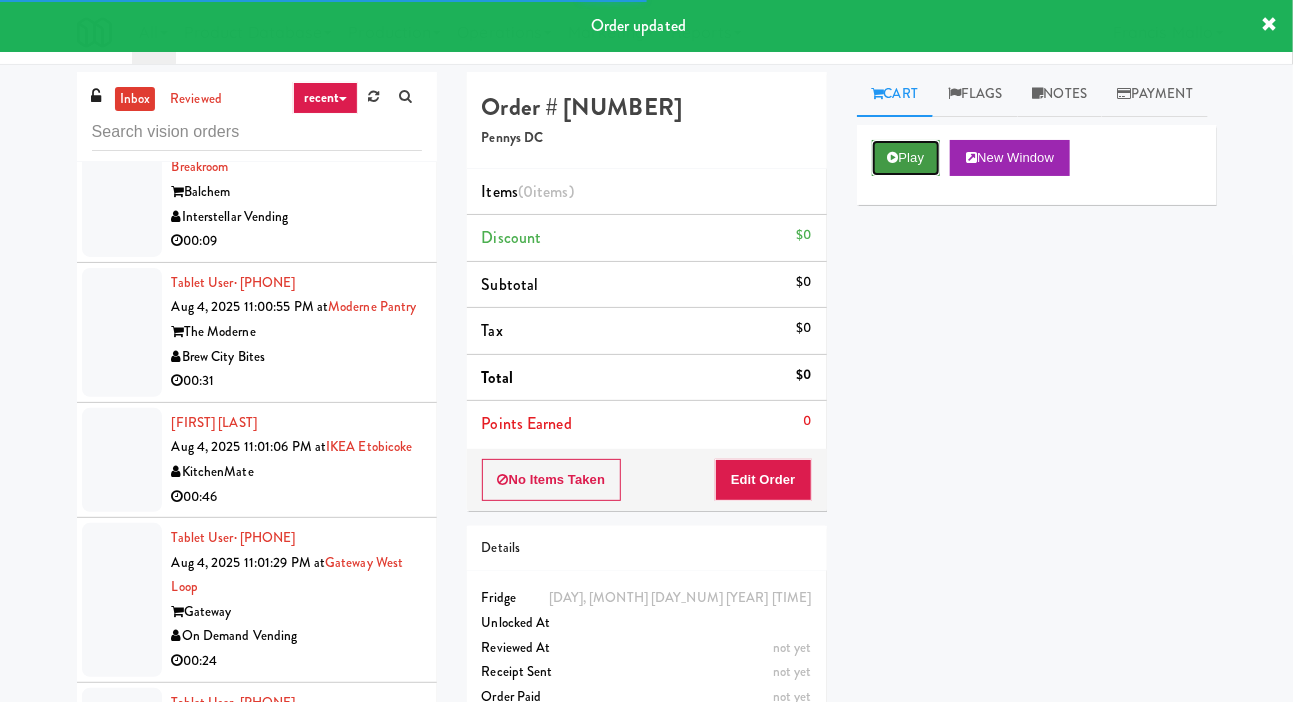 click on "Play" at bounding box center (906, 158) 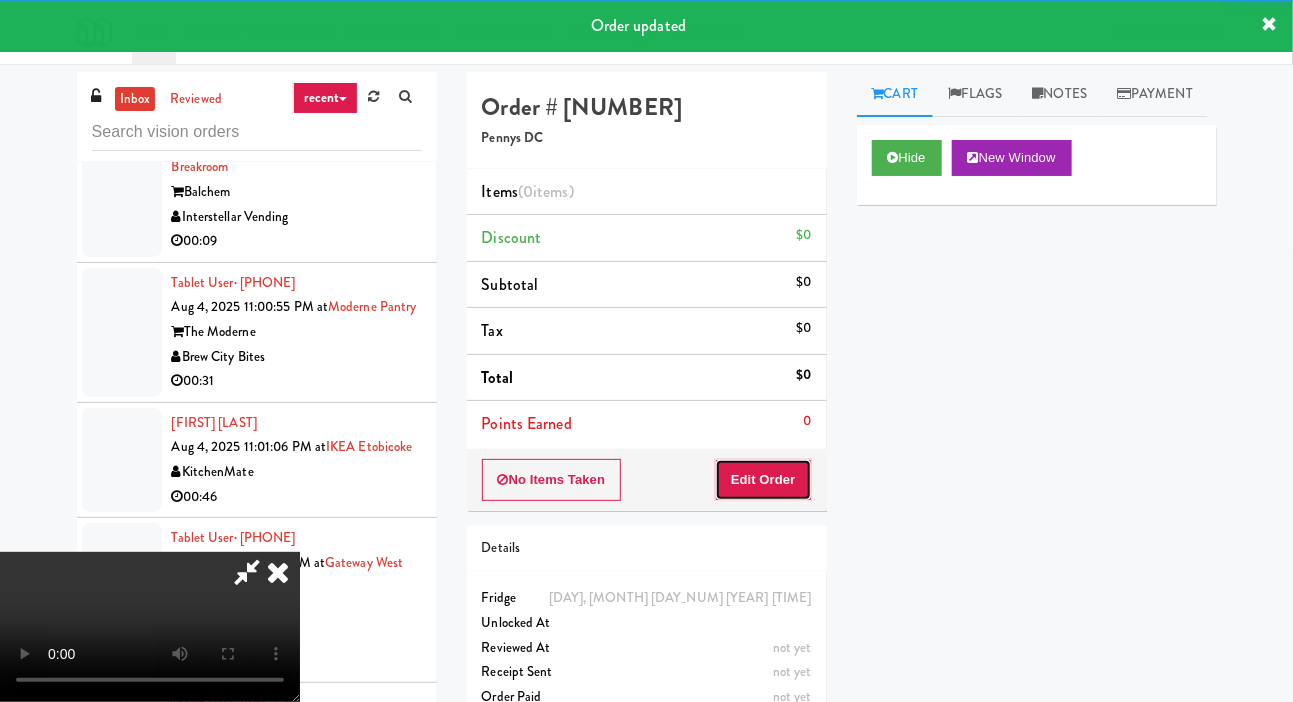 click on "Edit Order" at bounding box center [763, 480] 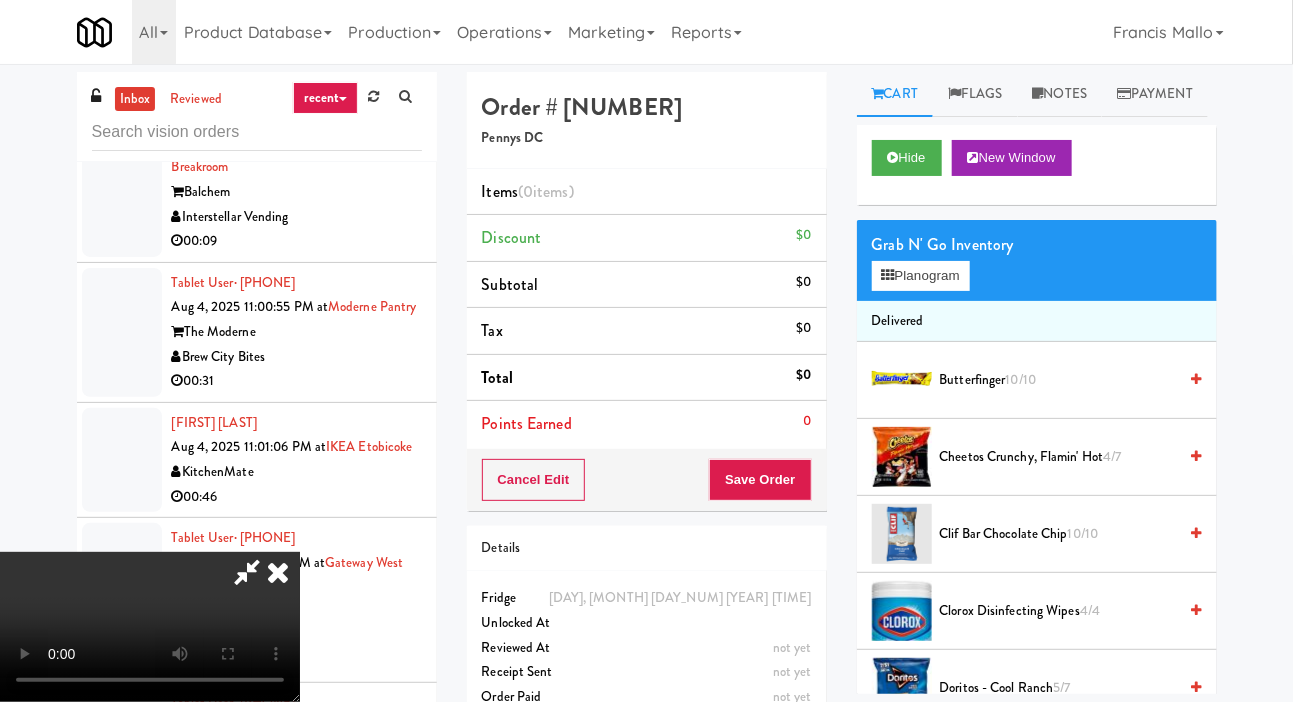 scroll, scrollTop: 73, scrollLeft: 0, axis: vertical 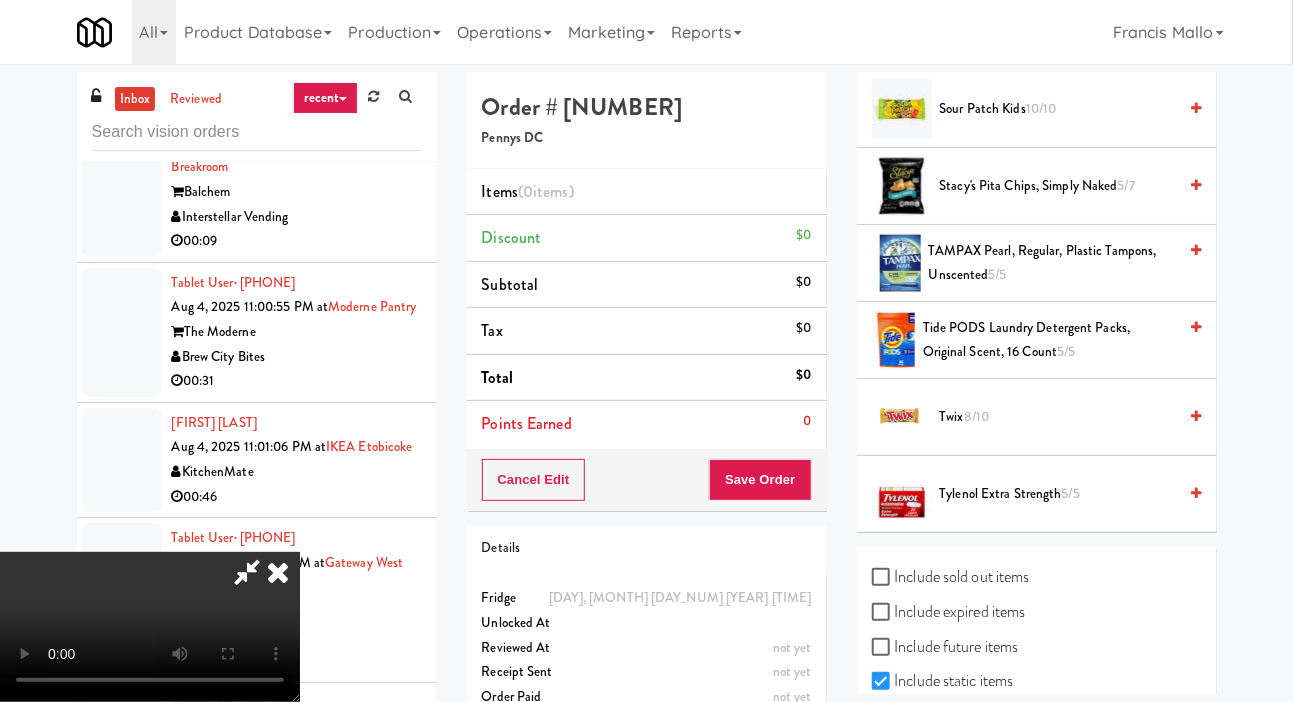 click on "Twix  8/10" at bounding box center (1058, 417) 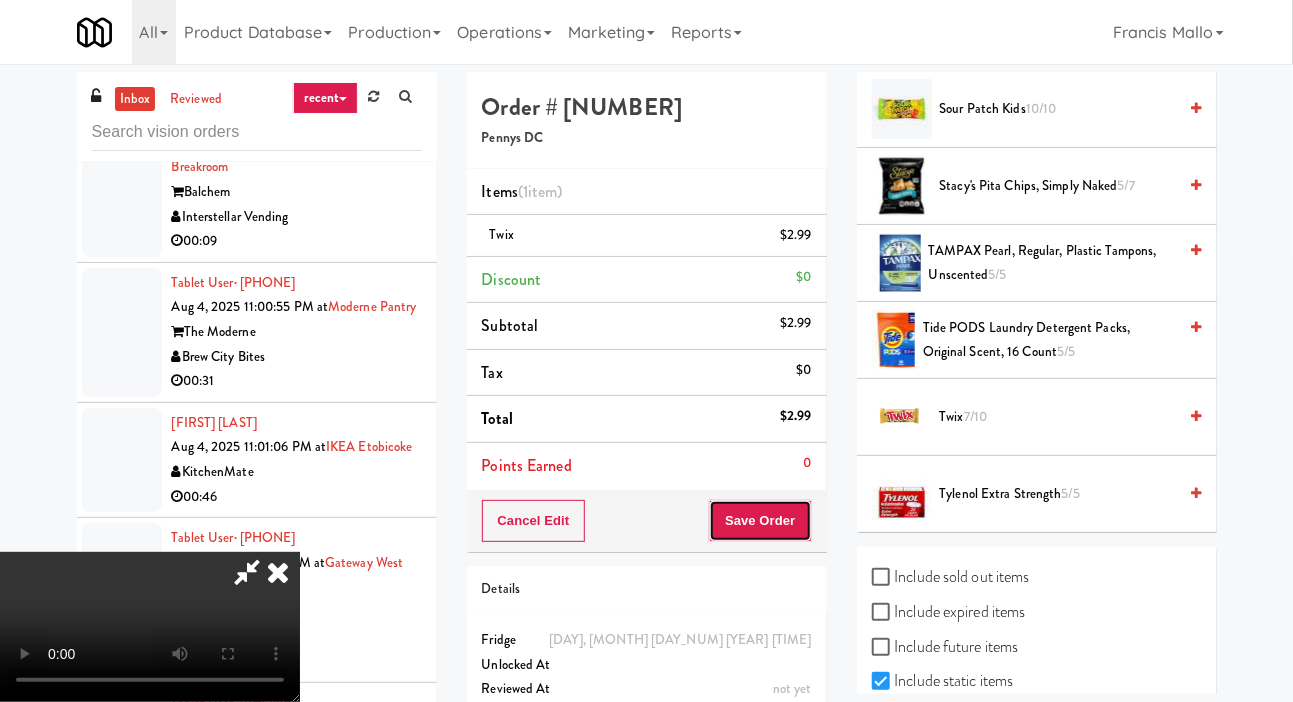click on "Save Order" at bounding box center [760, 521] 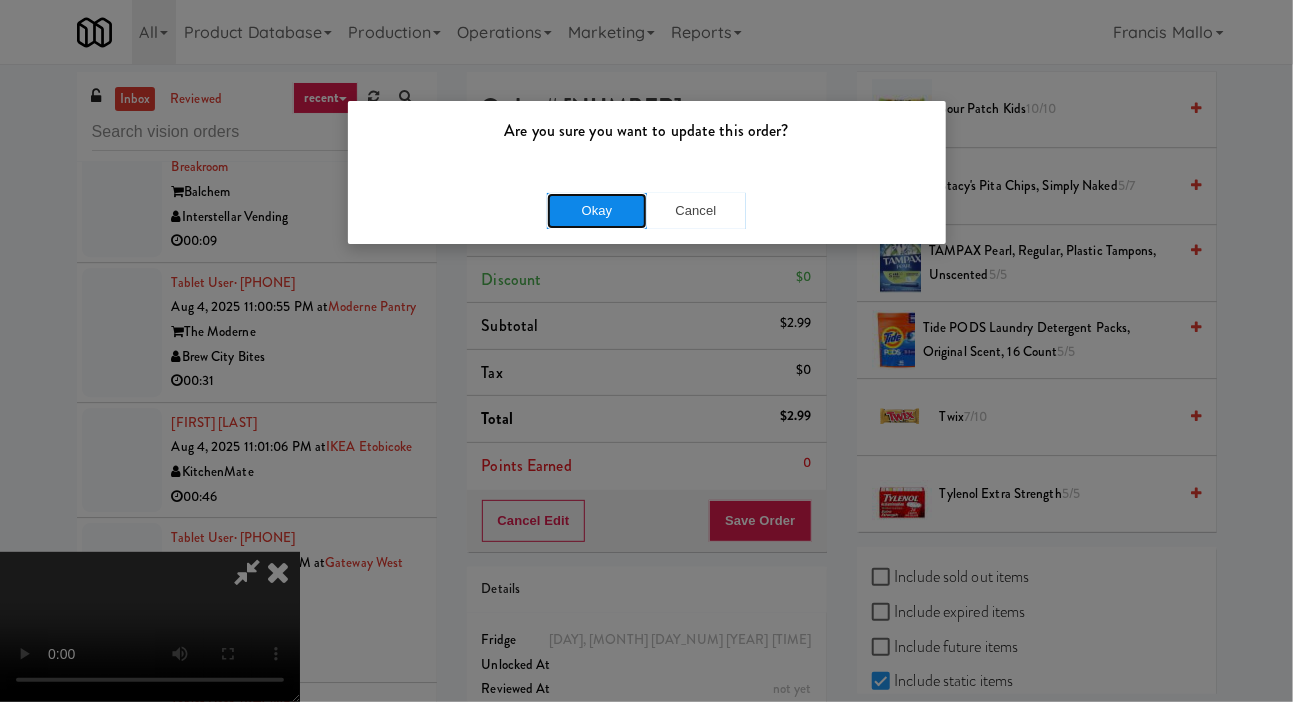 click on "Okay" at bounding box center (597, 211) 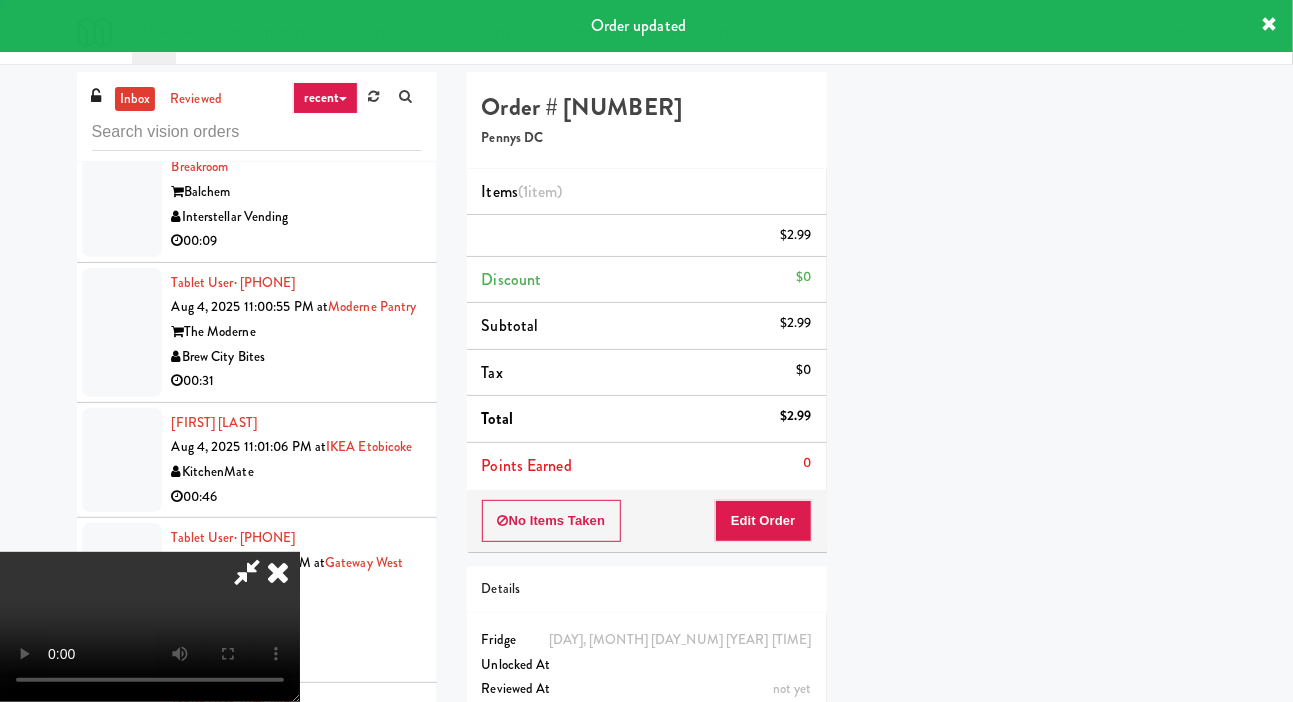 scroll, scrollTop: 116, scrollLeft: 0, axis: vertical 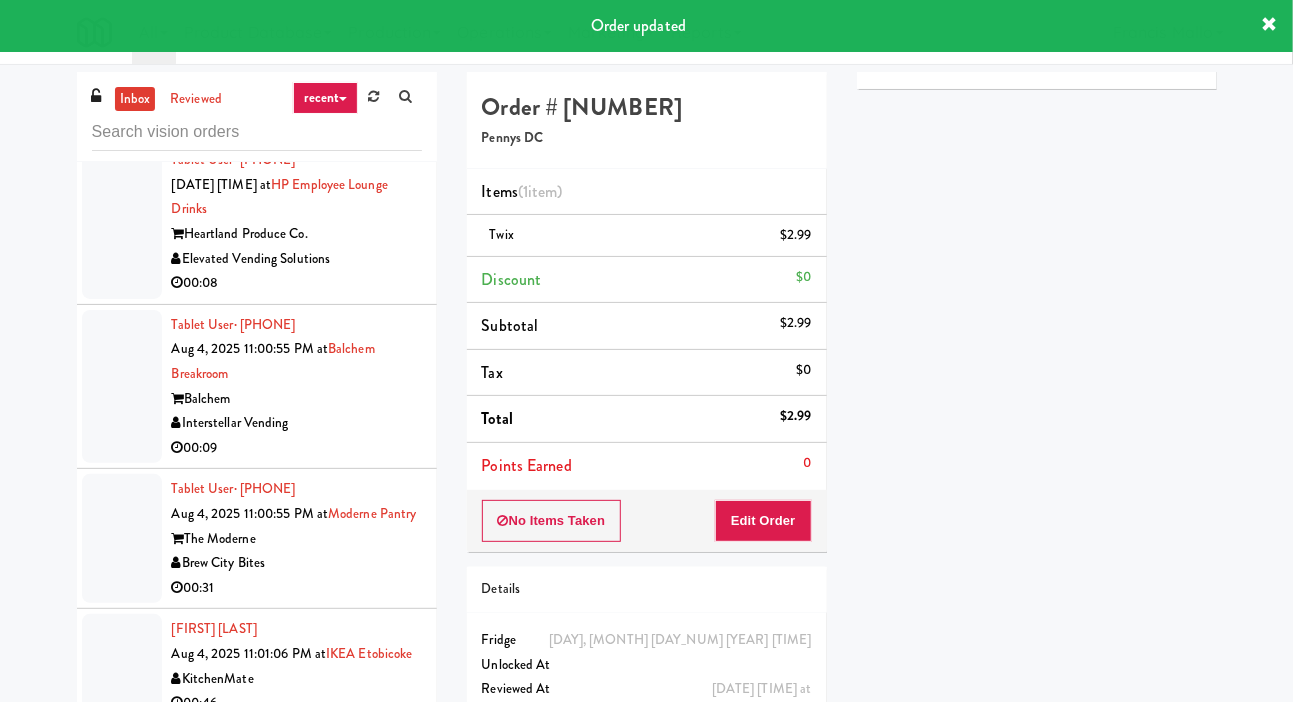 click at bounding box center (122, -943) 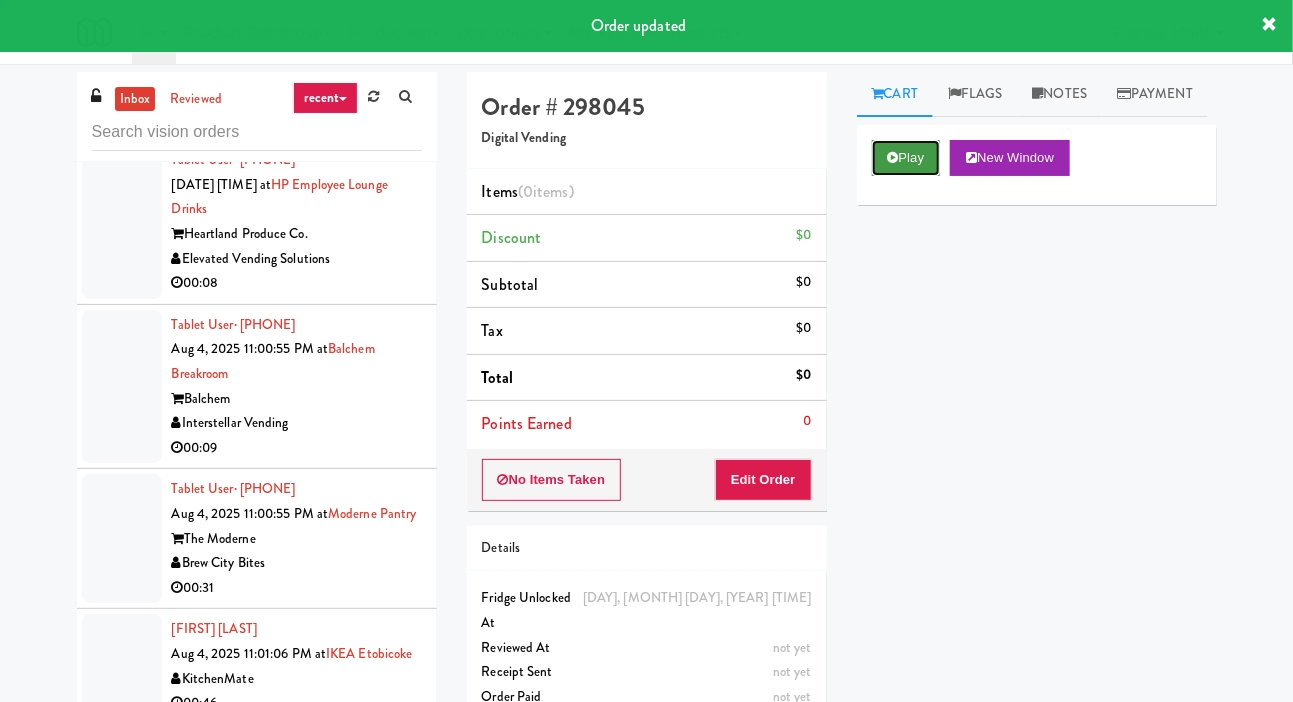 click on "Play" at bounding box center (906, 158) 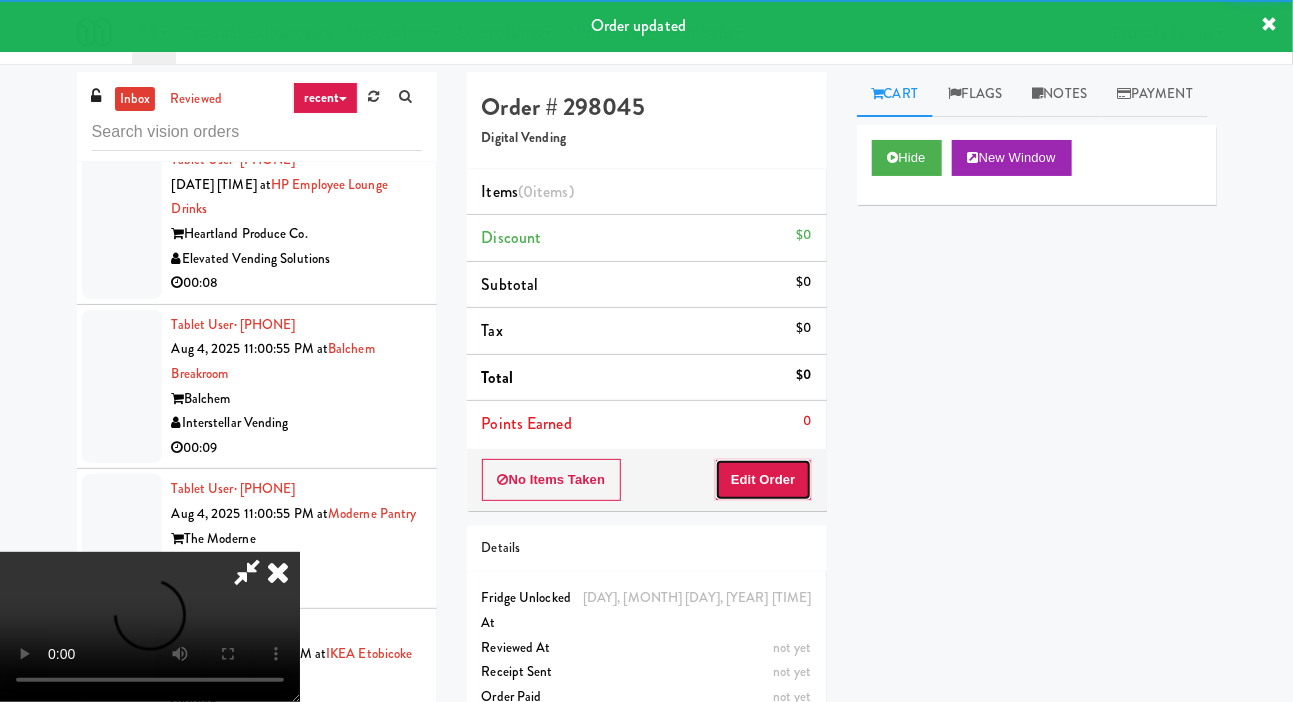 click on "Edit Order" at bounding box center [763, 480] 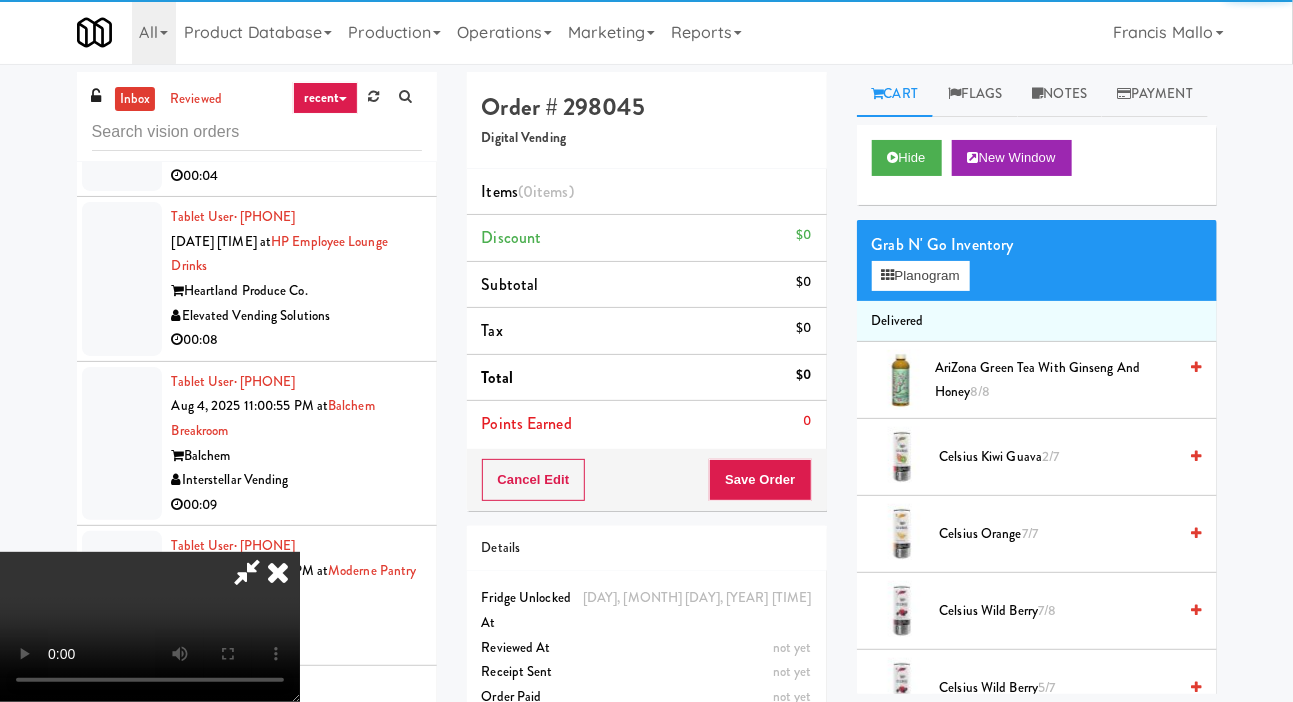 scroll, scrollTop: 32301, scrollLeft: 0, axis: vertical 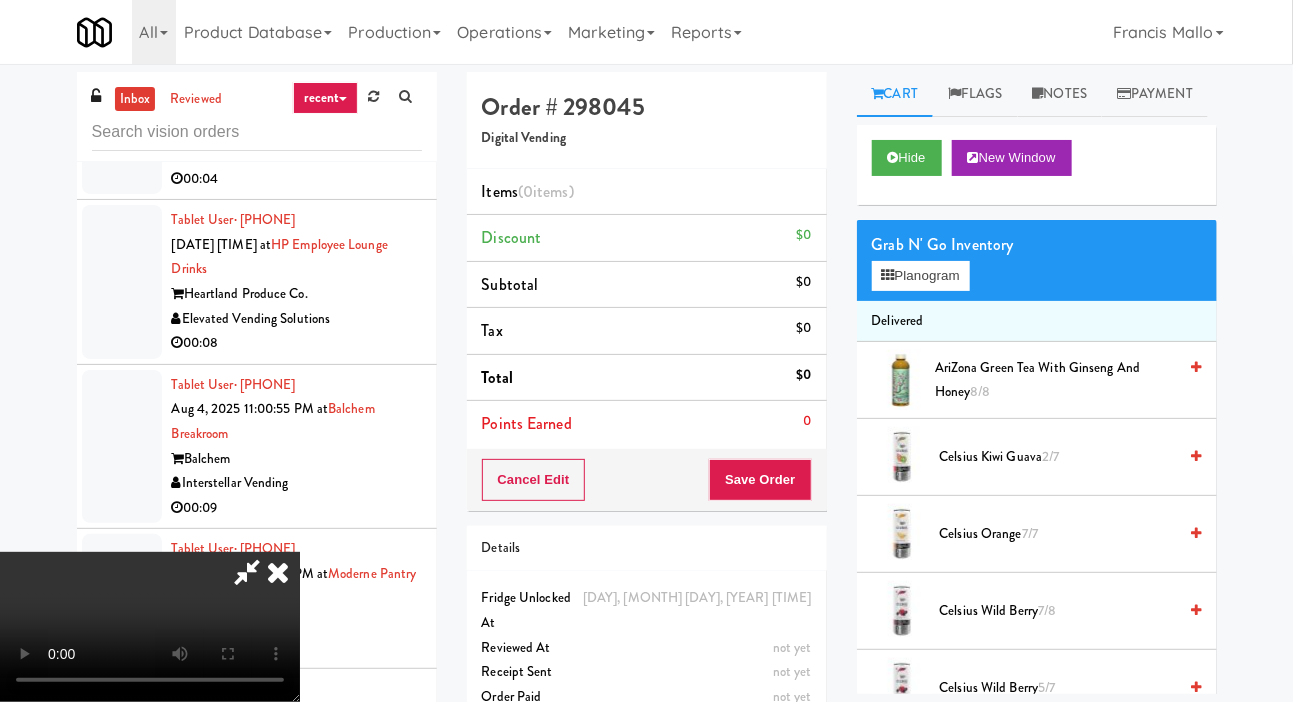 type 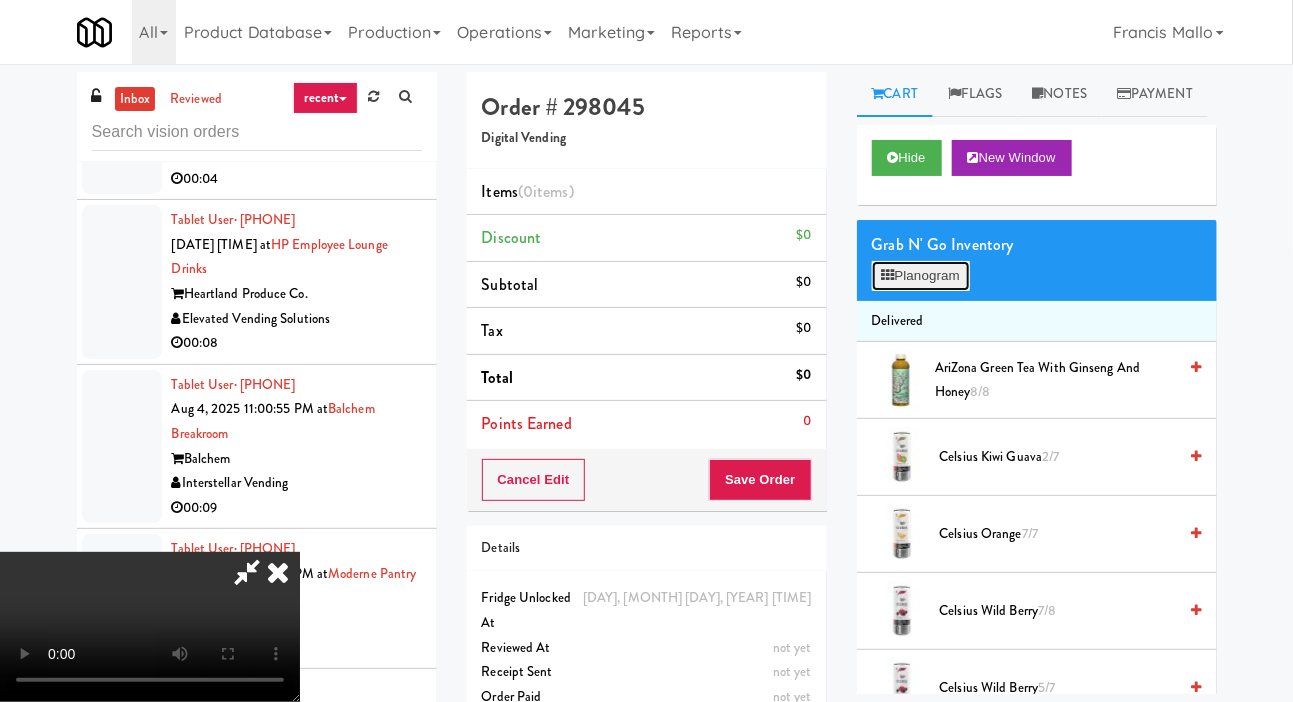 click on "Planogram" at bounding box center (921, 276) 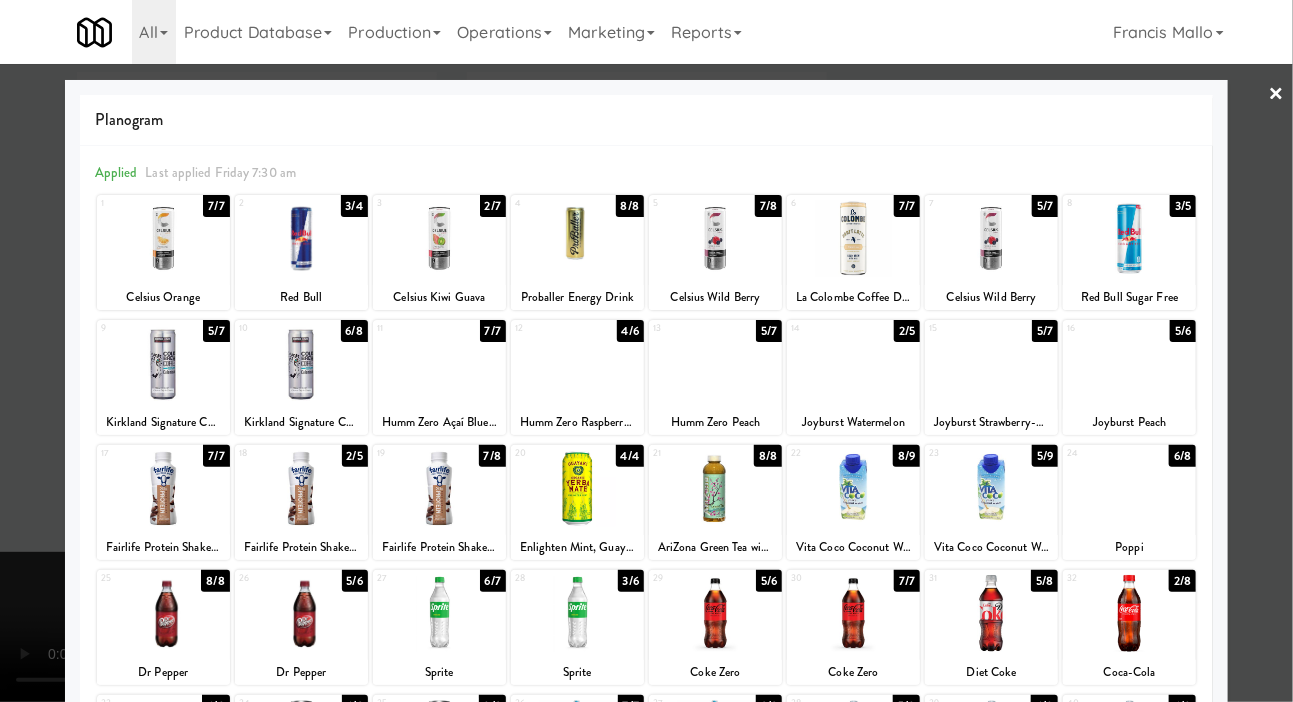 click at bounding box center [991, 363] 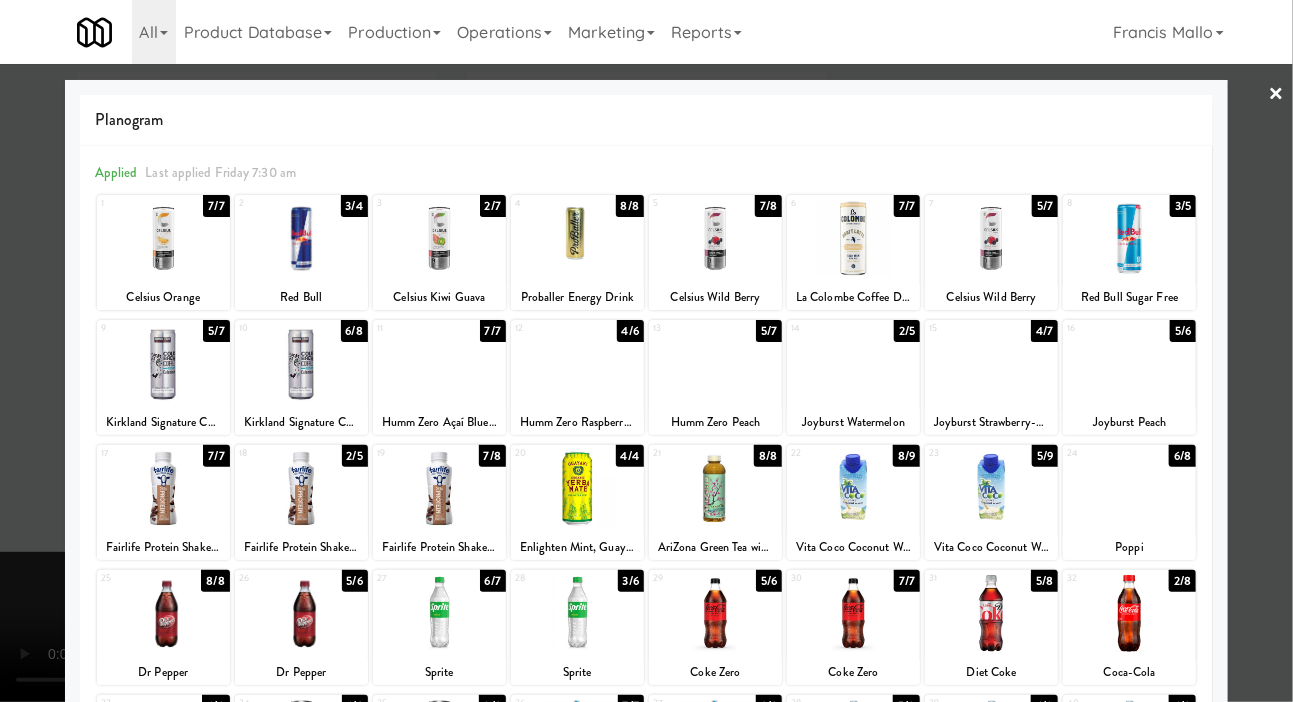 click at bounding box center (646, 351) 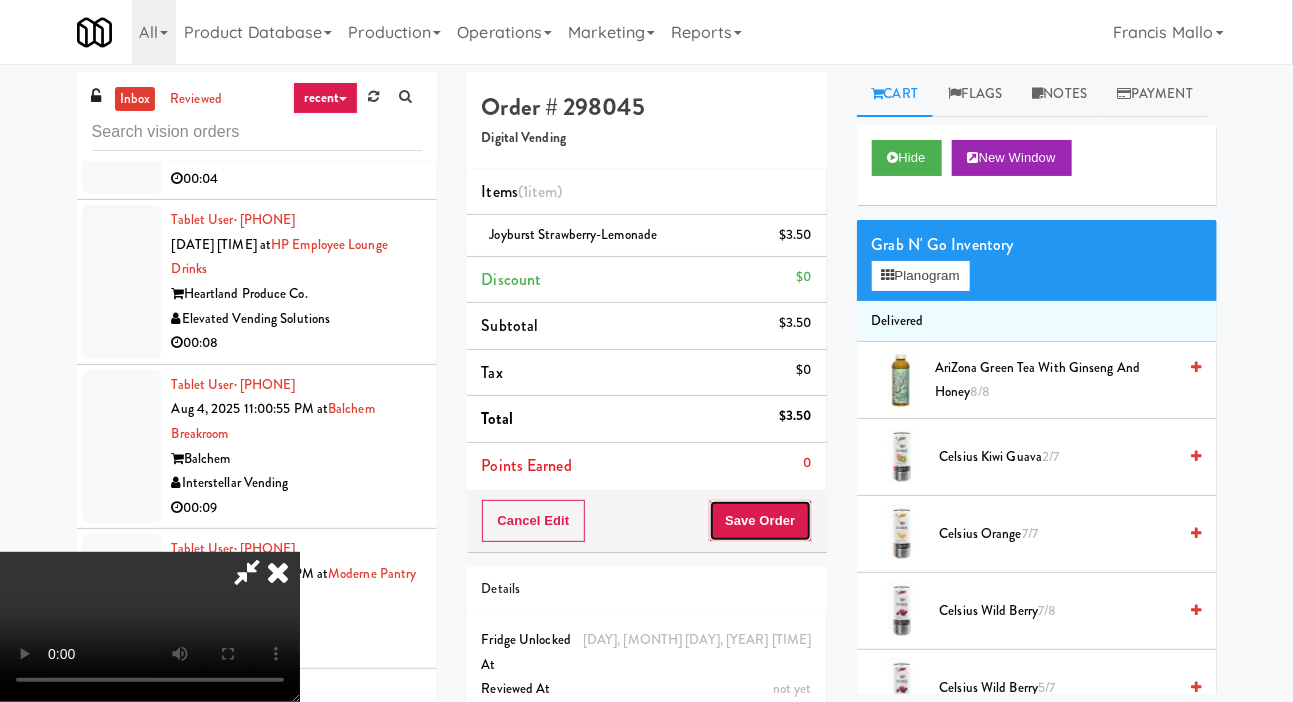 click on "Save Order" at bounding box center (760, 521) 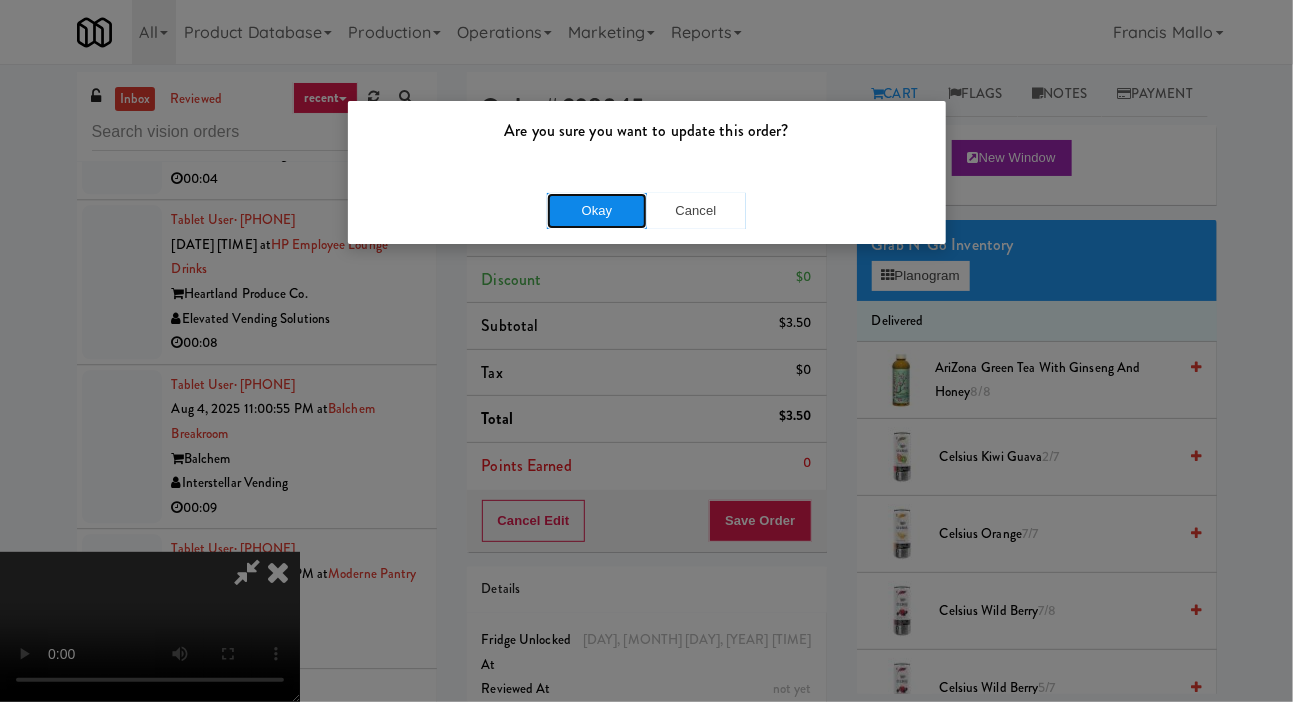 click on "Okay" at bounding box center [597, 211] 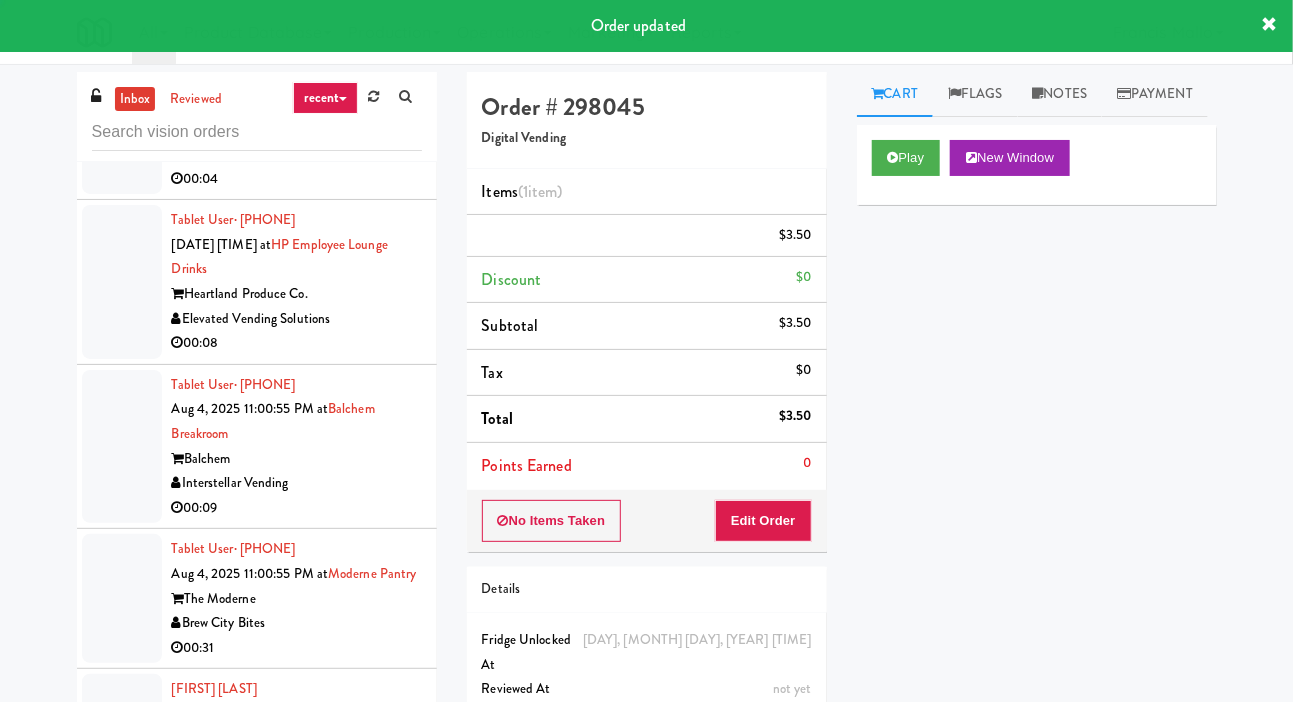click on "Impact Vending" at bounding box center (297, -998) 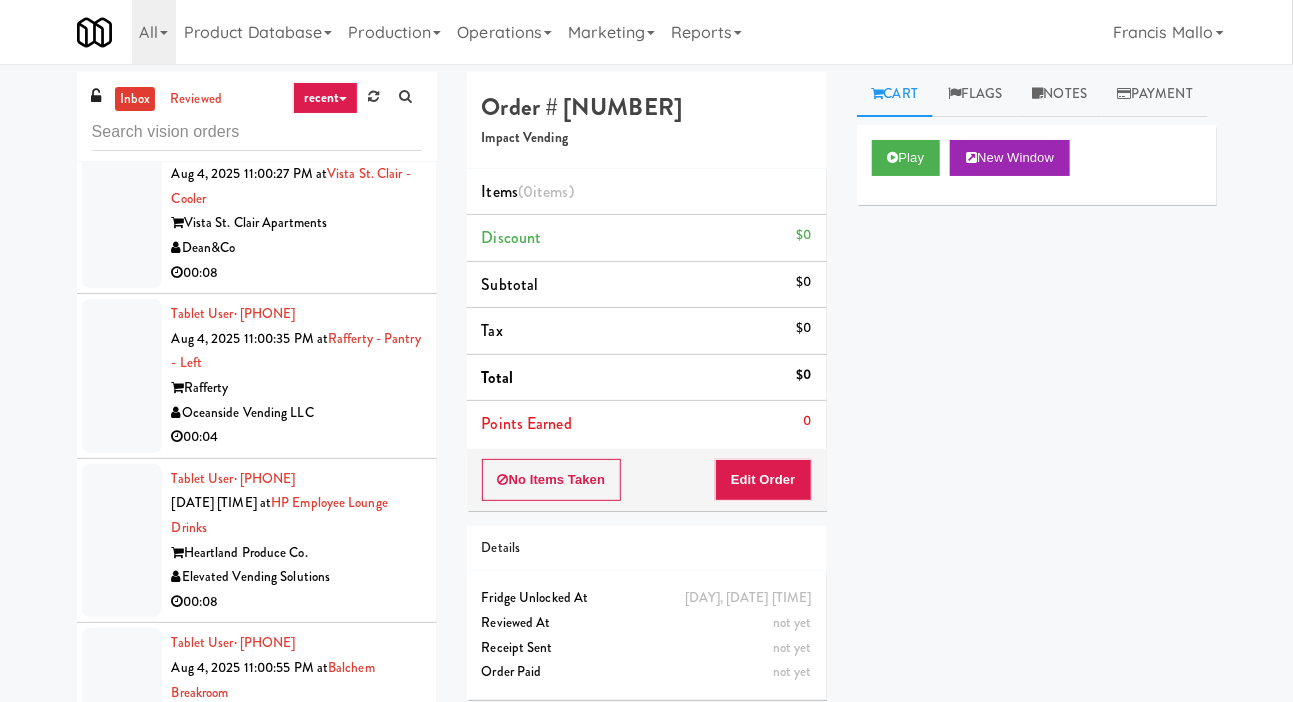 scroll, scrollTop: 32039, scrollLeft: 0, axis: vertical 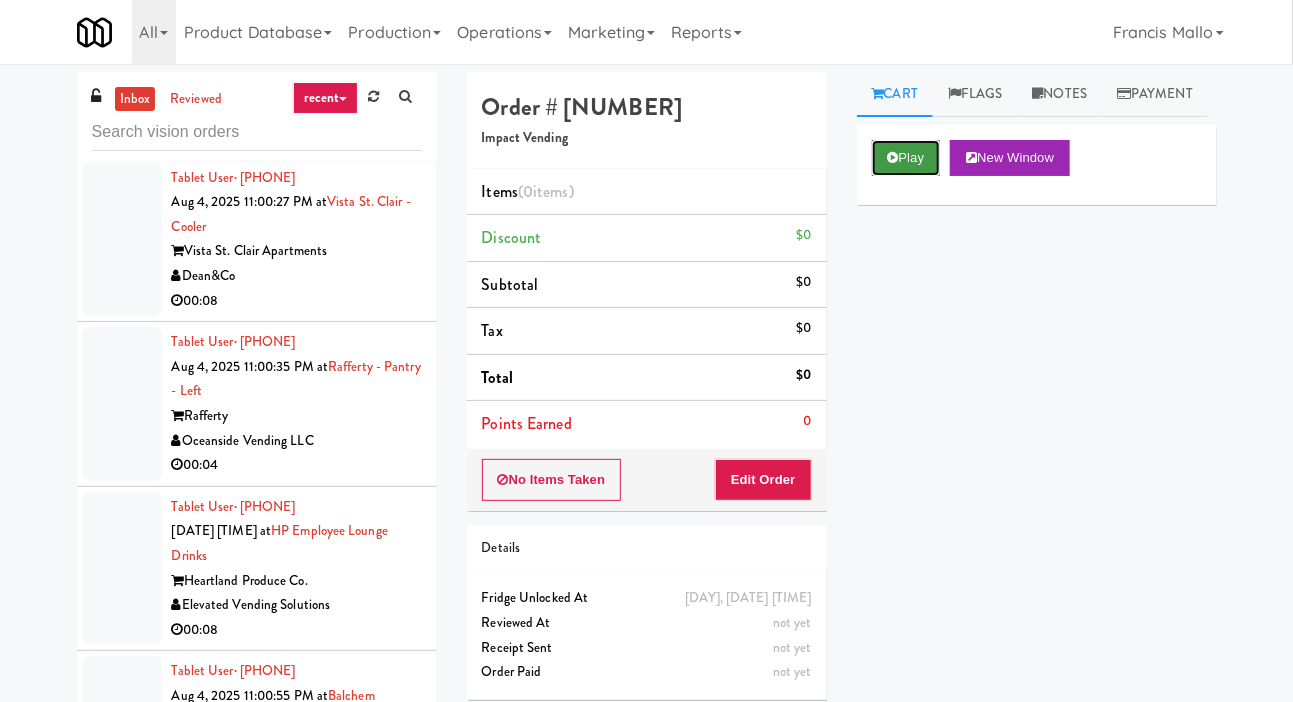 click on "Play" at bounding box center (906, 158) 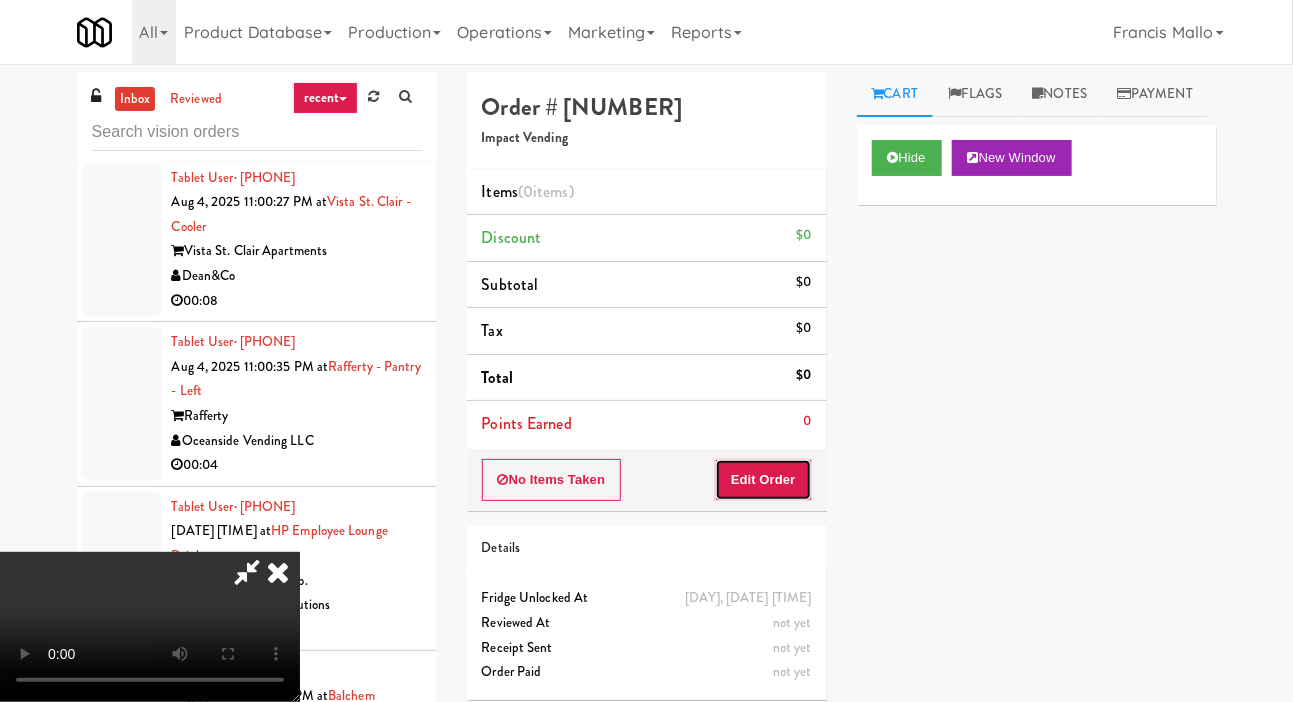 click on "Edit Order" at bounding box center [763, 480] 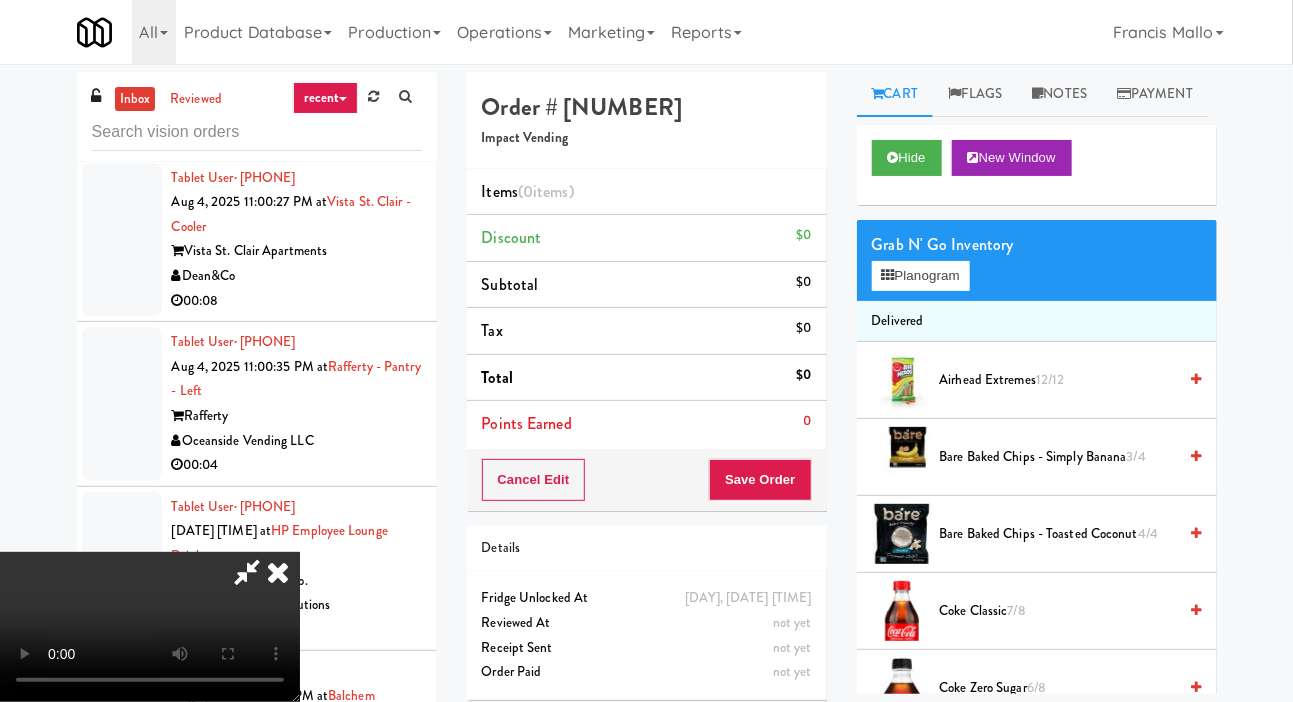 type 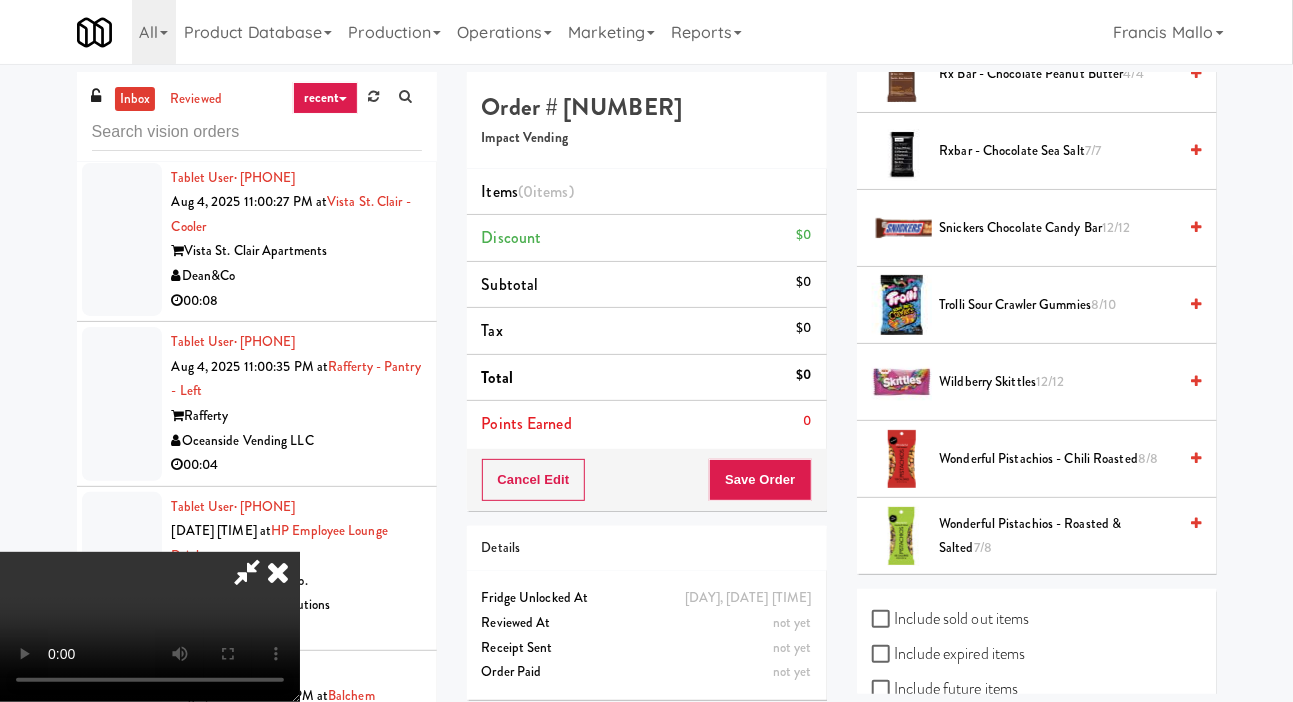 scroll, scrollTop: 2657, scrollLeft: 0, axis: vertical 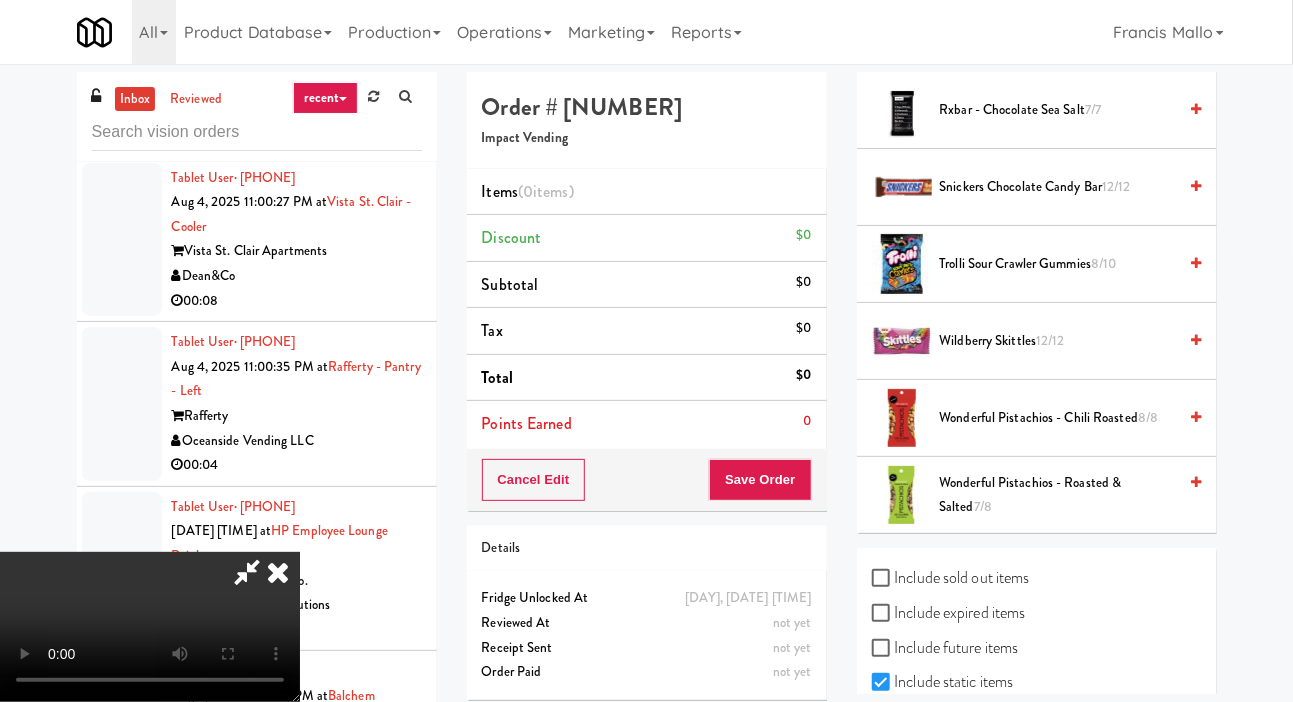 click on "Wildberry Skittles  12/12" at bounding box center (1058, 341) 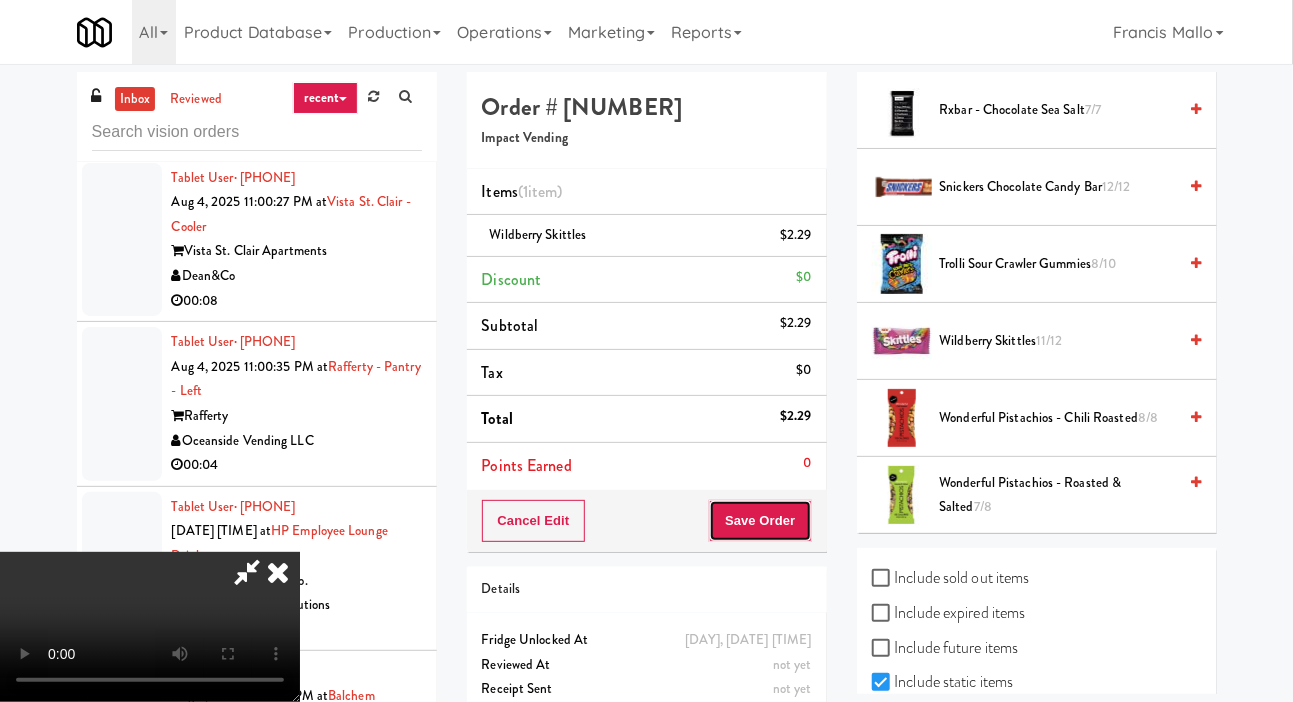click on "Save Order" at bounding box center [760, 521] 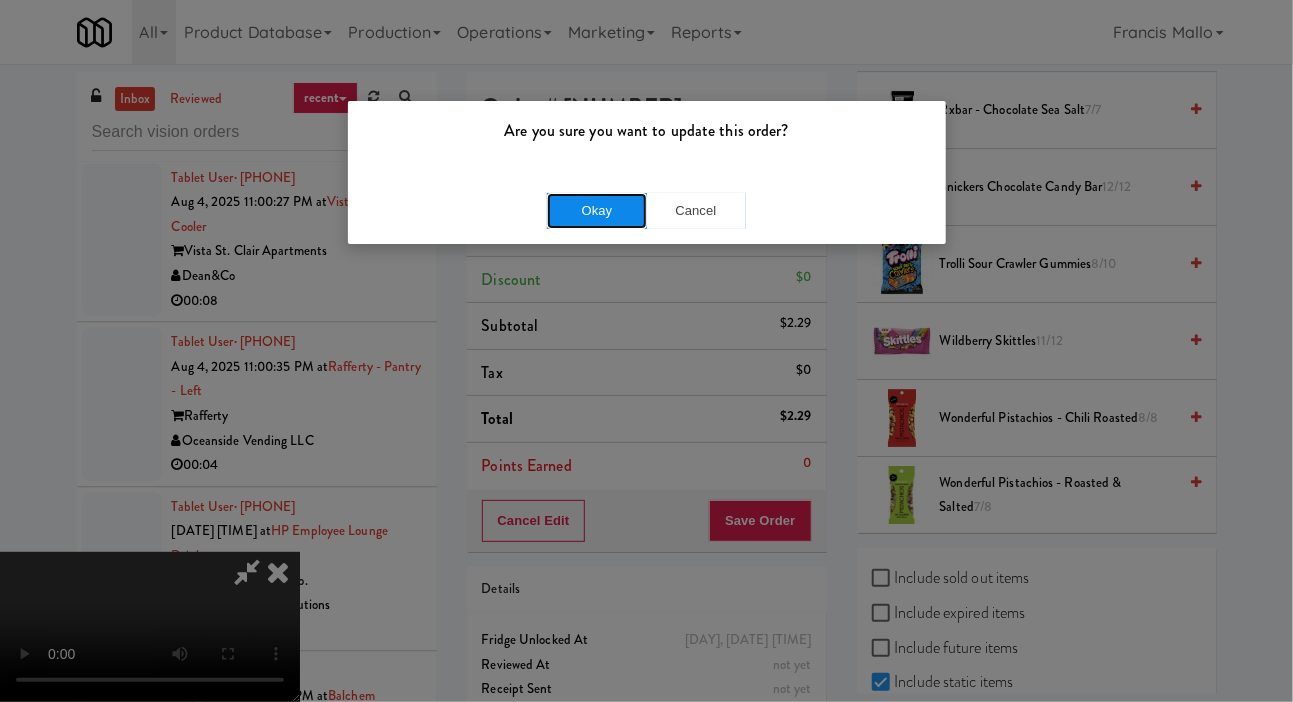 click on "Okay" at bounding box center (597, 211) 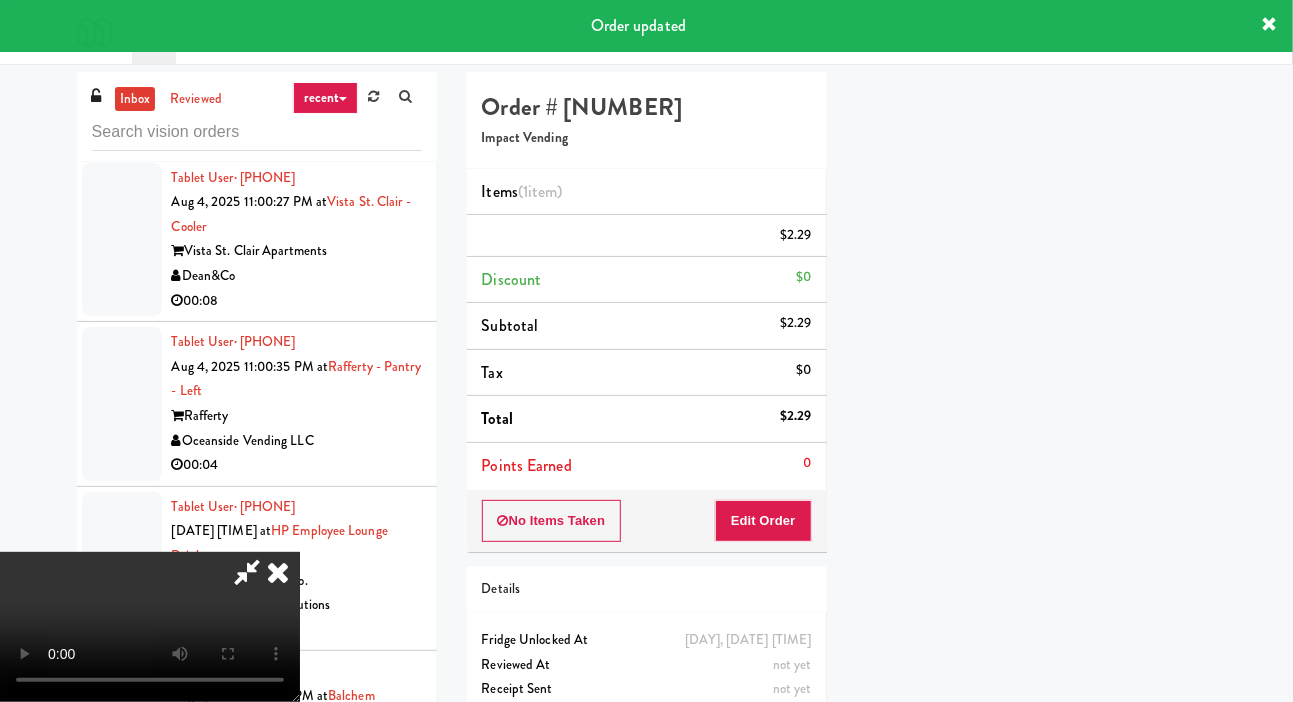 scroll, scrollTop: 116, scrollLeft: 0, axis: vertical 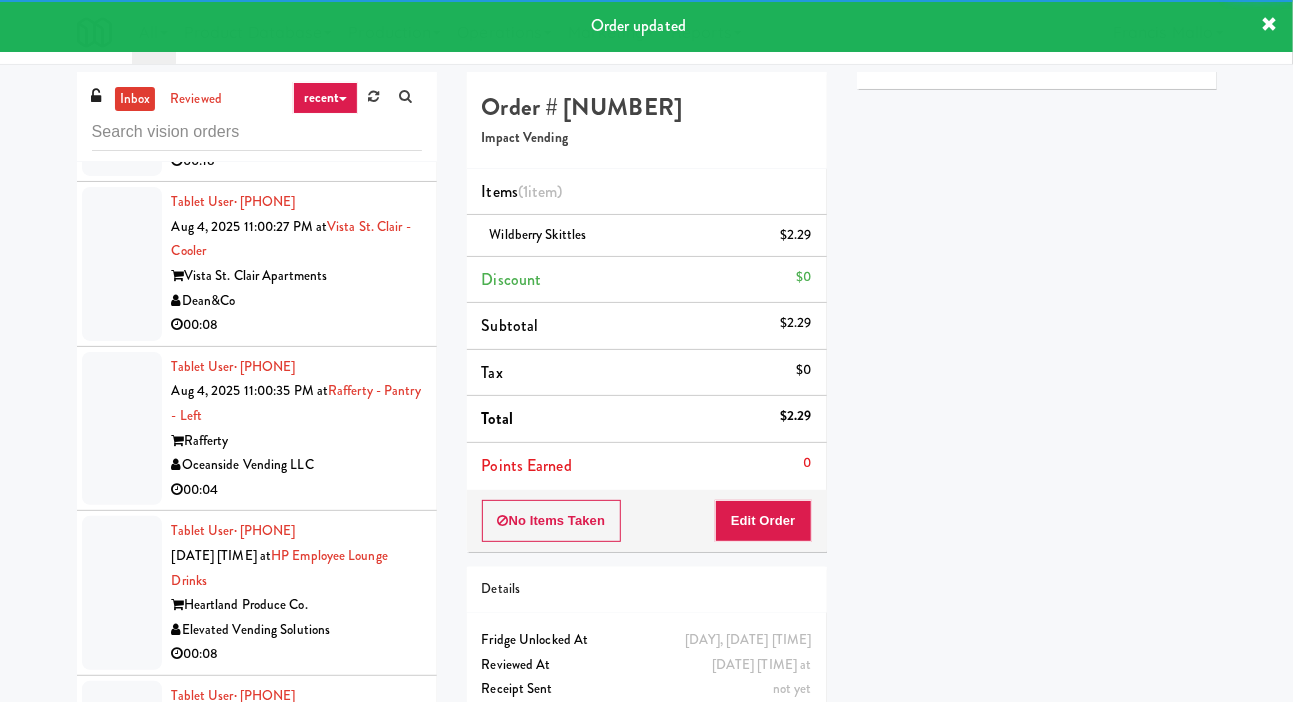 click at bounding box center (122, -901) 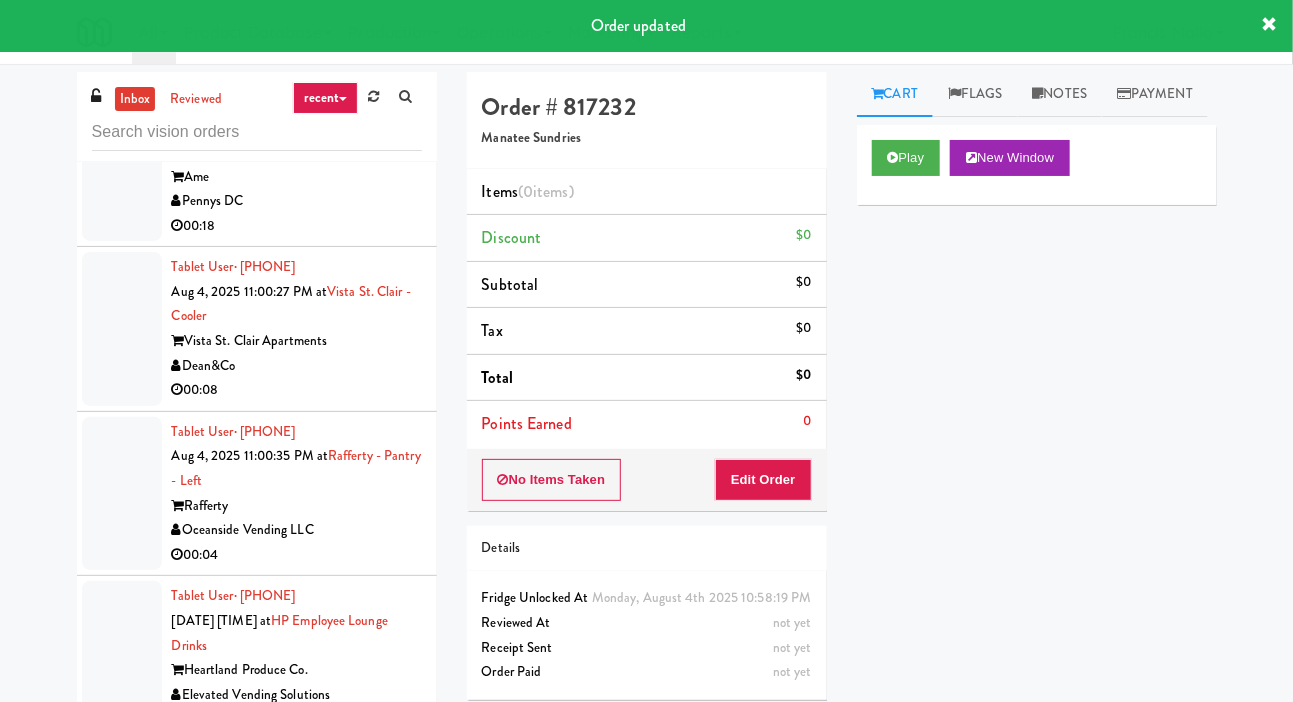 scroll, scrollTop: 31950, scrollLeft: 0, axis: vertical 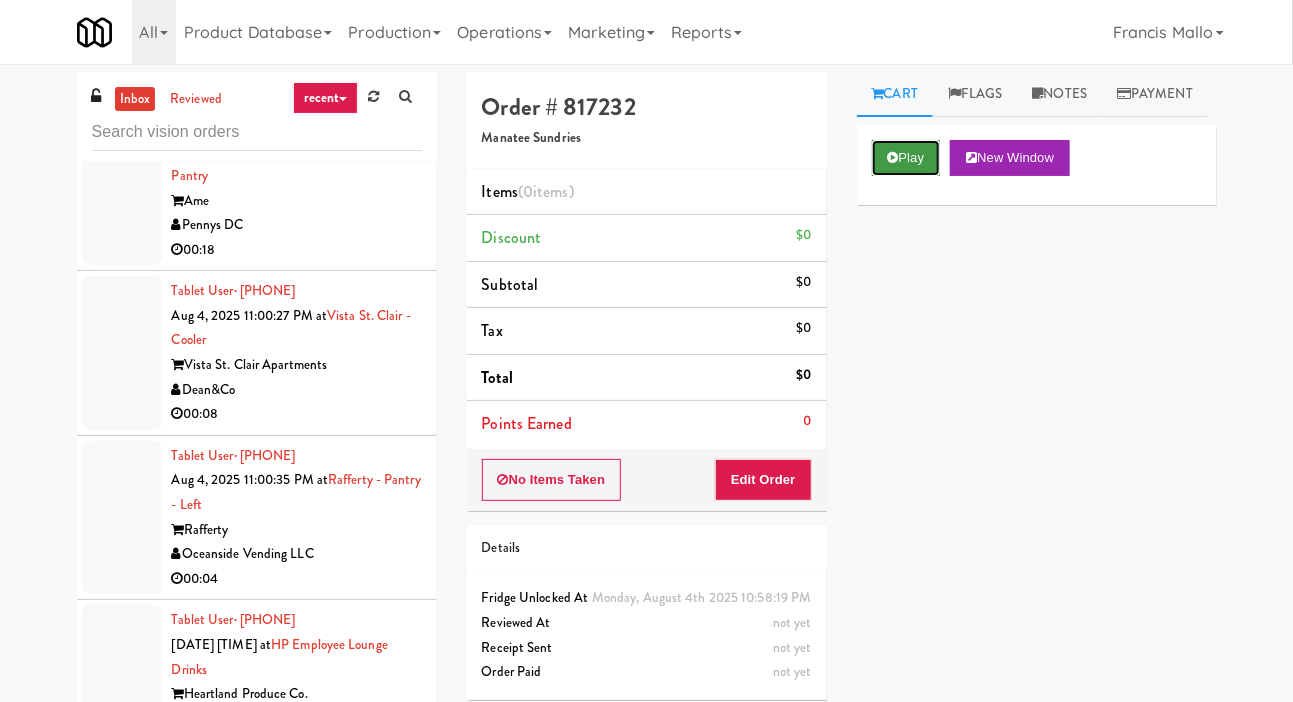 click on "Play" at bounding box center (906, 158) 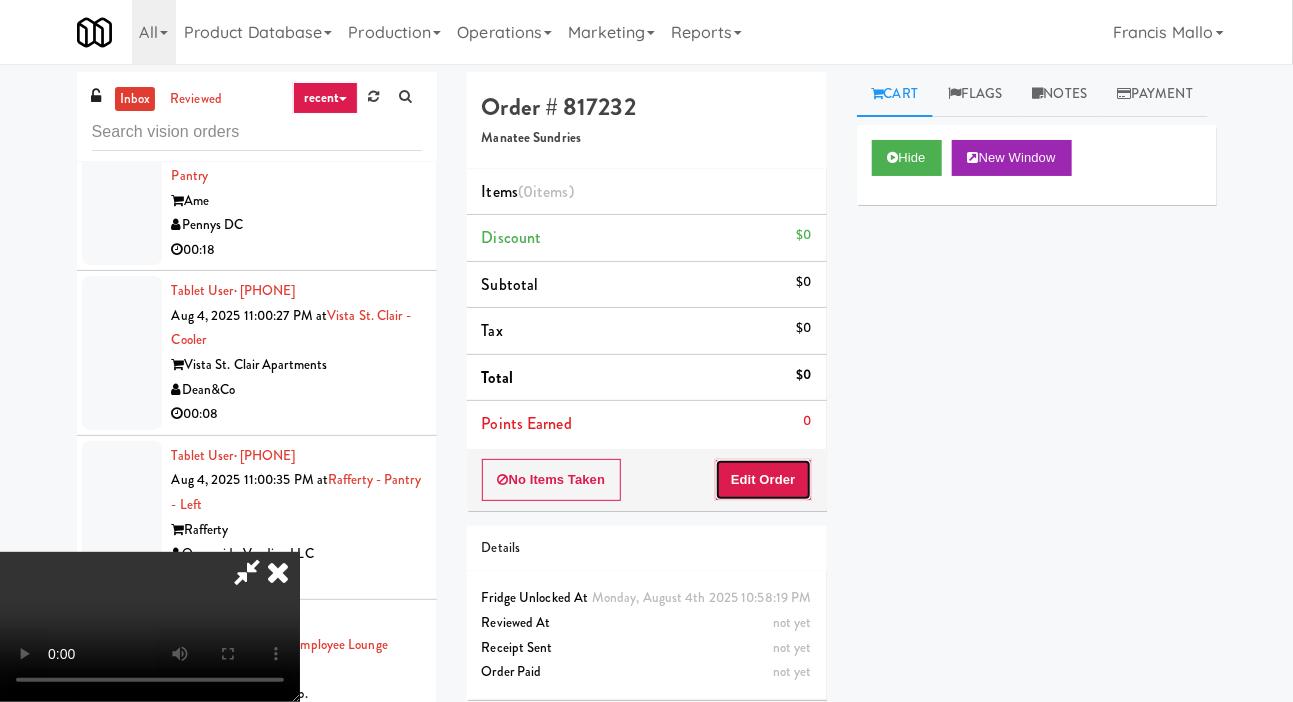 click on "Edit Order" at bounding box center (763, 480) 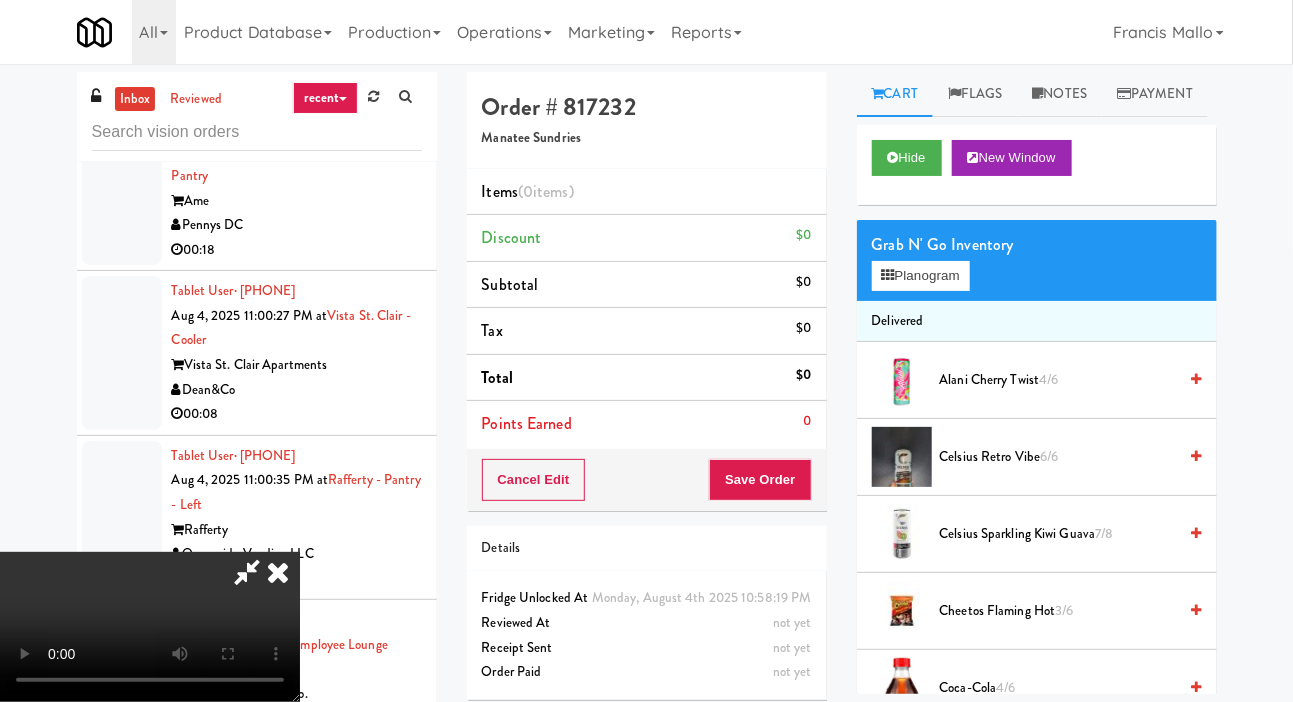 type 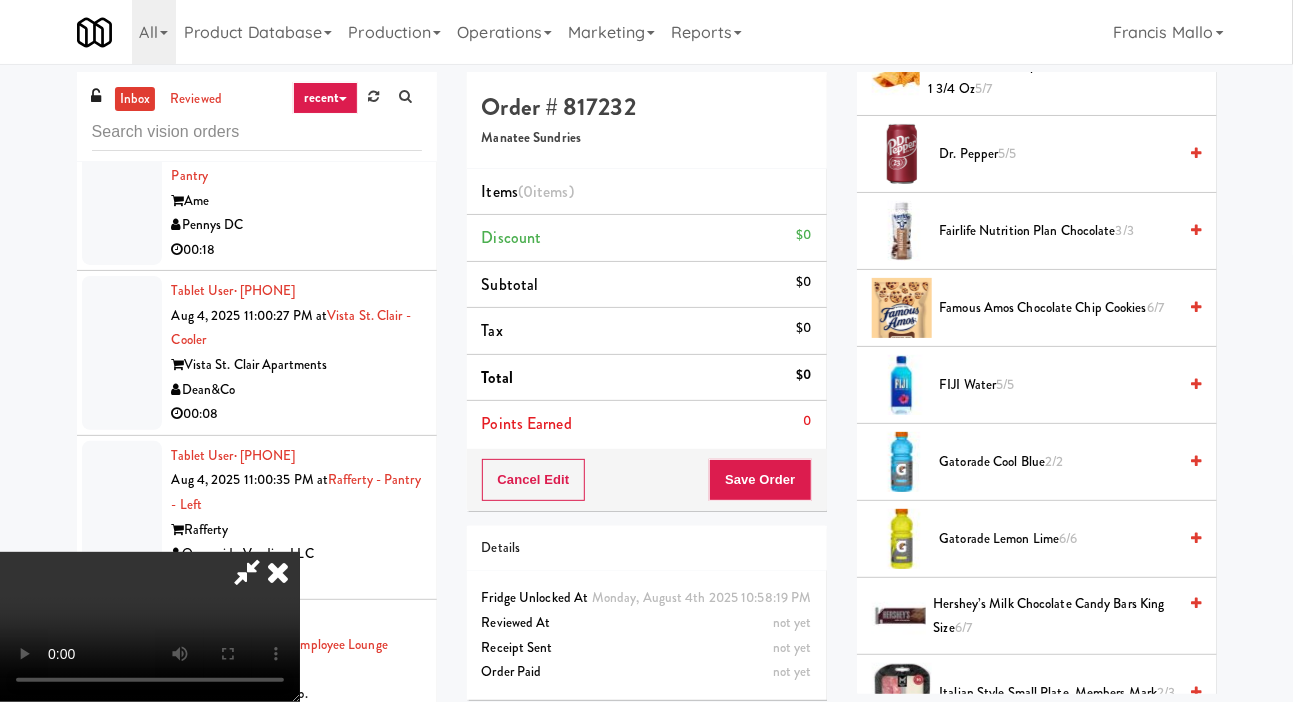 scroll, scrollTop: 764, scrollLeft: 0, axis: vertical 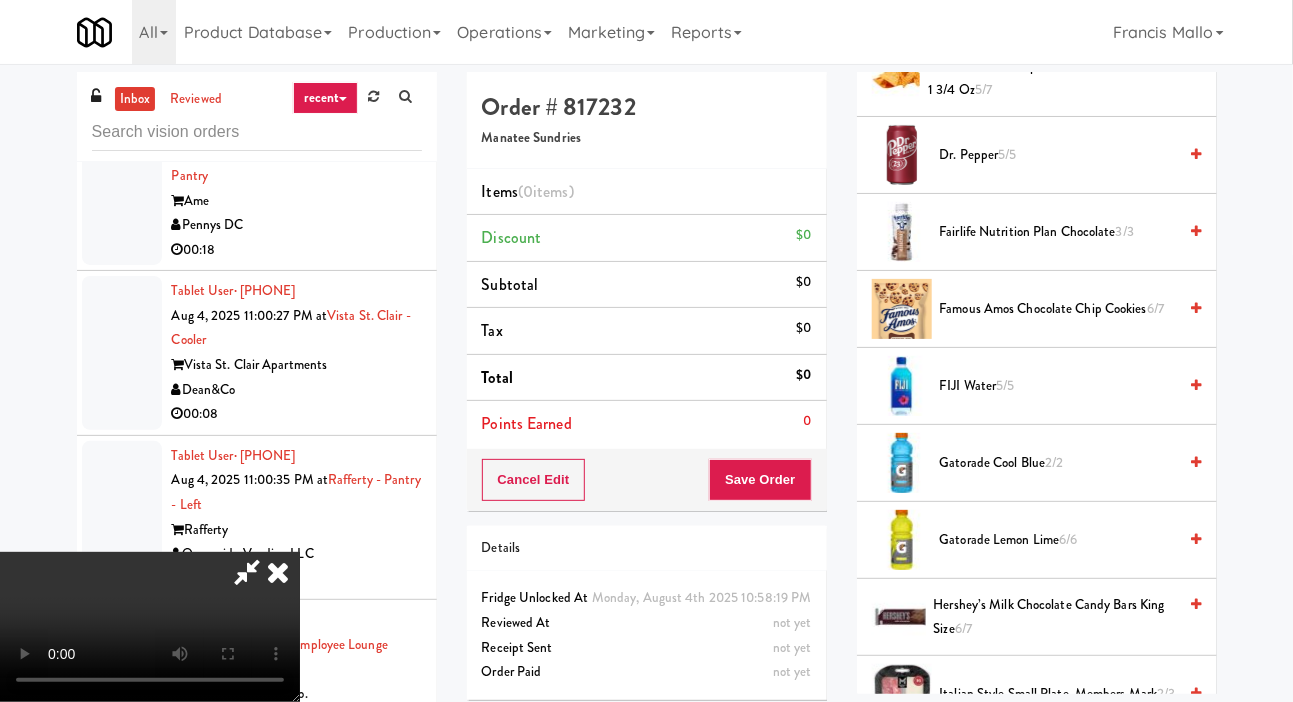 click on "Gatorade Cool Blue  2/2" at bounding box center [1058, 463] 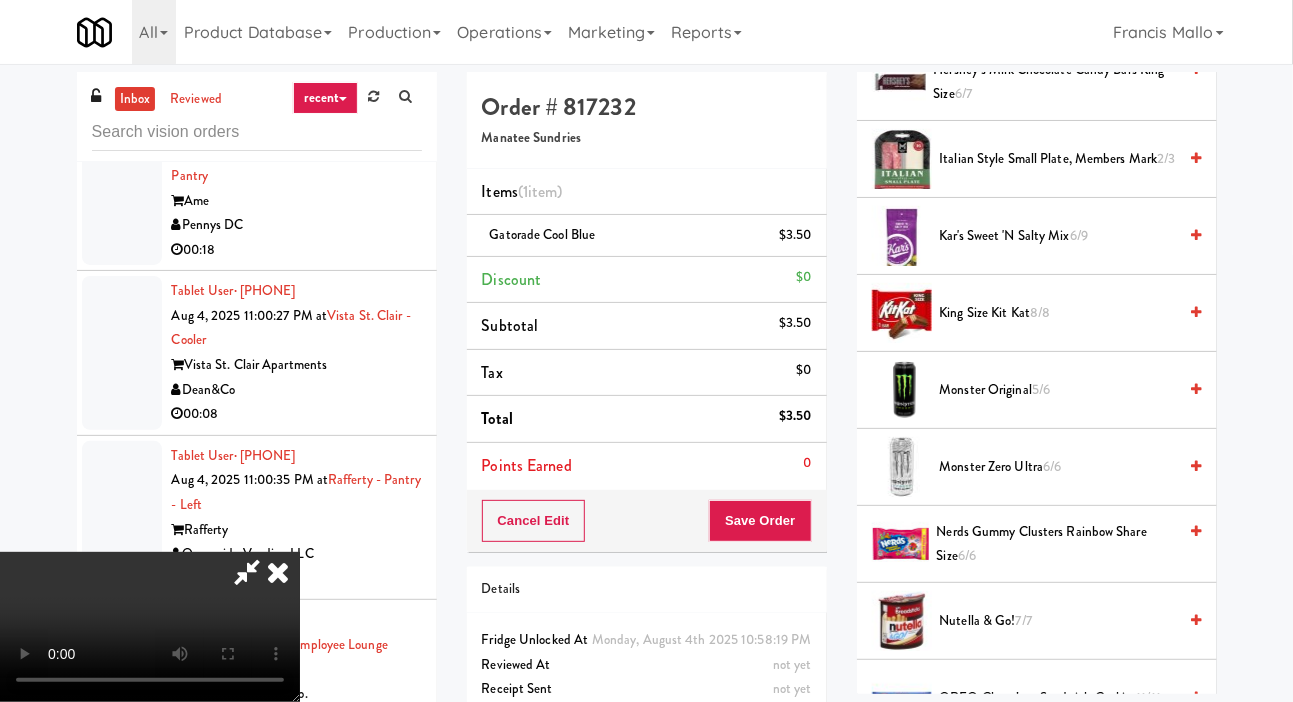 scroll, scrollTop: 1299, scrollLeft: 0, axis: vertical 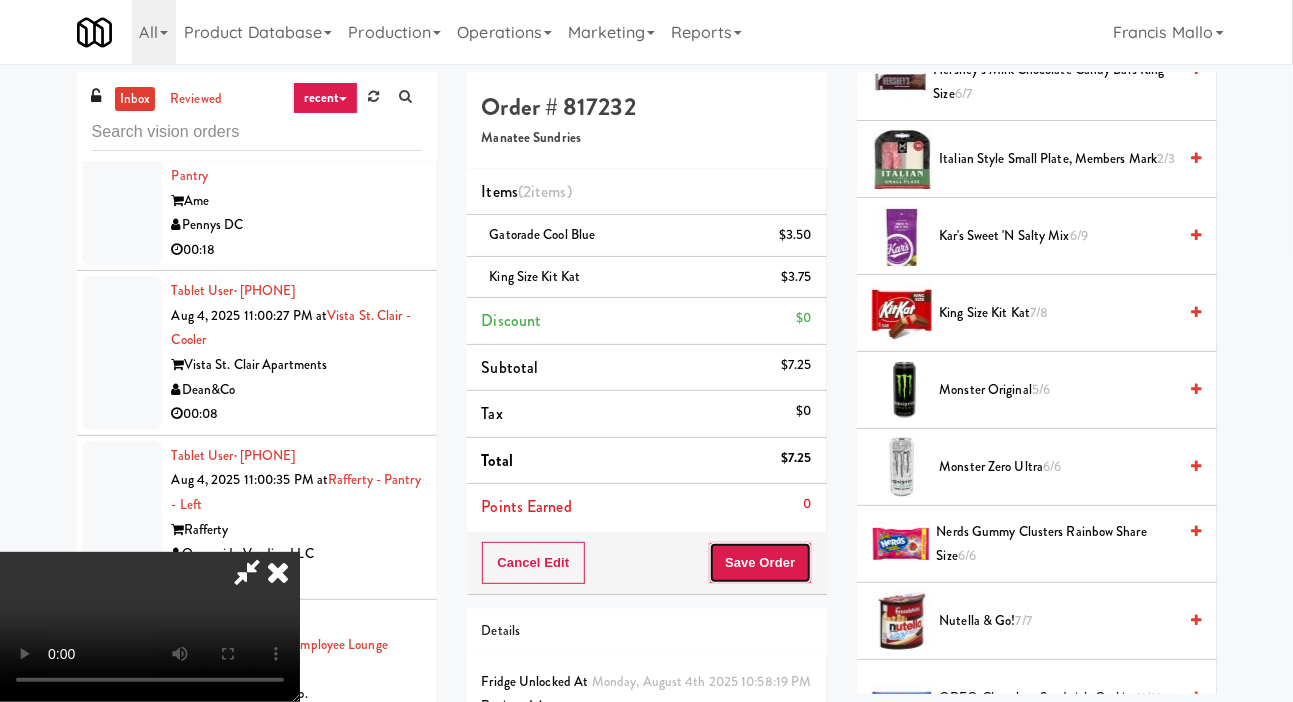 click on "Save Order" at bounding box center [760, 563] 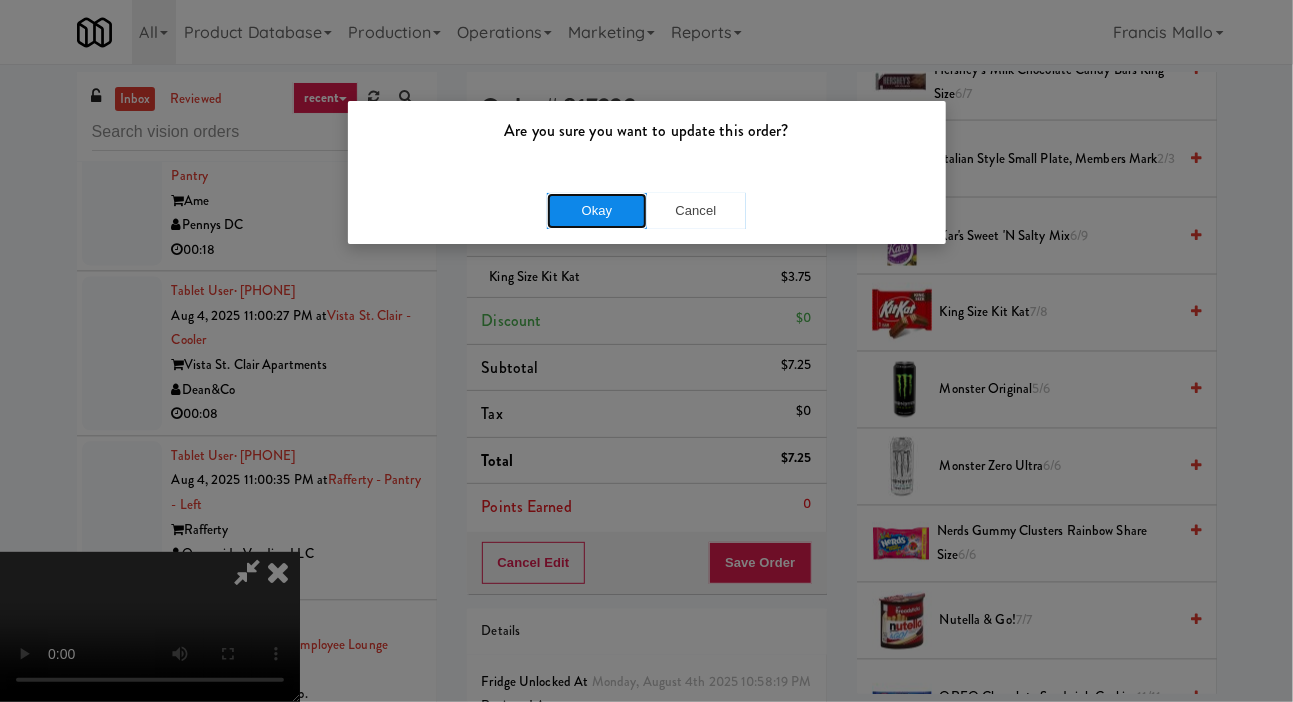 click on "Okay" at bounding box center (597, 211) 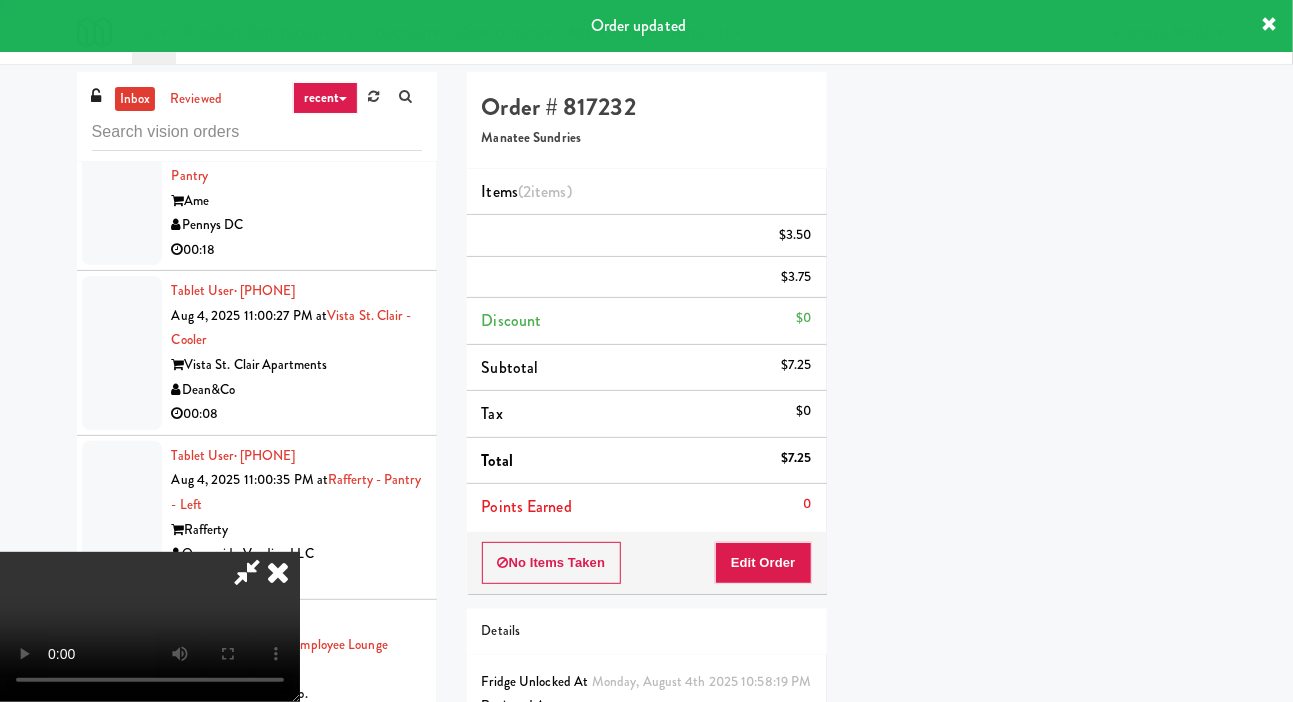 scroll, scrollTop: 116, scrollLeft: 0, axis: vertical 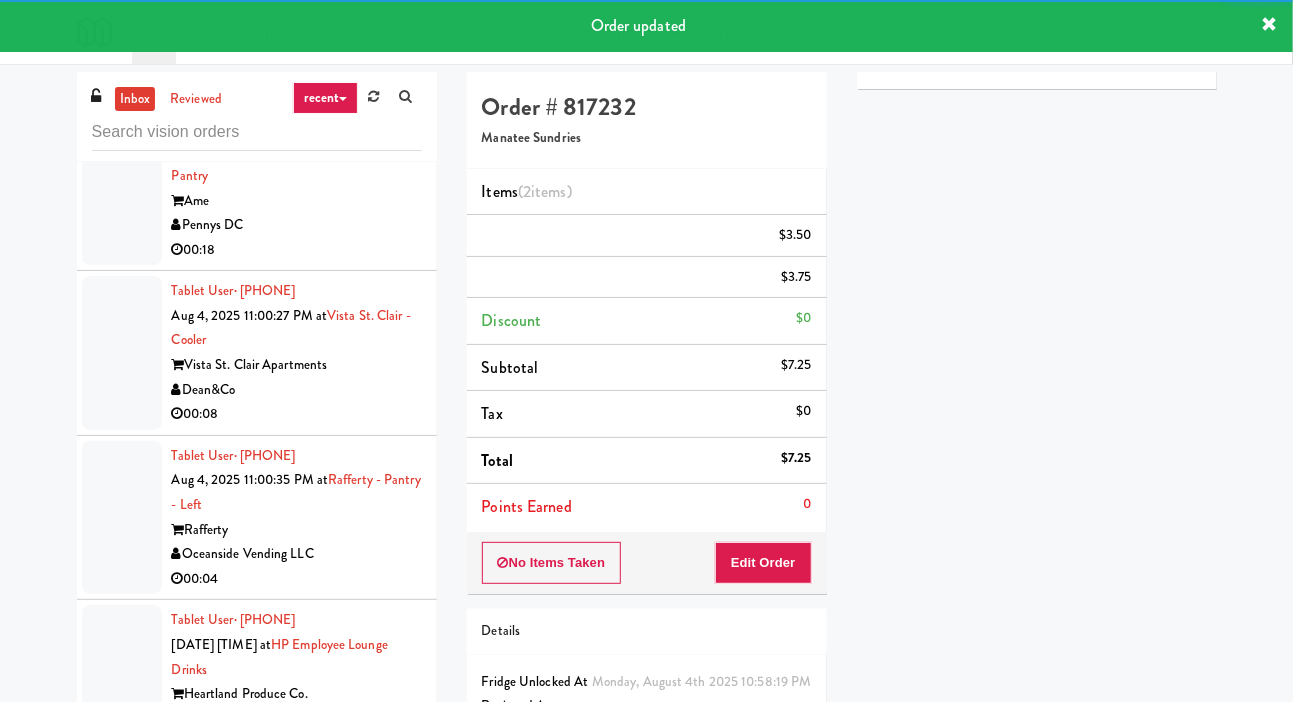 click at bounding box center (122, -963) 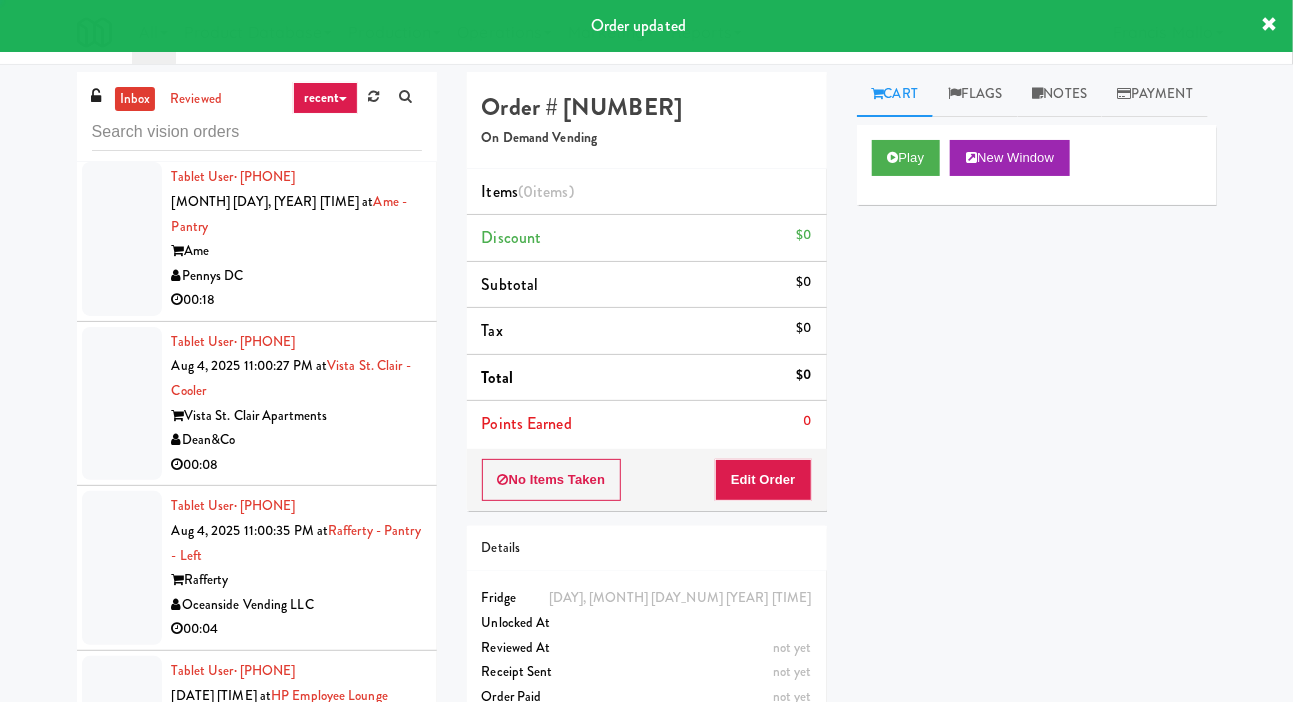 scroll, scrollTop: 31899, scrollLeft: 0, axis: vertical 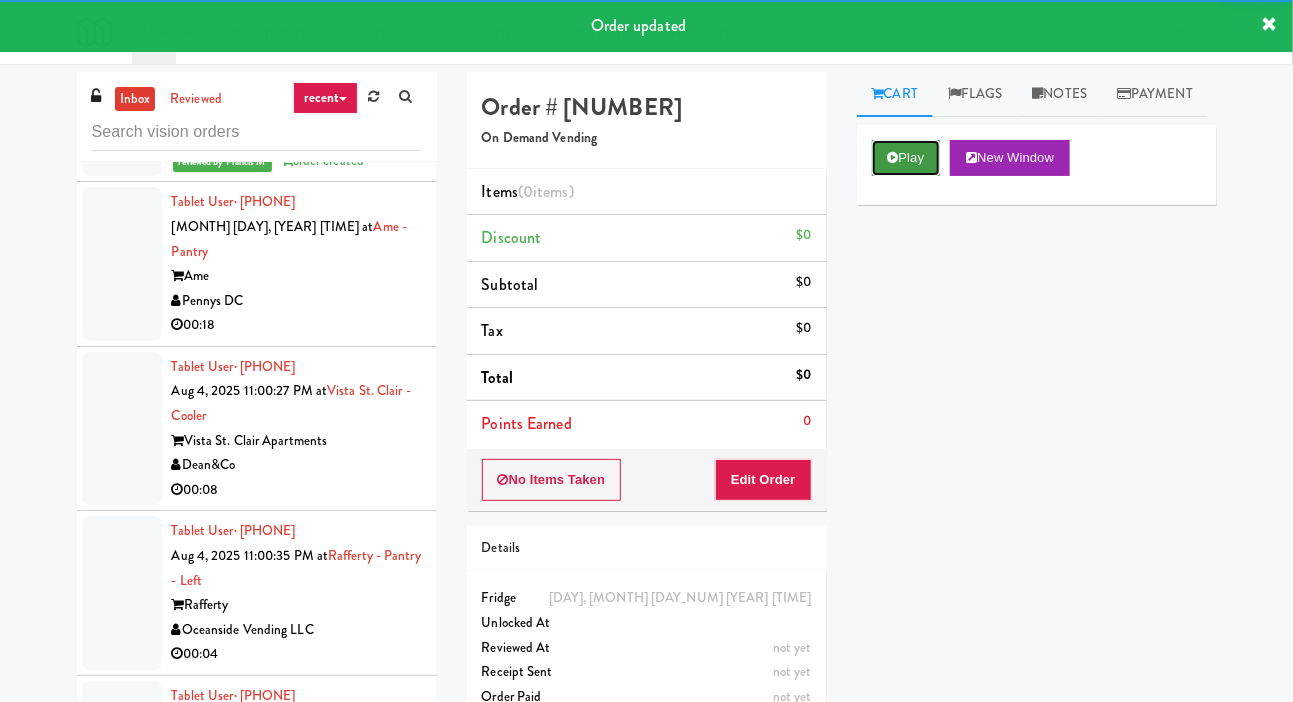 click on "Play" at bounding box center (906, 158) 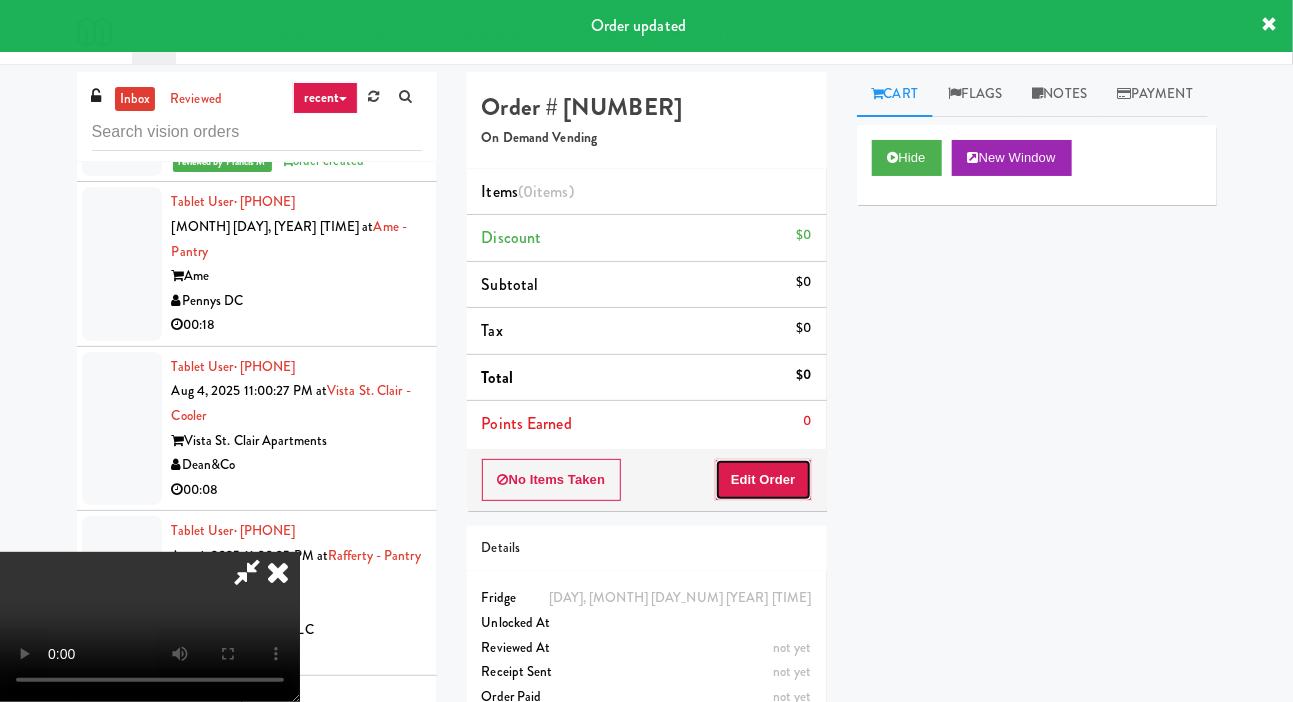 click on "Edit Order" at bounding box center [763, 480] 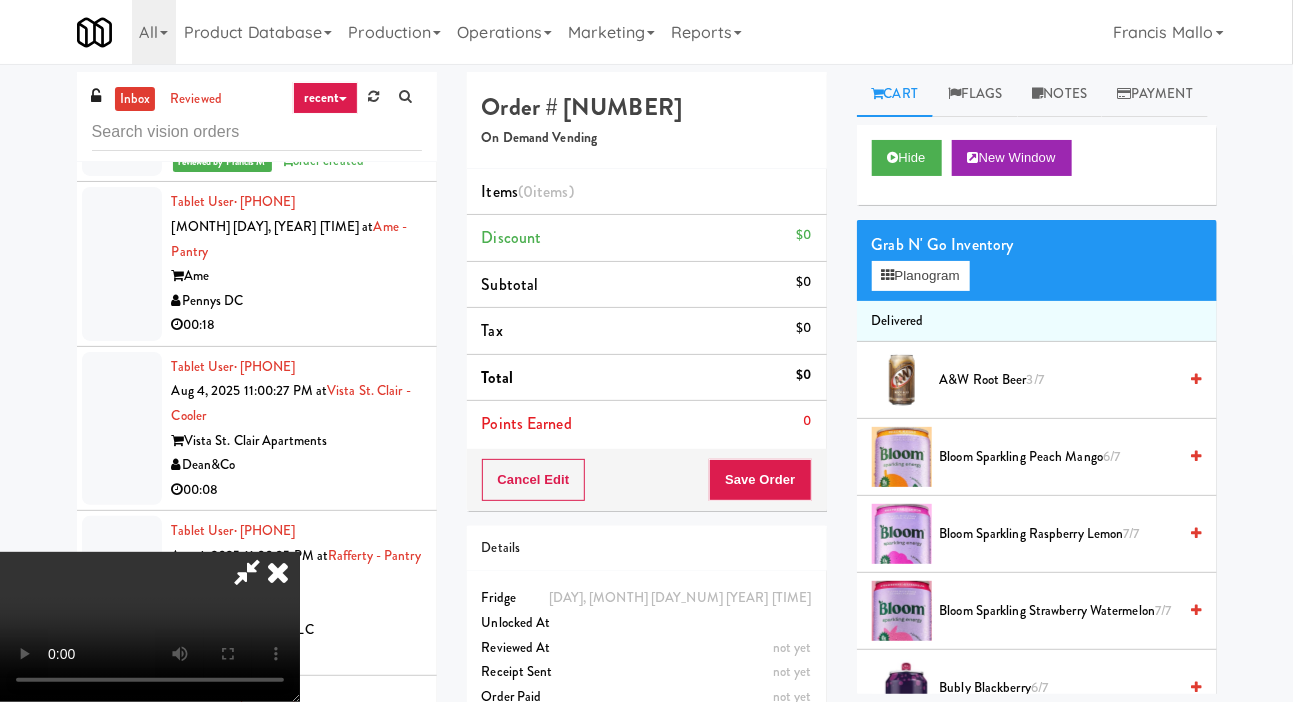 scroll, scrollTop: 73, scrollLeft: 0, axis: vertical 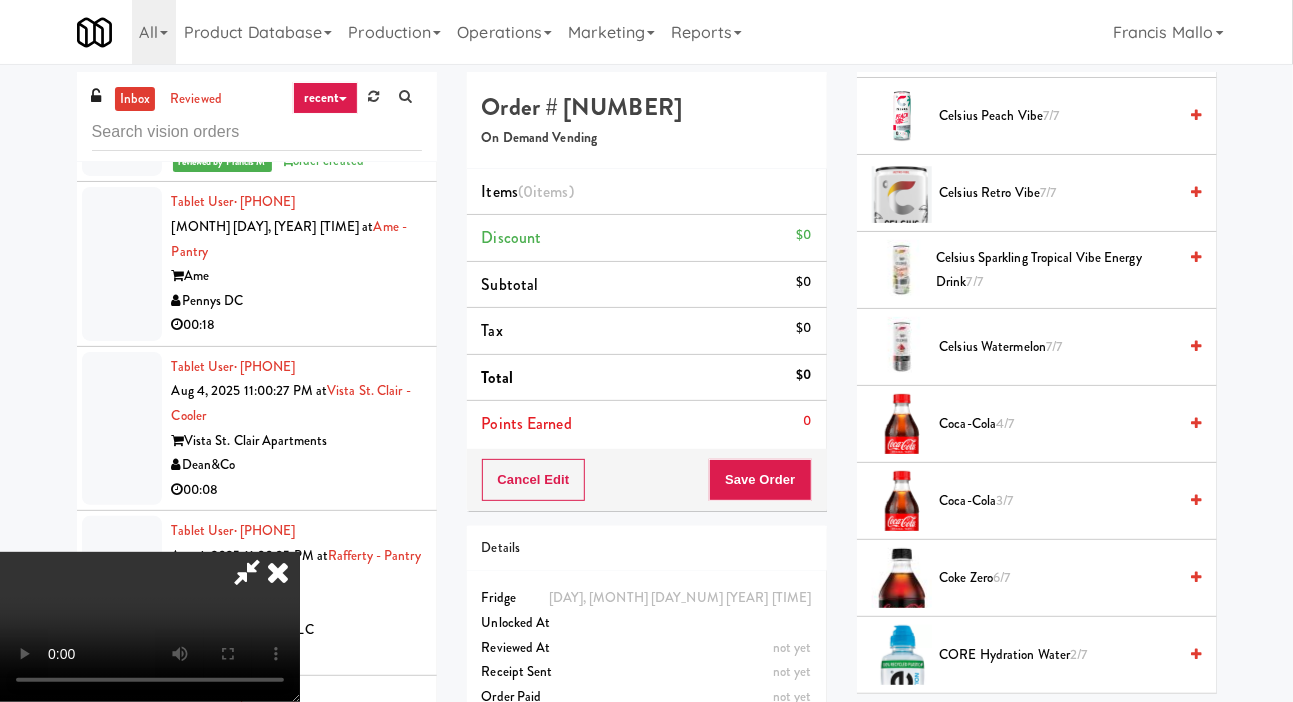 click on "Coca-Cola  4/7" at bounding box center (1037, 424) 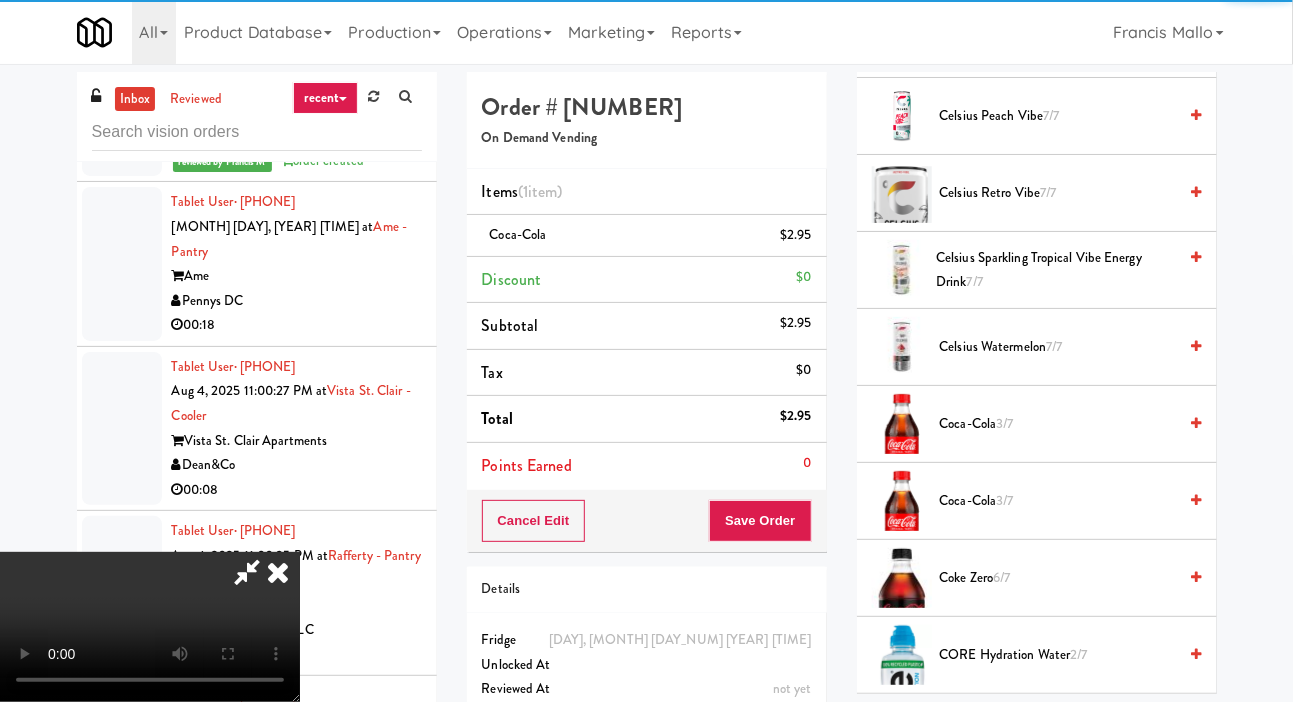 click on "Coca-Cola  3/7" at bounding box center [1058, 424] 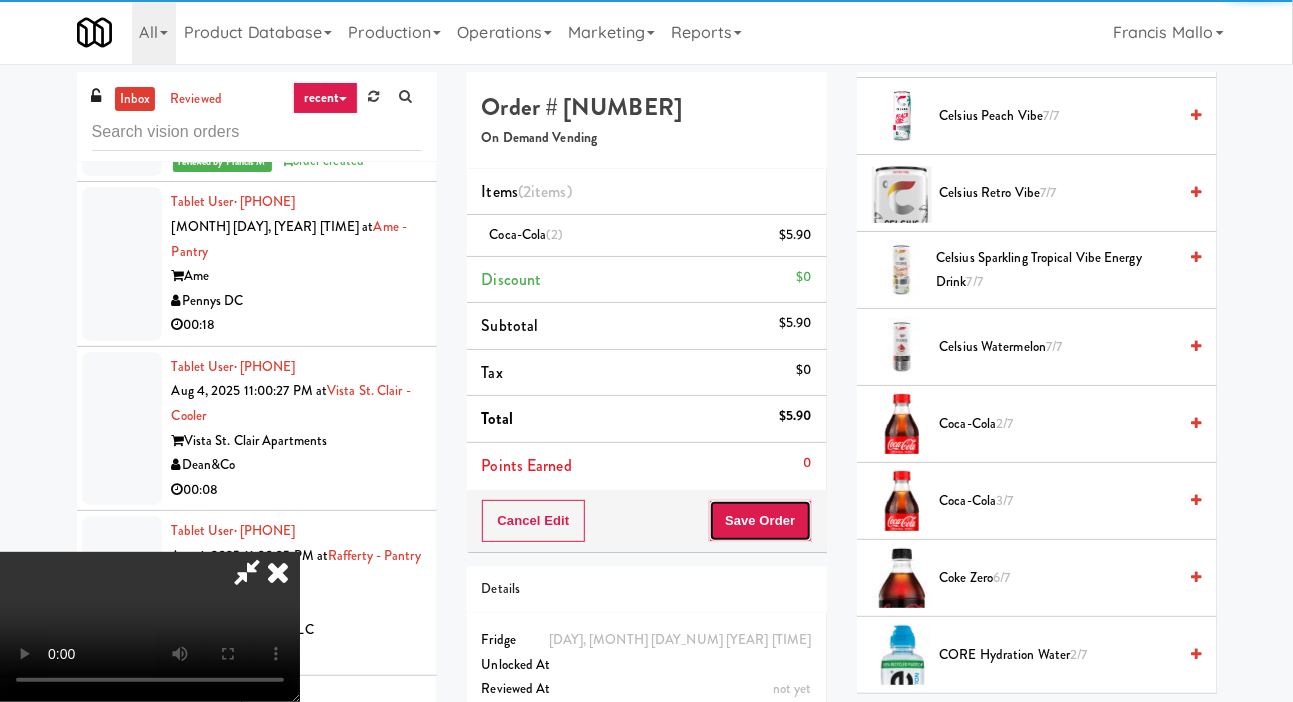 click on "Save Order" at bounding box center [760, 521] 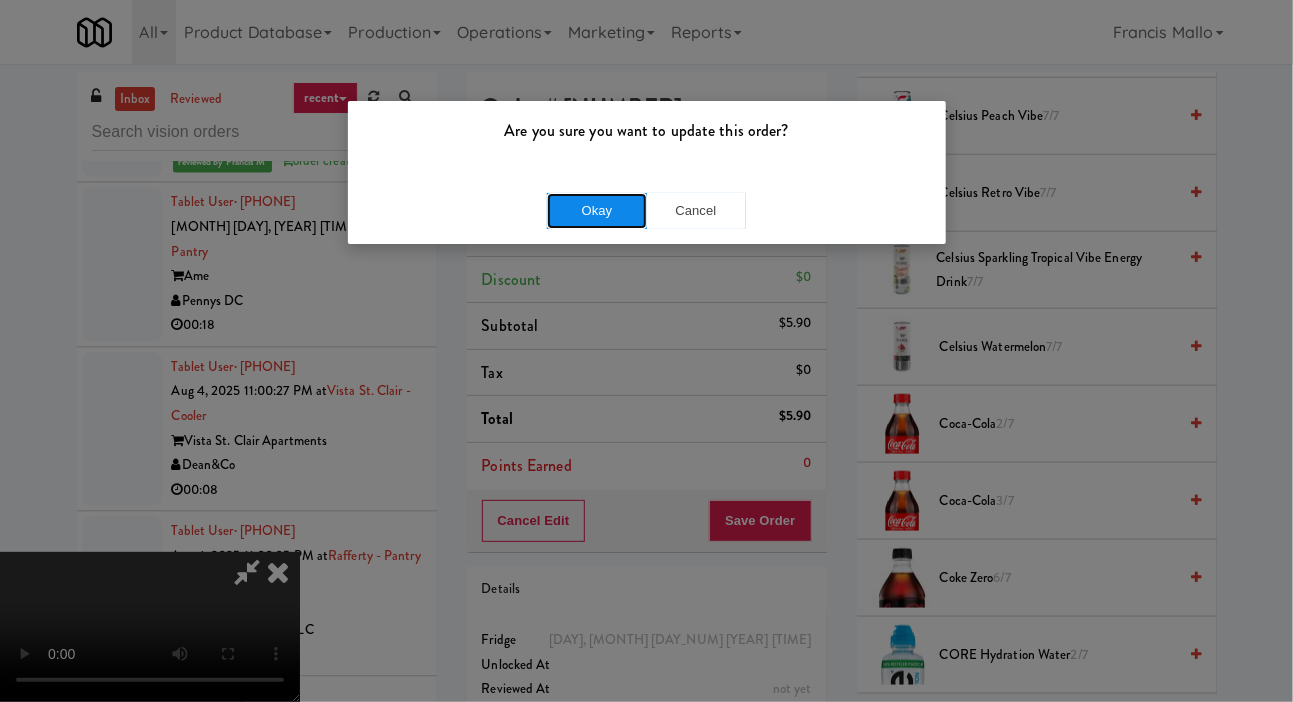 click on "Okay" at bounding box center (597, 211) 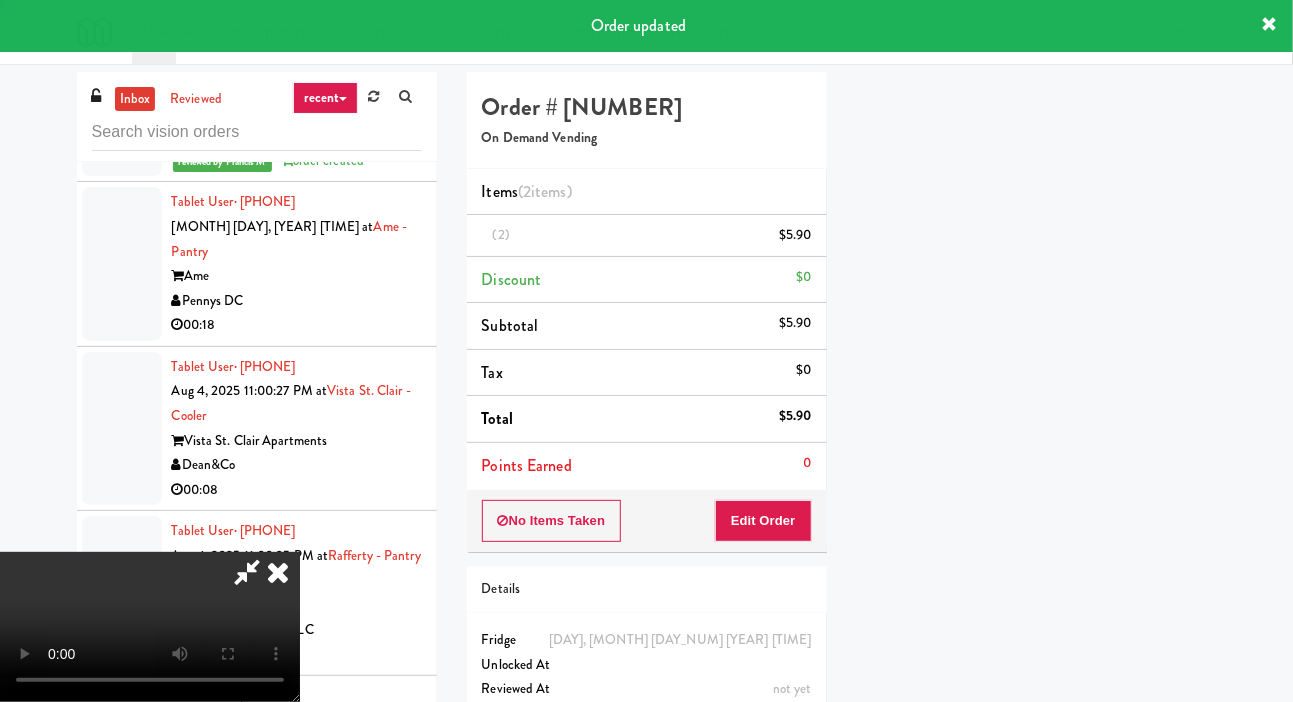 scroll, scrollTop: 116, scrollLeft: 0, axis: vertical 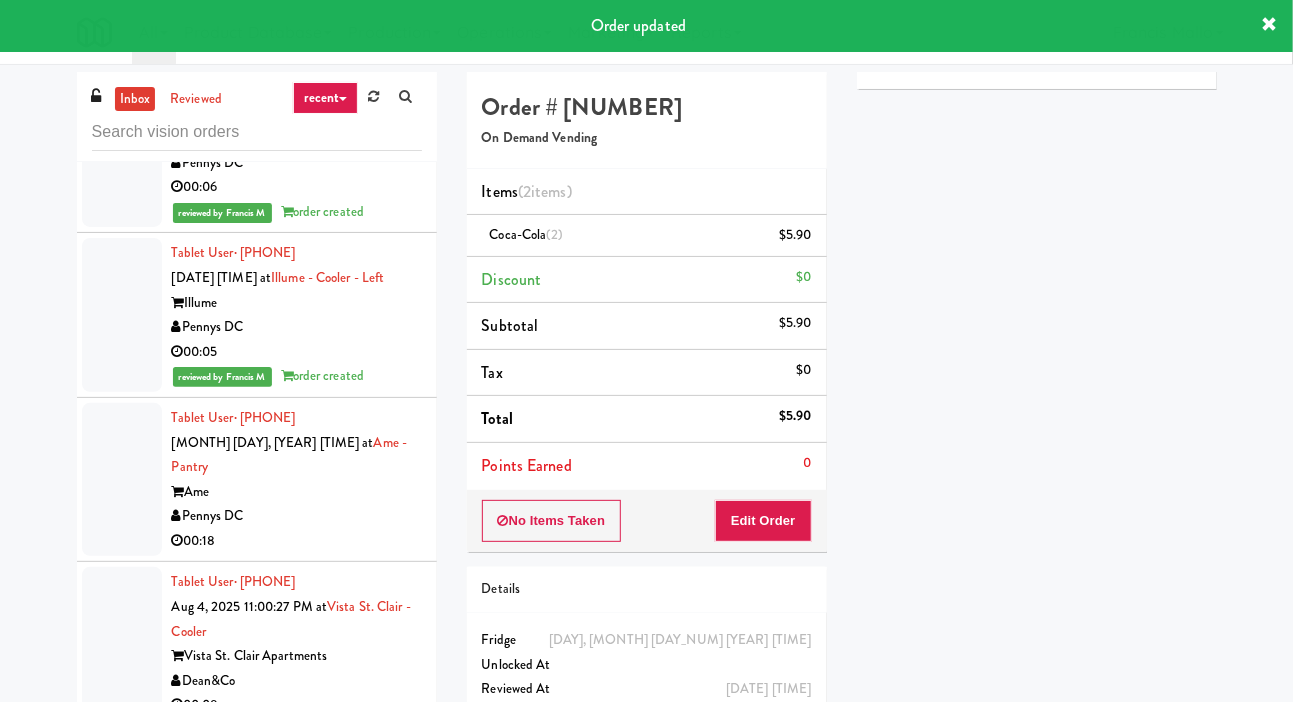 click at bounding box center (122, -874) 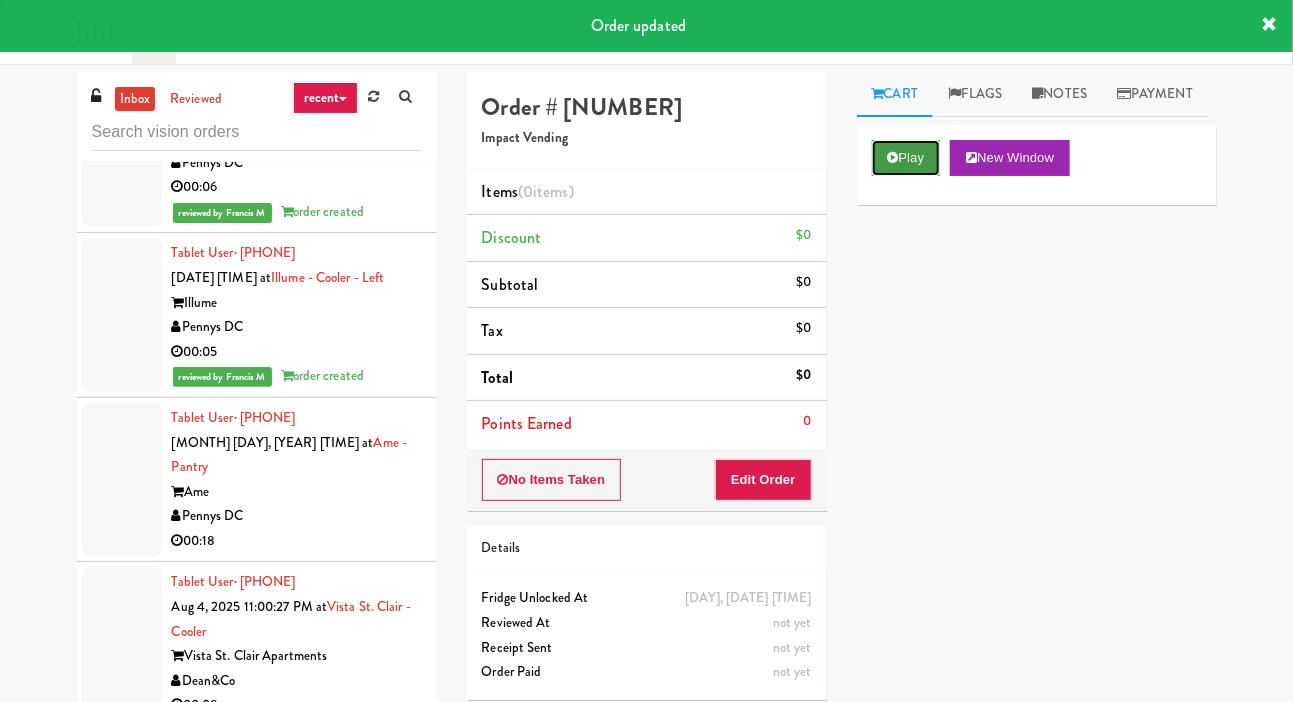 click on "Play" at bounding box center [906, 158] 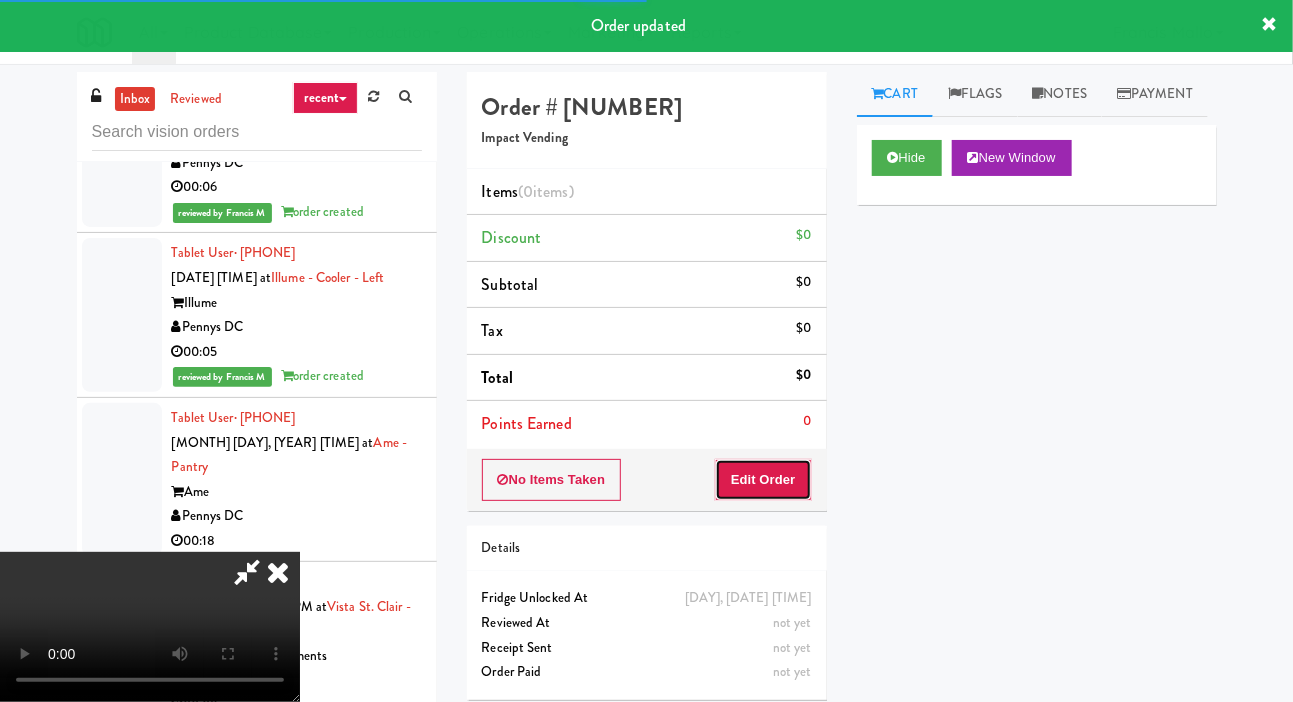 click on "Edit Order" at bounding box center [763, 480] 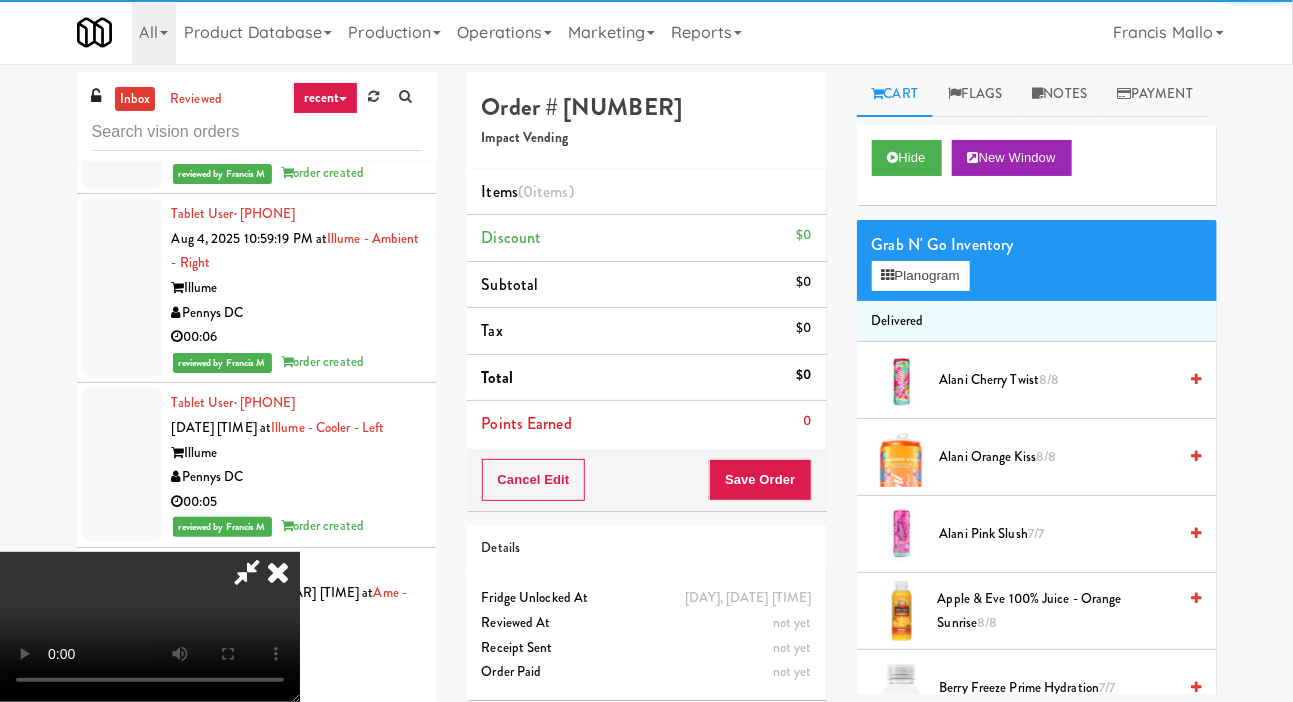 scroll, scrollTop: 31537, scrollLeft: 0, axis: vertical 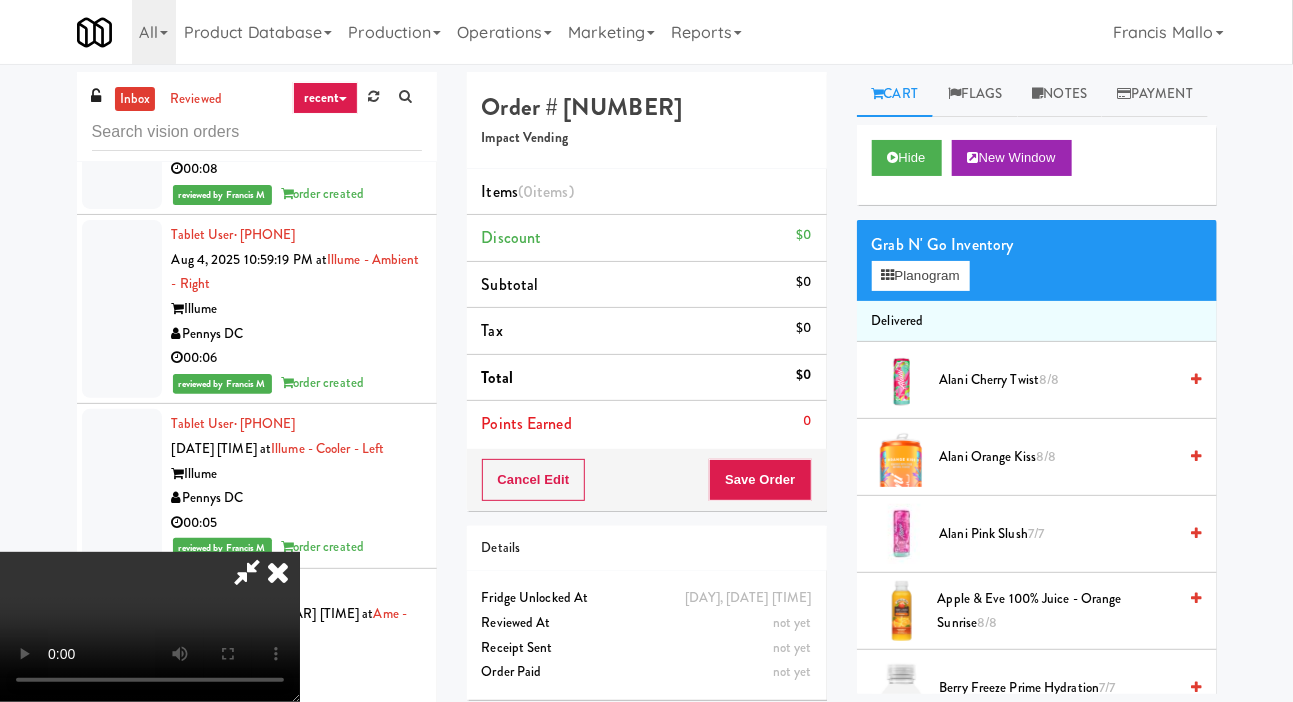 type 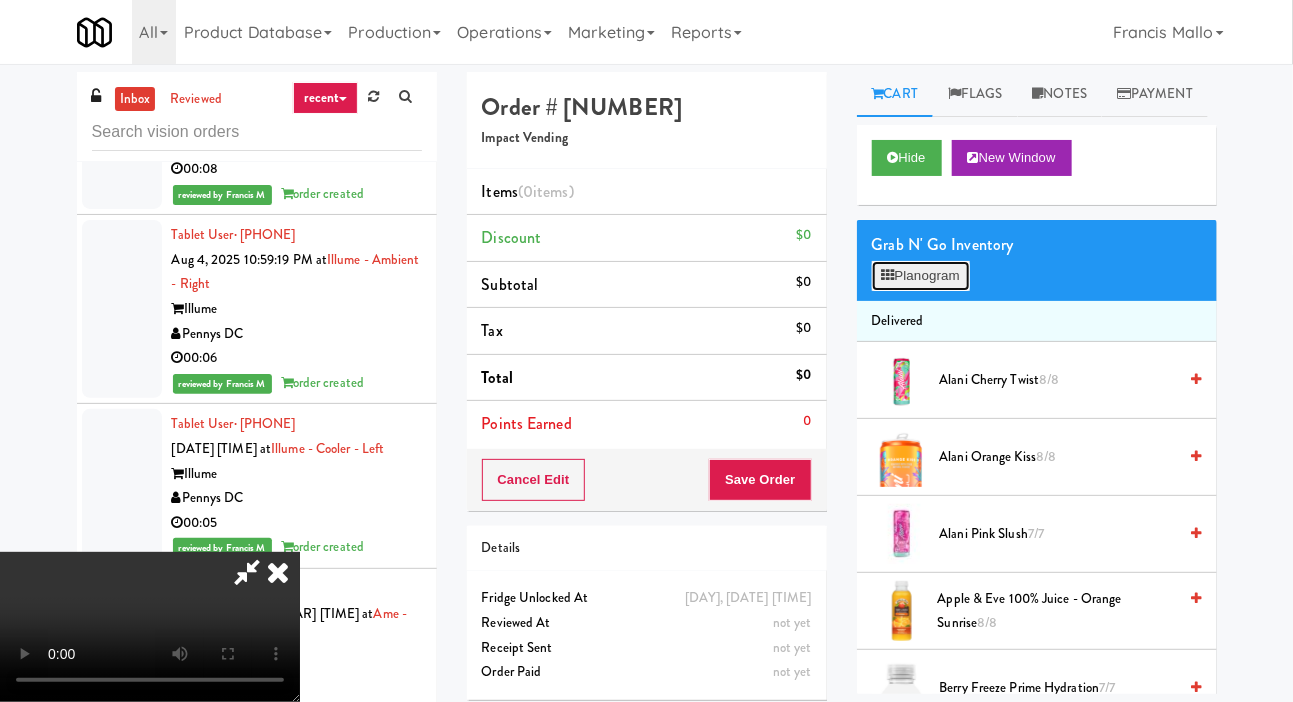 click on "Planogram" at bounding box center (921, 276) 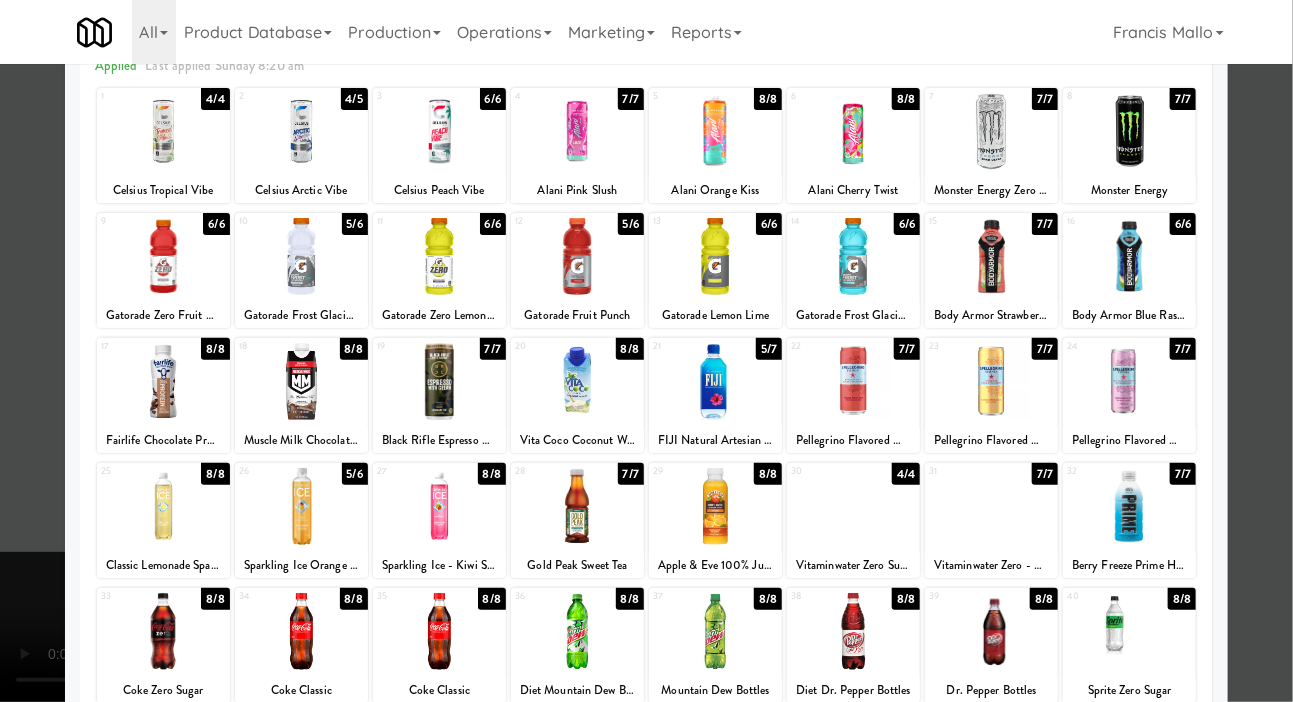 scroll, scrollTop: 106, scrollLeft: 0, axis: vertical 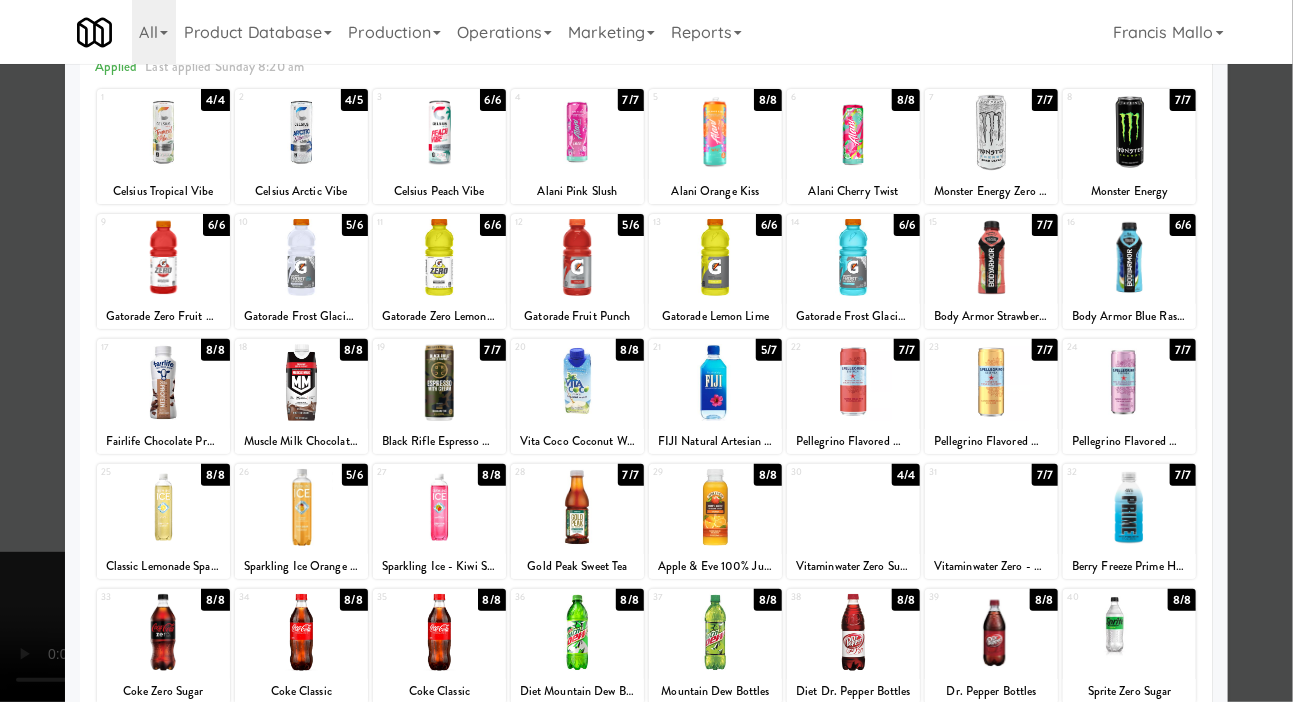 click at bounding box center (163, 507) 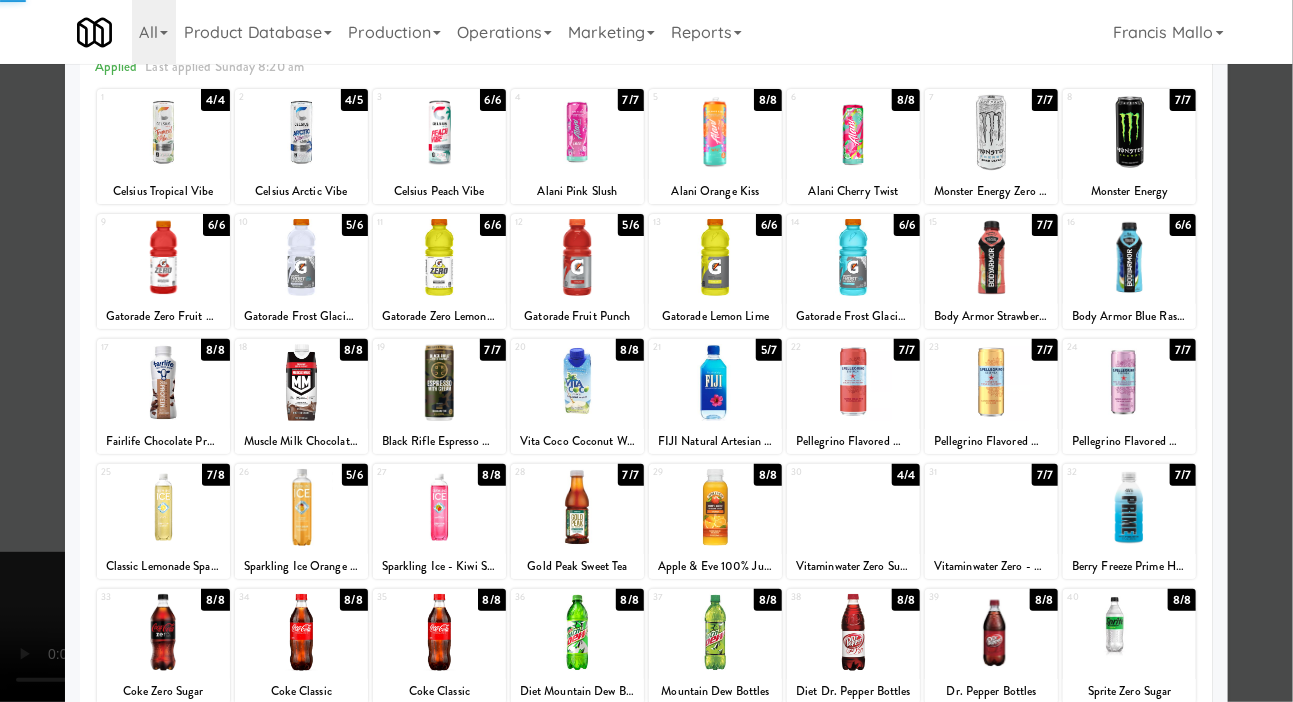 click at bounding box center [646, 351] 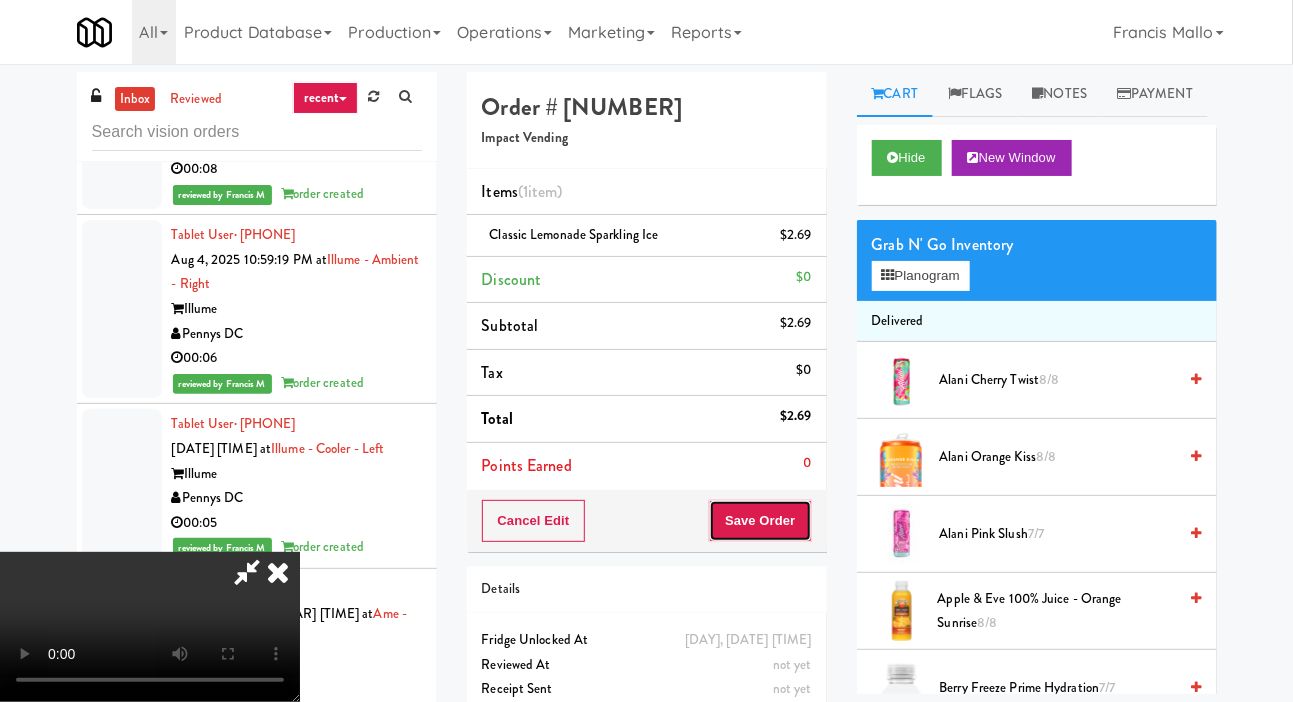 click on "Save Order" at bounding box center (760, 521) 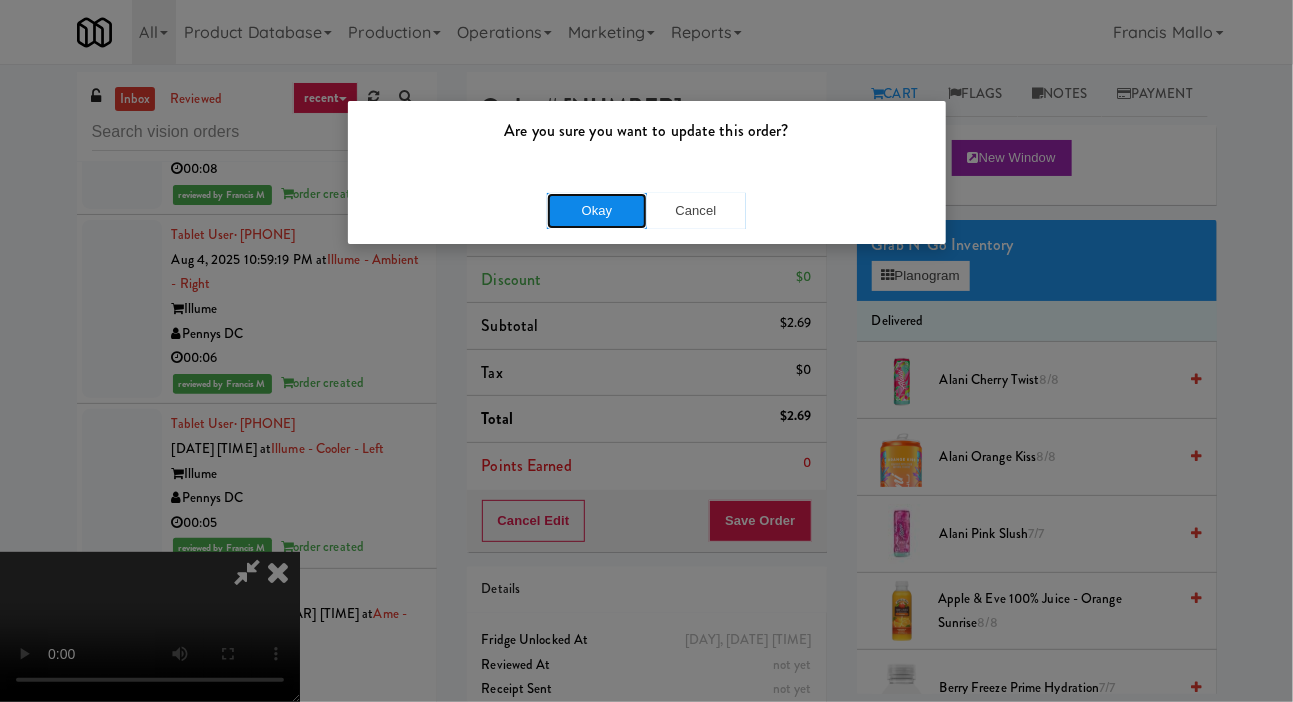 click on "Okay" at bounding box center [597, 211] 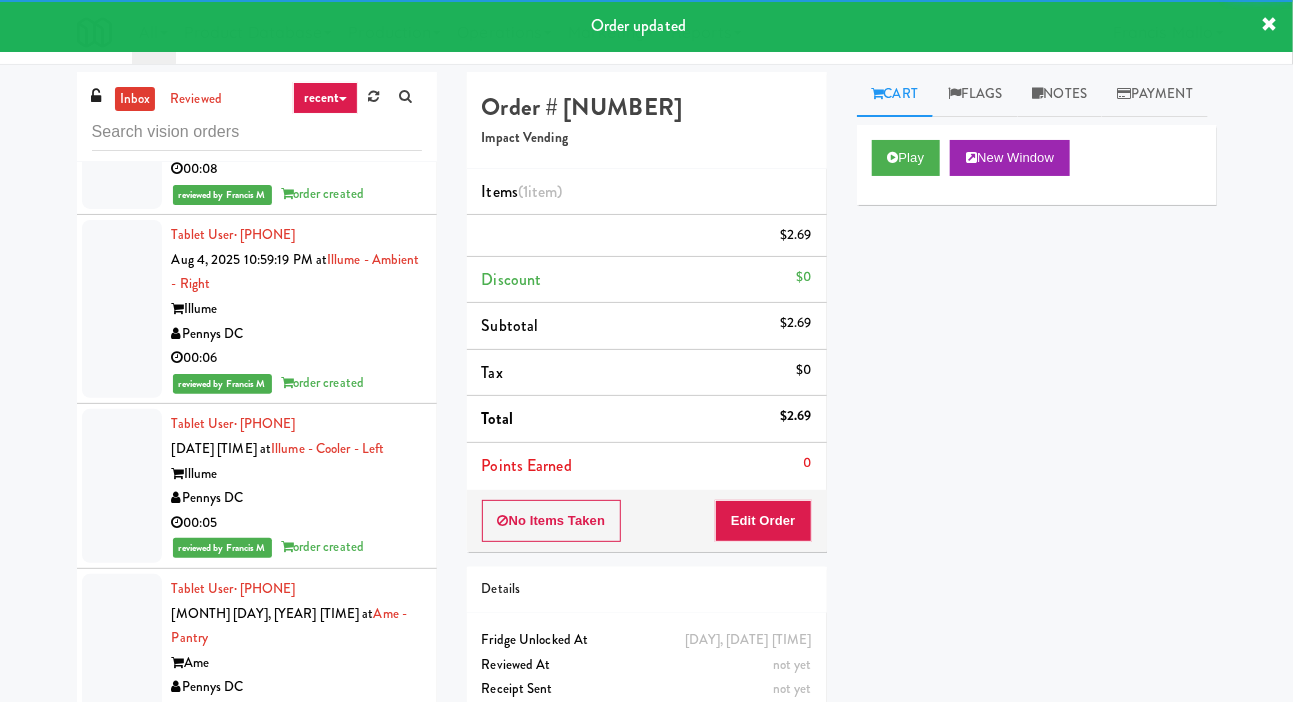 click at bounding box center [122, -843] 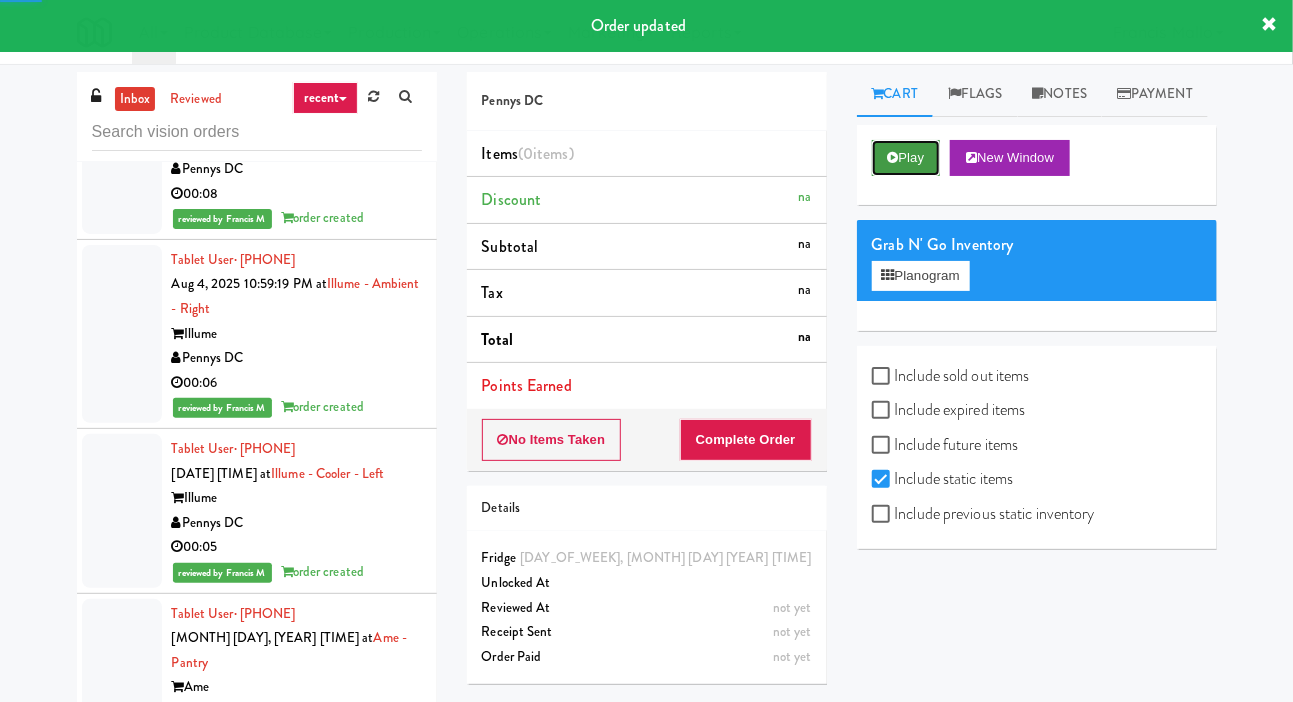 click on "Play" at bounding box center [906, 158] 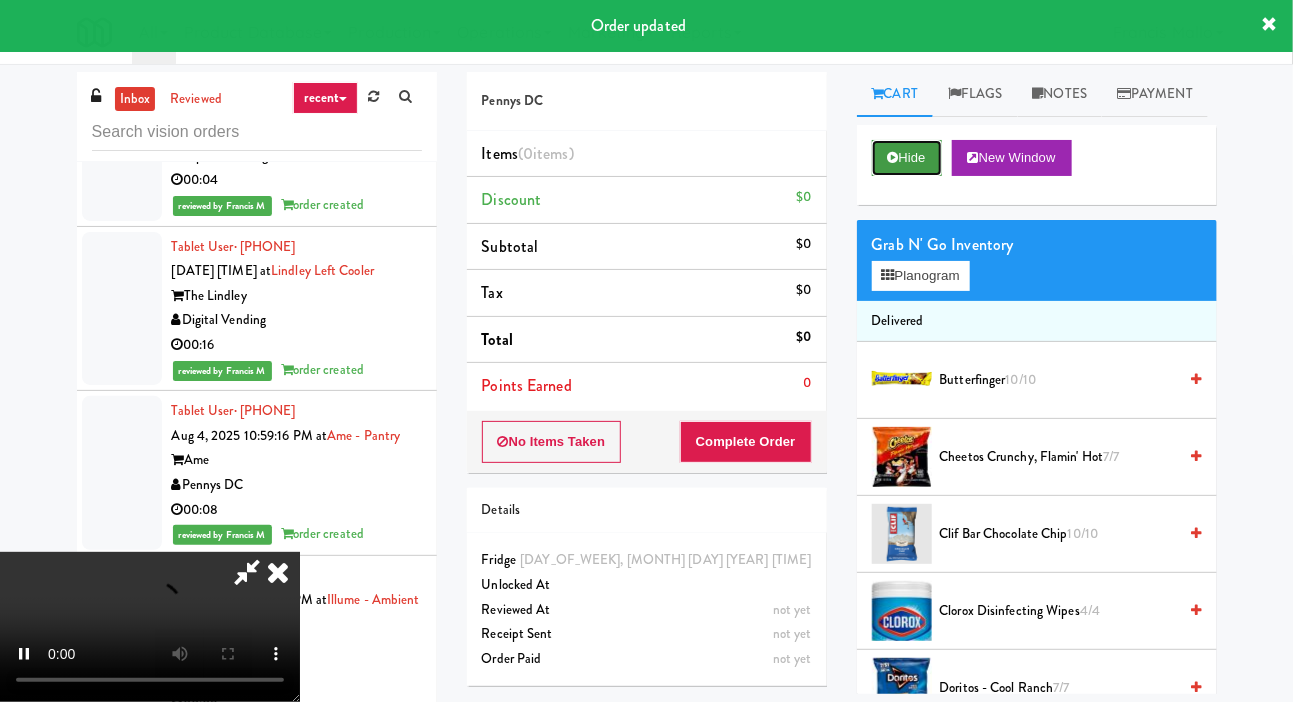 scroll, scrollTop: 31215, scrollLeft: 0, axis: vertical 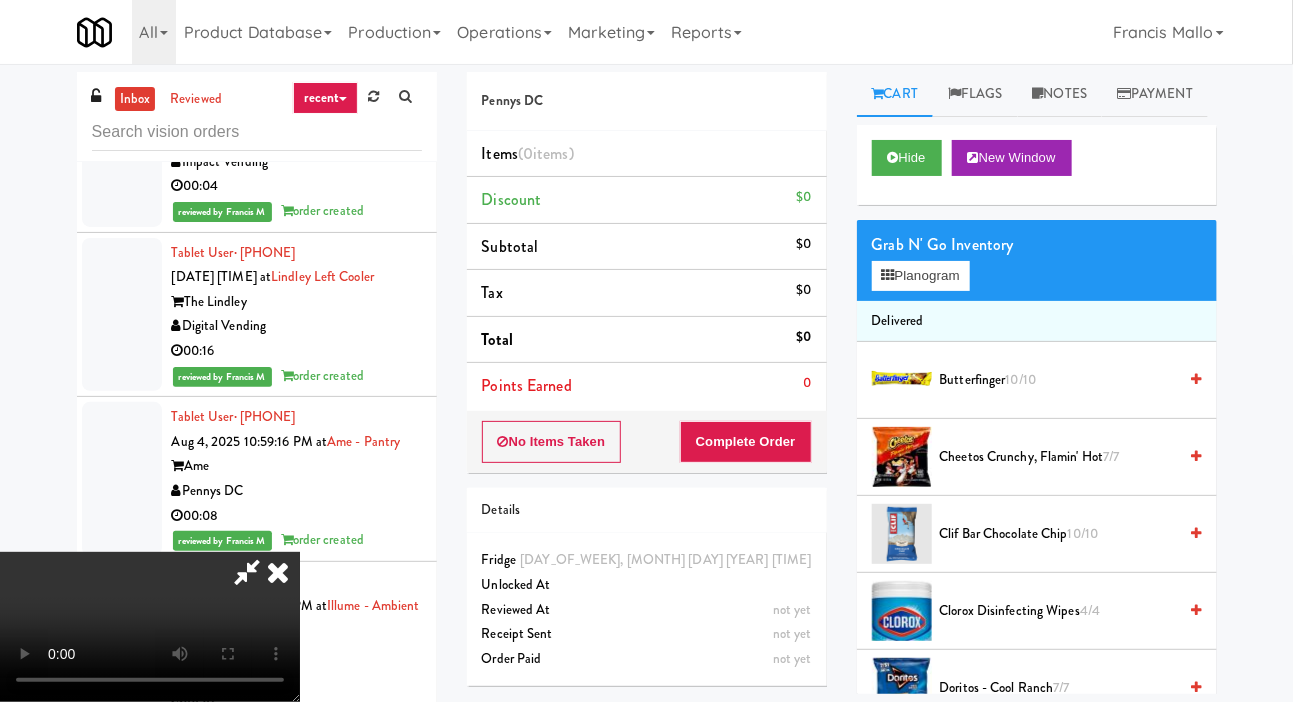 type 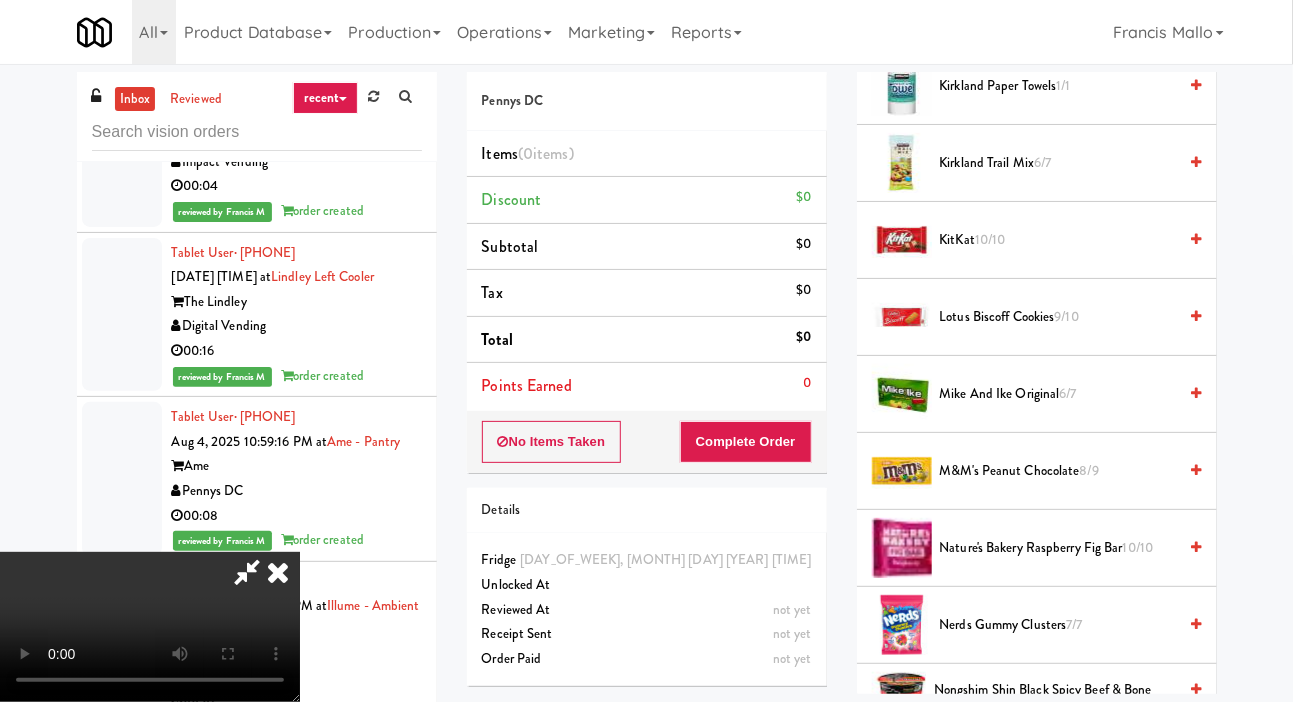 scroll, scrollTop: 986, scrollLeft: 0, axis: vertical 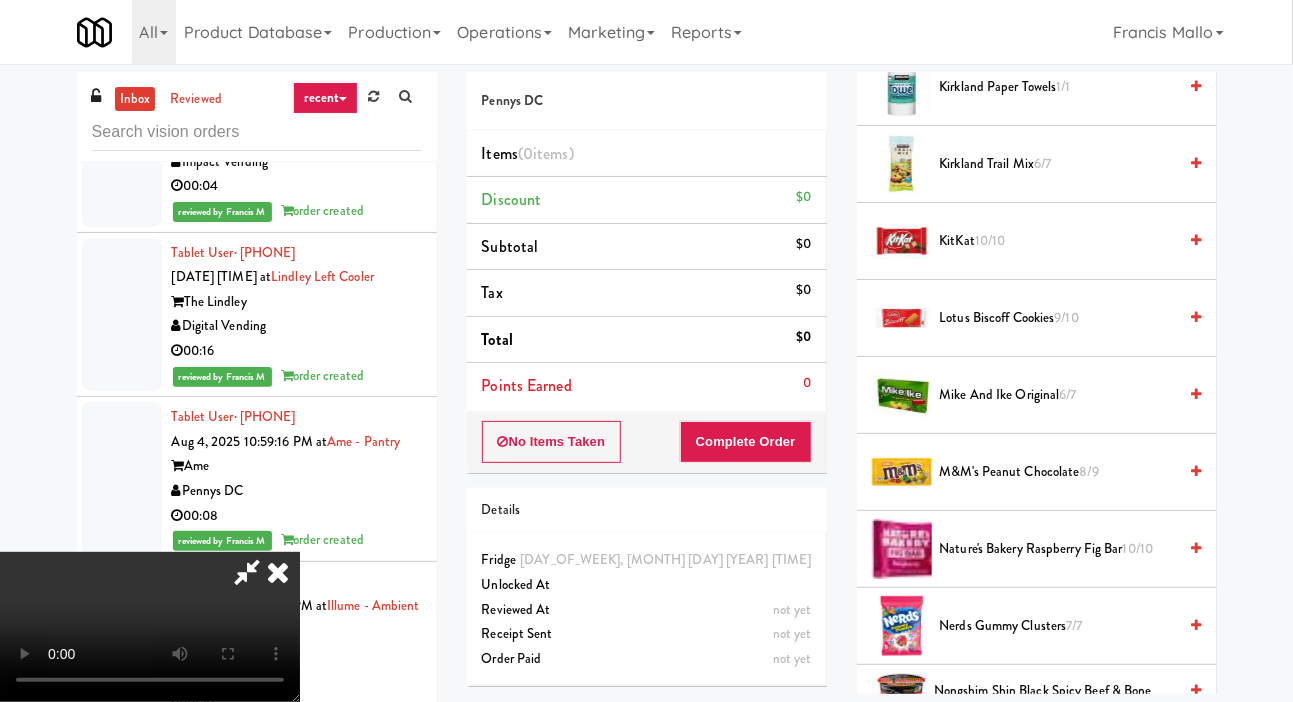 click on "Nature's Bakery Raspberry Fig Bar  10/10" at bounding box center [1058, 549] 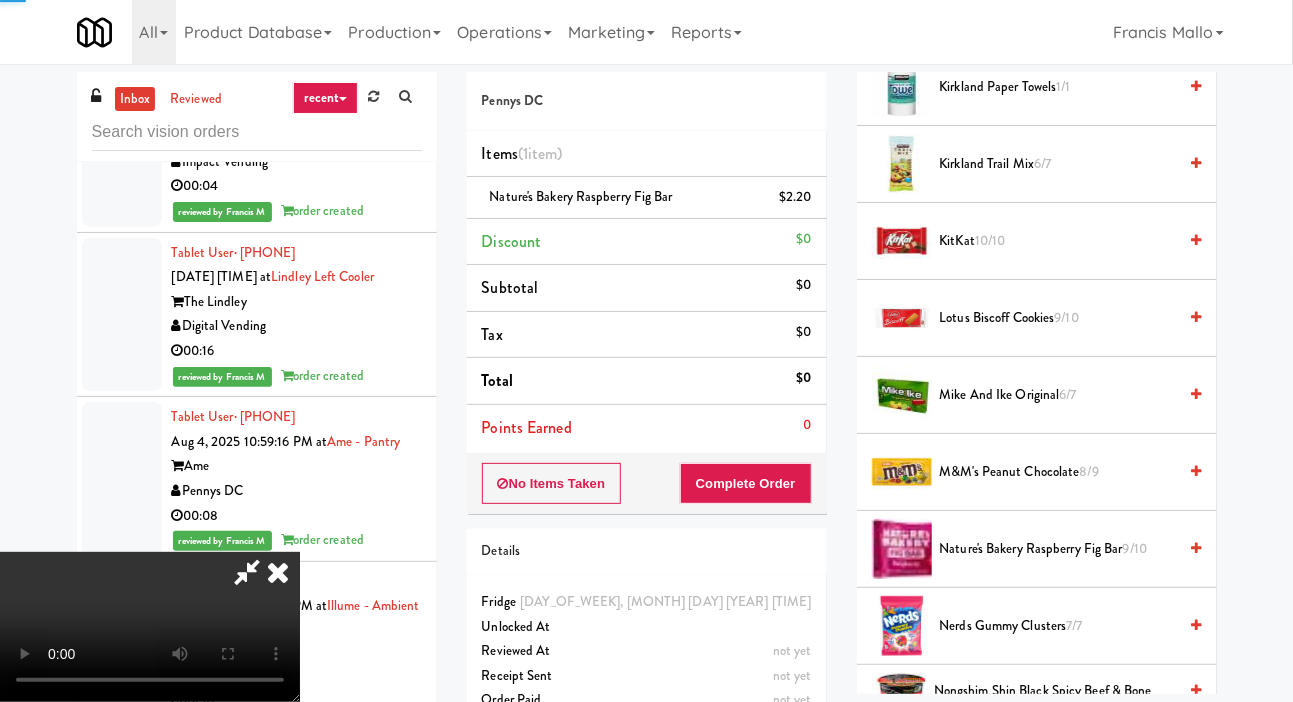 click on "9/10" at bounding box center (1067, 317) 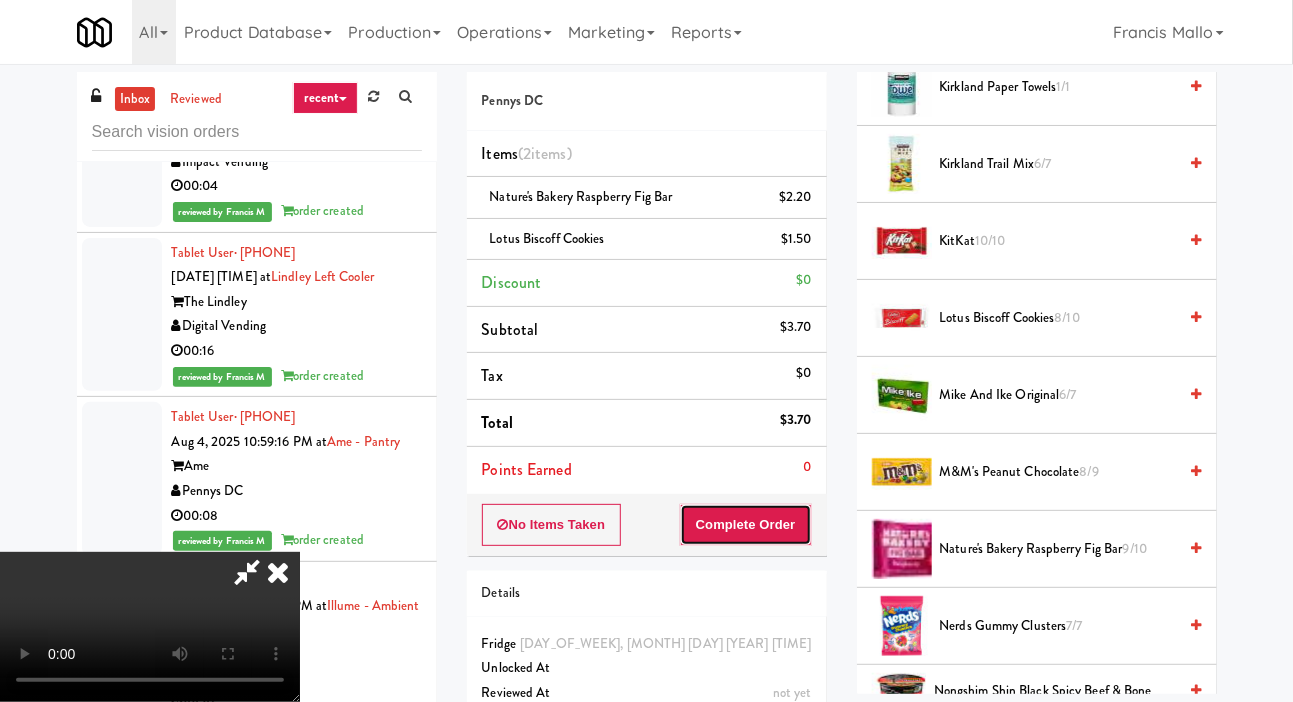 click on "Complete Order" at bounding box center (746, 525) 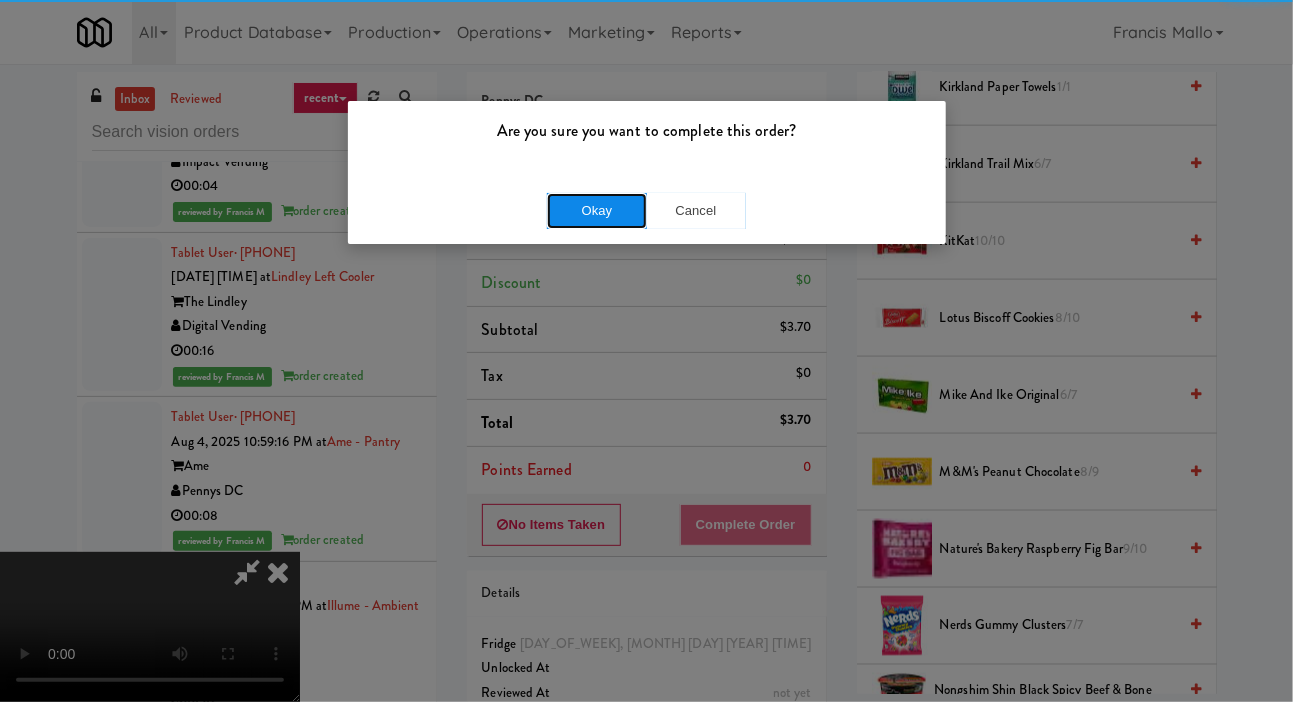click on "Okay" at bounding box center (597, 211) 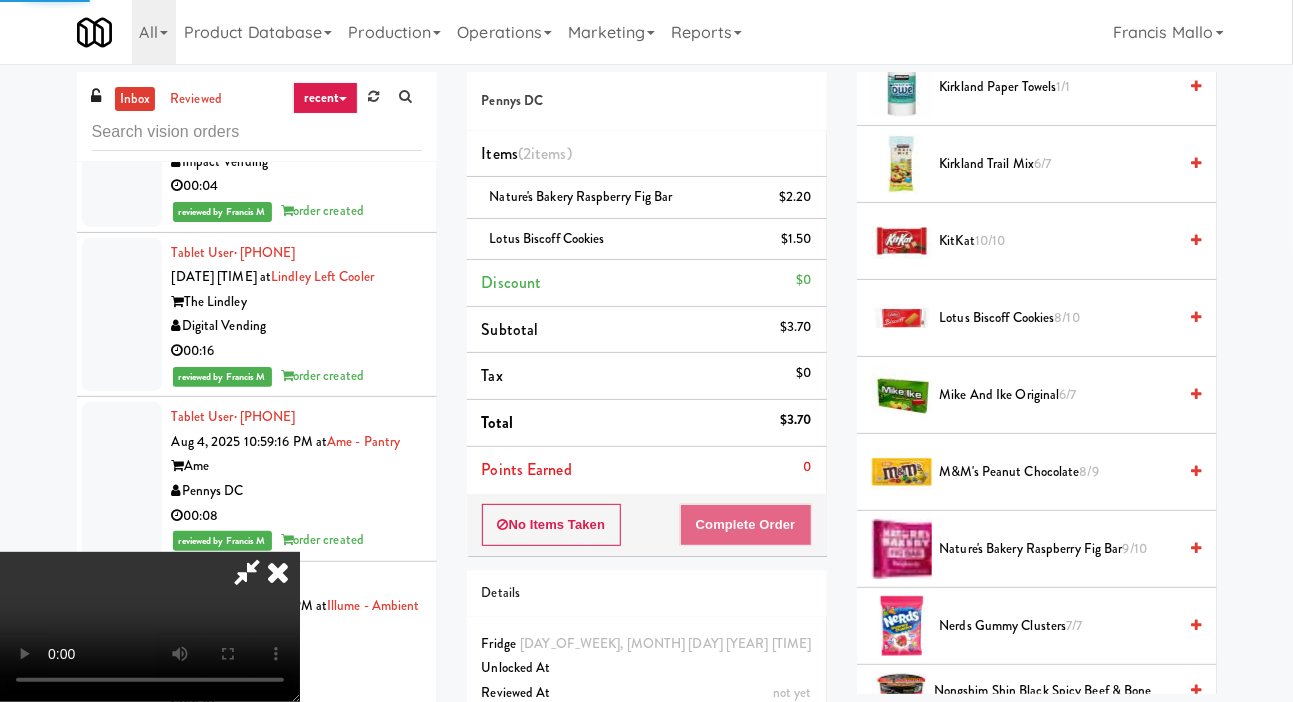 scroll, scrollTop: 116, scrollLeft: 0, axis: vertical 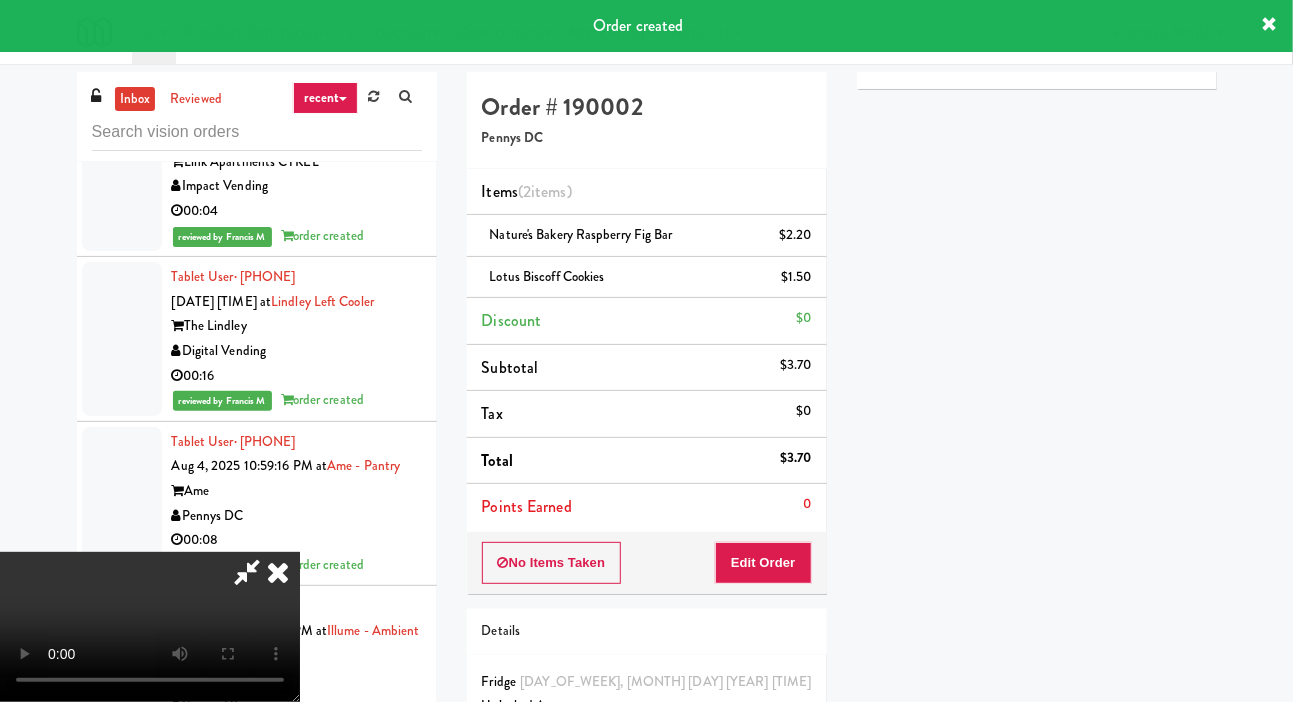 click on "Hide" at bounding box center (907, 42) 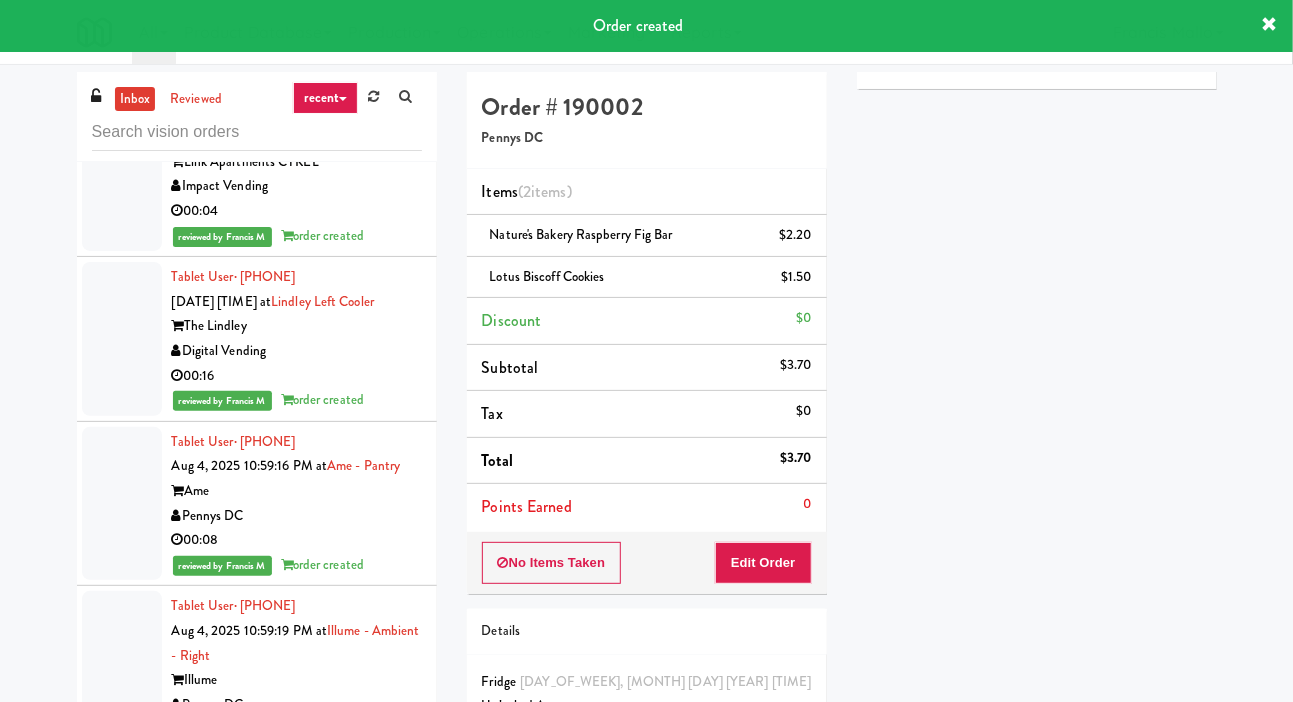 click at bounding box center (122, -673) 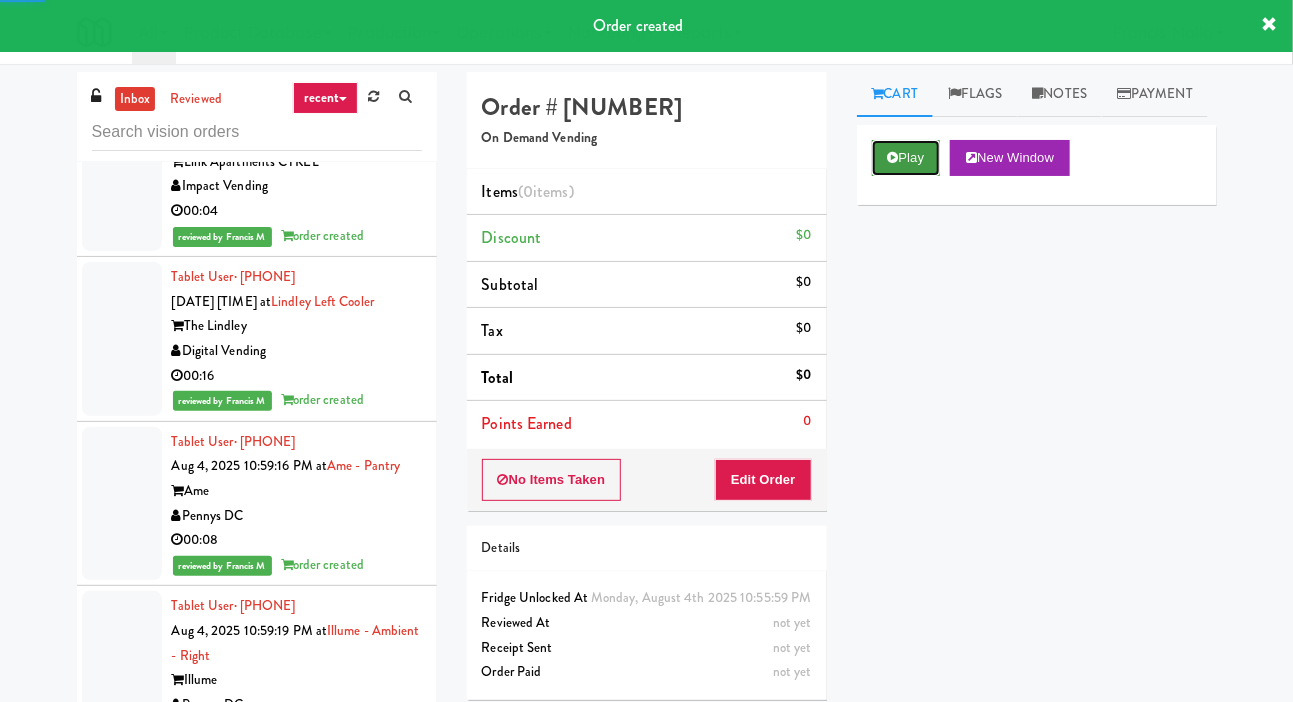 click on "Play" at bounding box center [906, 158] 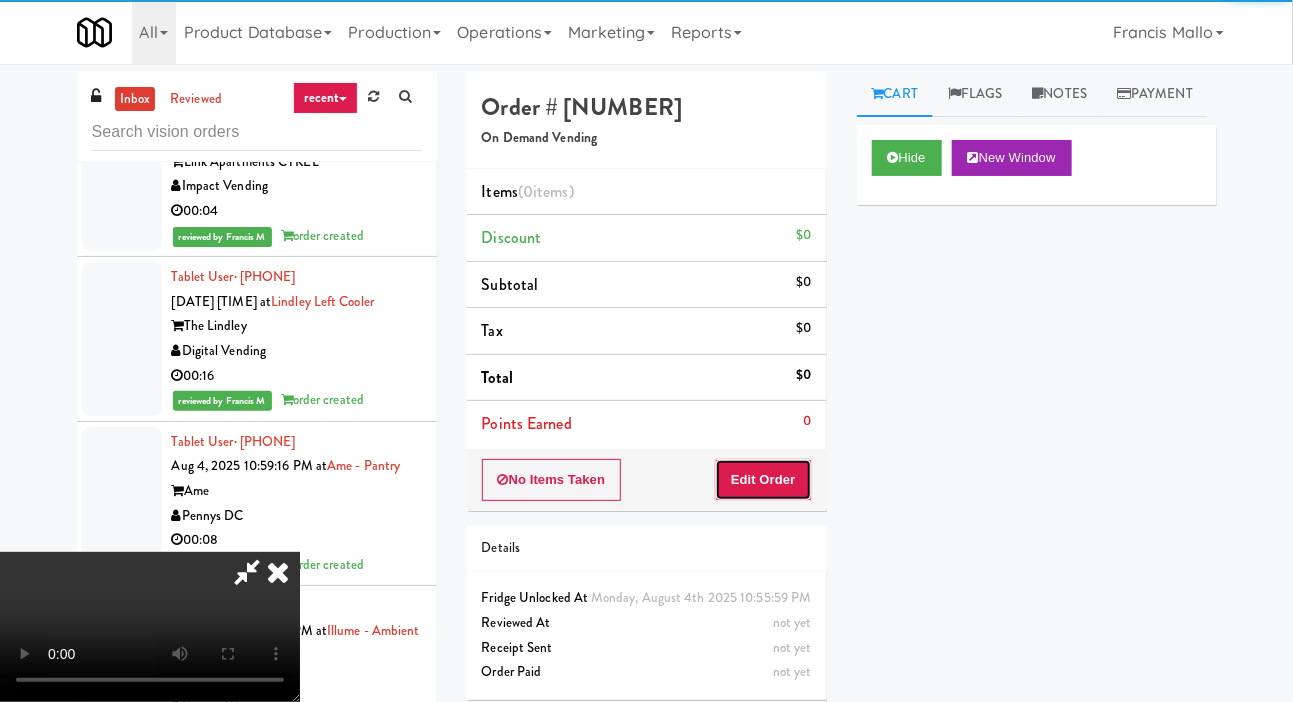click on "Edit Order" at bounding box center (763, 480) 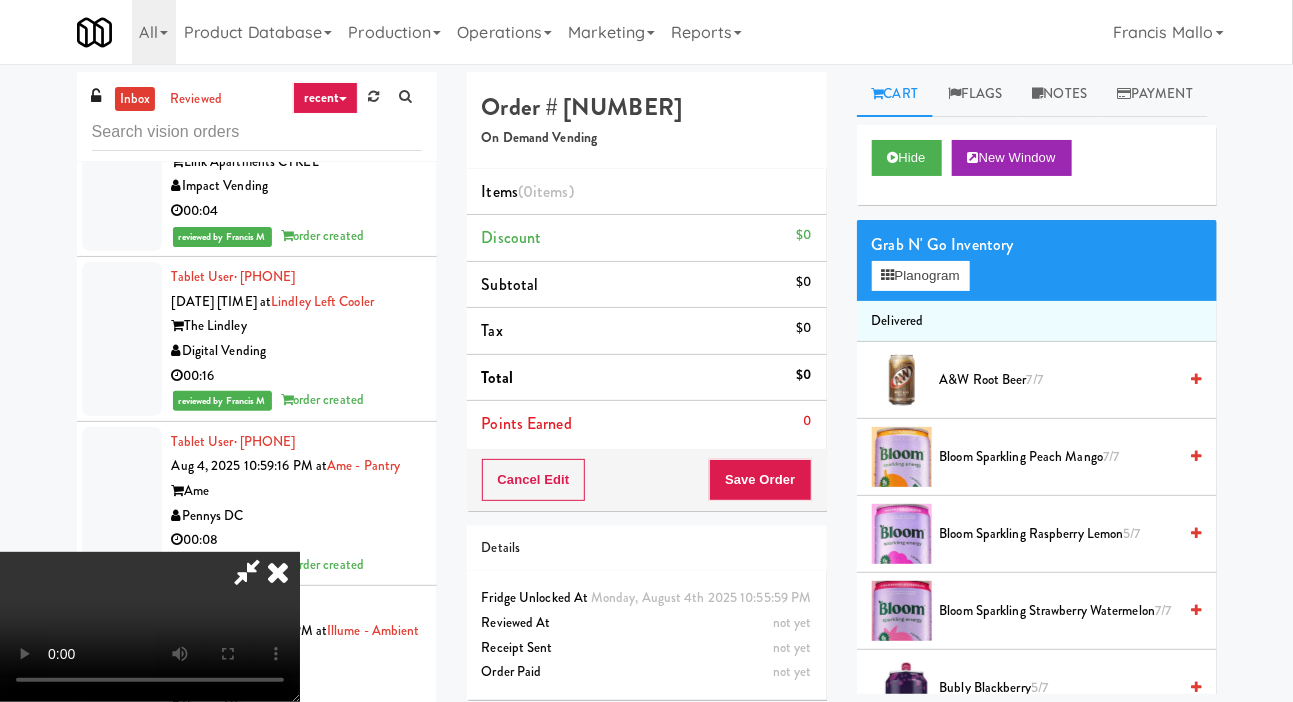 type 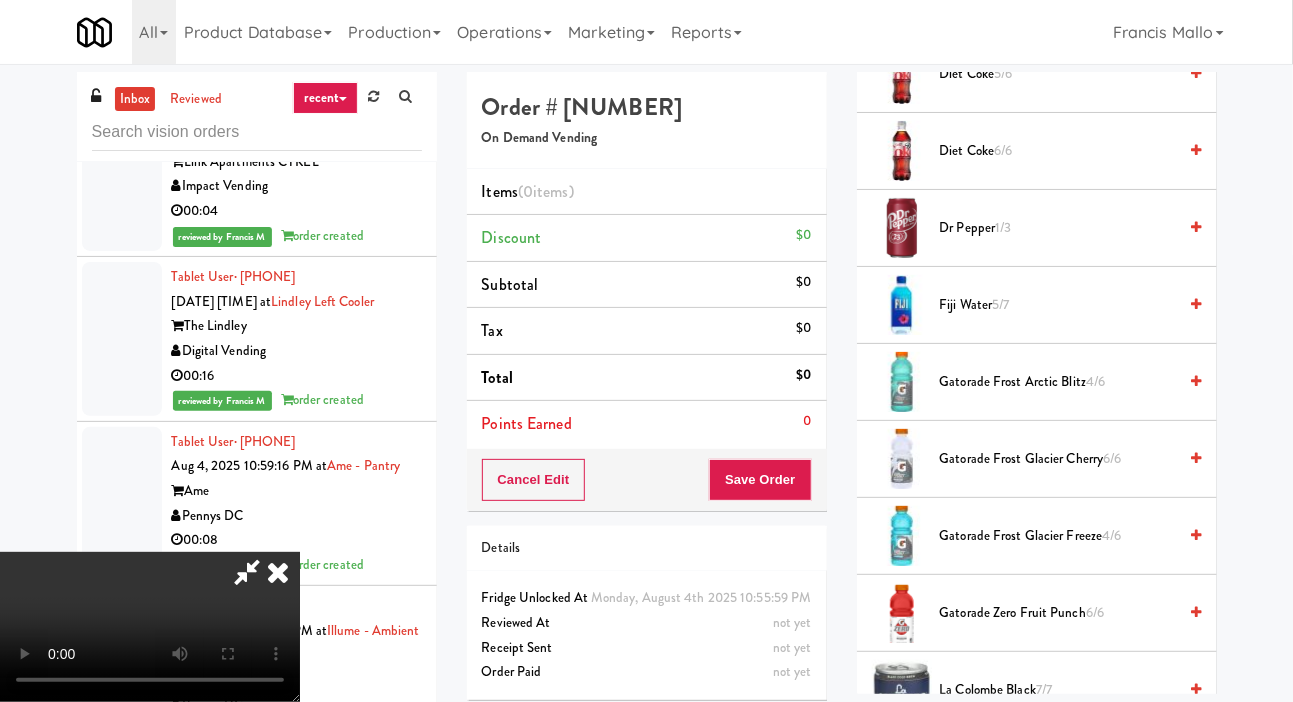 scroll, scrollTop: 1542, scrollLeft: 0, axis: vertical 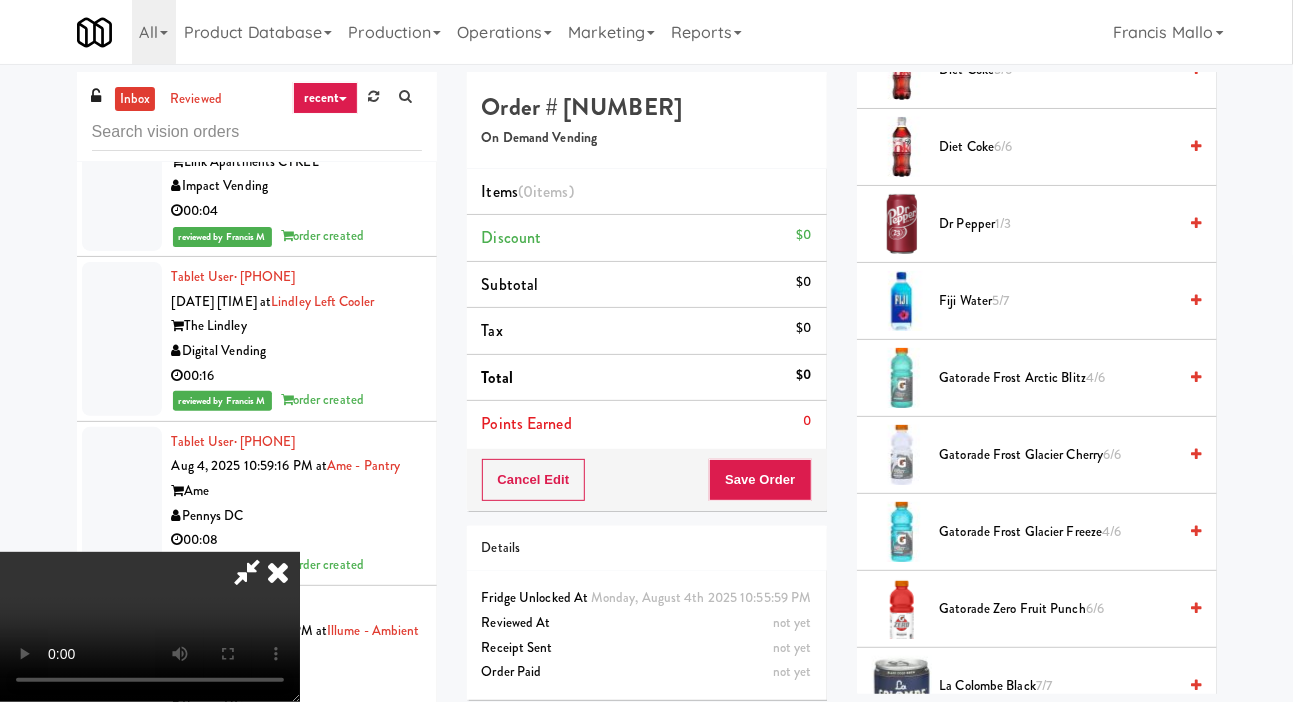 click on "Gatorade Frost Glacier Freeze  4/6" at bounding box center (1058, 532) 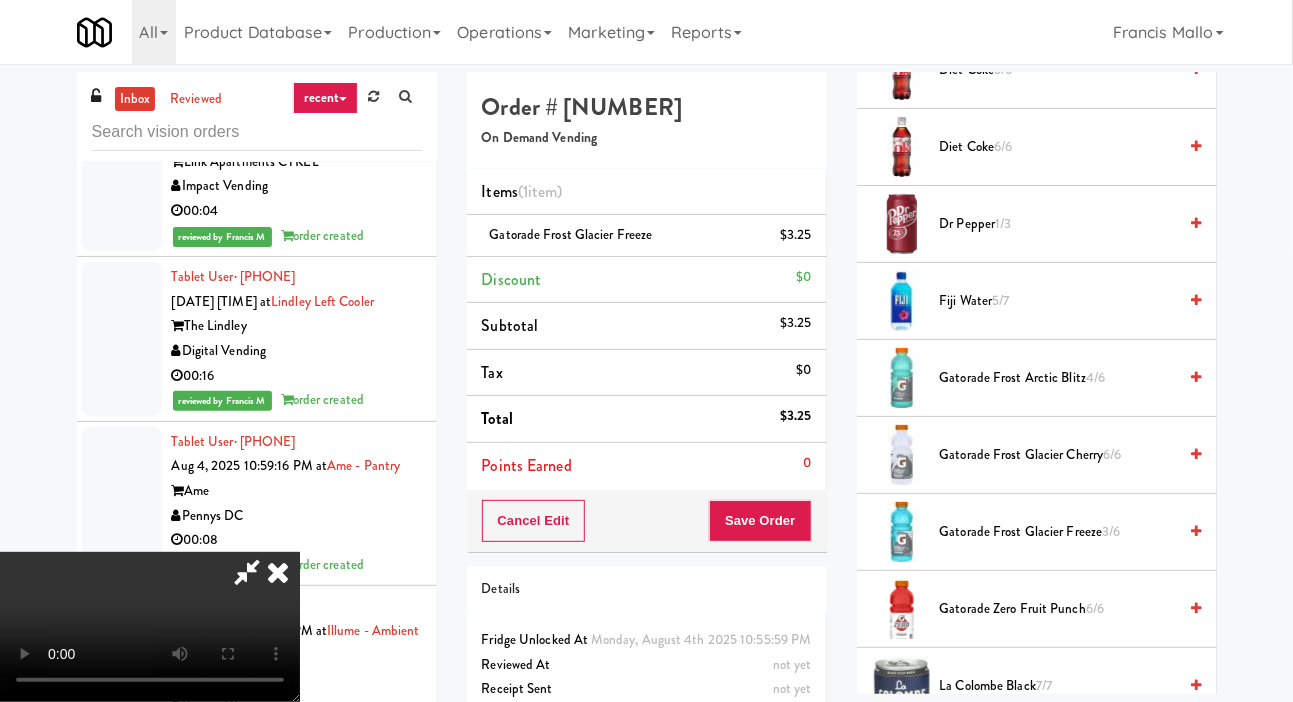 click on "Gatorade Zero Fruit Punch  6/6" at bounding box center (1058, 609) 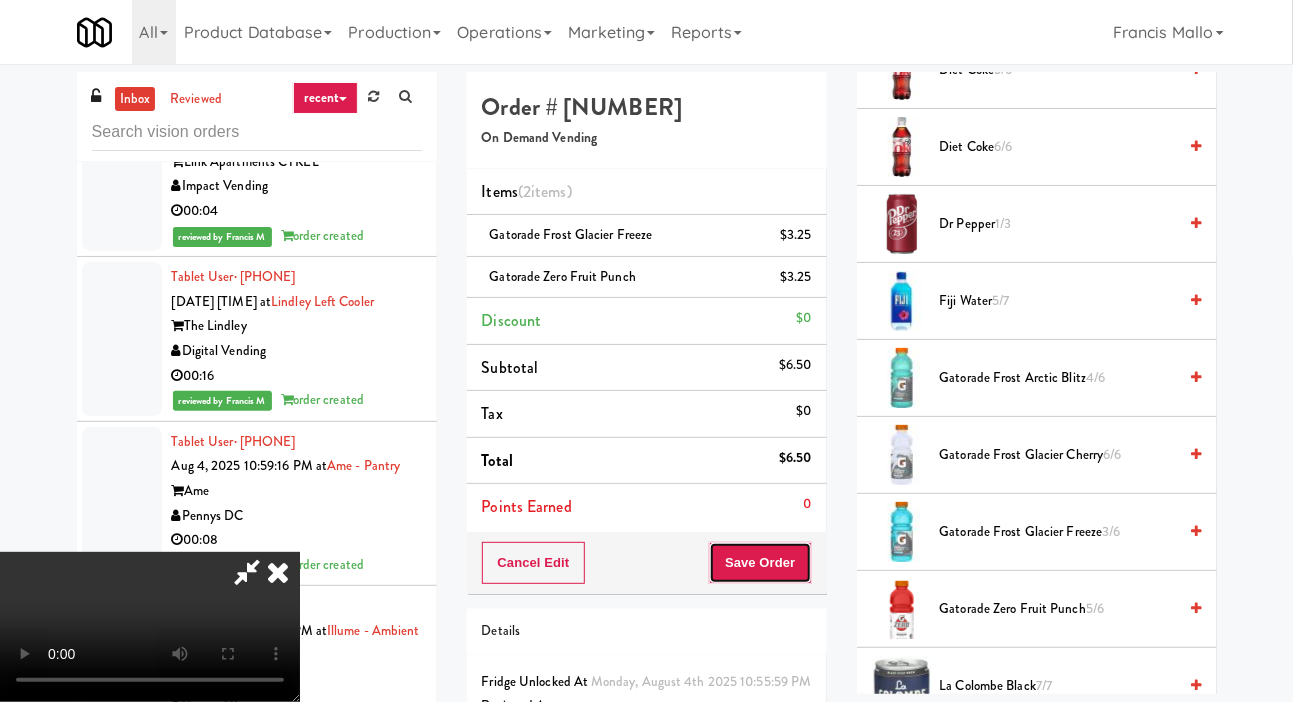 click on "Save Order" at bounding box center [760, 563] 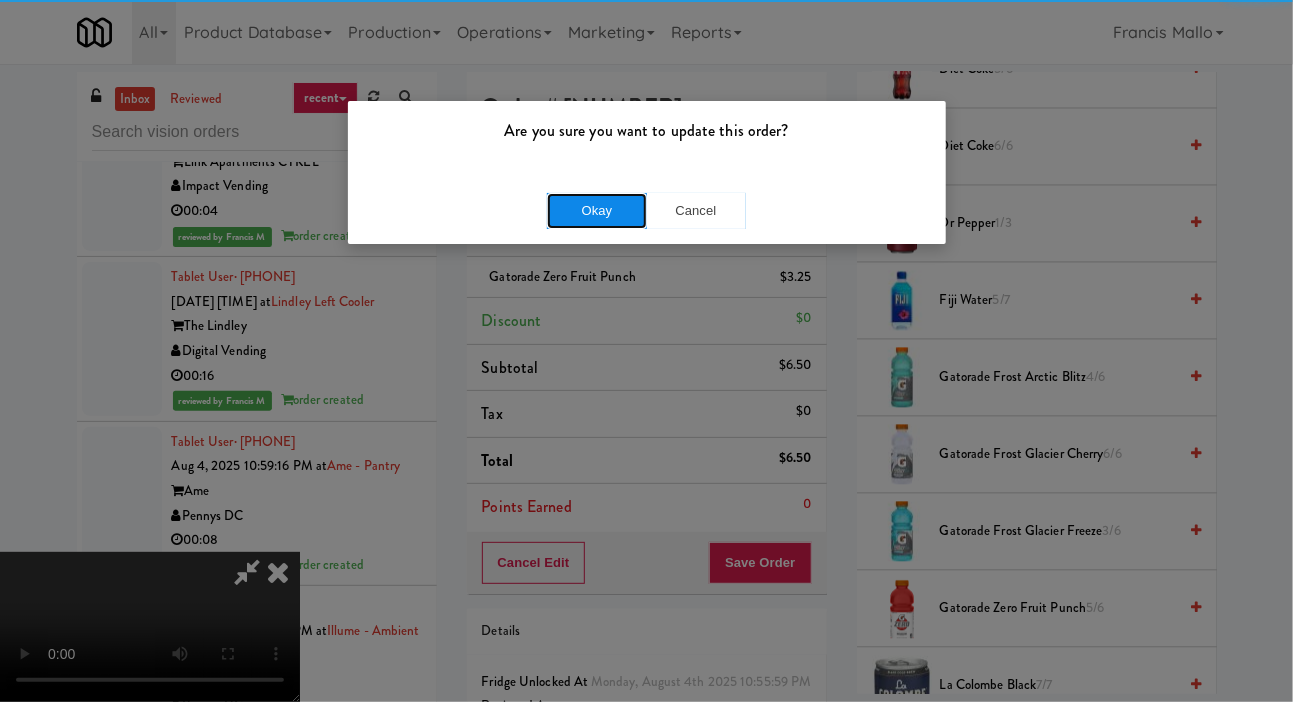 click on "Okay" at bounding box center [597, 211] 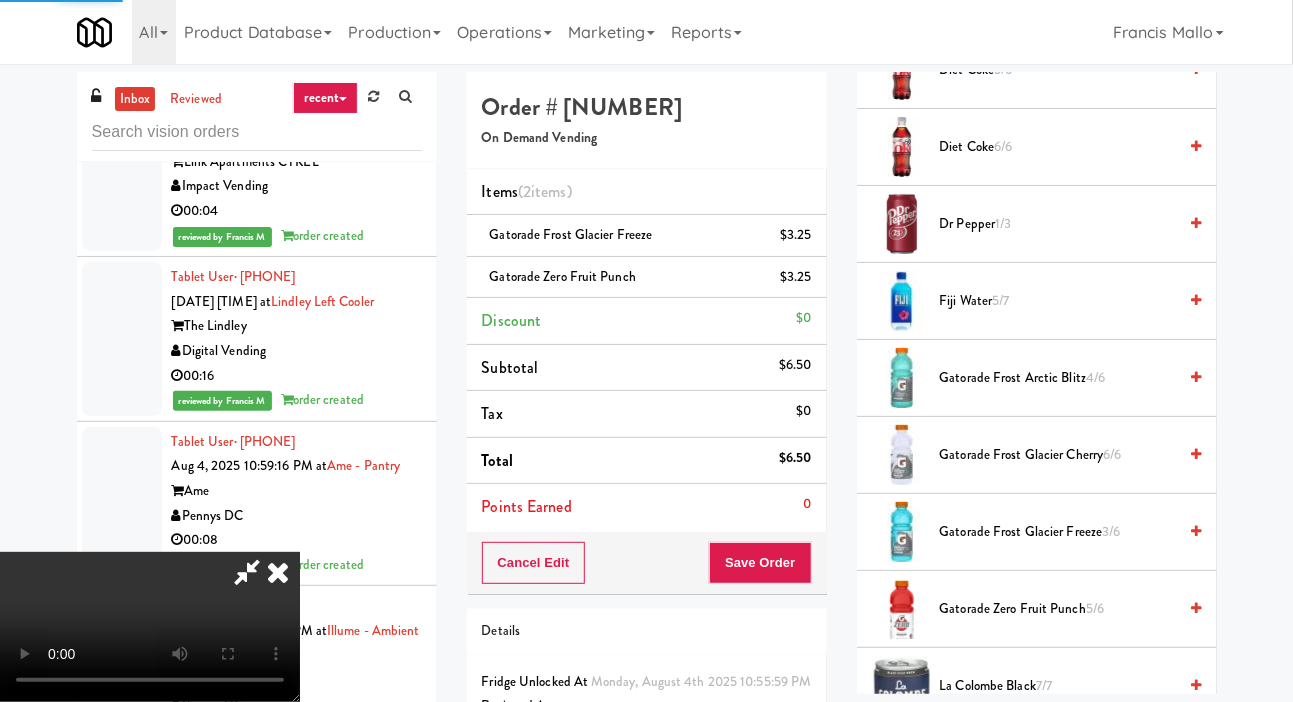 scroll, scrollTop: 116, scrollLeft: 0, axis: vertical 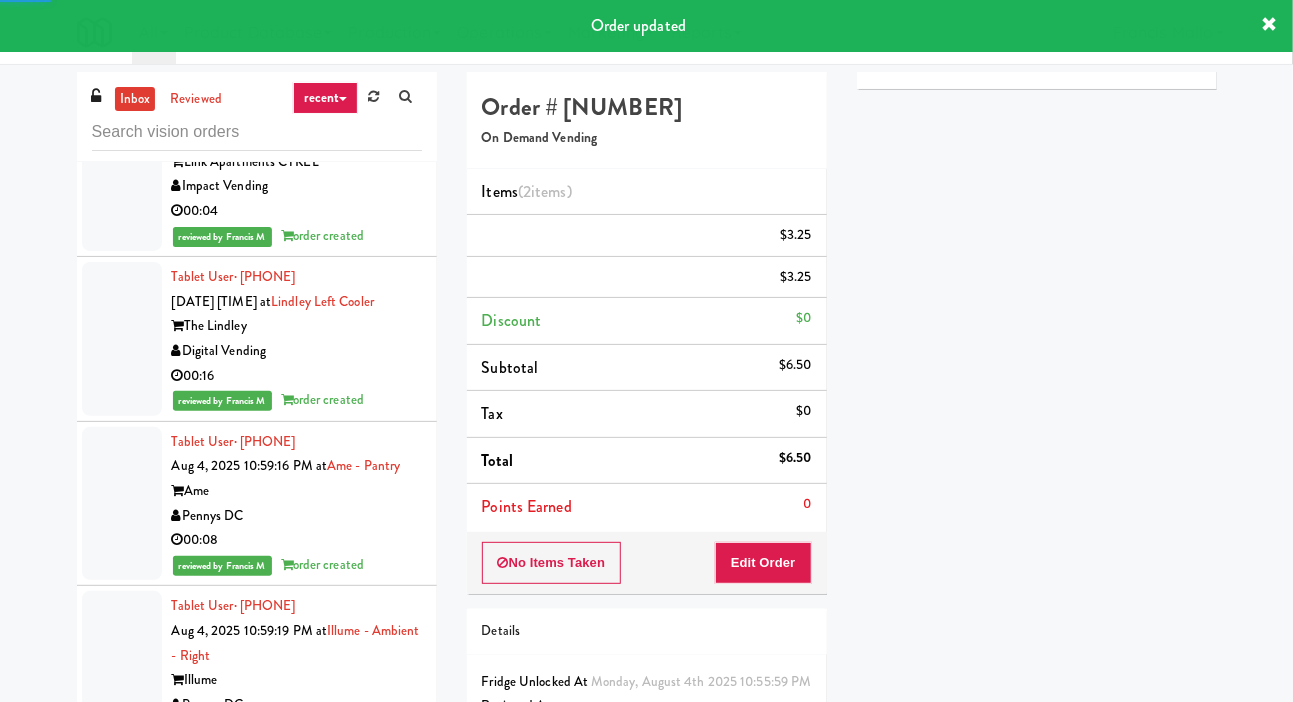 click at bounding box center [122, -837] 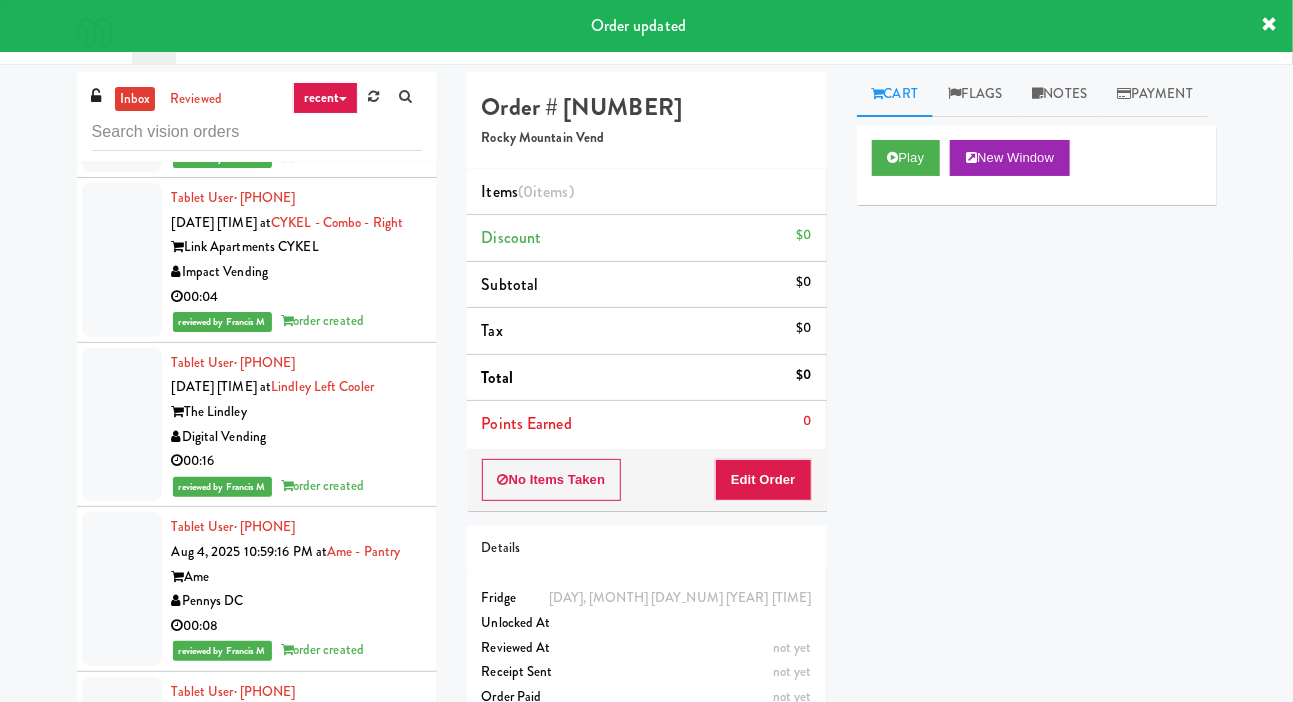scroll, scrollTop: 31128, scrollLeft: 0, axis: vertical 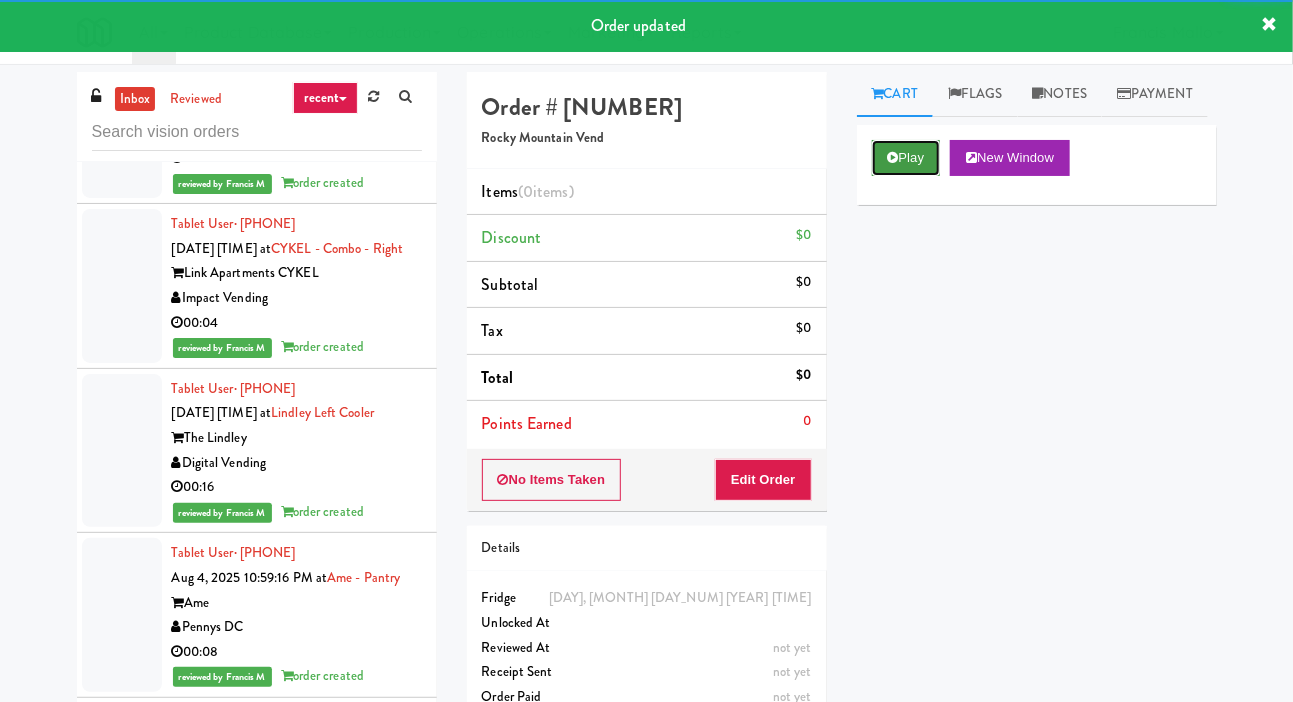 click at bounding box center [893, 157] 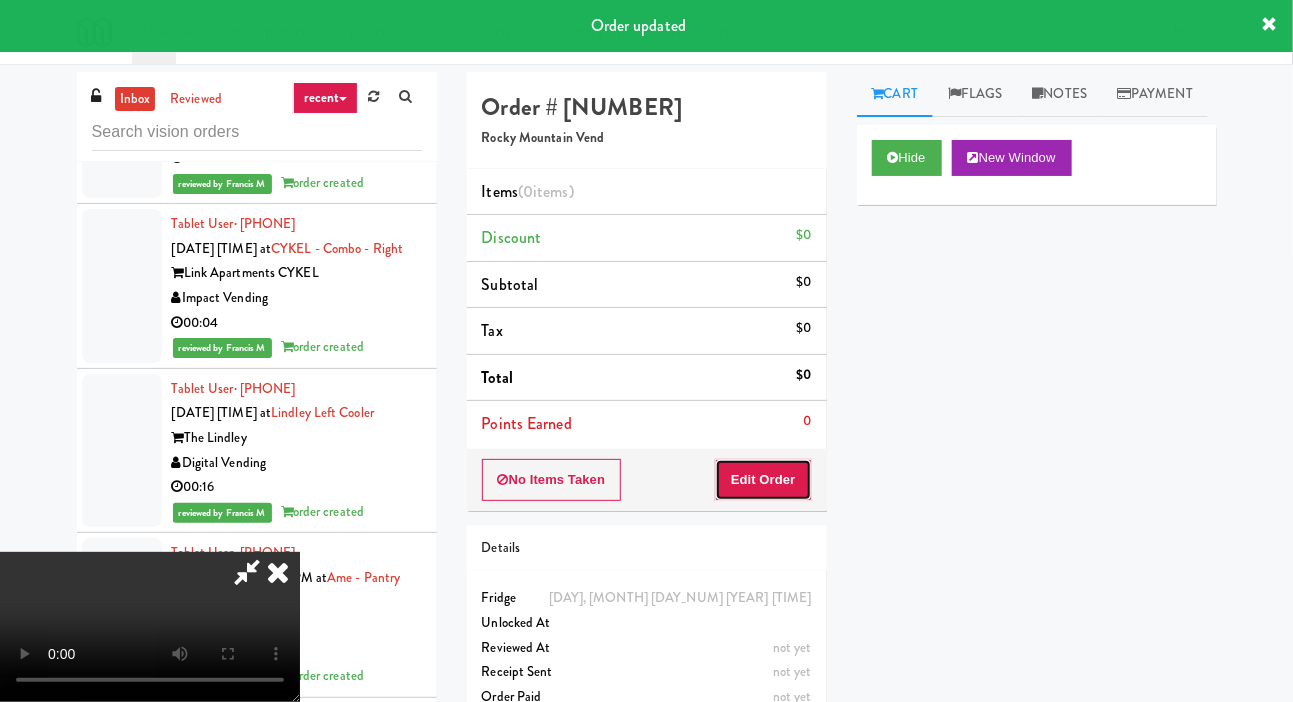 click on "Edit Order" at bounding box center (763, 480) 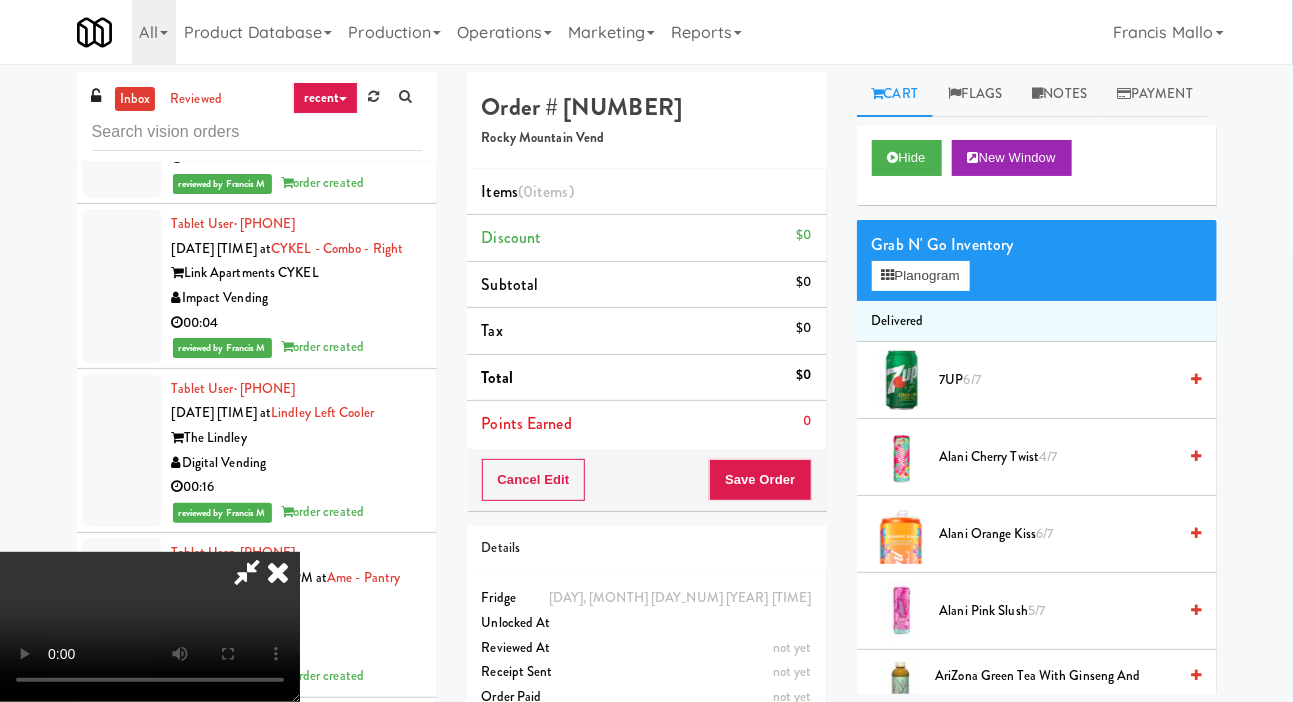 scroll, scrollTop: 73, scrollLeft: 0, axis: vertical 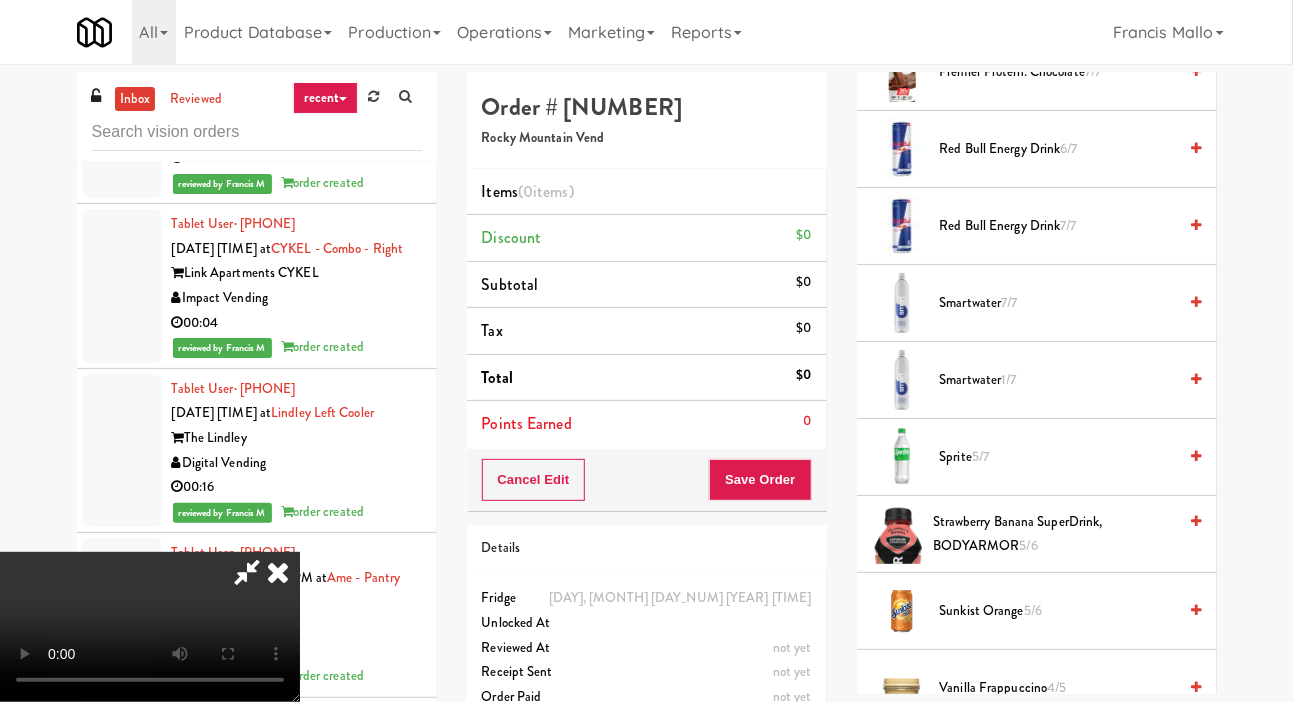 click on "Sprite  5/7" at bounding box center (1058, 457) 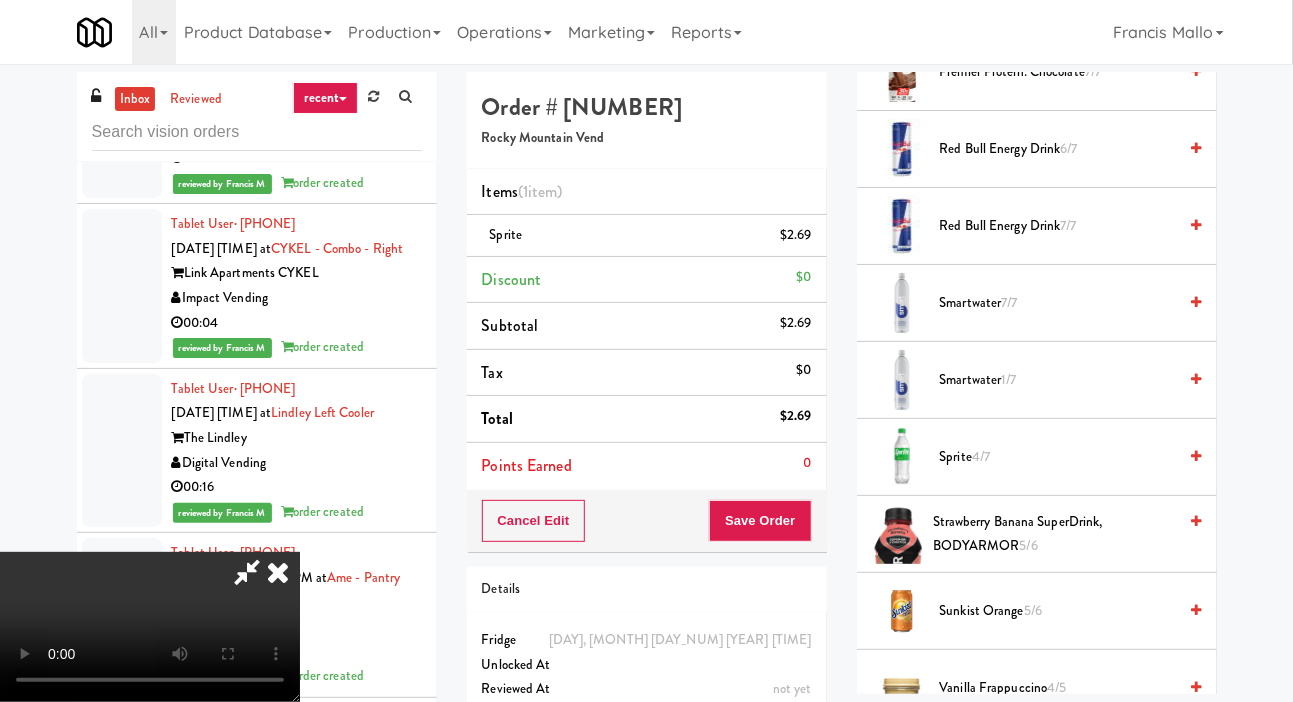 click on "Sunkist Orange  5/6" at bounding box center [1058, 611] 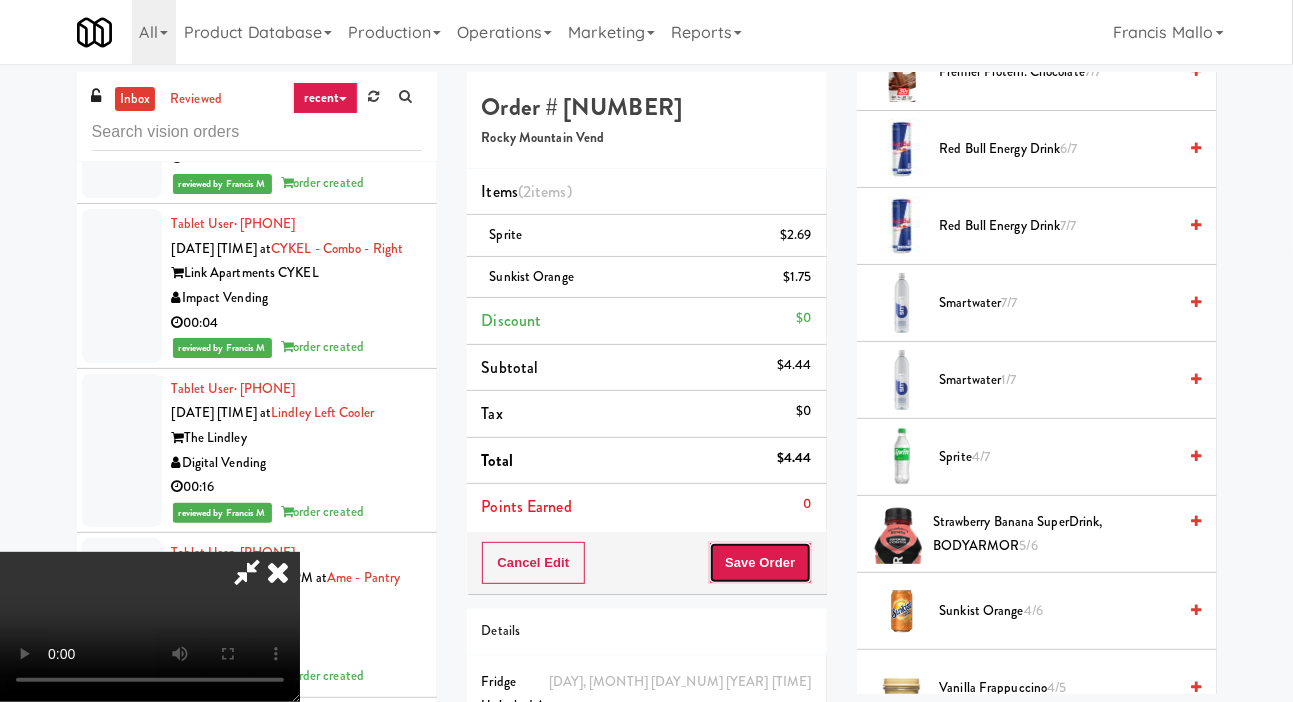 click on "Save Order" at bounding box center [760, 563] 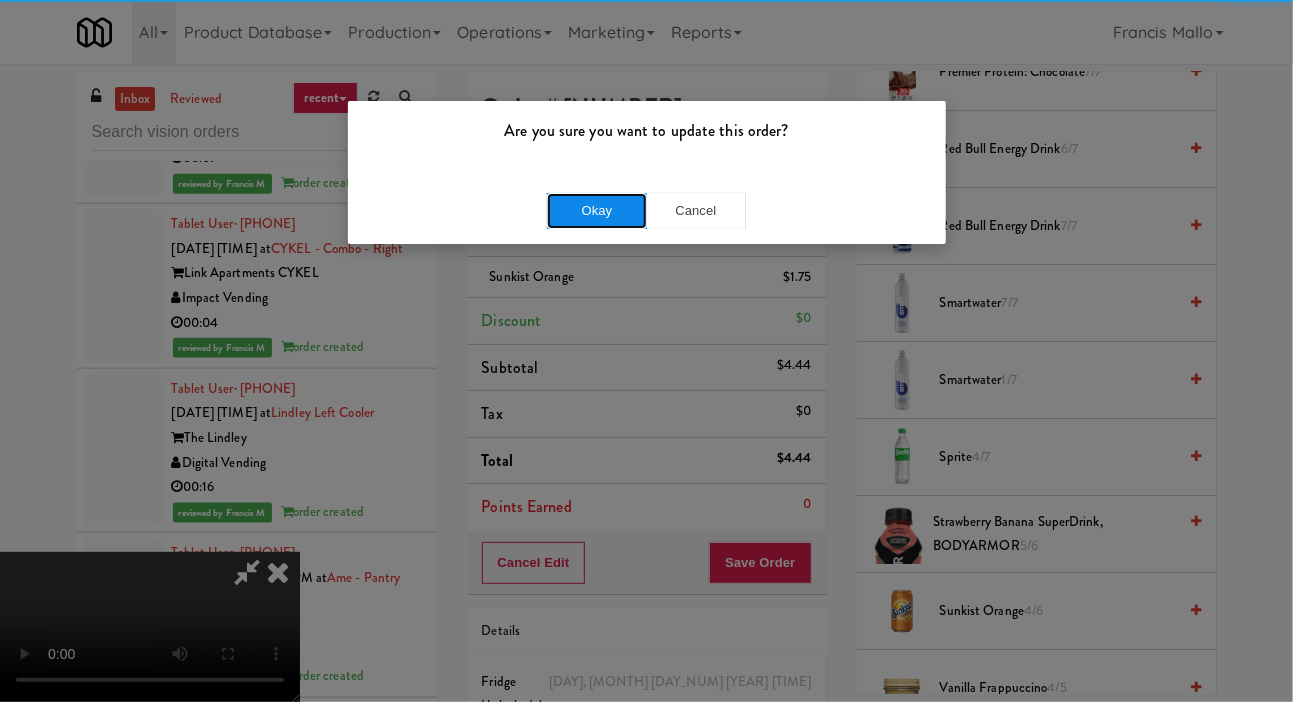 click on "Okay" at bounding box center [597, 211] 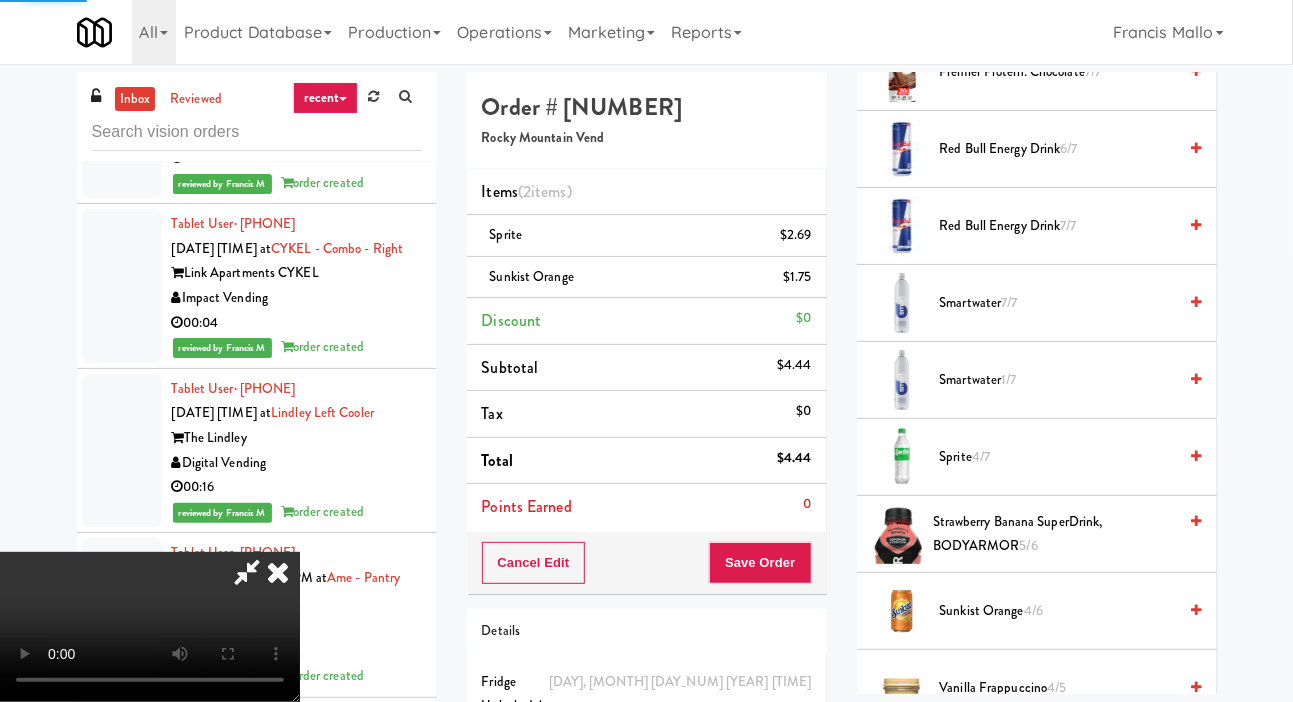 scroll, scrollTop: 116, scrollLeft: 0, axis: vertical 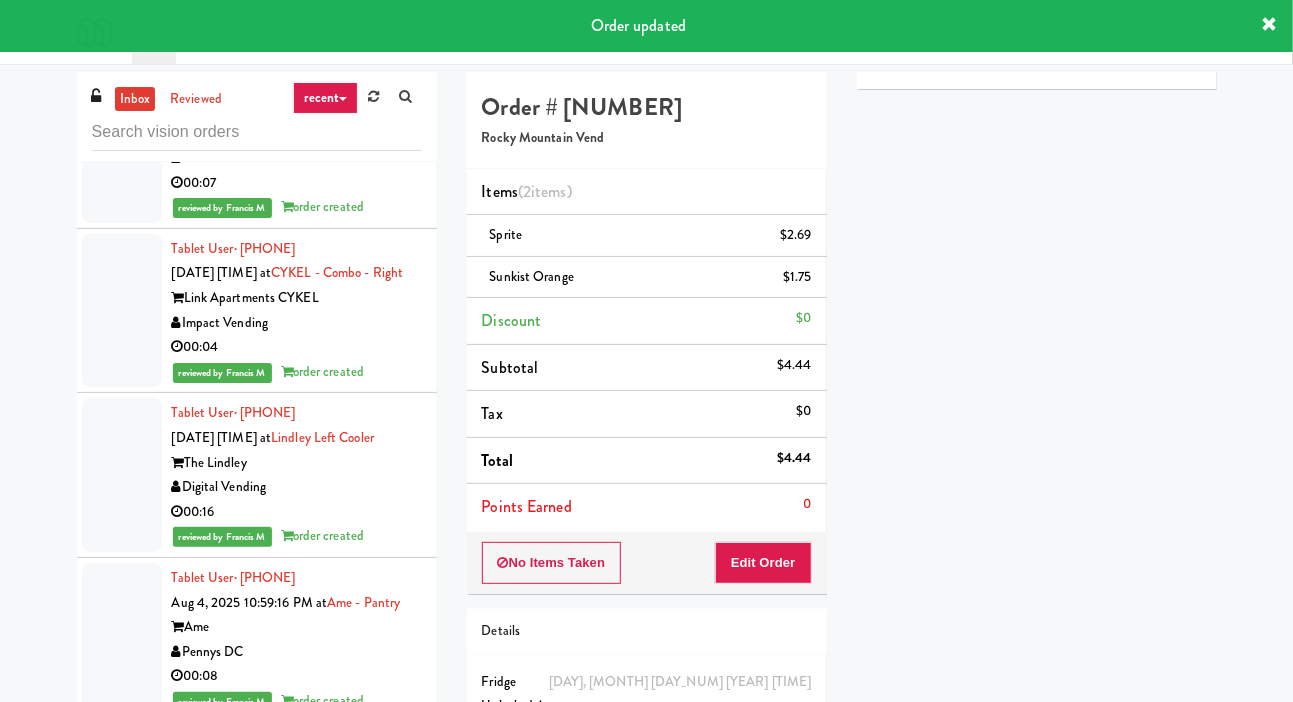click at bounding box center (122, -903) 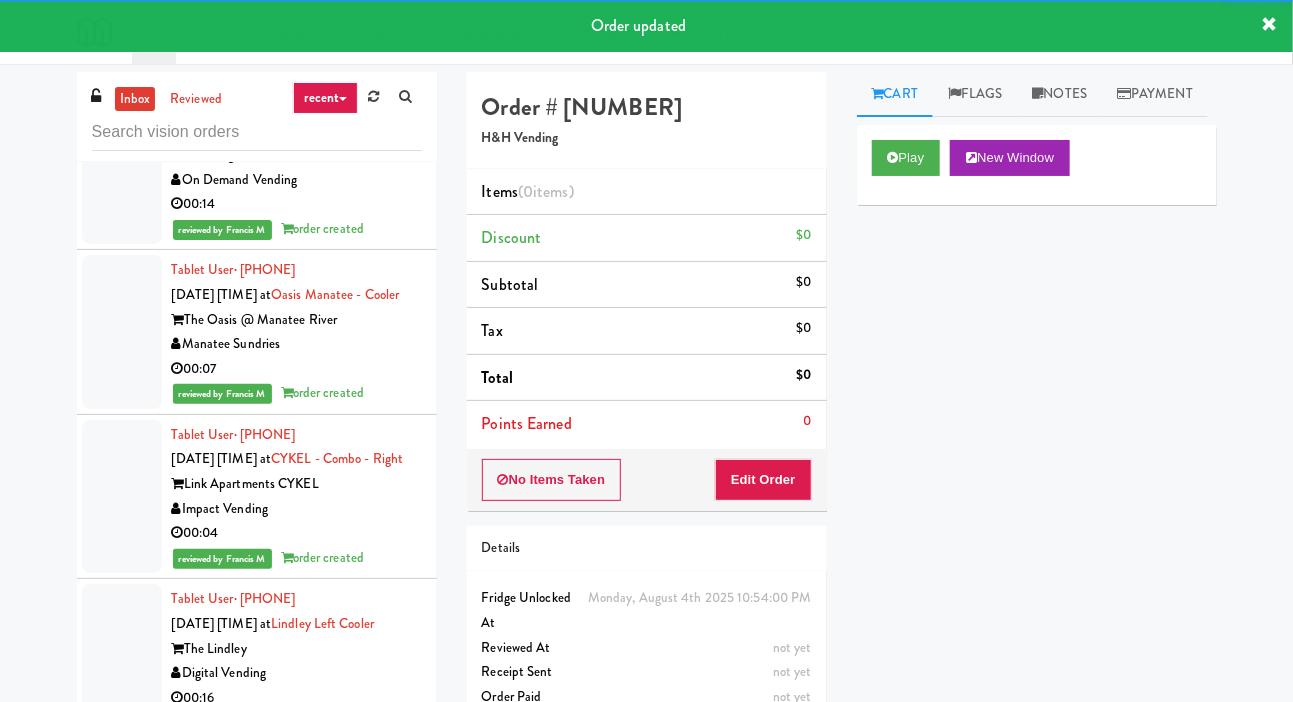 scroll, scrollTop: 30946, scrollLeft: 0, axis: vertical 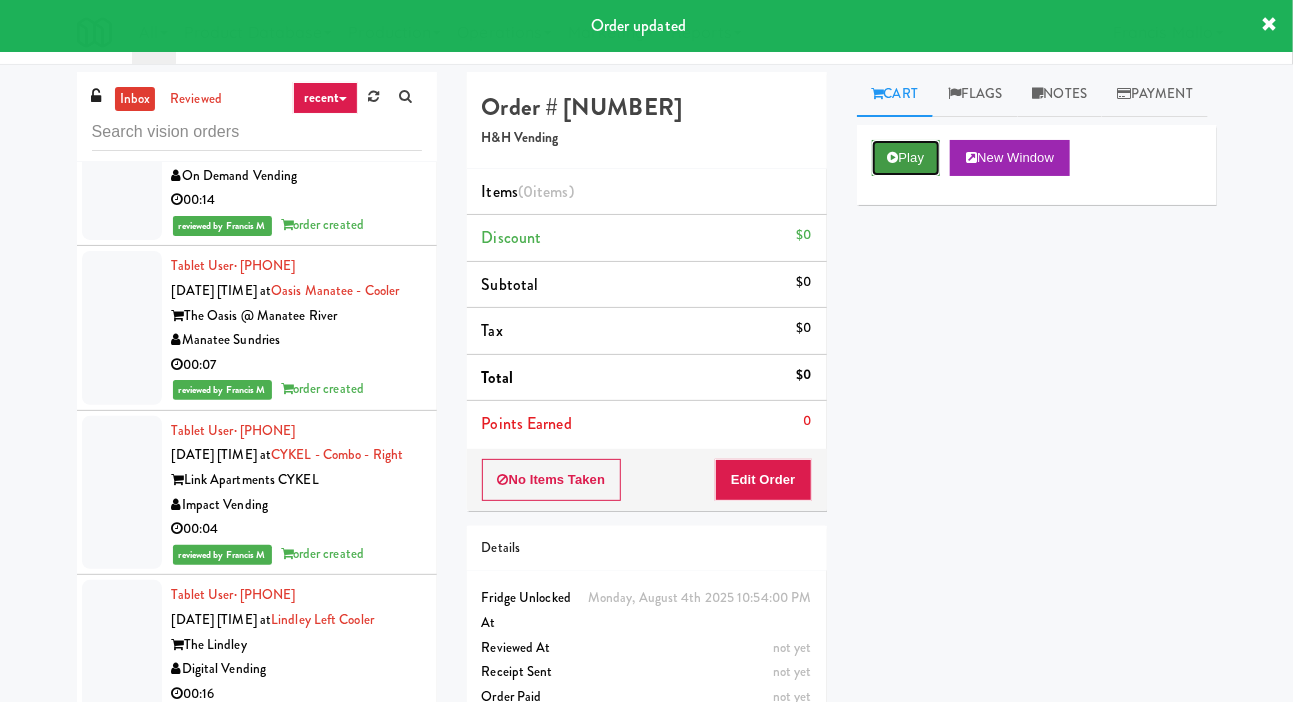 click on "Play" at bounding box center [906, 158] 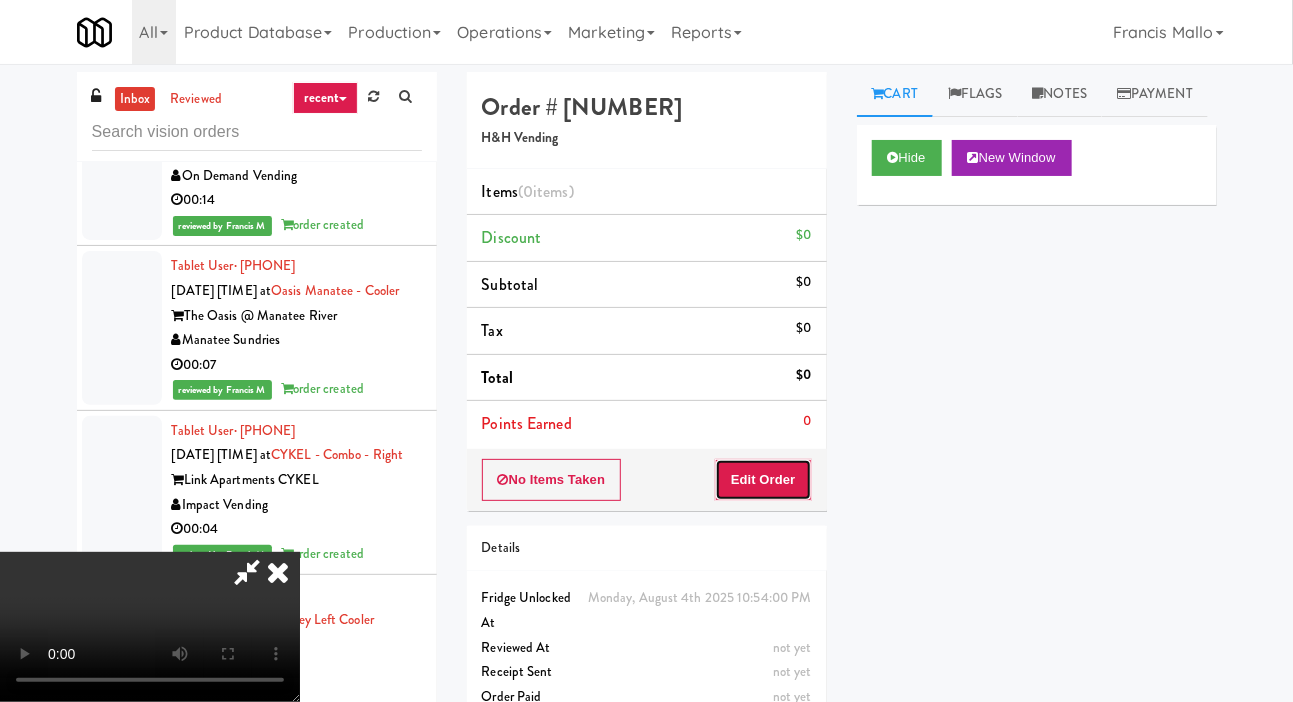 click on "Edit Order" at bounding box center [763, 480] 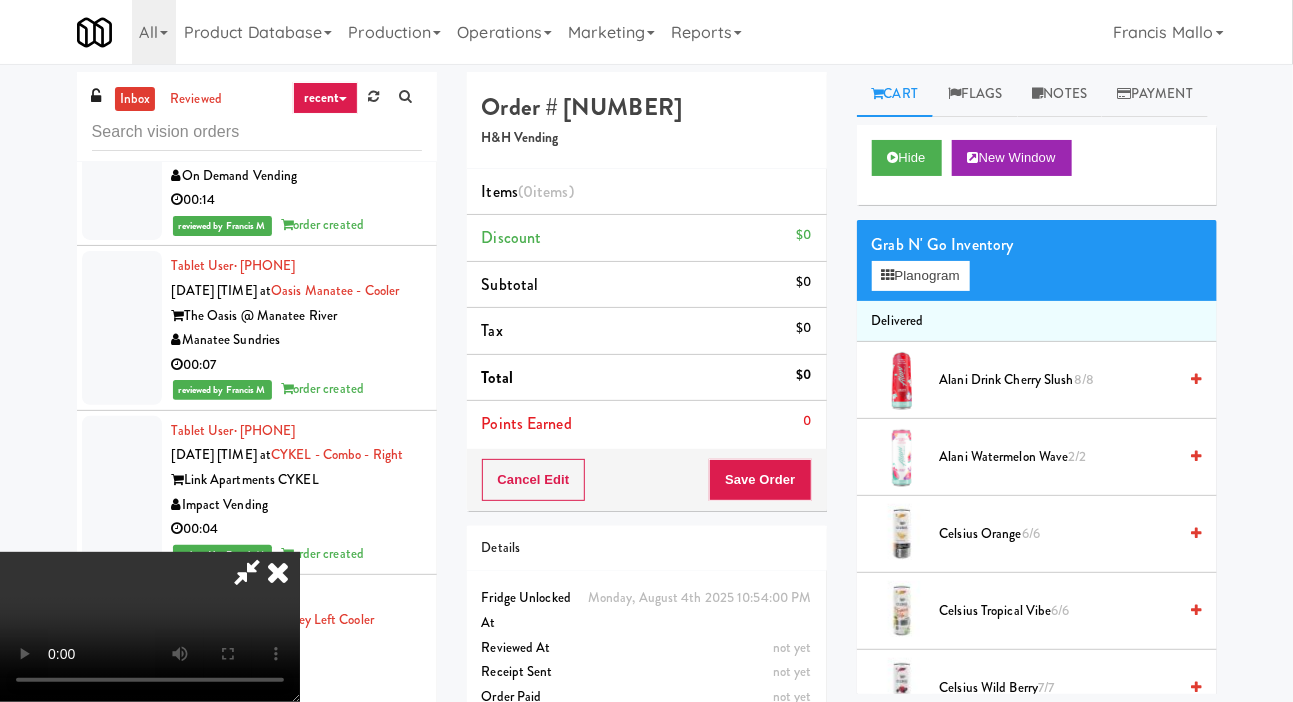 type 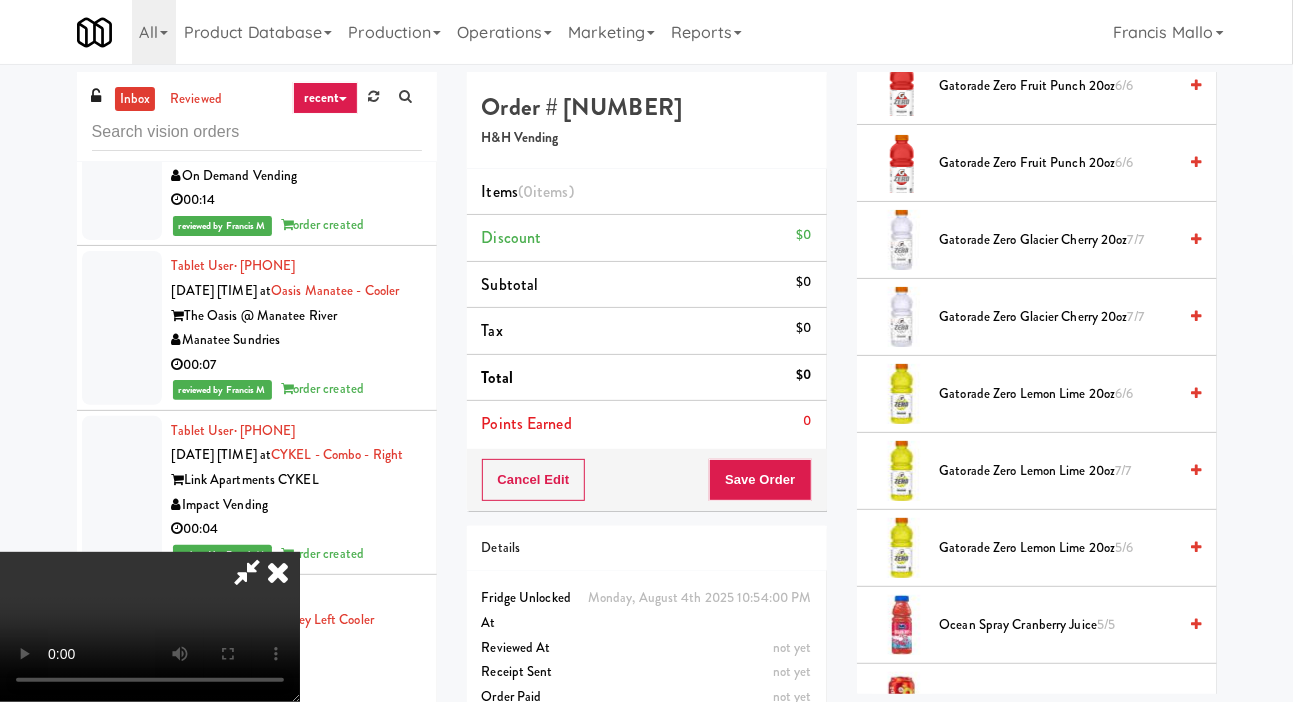 scroll, scrollTop: 1003, scrollLeft: 0, axis: vertical 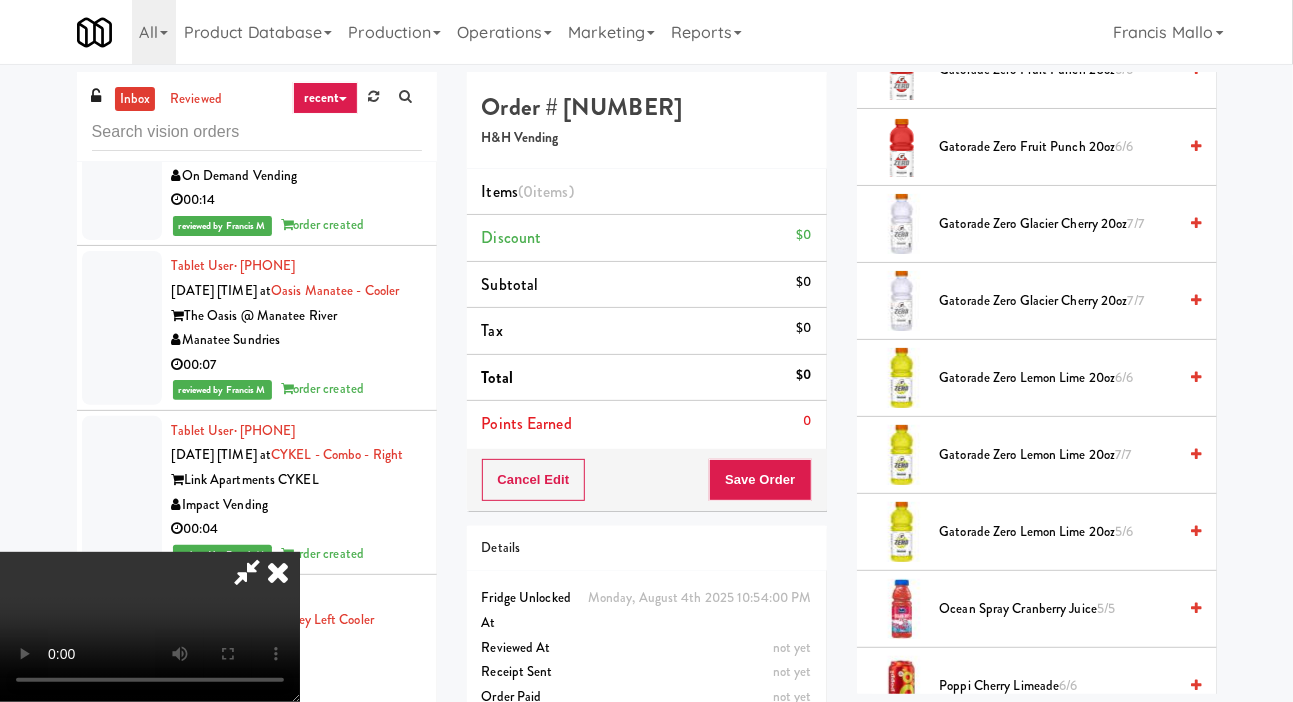 click on "Gatorade Zero Lemon Lime 20oz  6/6" at bounding box center [1058, 378] 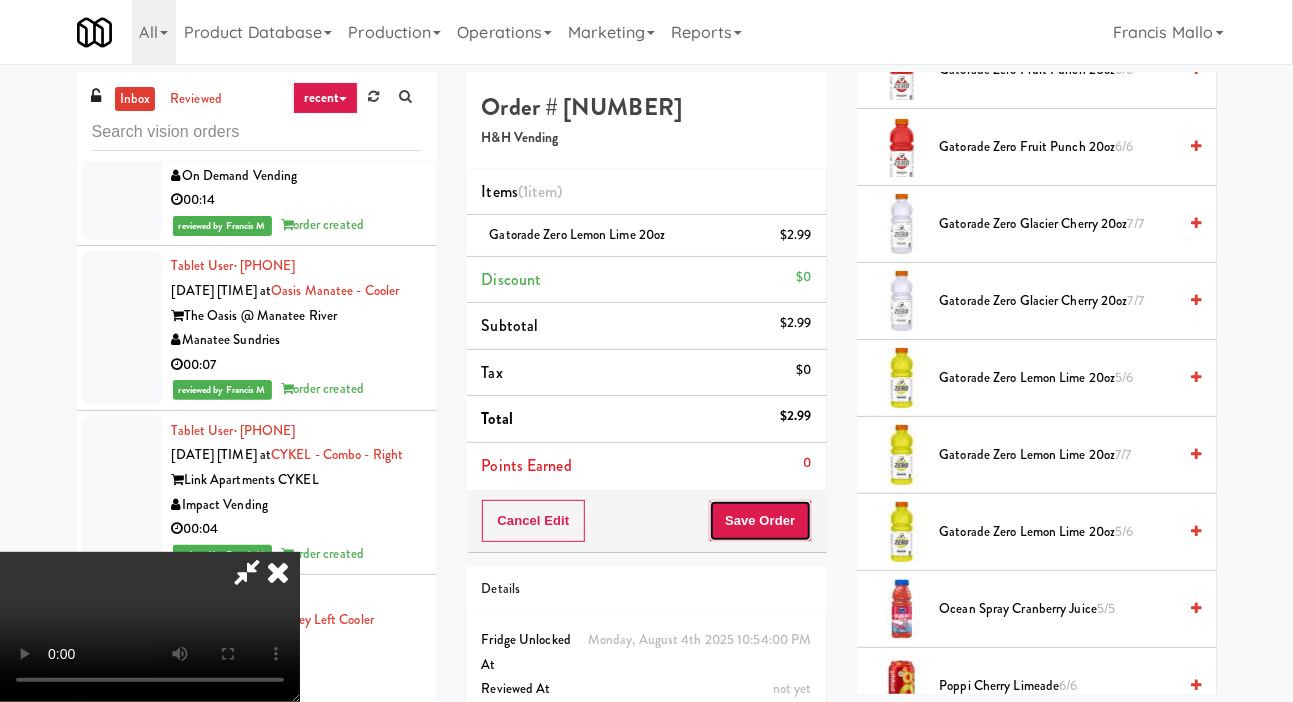 click on "Save Order" at bounding box center [760, 521] 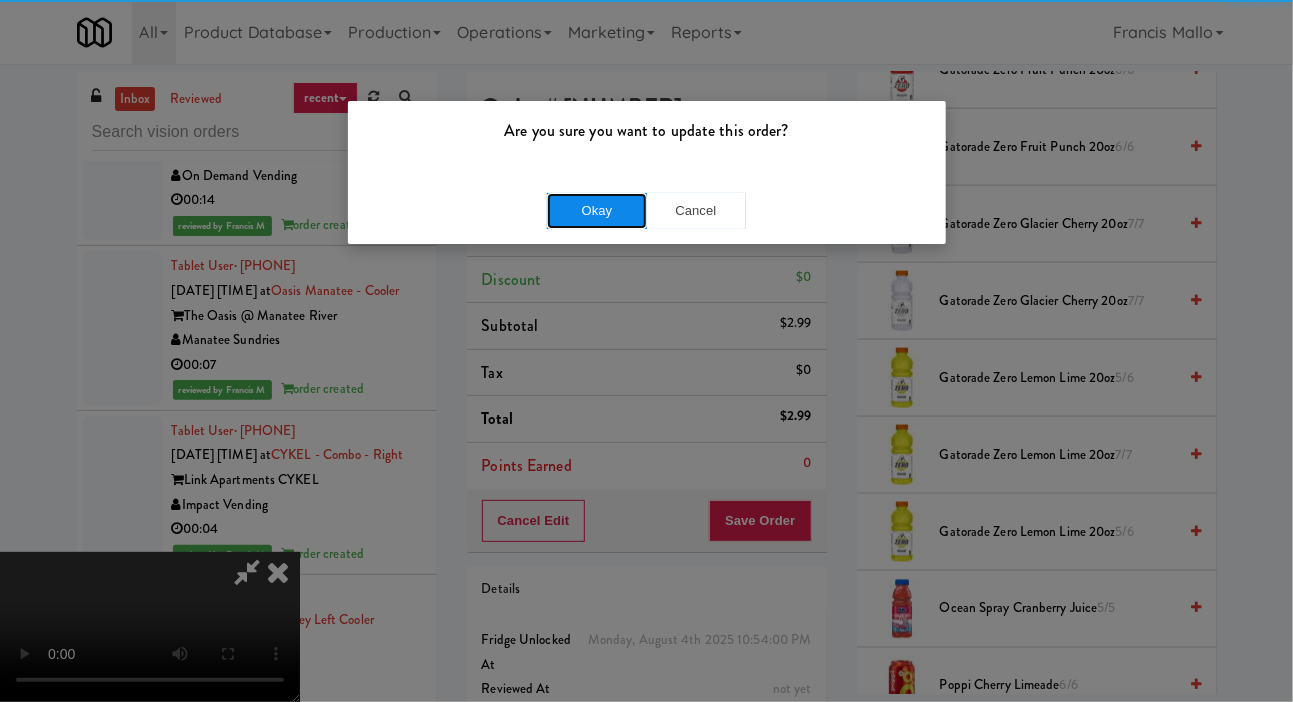 click on "Okay" at bounding box center [597, 211] 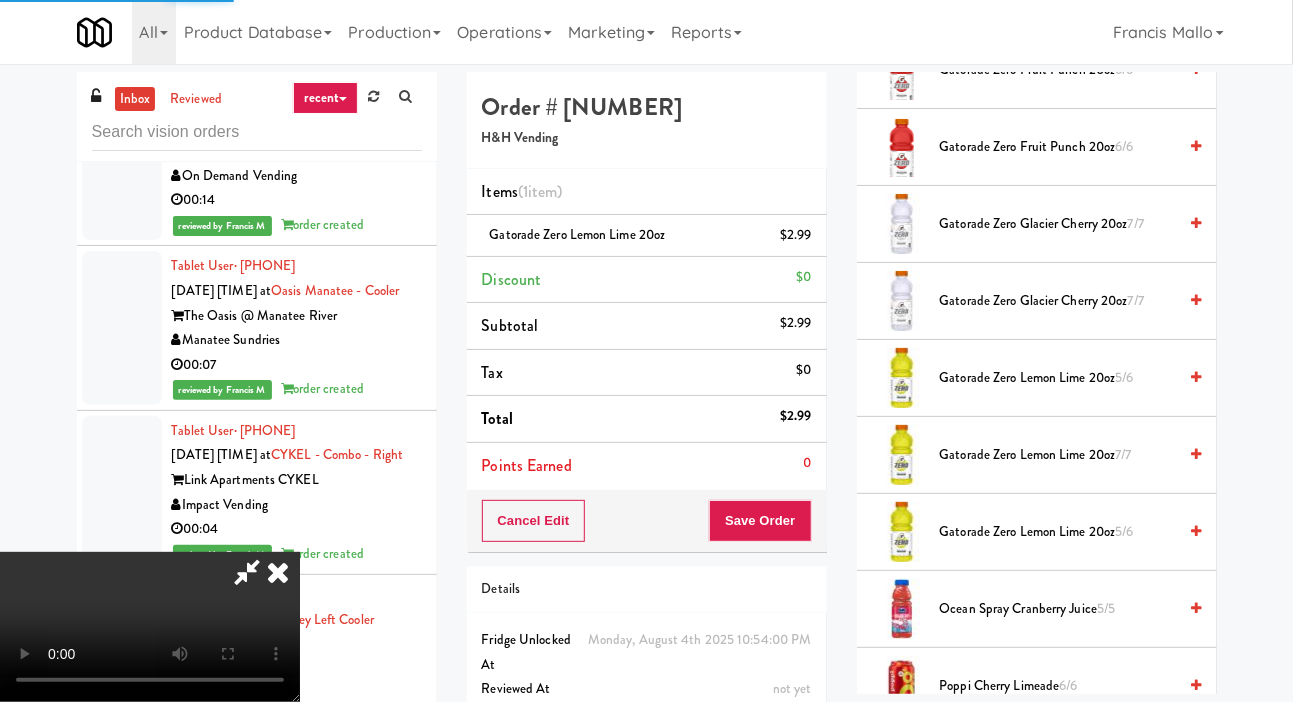 scroll, scrollTop: 116, scrollLeft: 0, axis: vertical 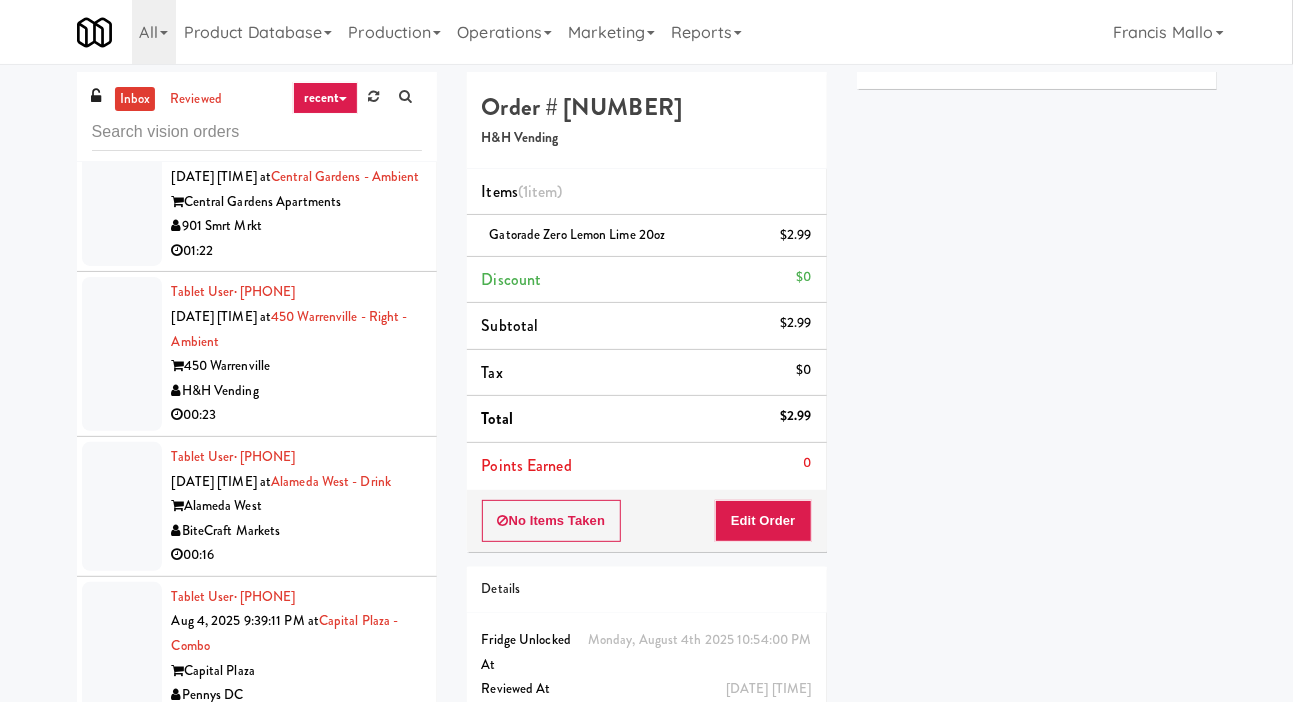 click on "Fountain City Vending" at bounding box center [297, 86] 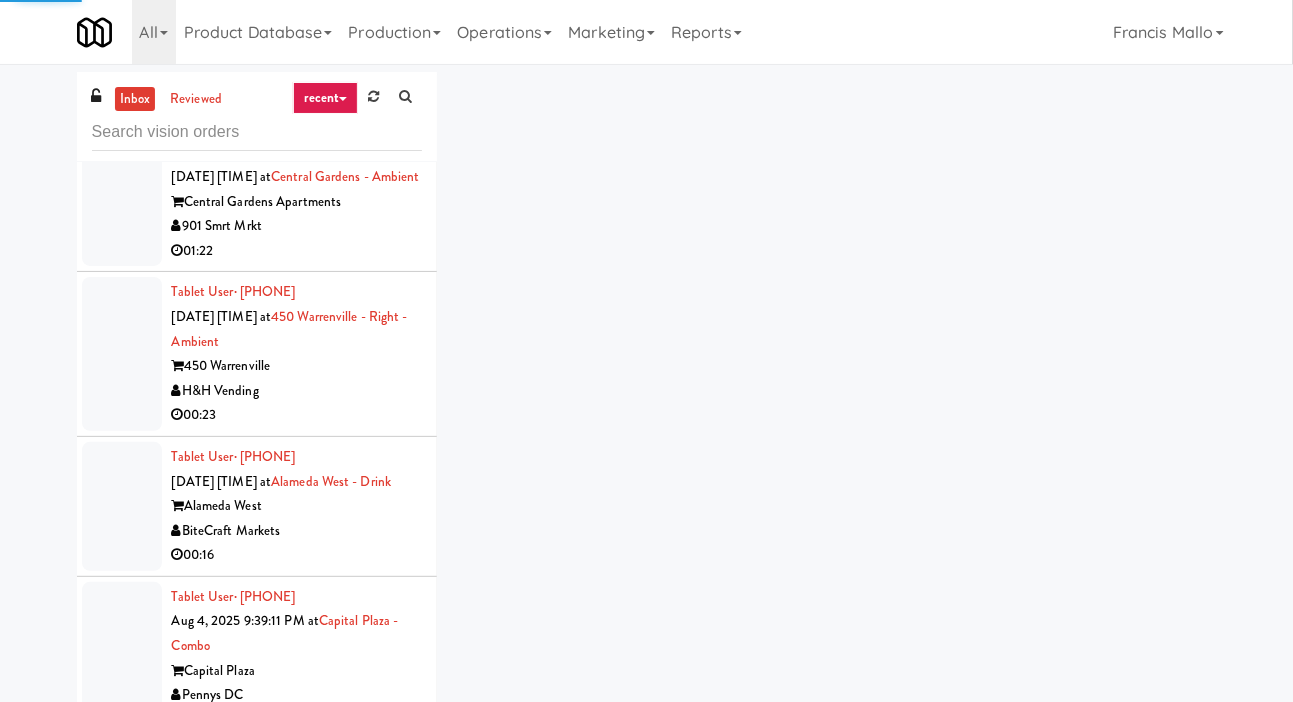 click on "901 Smrt Mrkt" at bounding box center (297, 226) 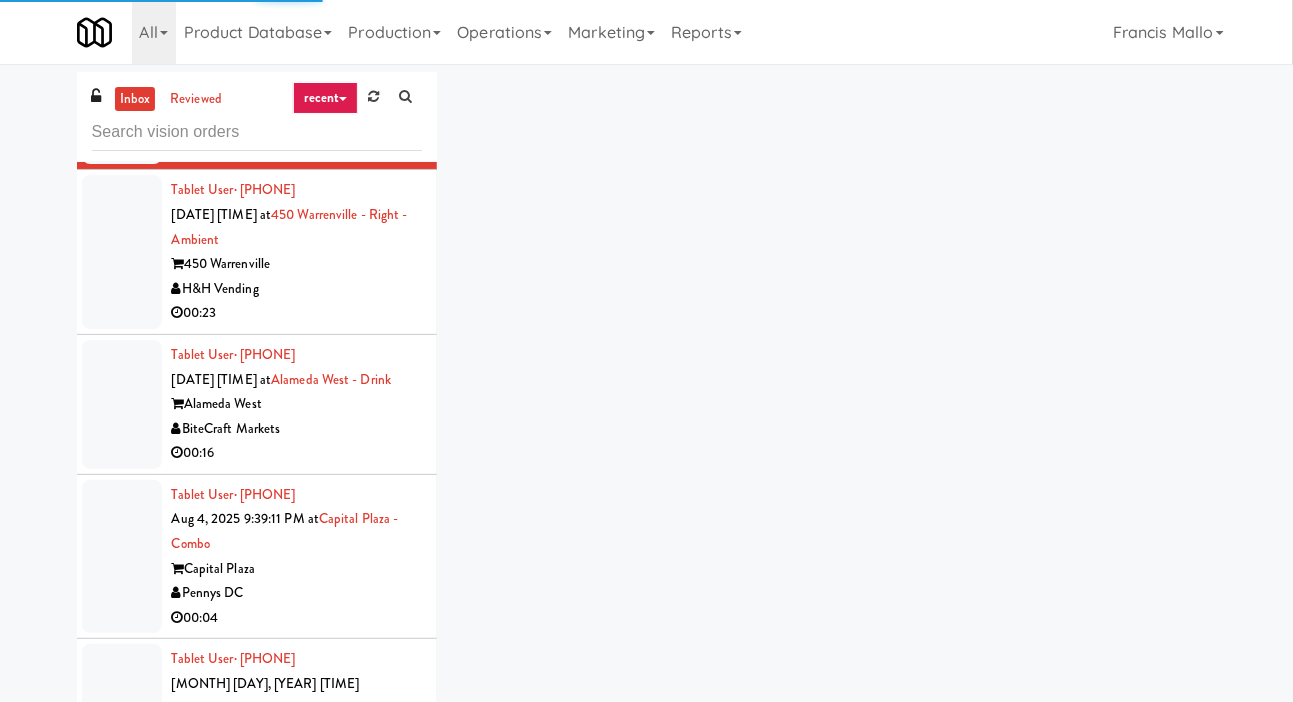 scroll, scrollTop: 9765, scrollLeft: 0, axis: vertical 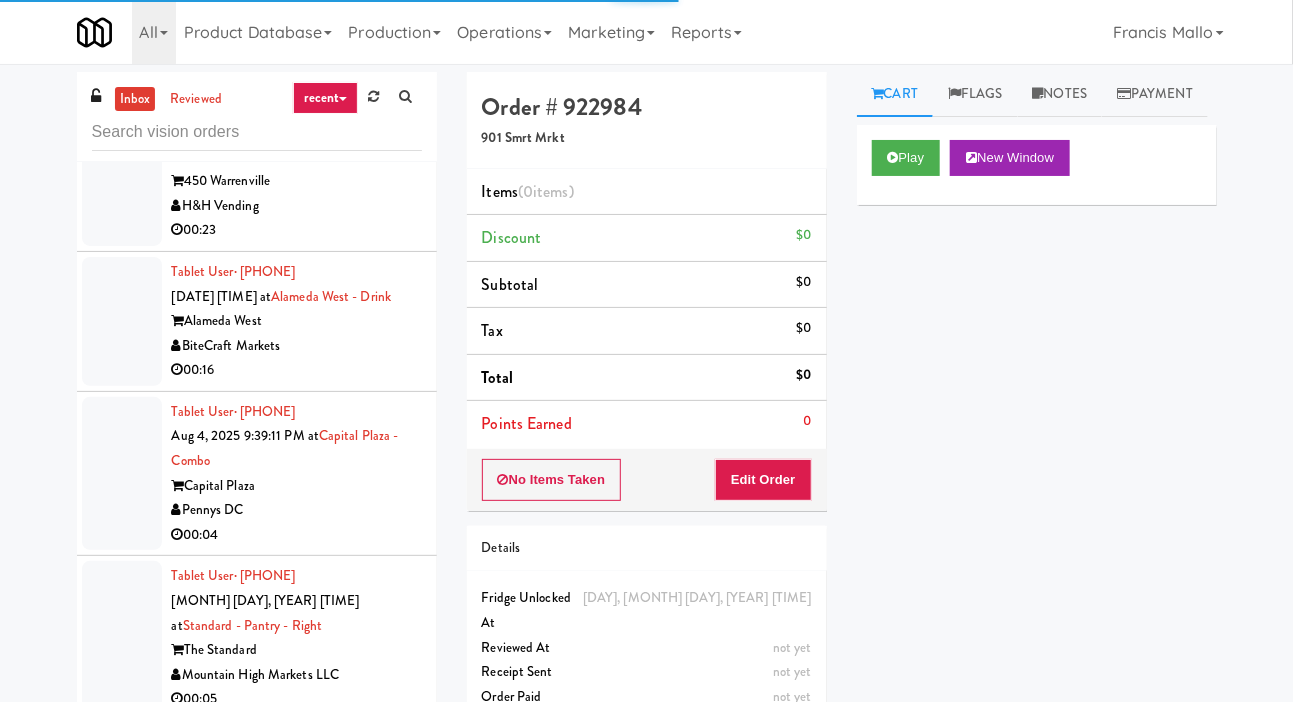 click on "H&H Vending" at bounding box center (297, 206) 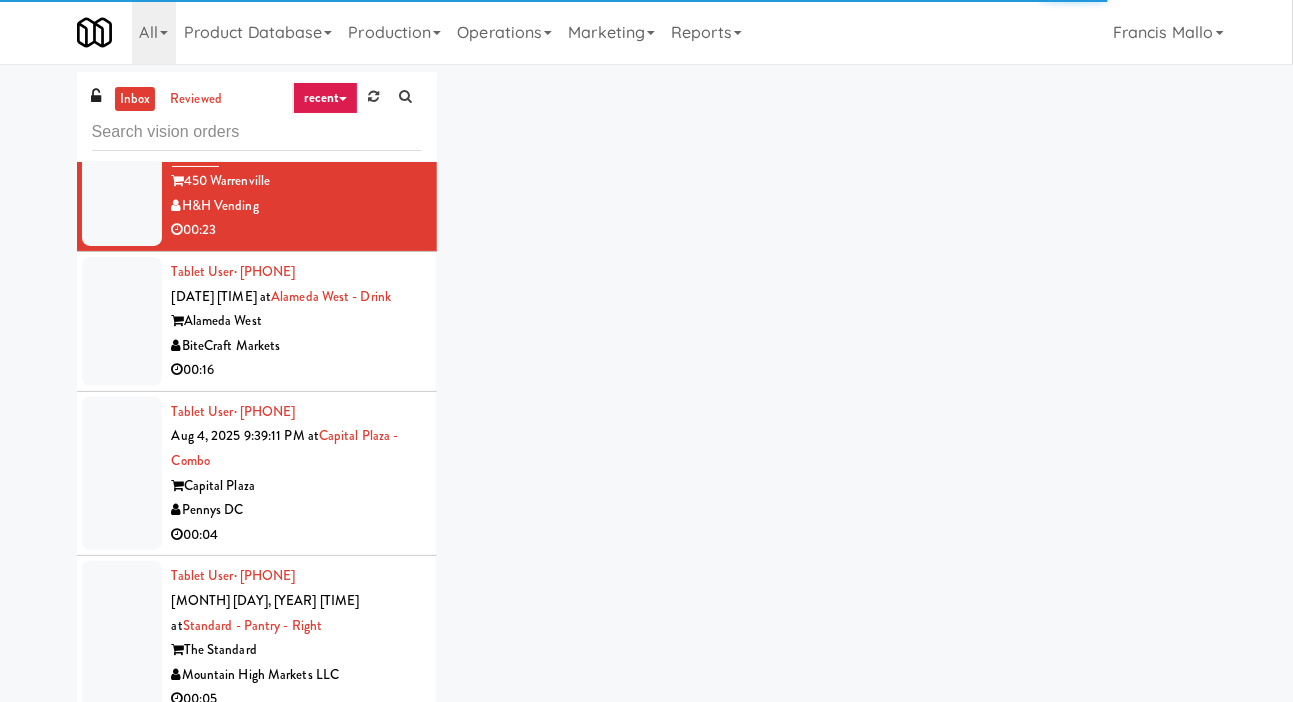 click on "Fountain City Vending" at bounding box center [297, -99] 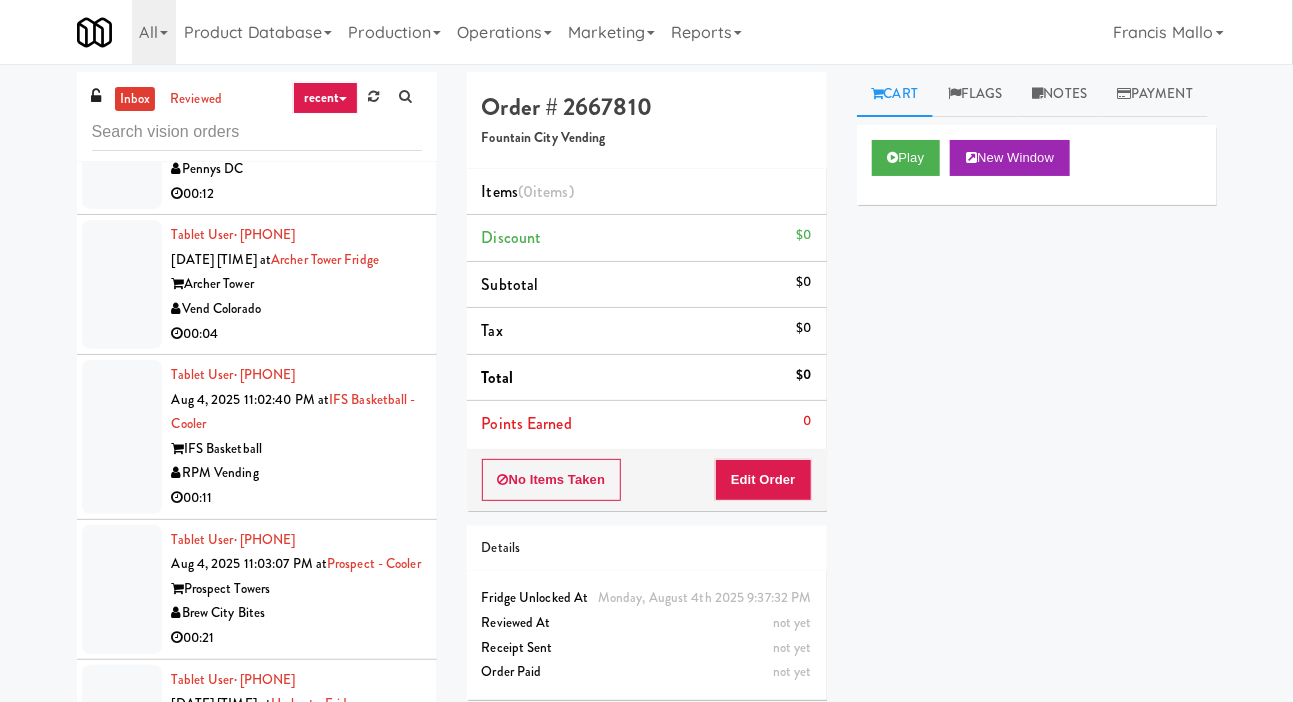scroll, scrollTop: 33833, scrollLeft: 0, axis: vertical 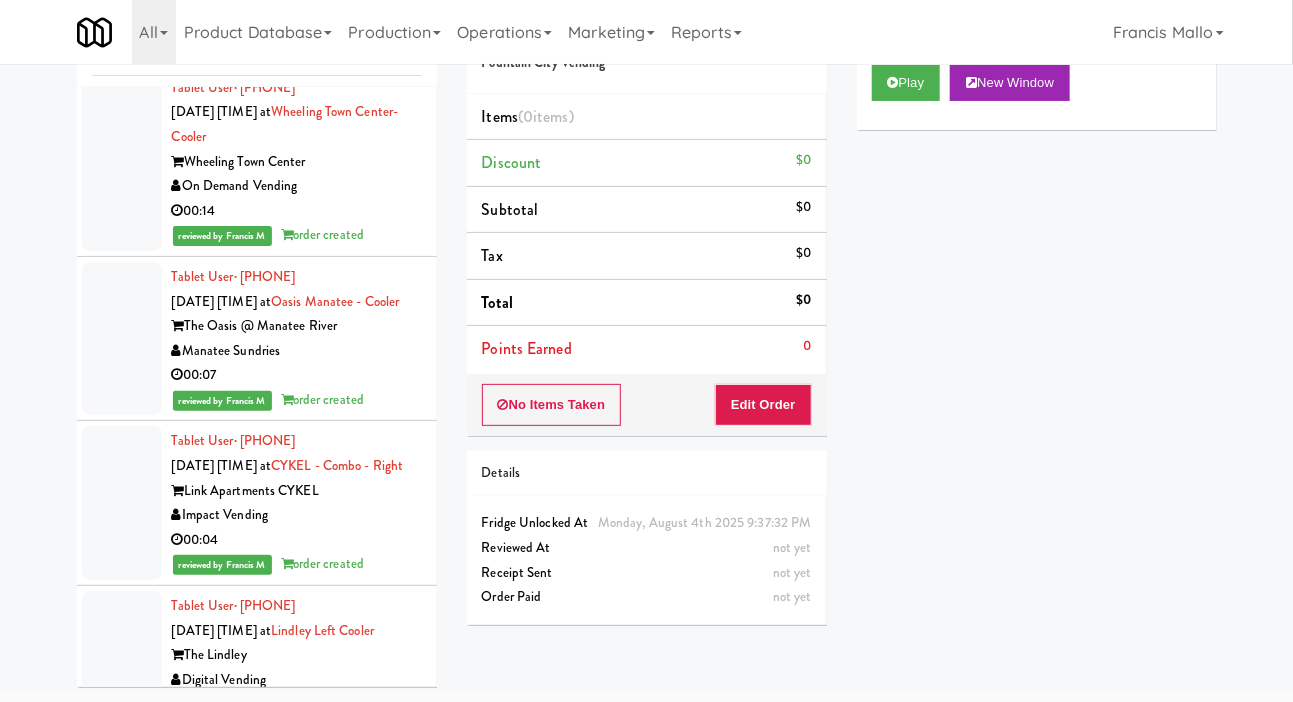 click on "SmartVend KC" at bounding box center [297, -850] 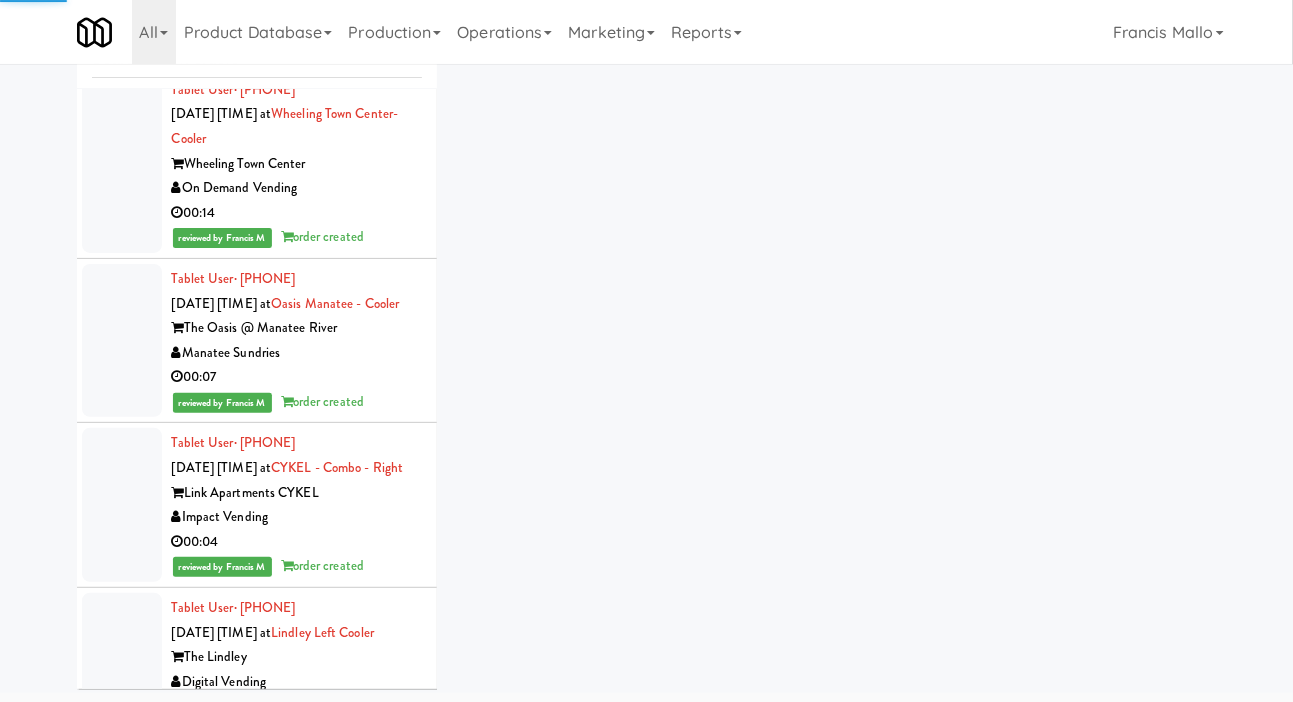 scroll, scrollTop: 98, scrollLeft: 0, axis: vertical 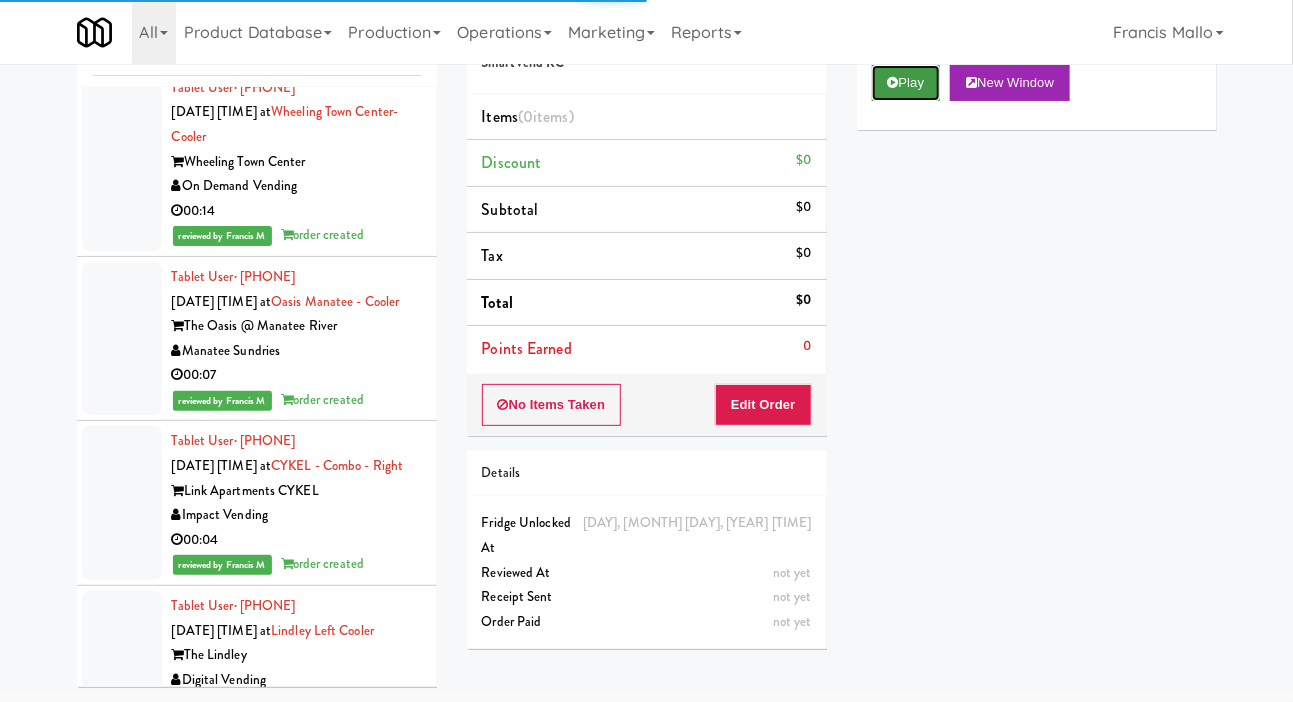 click at bounding box center (893, 82) 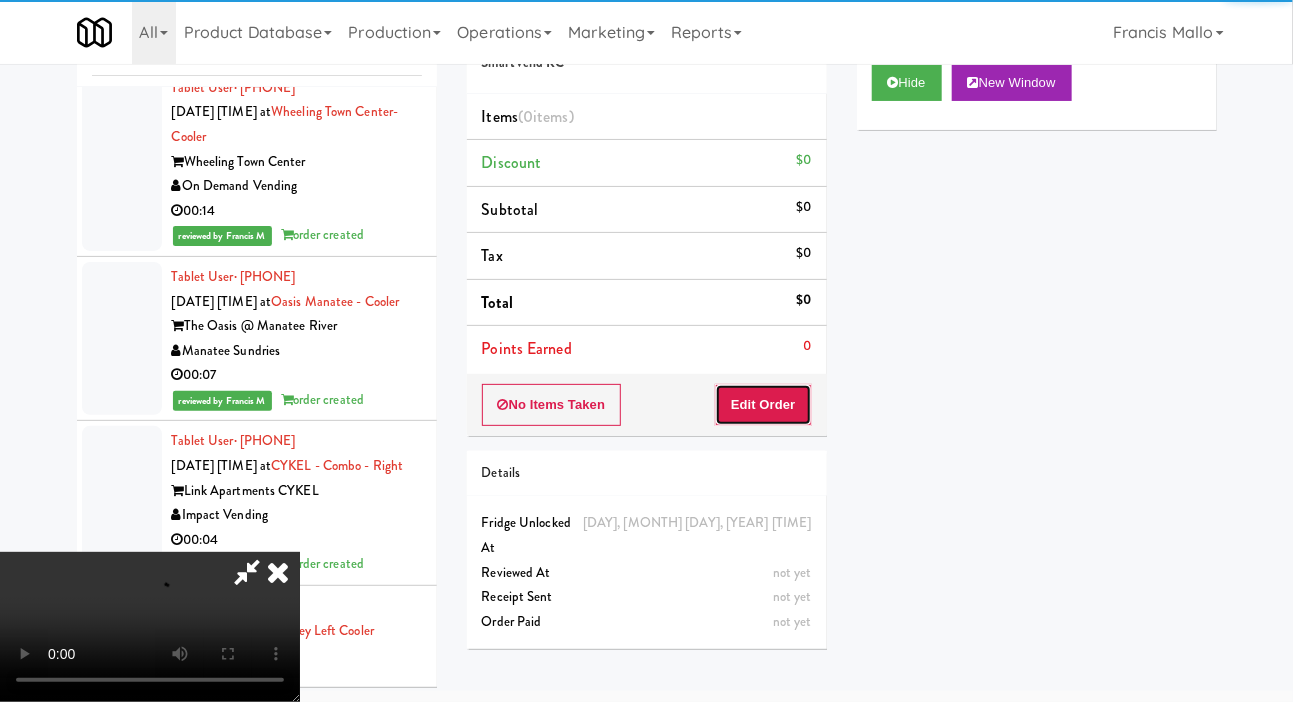 click on "Edit Order" at bounding box center (763, 405) 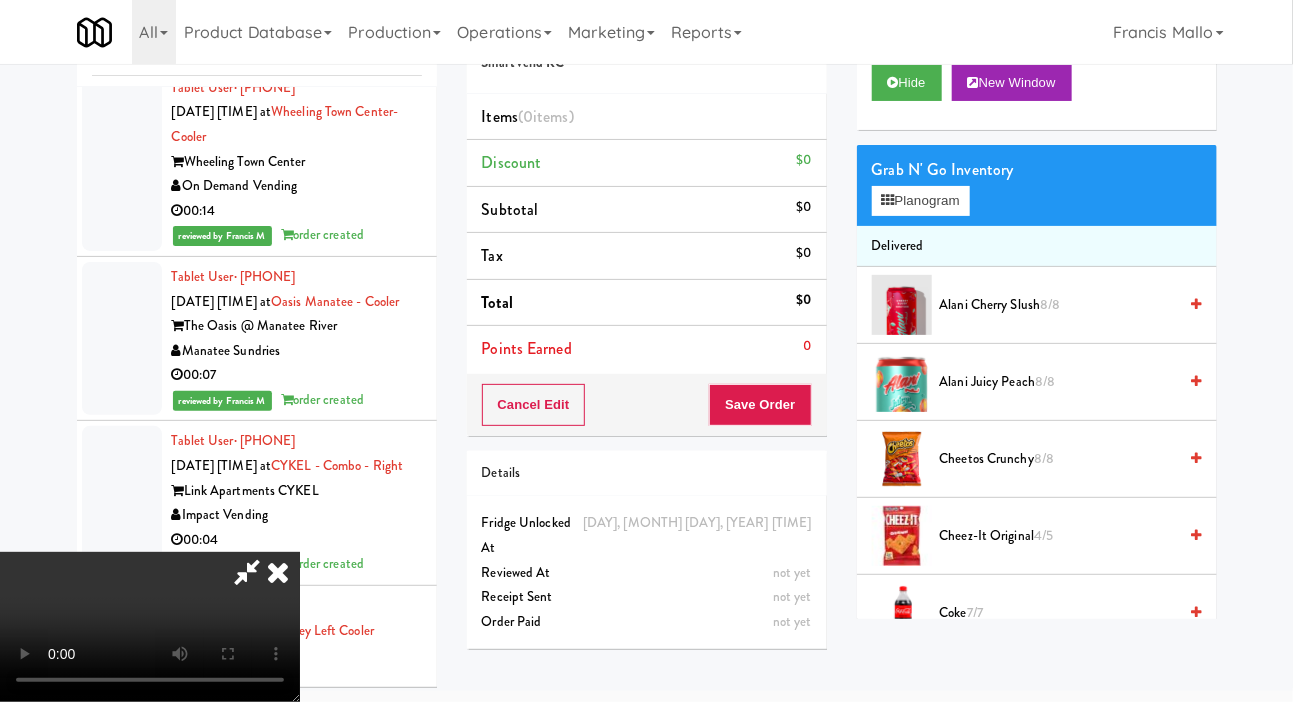 type 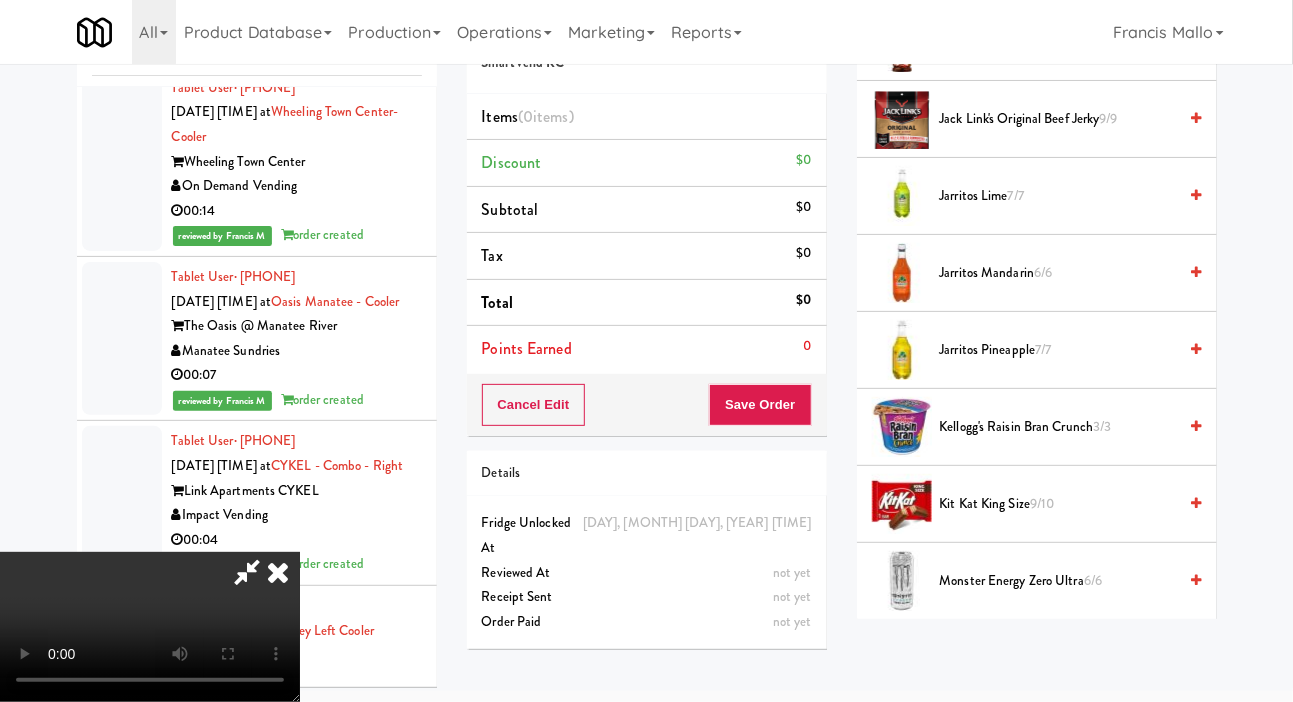 scroll, scrollTop: 1033, scrollLeft: 0, axis: vertical 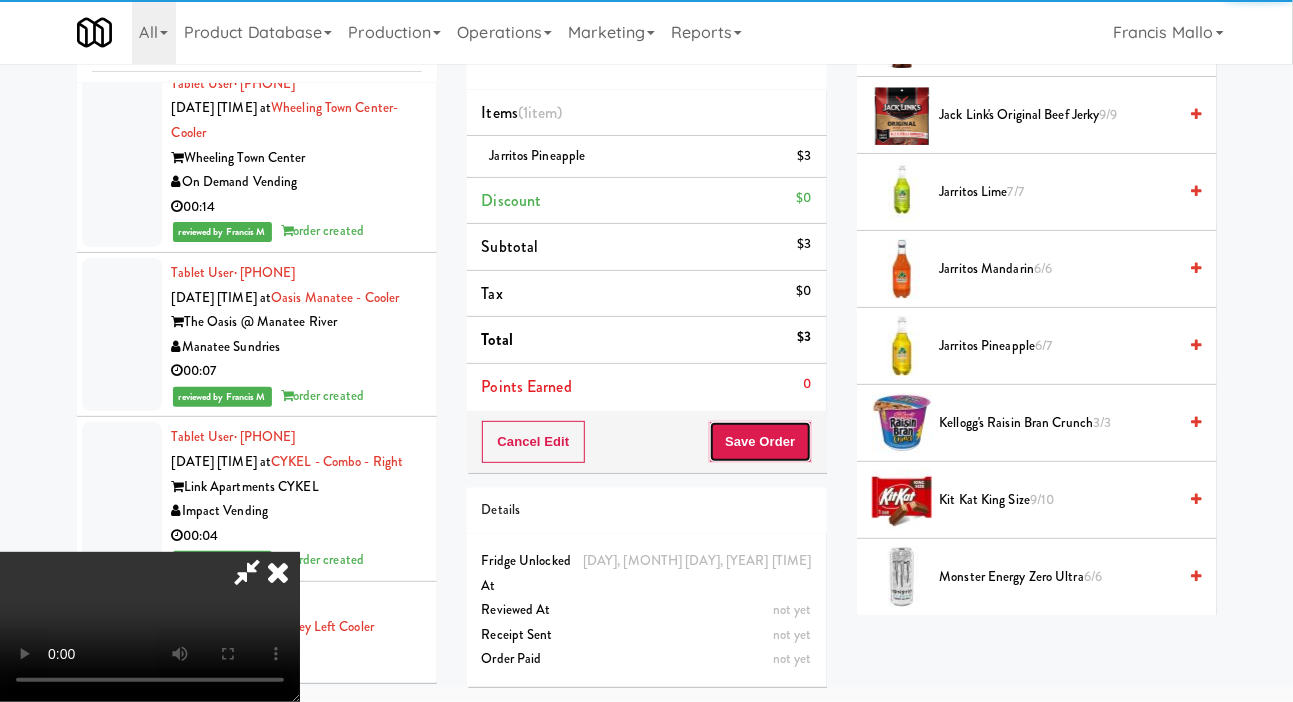 click on "Save Order" at bounding box center [760, 442] 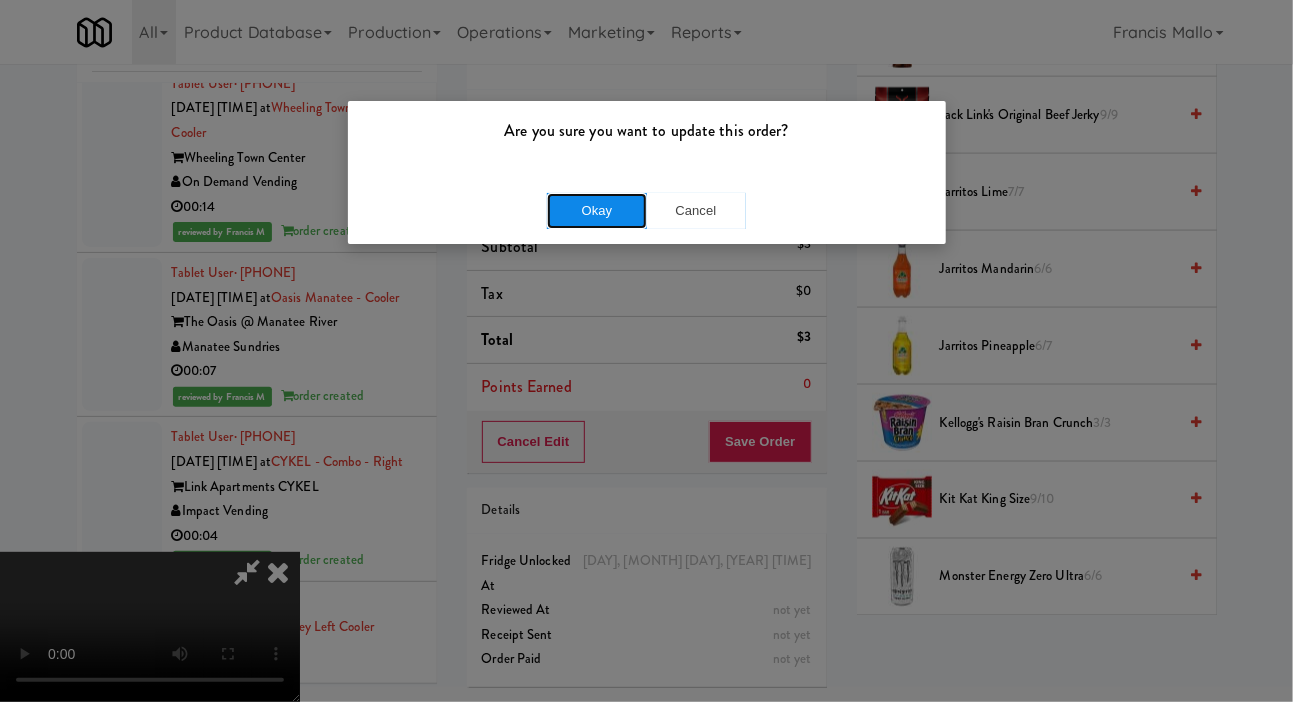 click on "Okay" at bounding box center [597, 211] 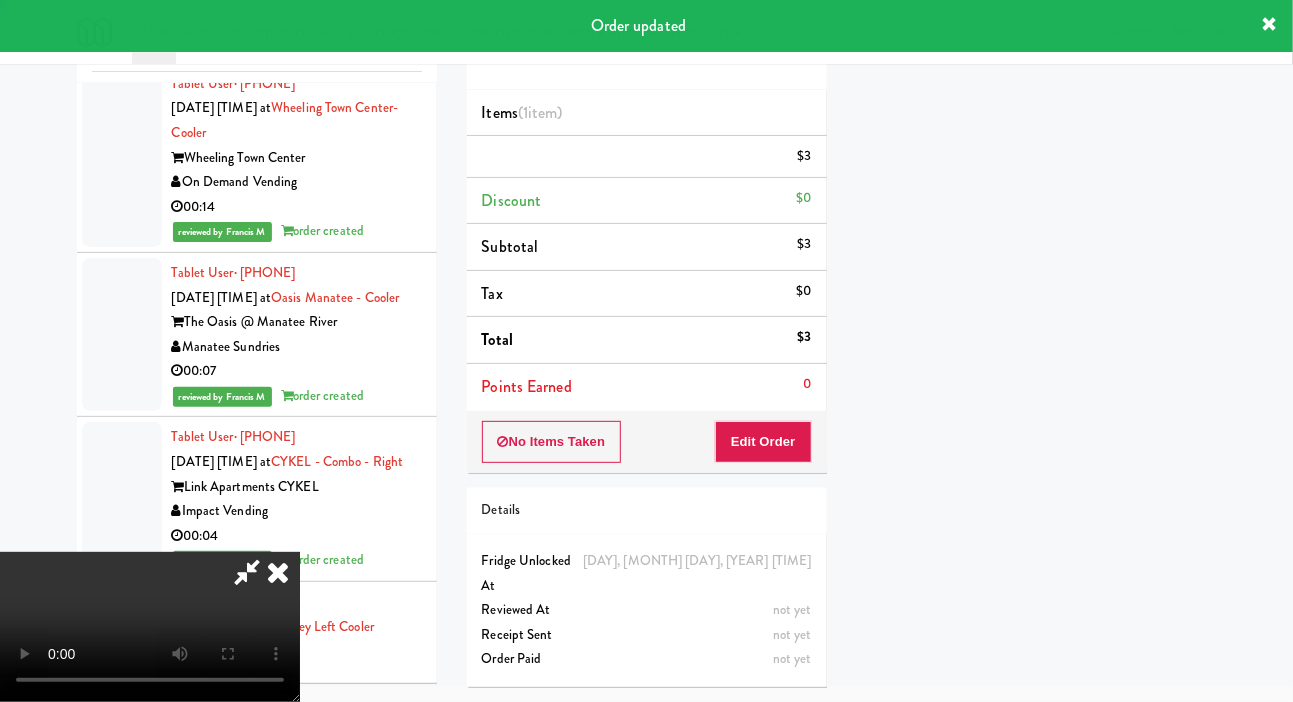 scroll, scrollTop: 116, scrollLeft: 0, axis: vertical 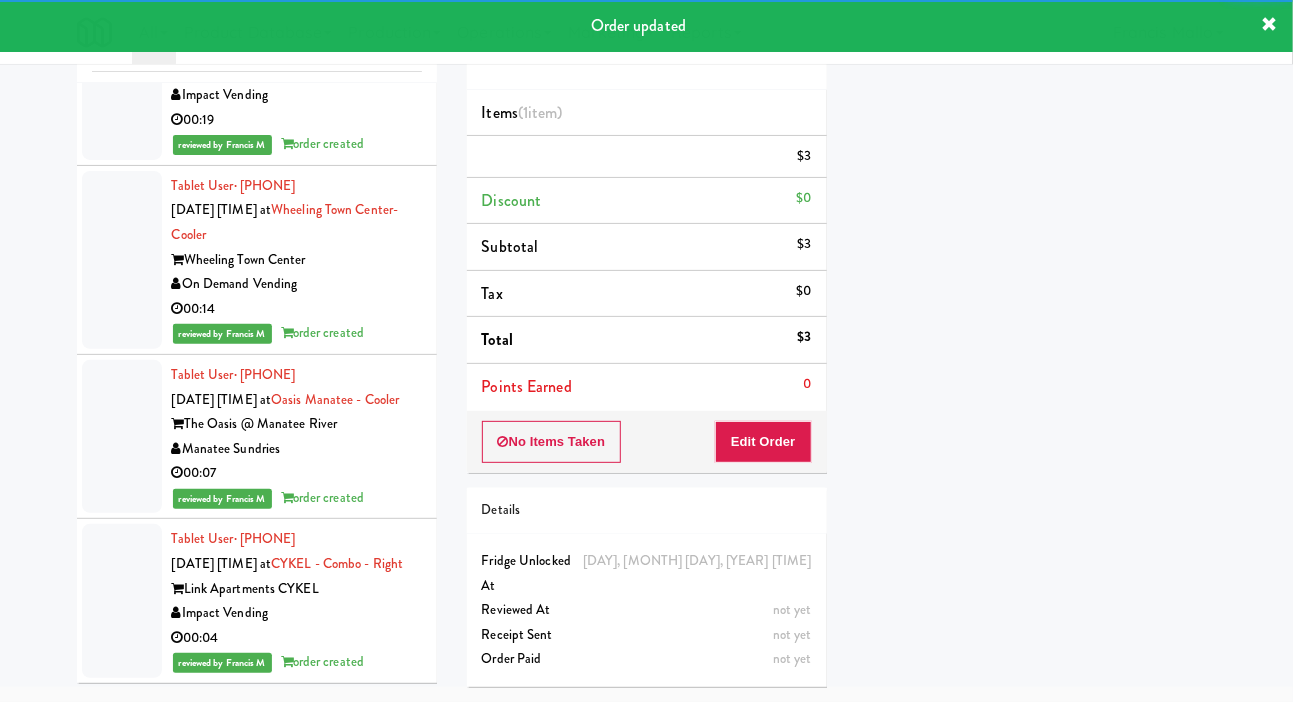 click at bounding box center (122, -942) 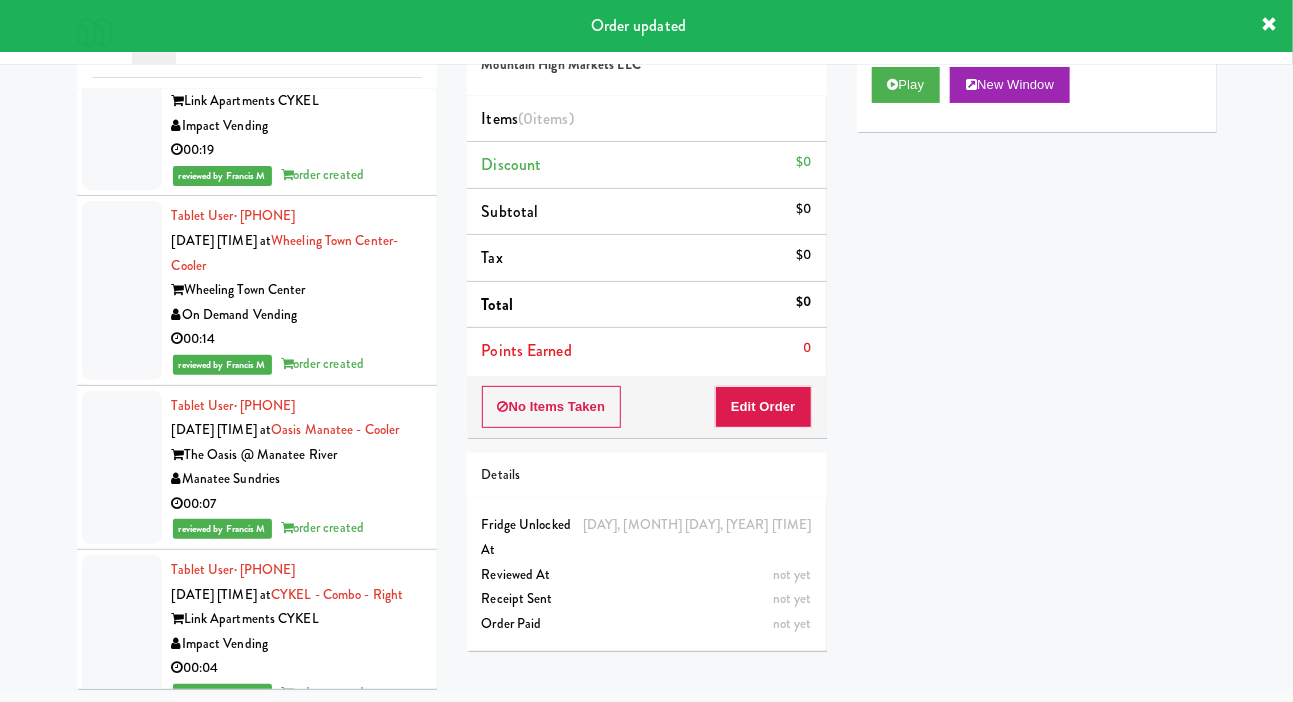 scroll, scrollTop: 98, scrollLeft: 0, axis: vertical 